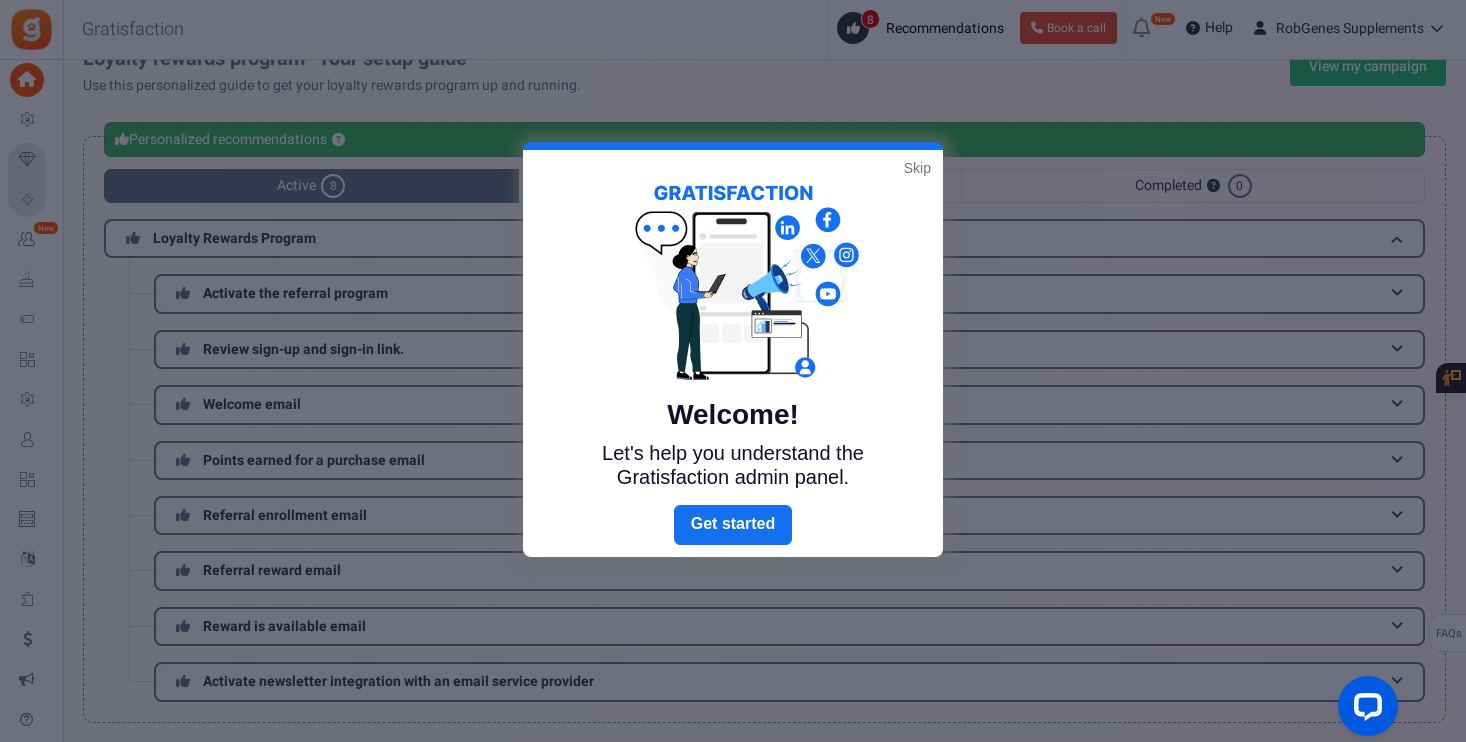 scroll, scrollTop: 0, scrollLeft: 0, axis: both 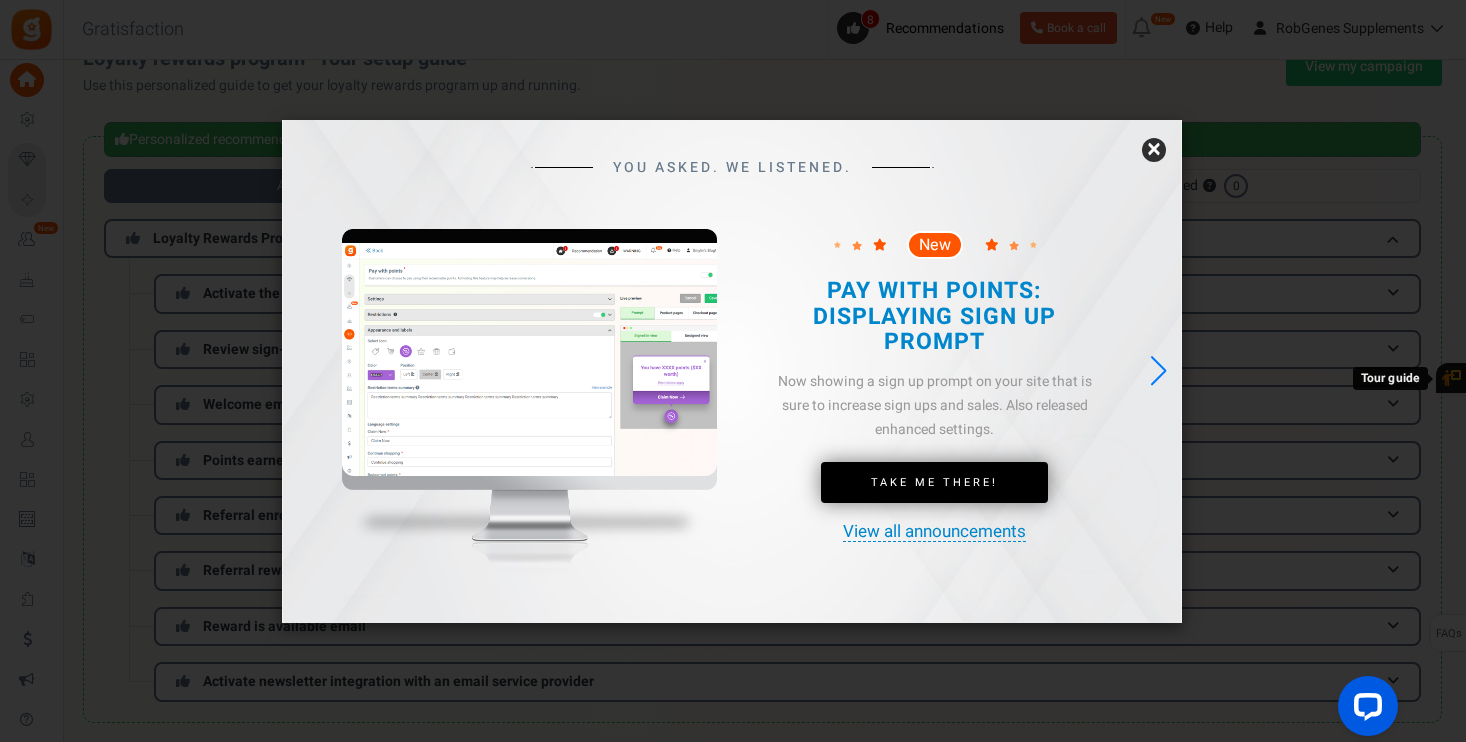 click on "×" at bounding box center (1154, 150) 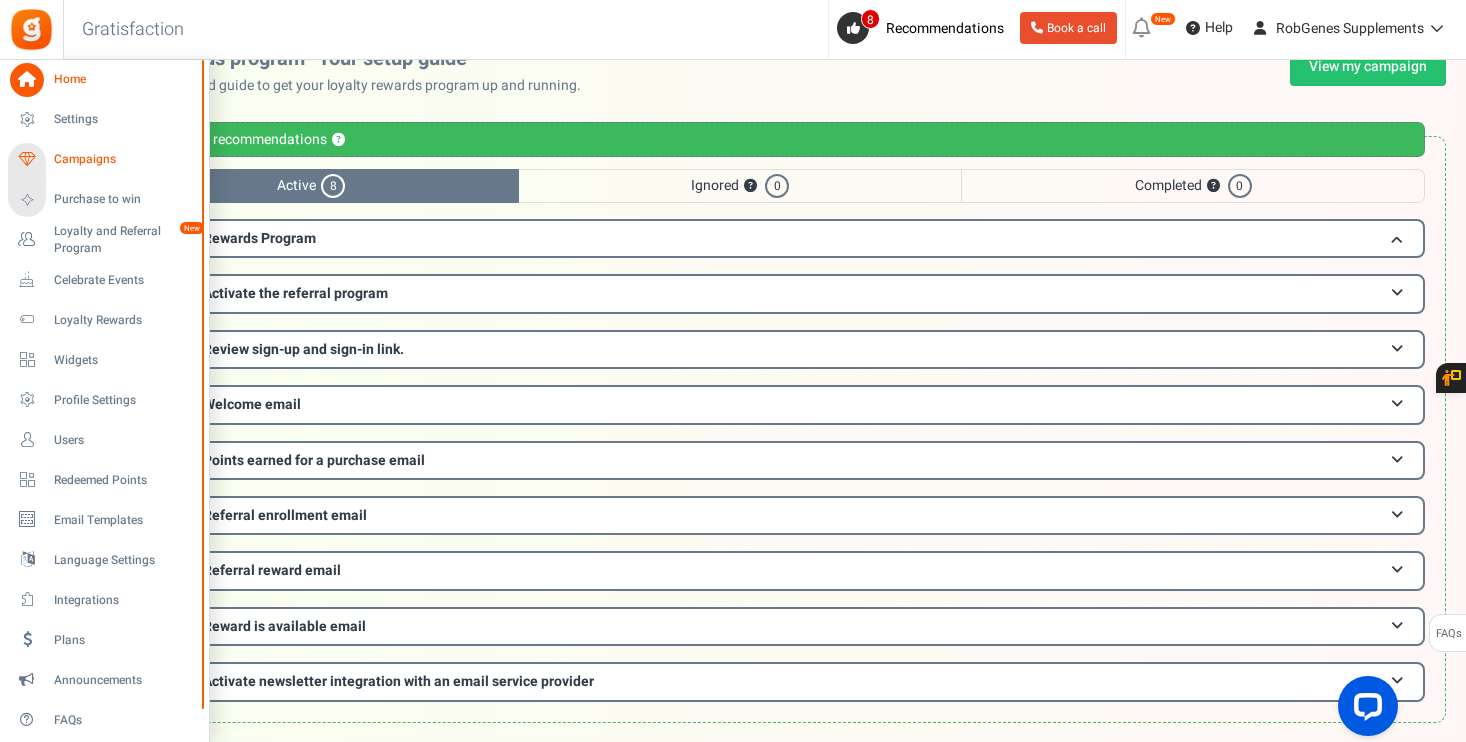 click on "Campaigns" at bounding box center (124, 159) 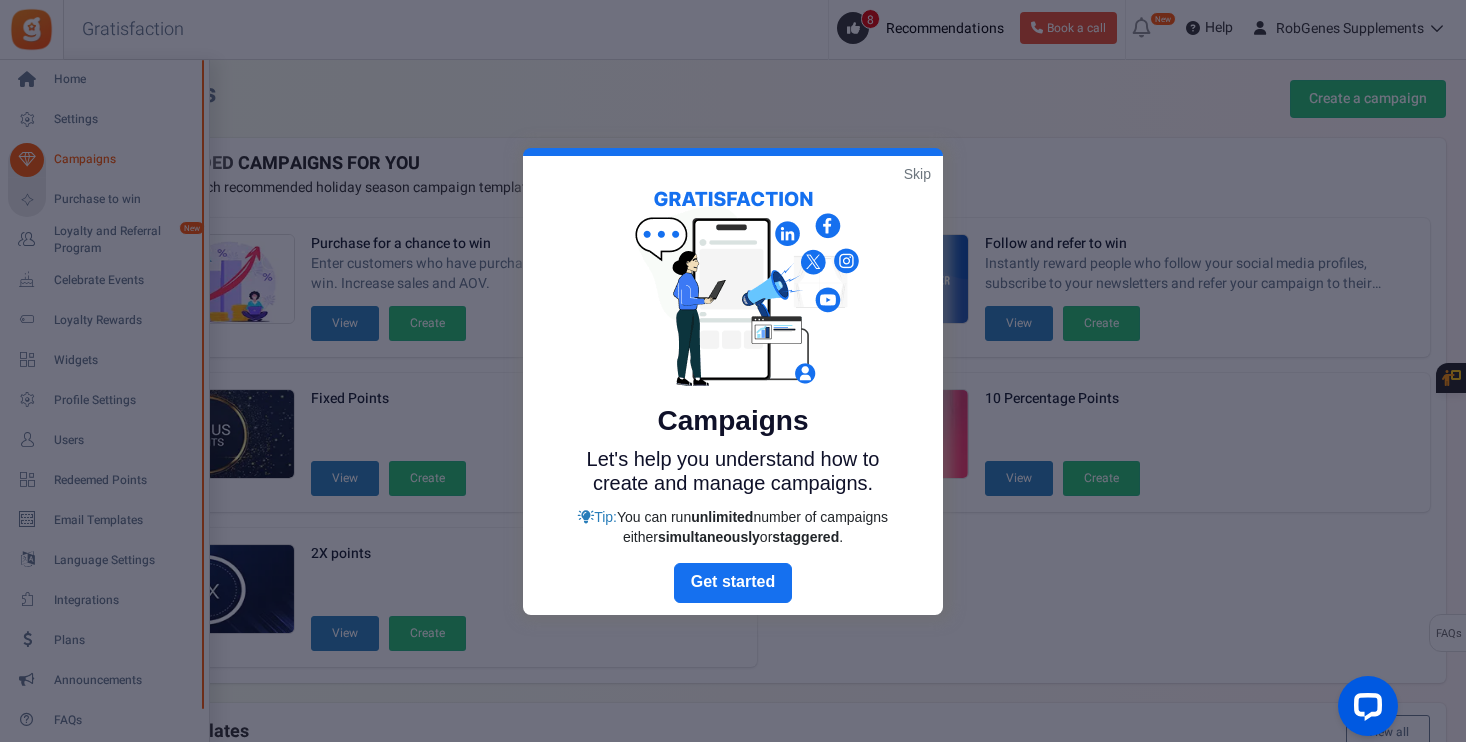 scroll, scrollTop: 435, scrollLeft: 0, axis: vertical 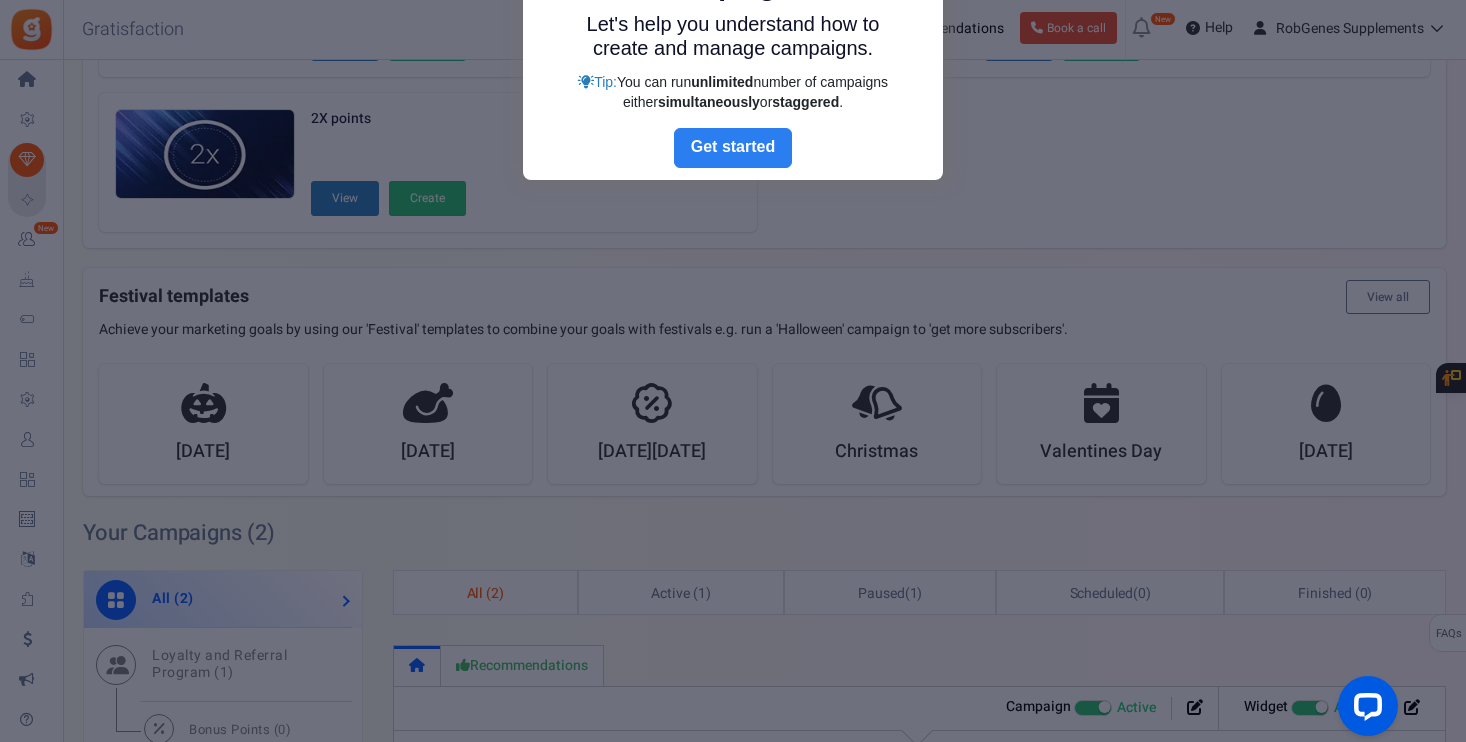 click on "Next" at bounding box center [733, 148] 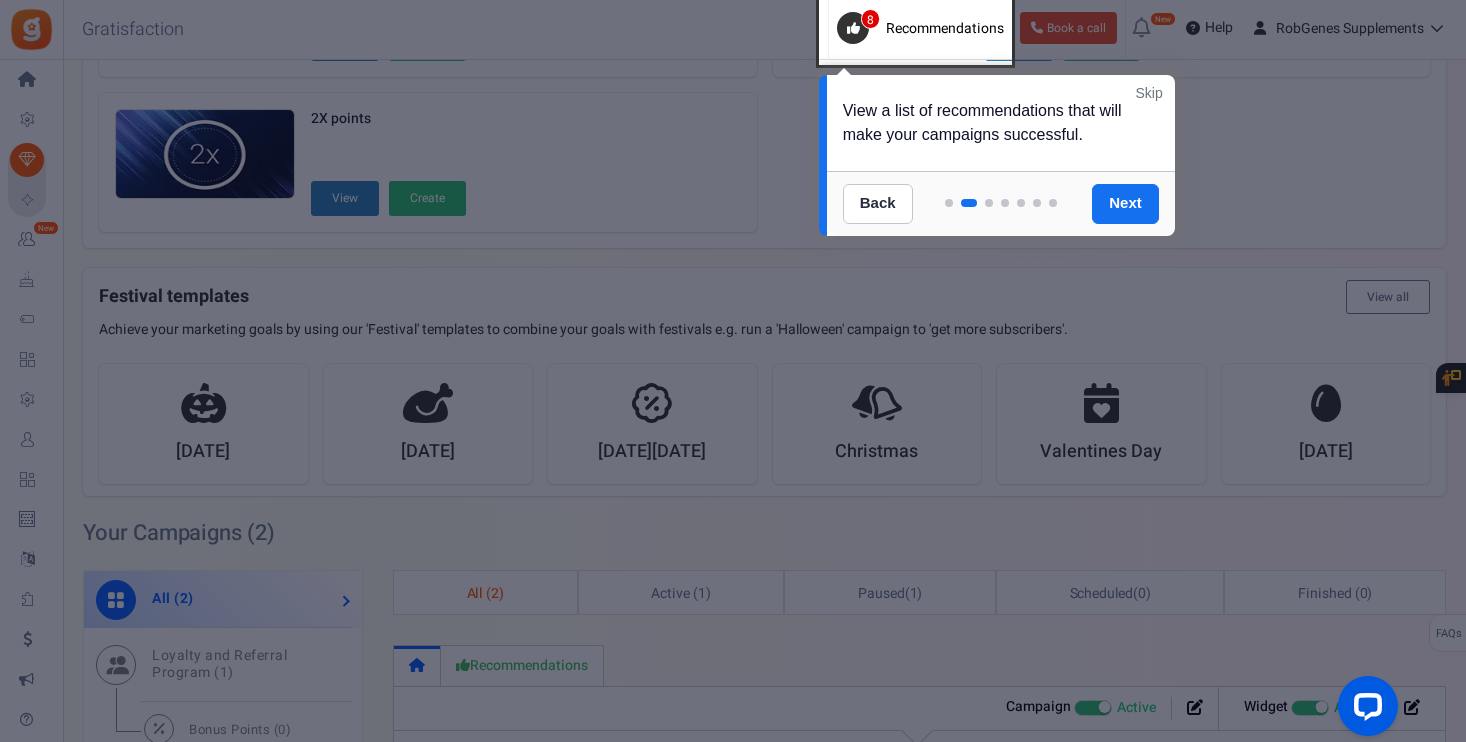 click at bounding box center (733, 371) 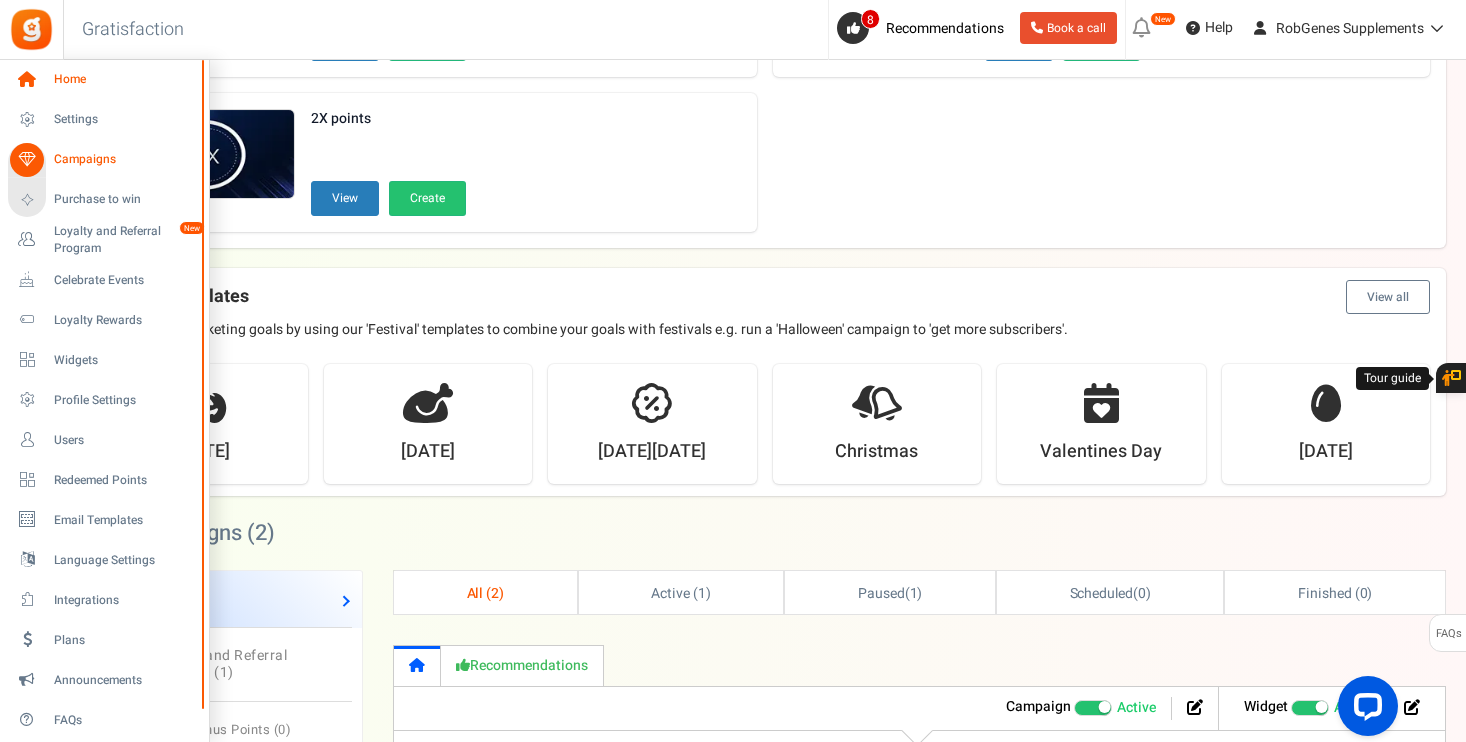 click at bounding box center [27, 80] 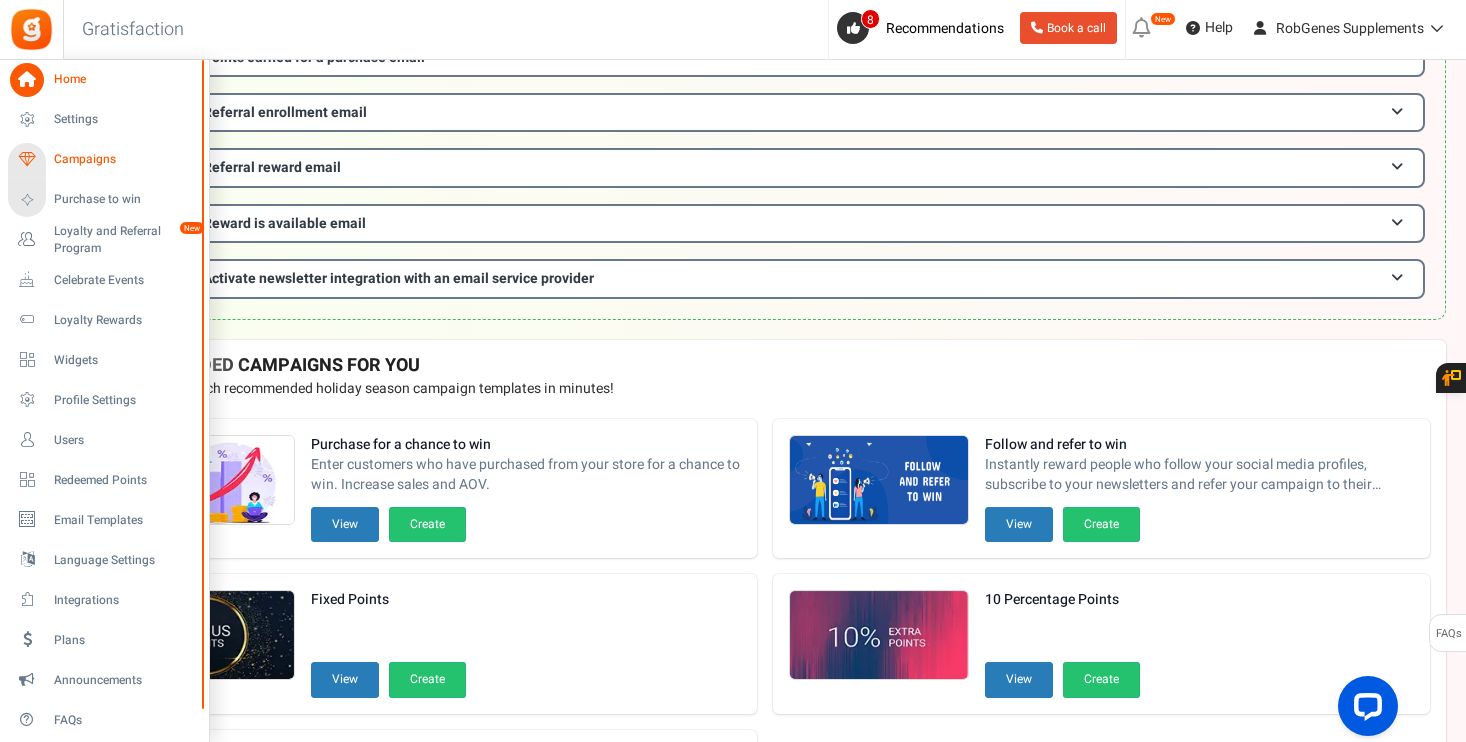 scroll, scrollTop: 0, scrollLeft: 0, axis: both 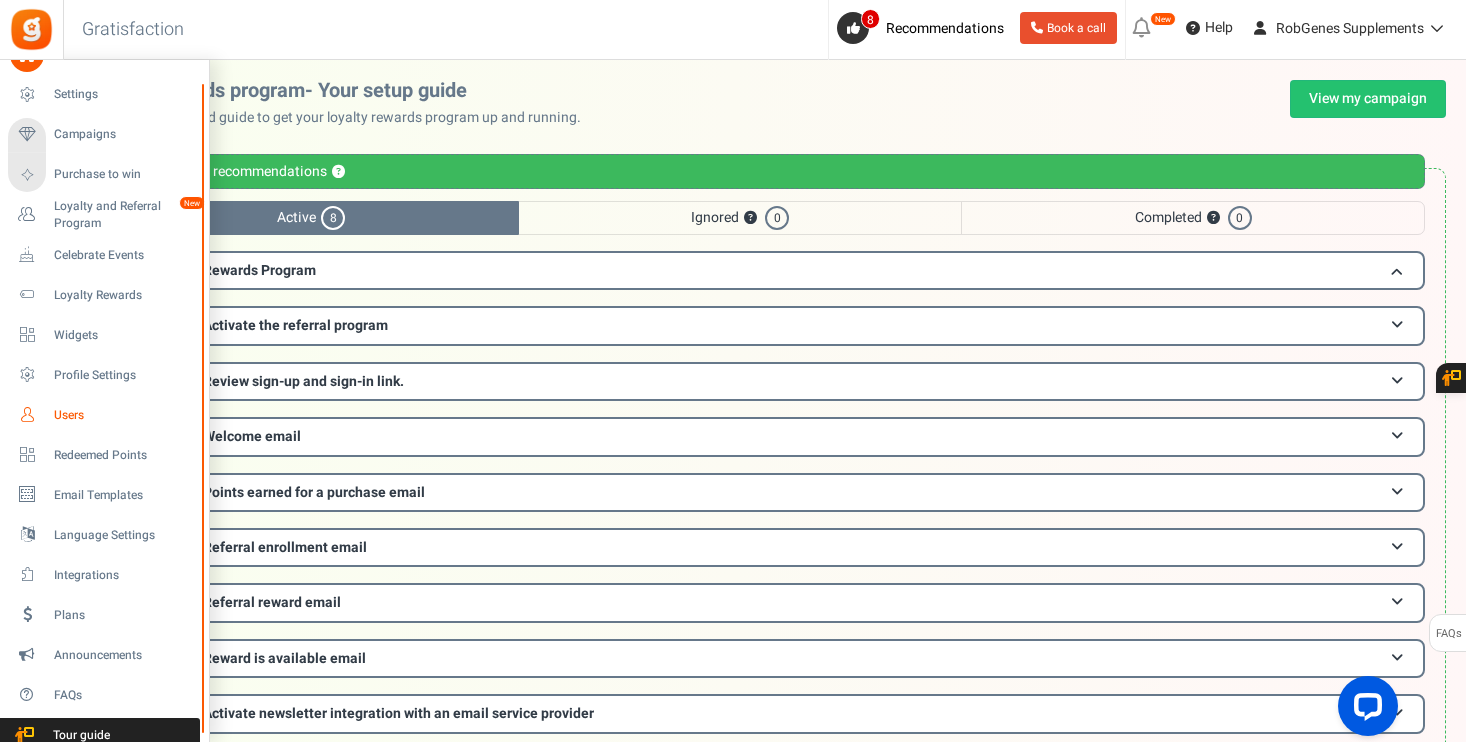 click on "Users" at bounding box center (124, 415) 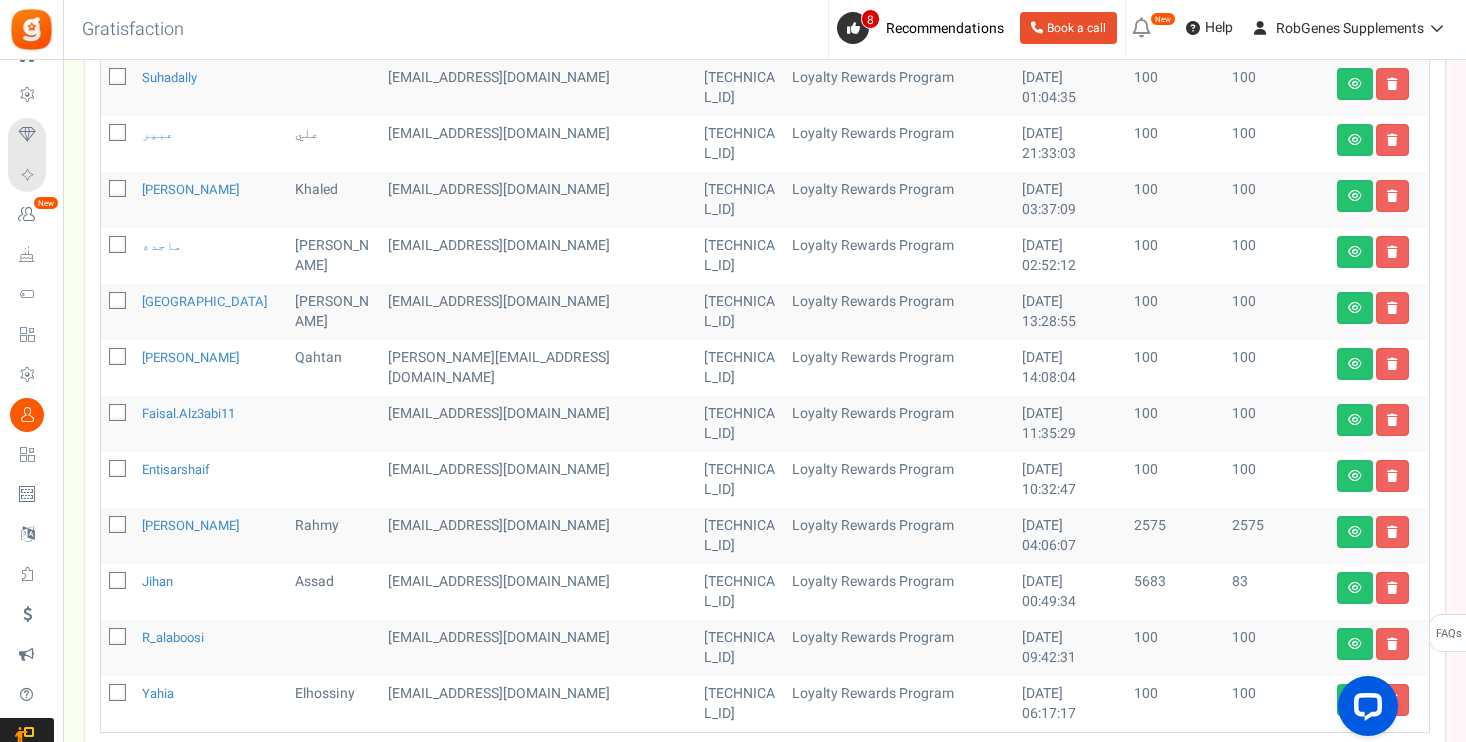 scroll, scrollTop: 866, scrollLeft: 0, axis: vertical 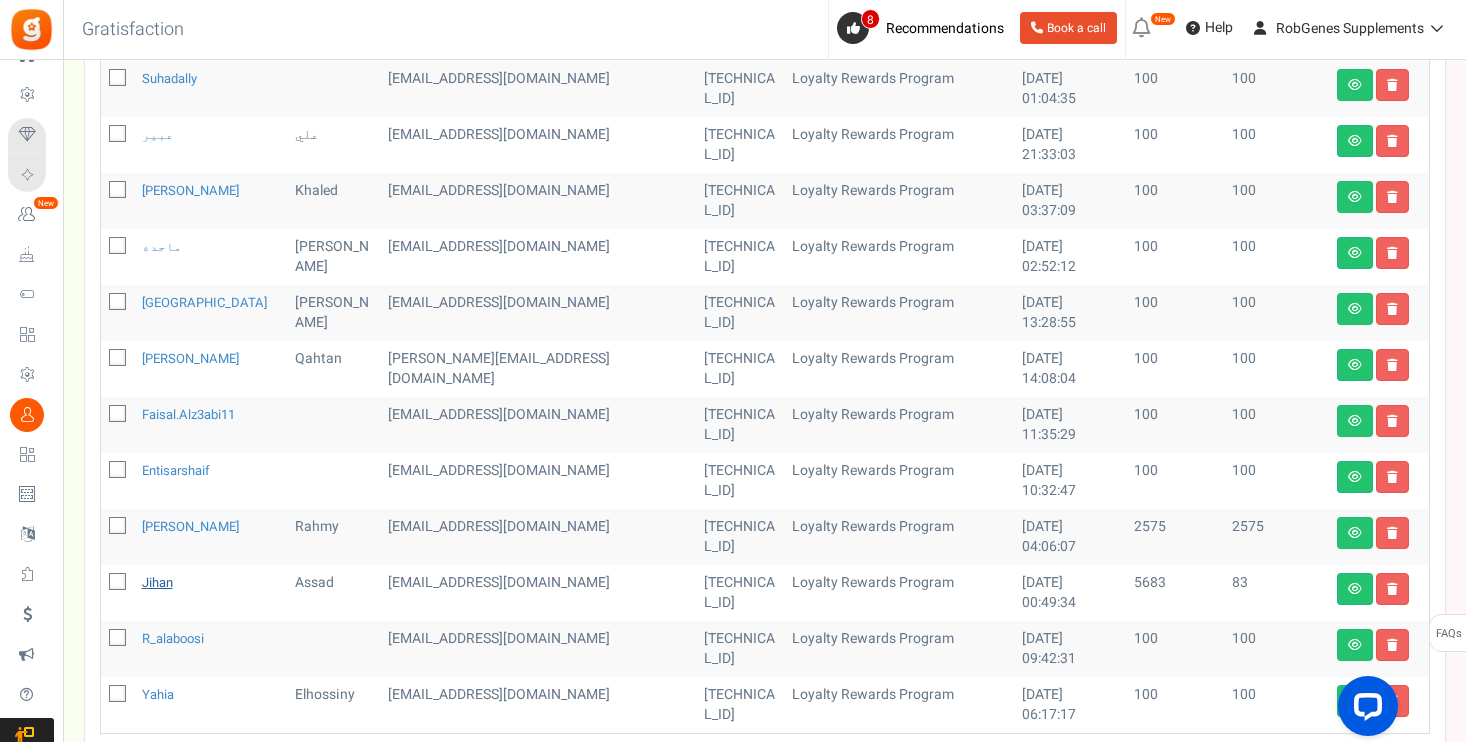 click on "Jihan" at bounding box center [157, 582] 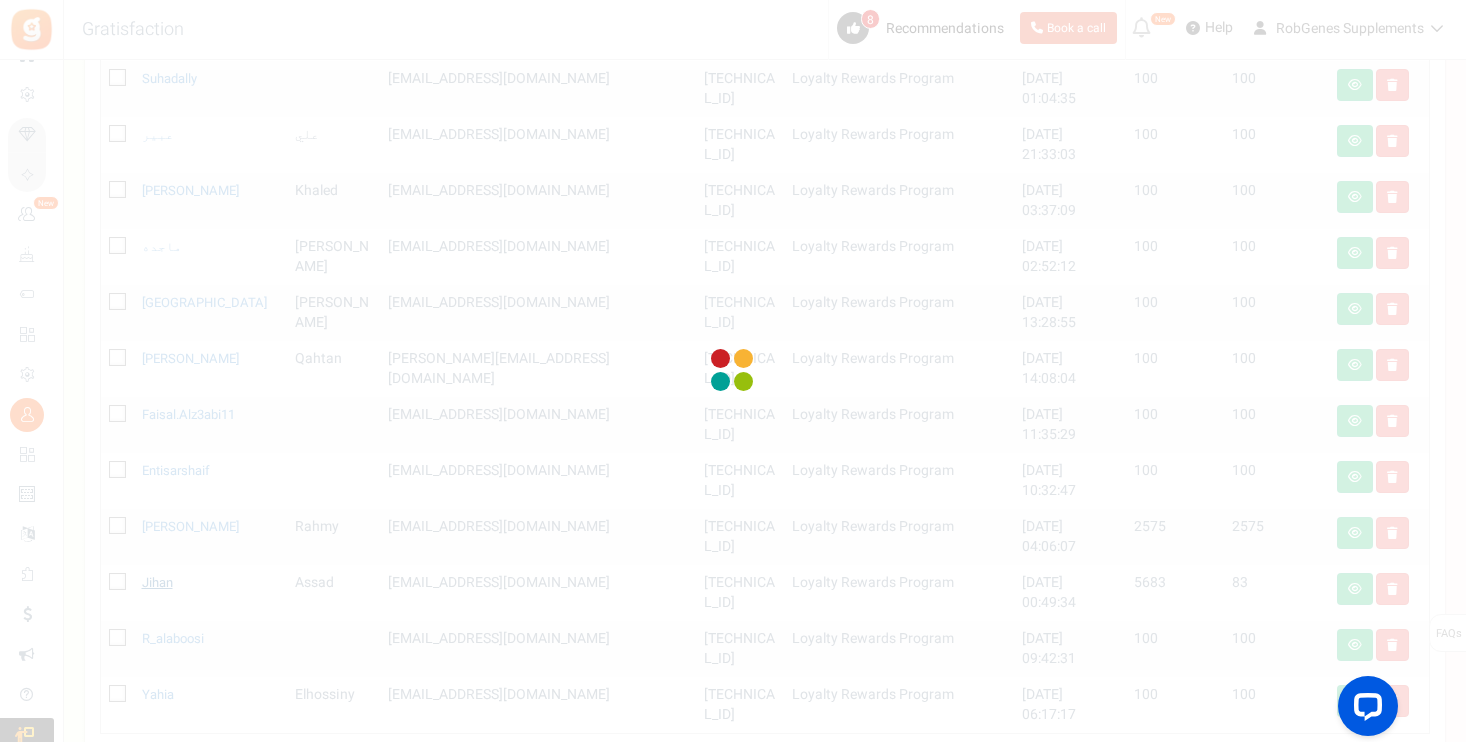 scroll, scrollTop: 0, scrollLeft: 0, axis: both 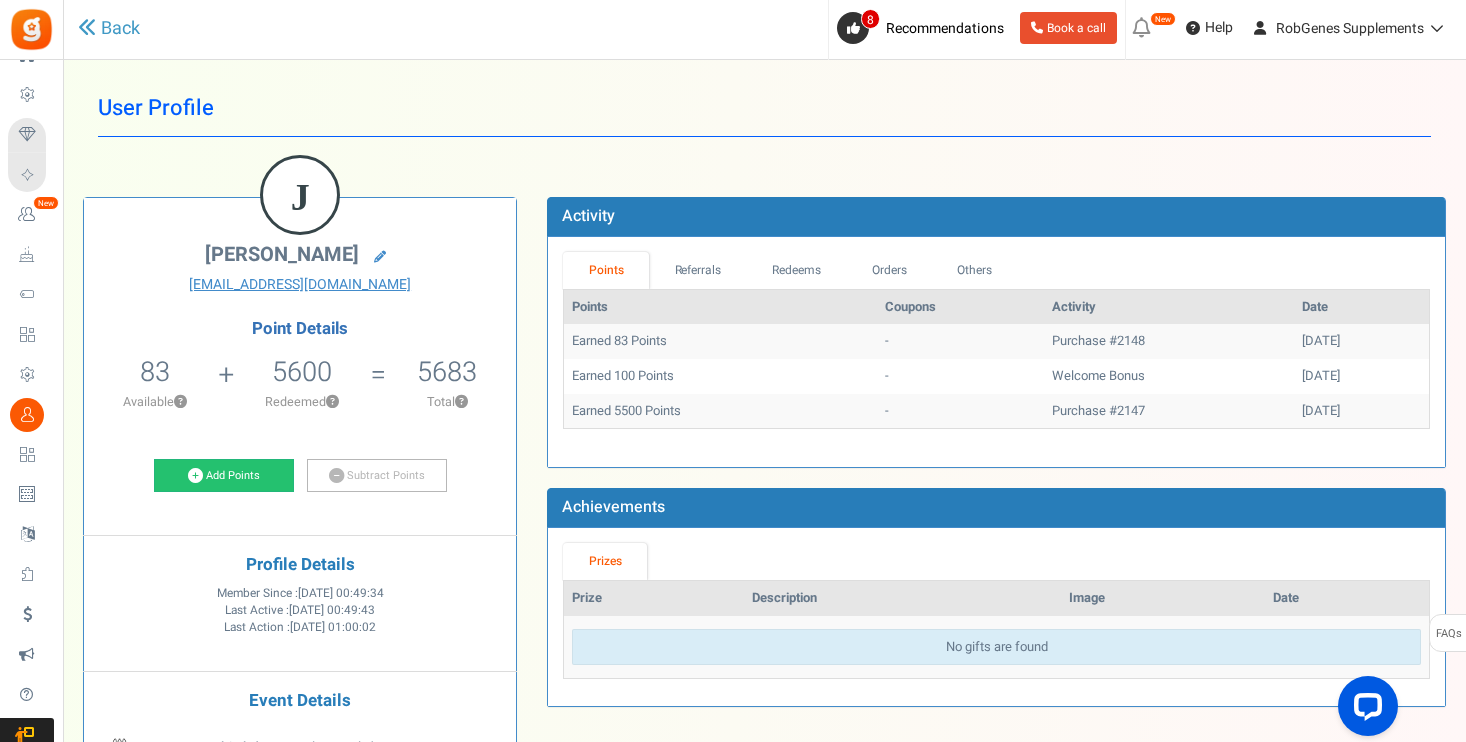 click on "Purchase #2147" at bounding box center [1169, 411] 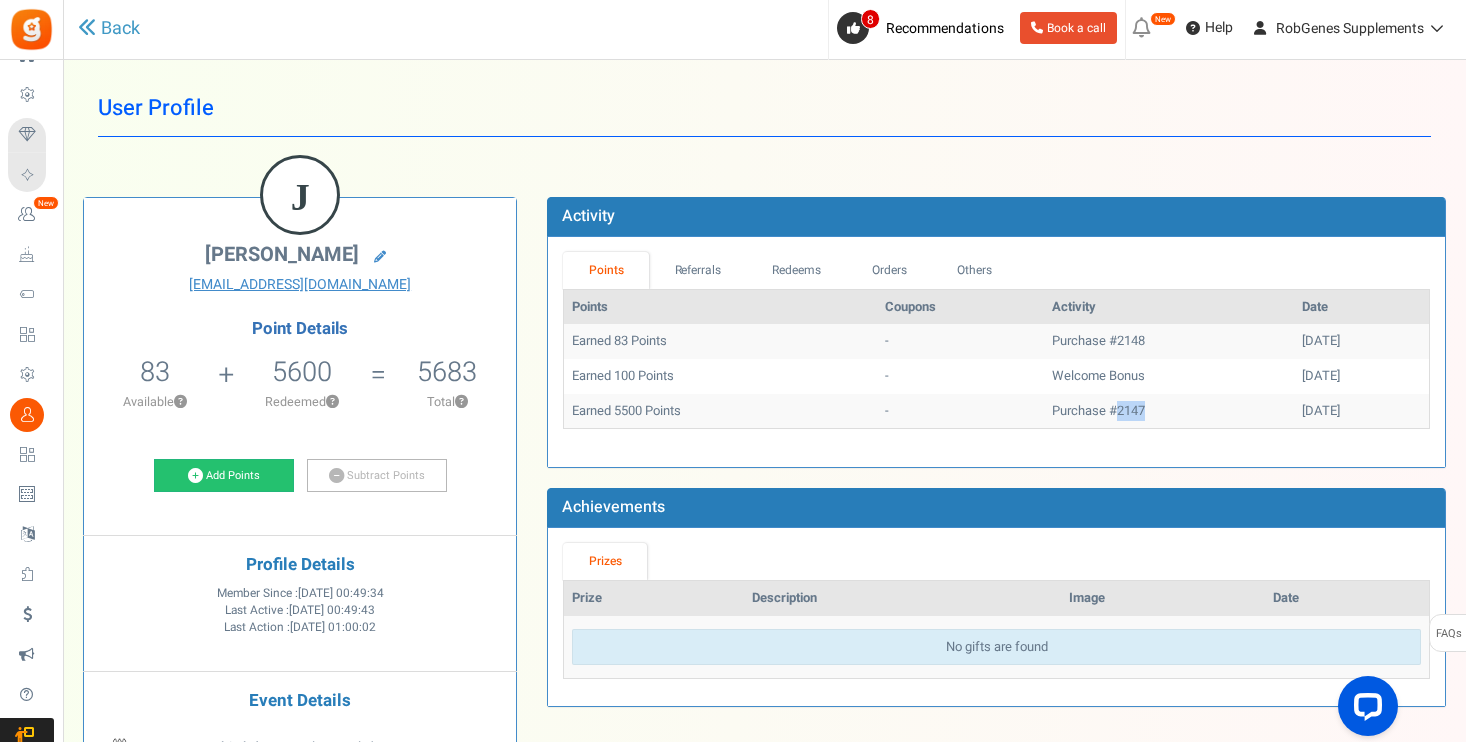 click on "Purchase #2147" at bounding box center [1169, 411] 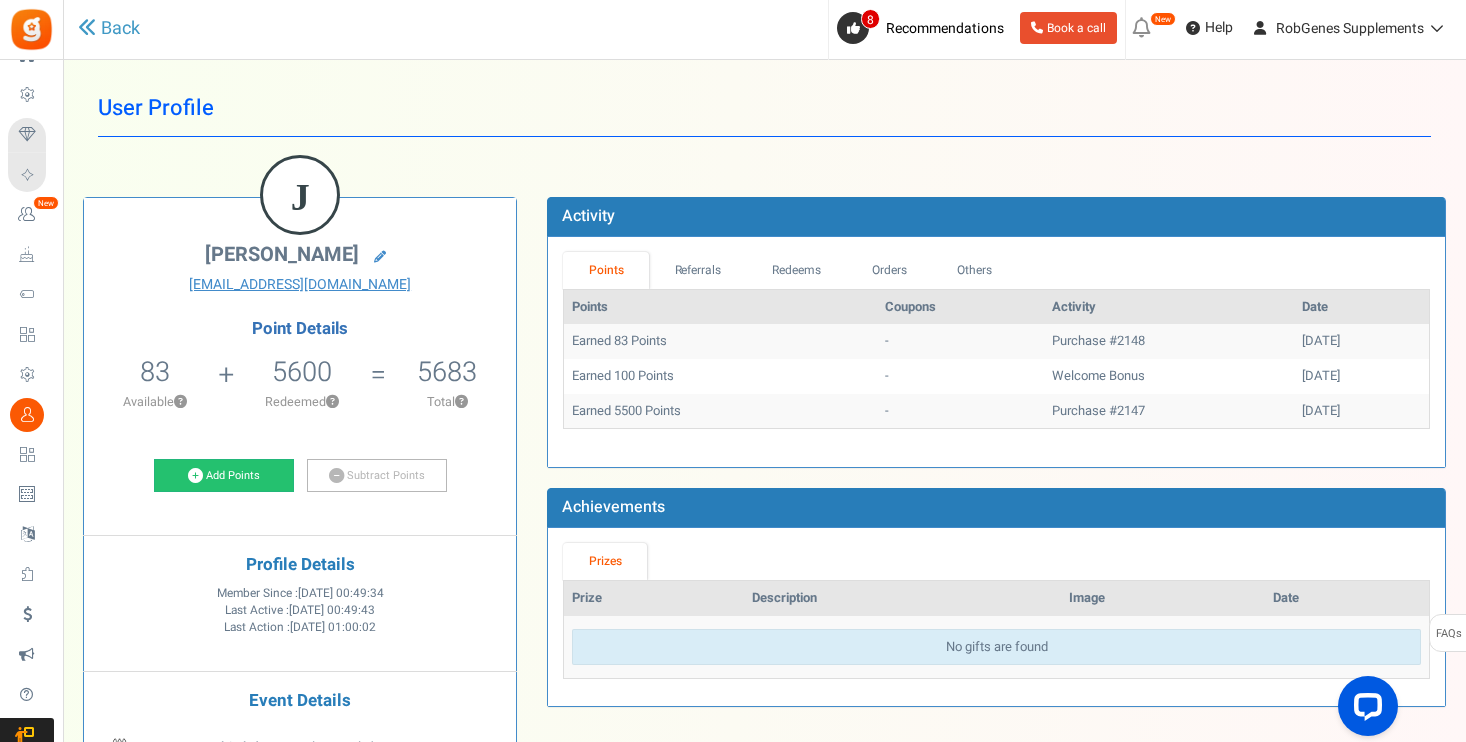 click on "Purchase #2148" at bounding box center (1169, 341) 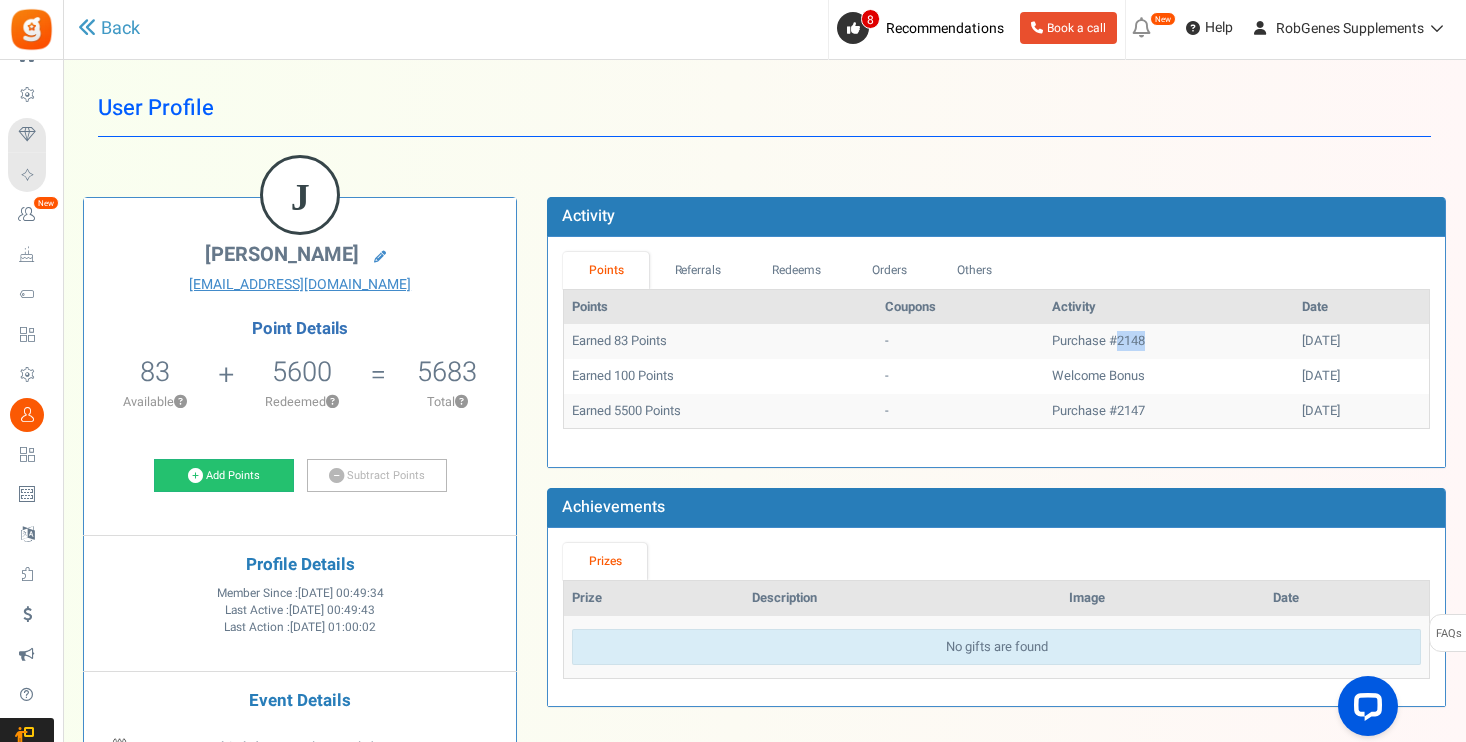 click on "Purchase #2148" at bounding box center (1169, 341) 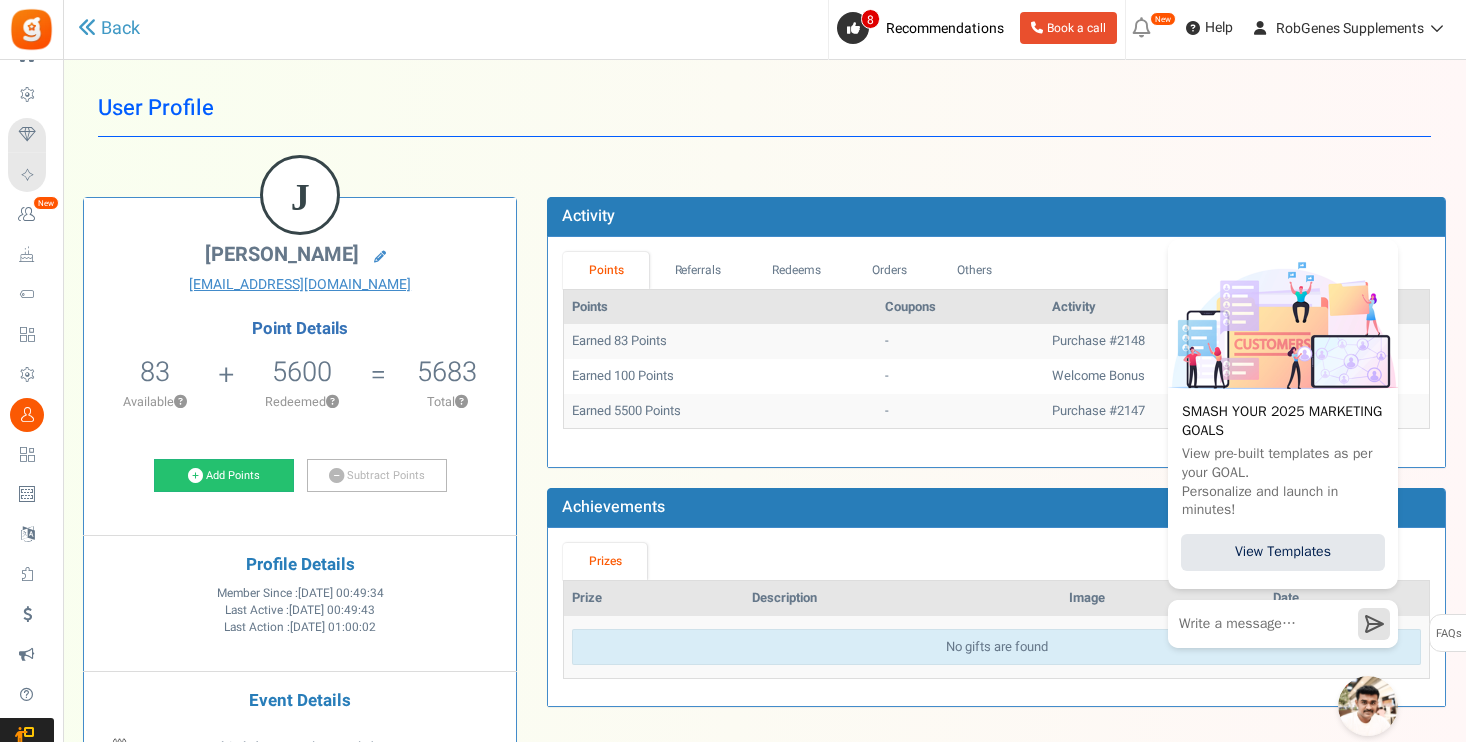 click on "Activity" at bounding box center (996, 217) 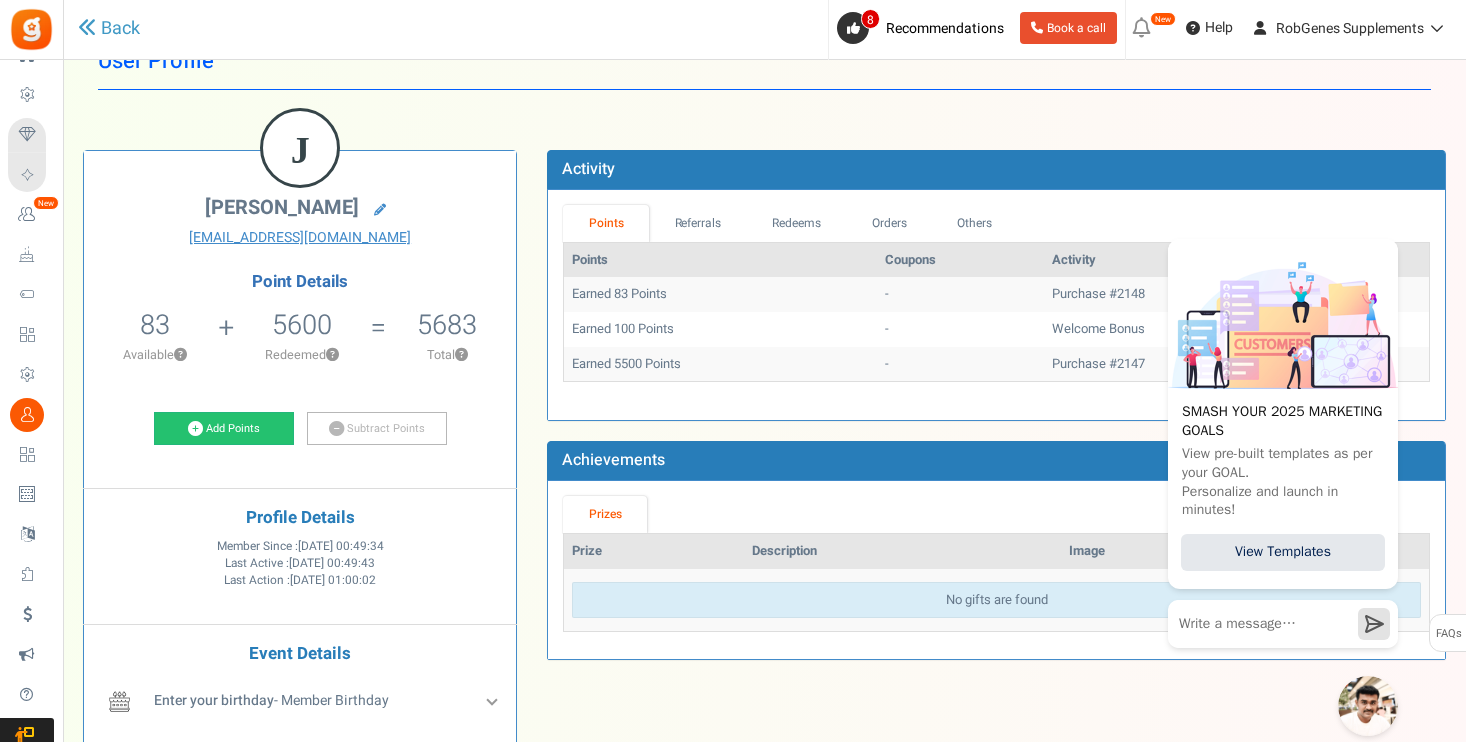 scroll, scrollTop: 50, scrollLeft: 0, axis: vertical 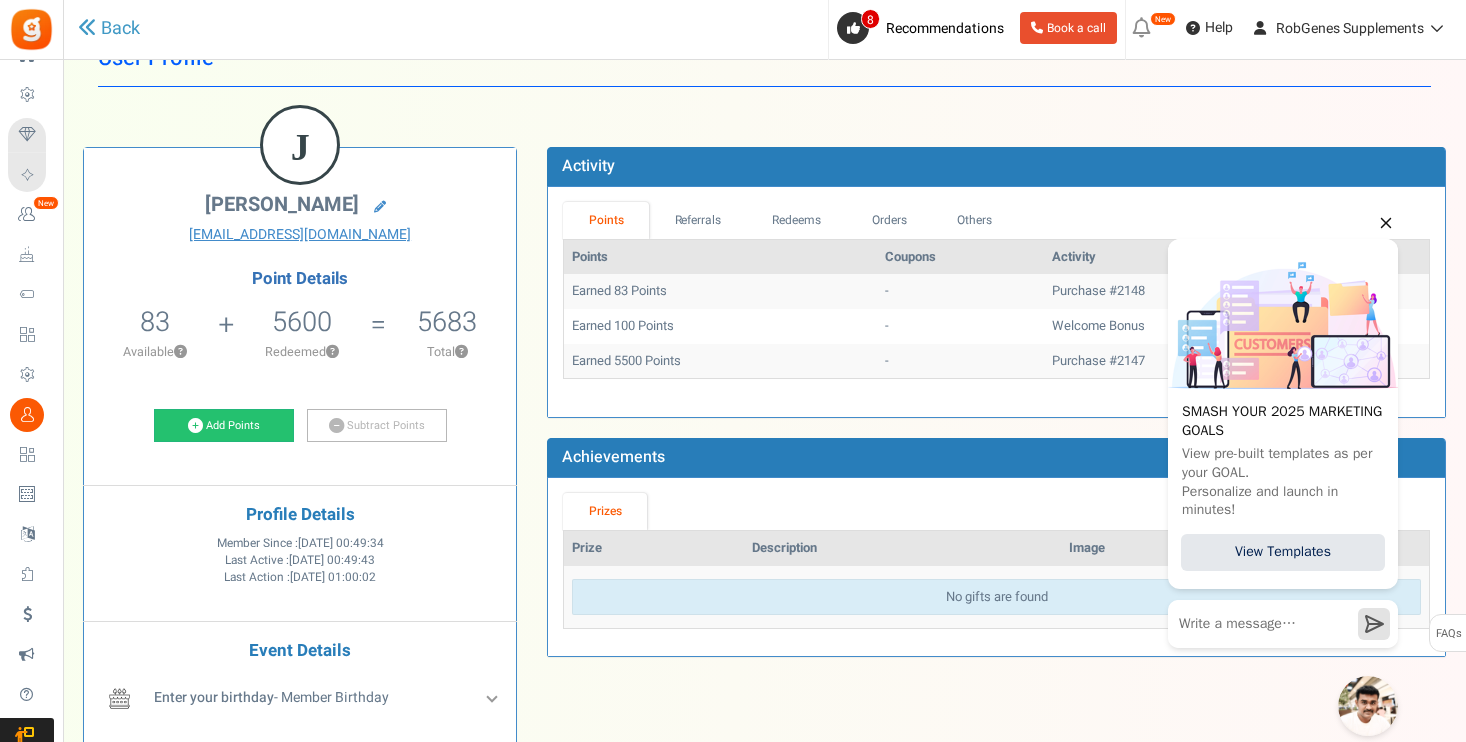 click 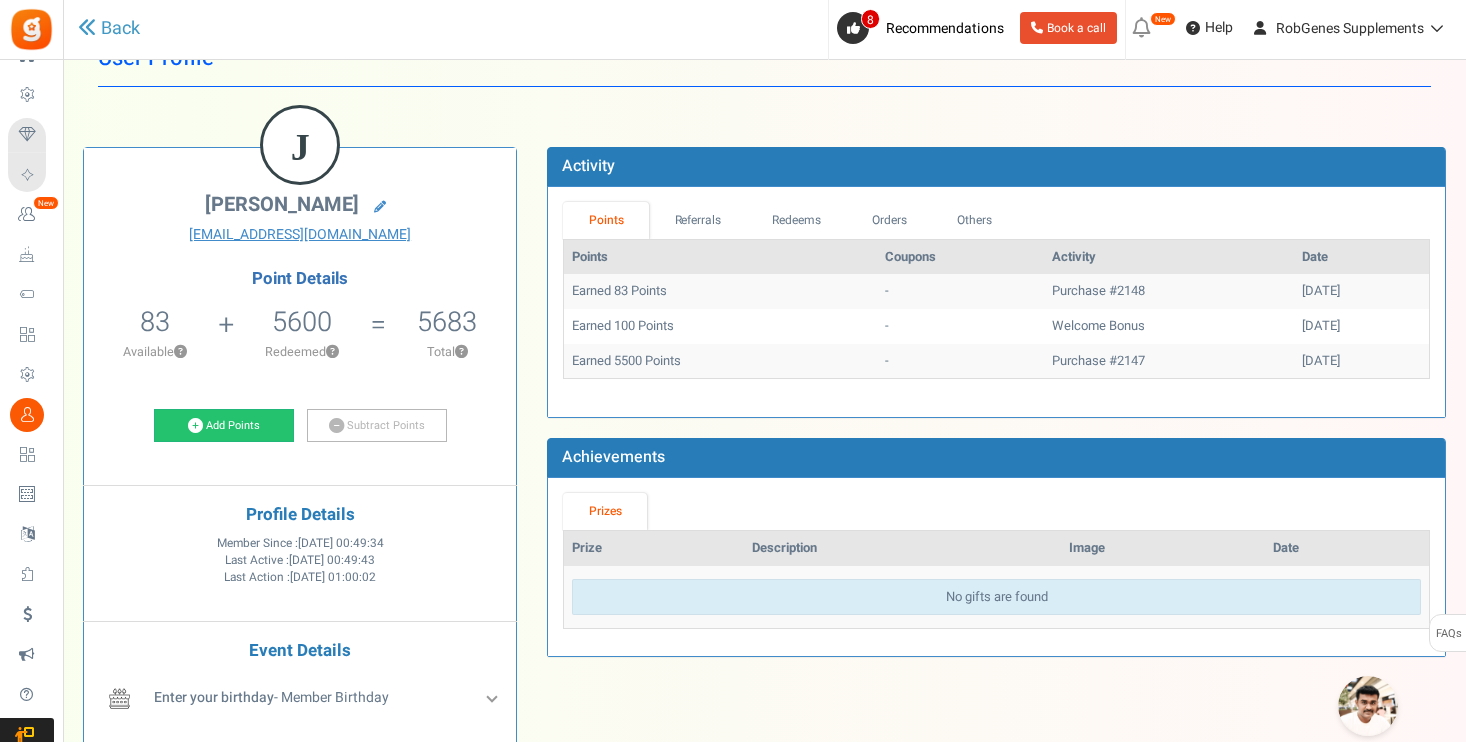 click on "Earned 5500 Points" at bounding box center [720, 361] 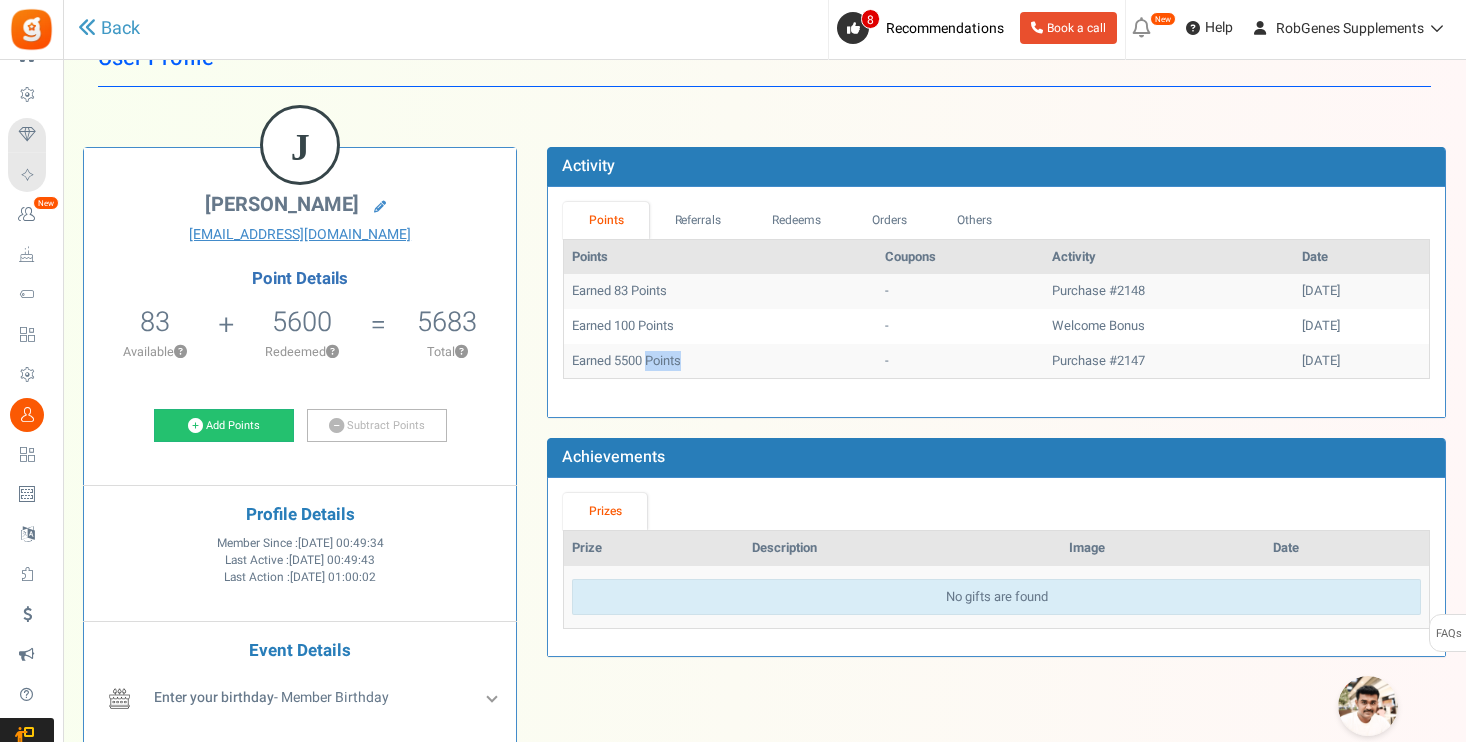 click on "Earned 5500 Points" at bounding box center [720, 361] 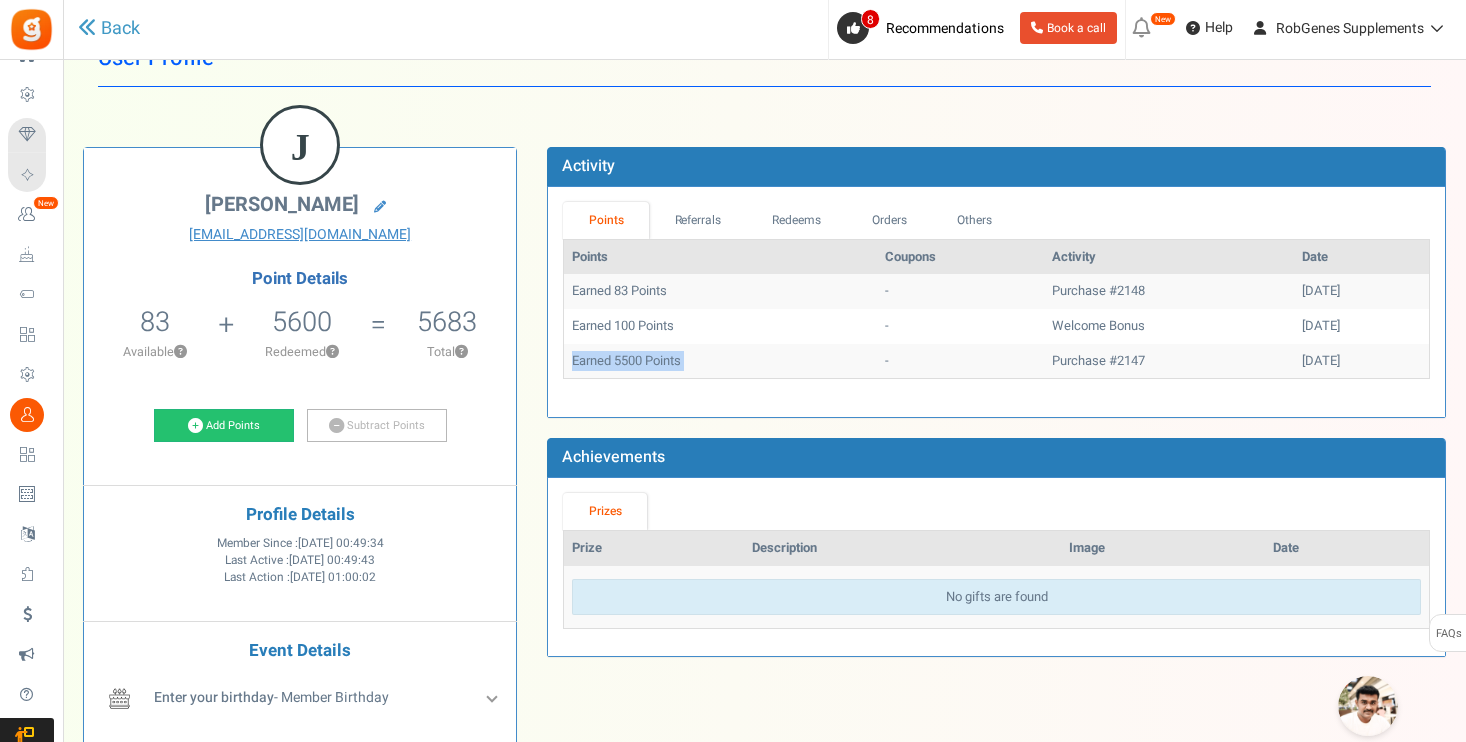 click on "Earned 5500 Points" at bounding box center [720, 361] 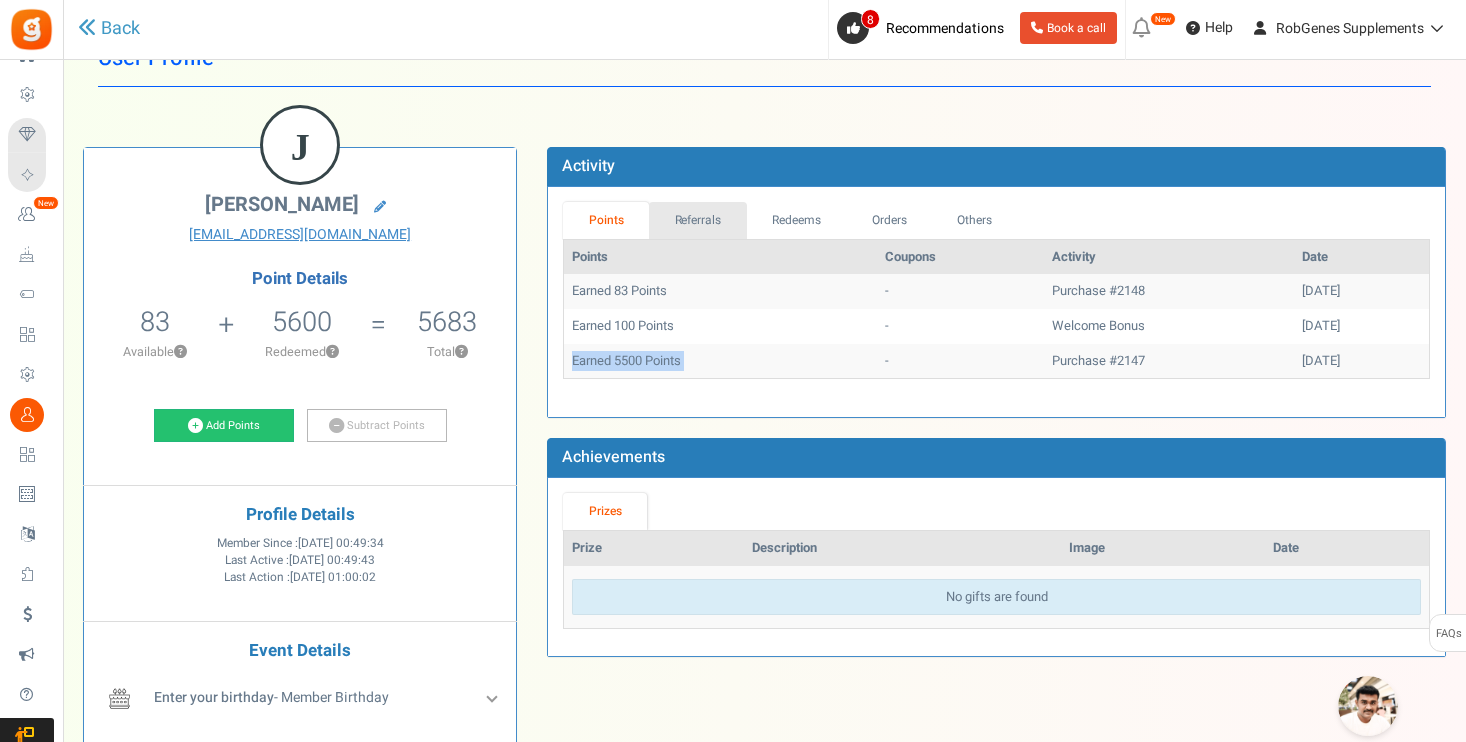 click on "Referrals" at bounding box center [698, 220] 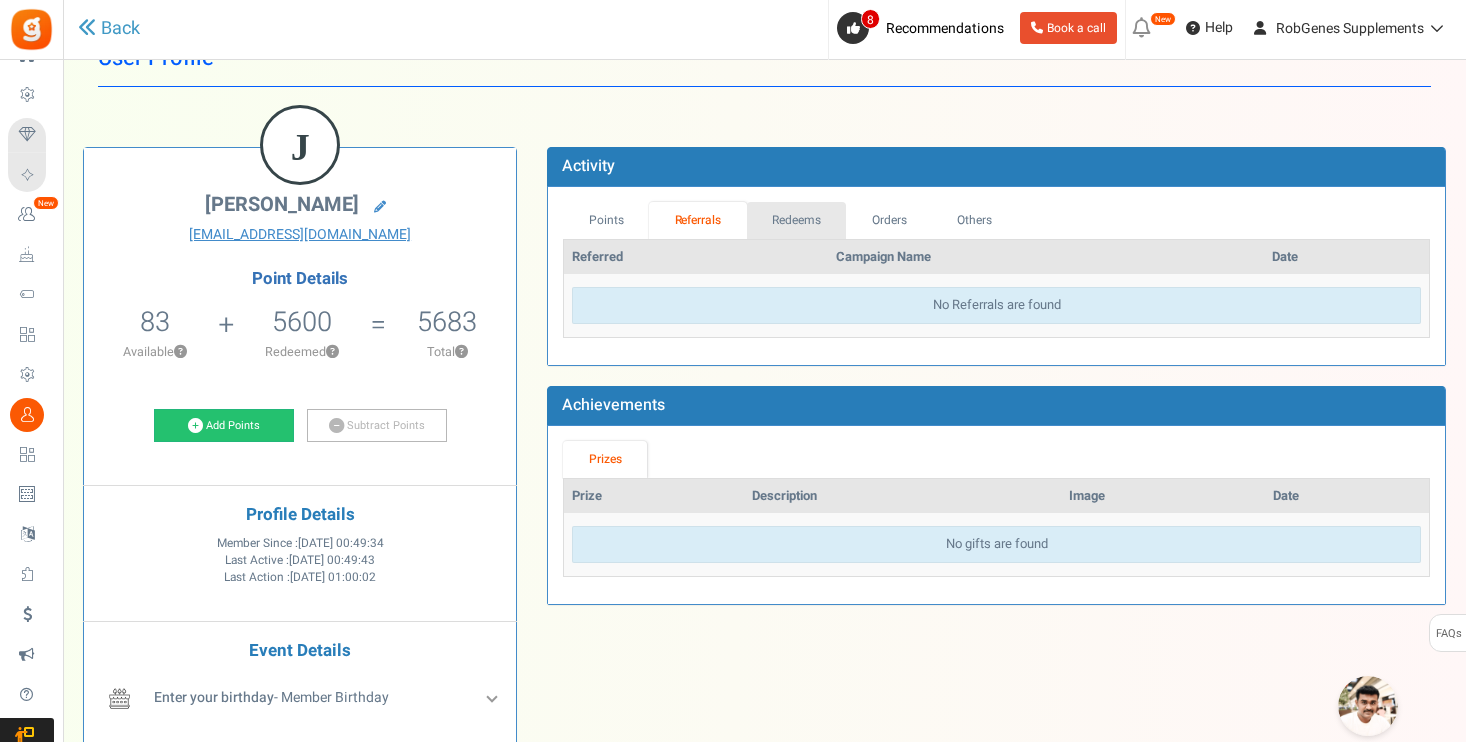 click on "Redeems" at bounding box center (797, 220) 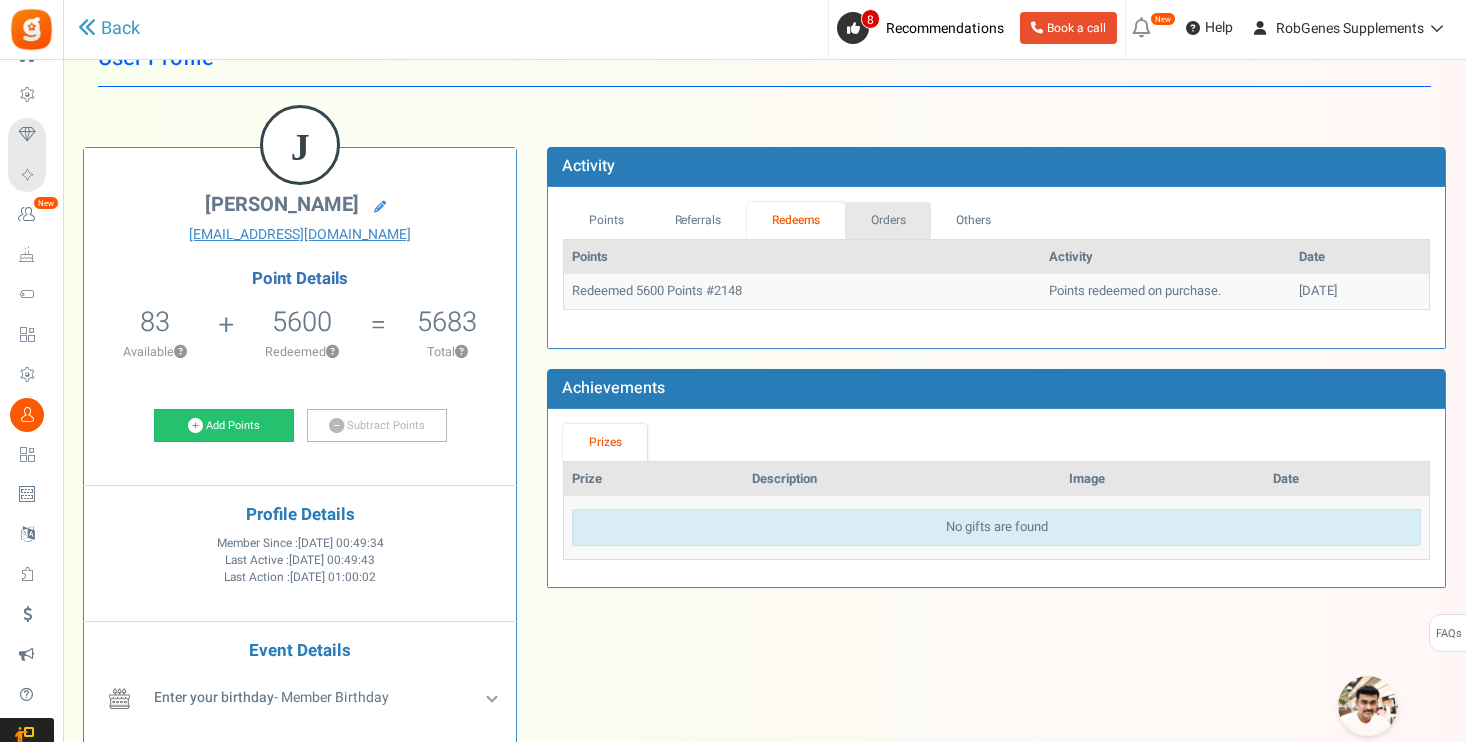 click on "Orders" at bounding box center [888, 220] 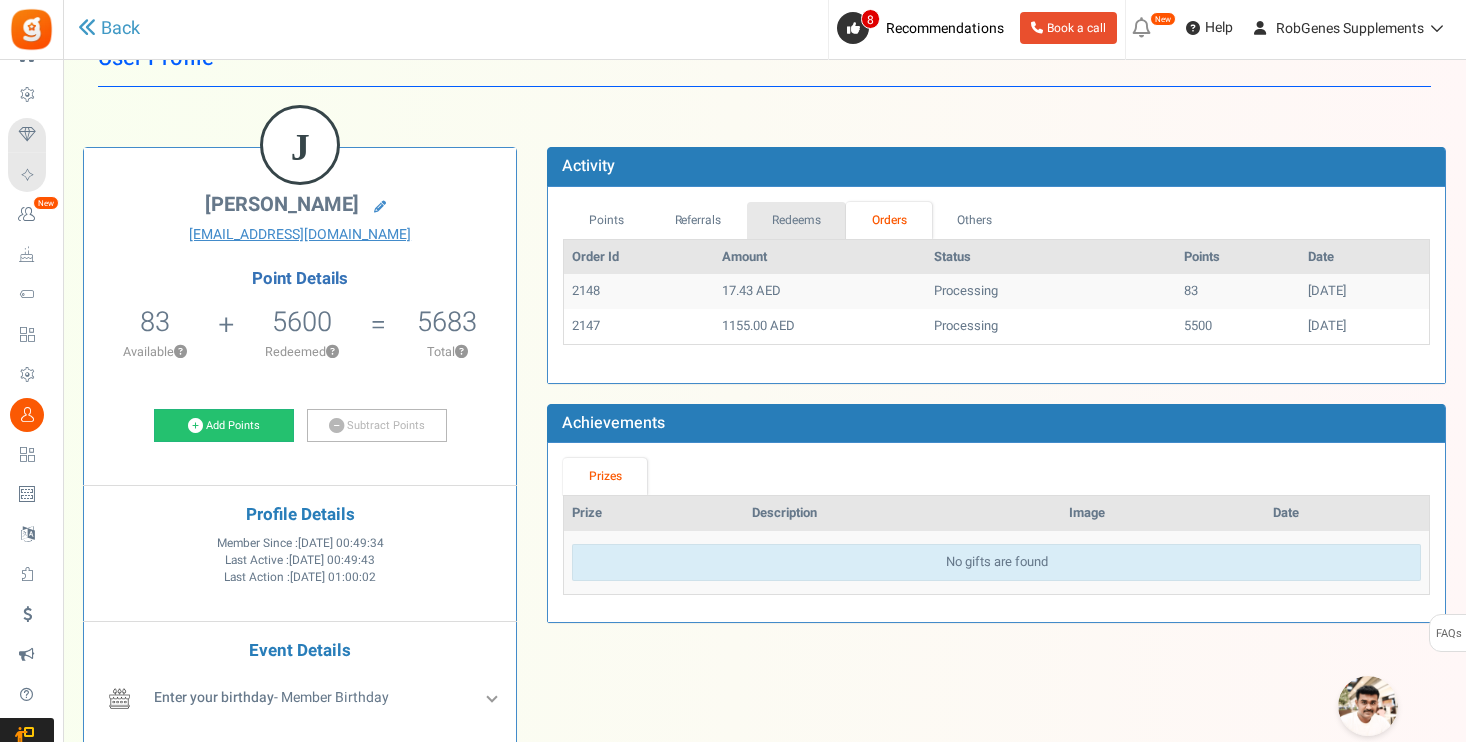 click on "Redeems" at bounding box center [797, 220] 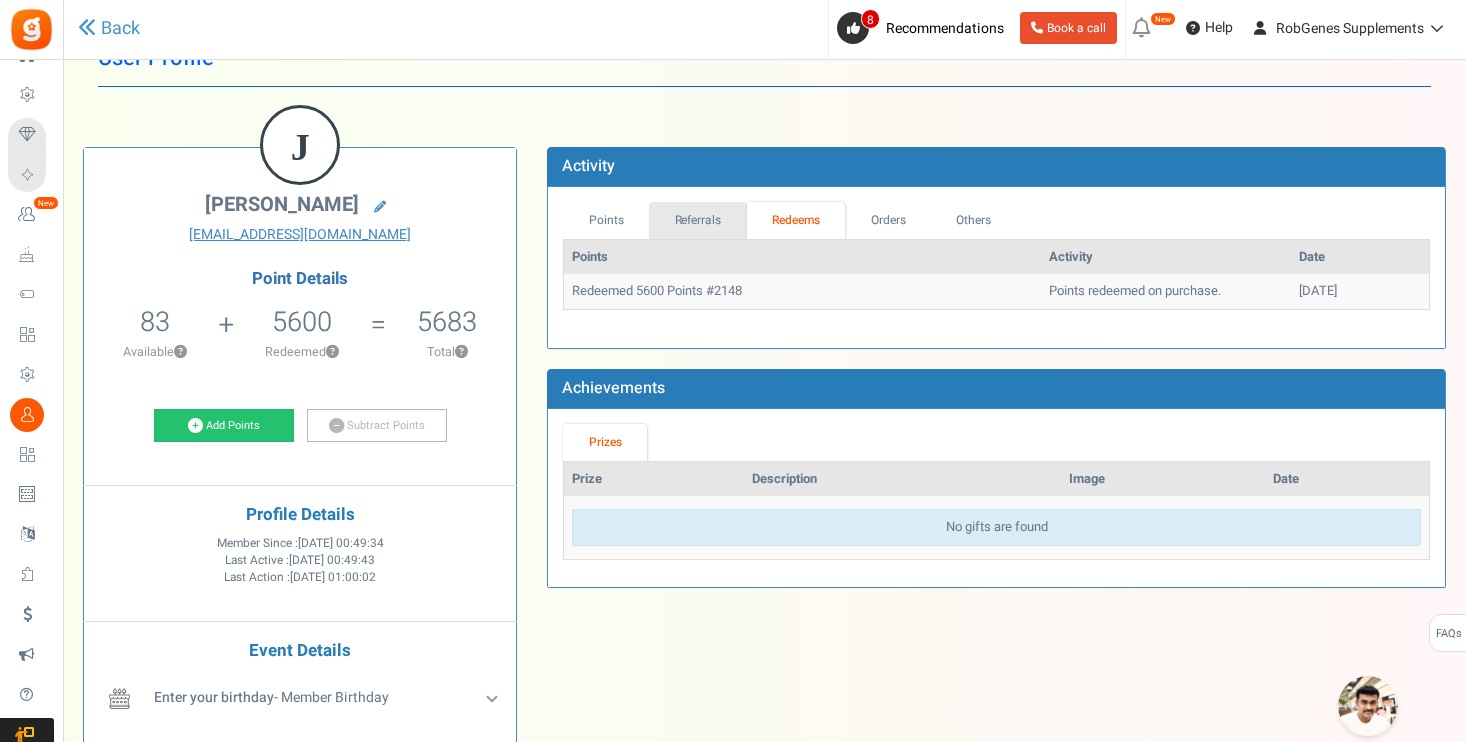 click on "Referrals" at bounding box center (698, 220) 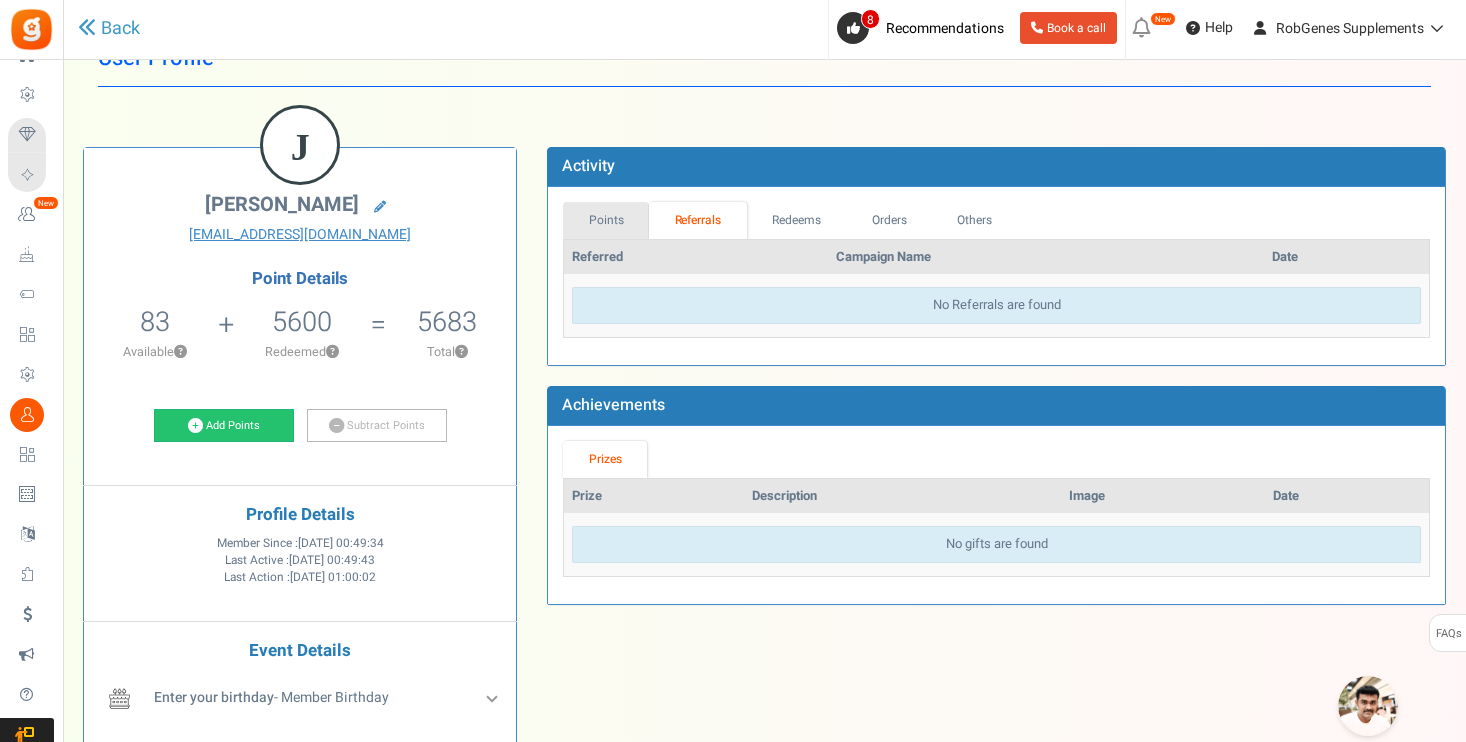 click on "Points" at bounding box center (606, 220) 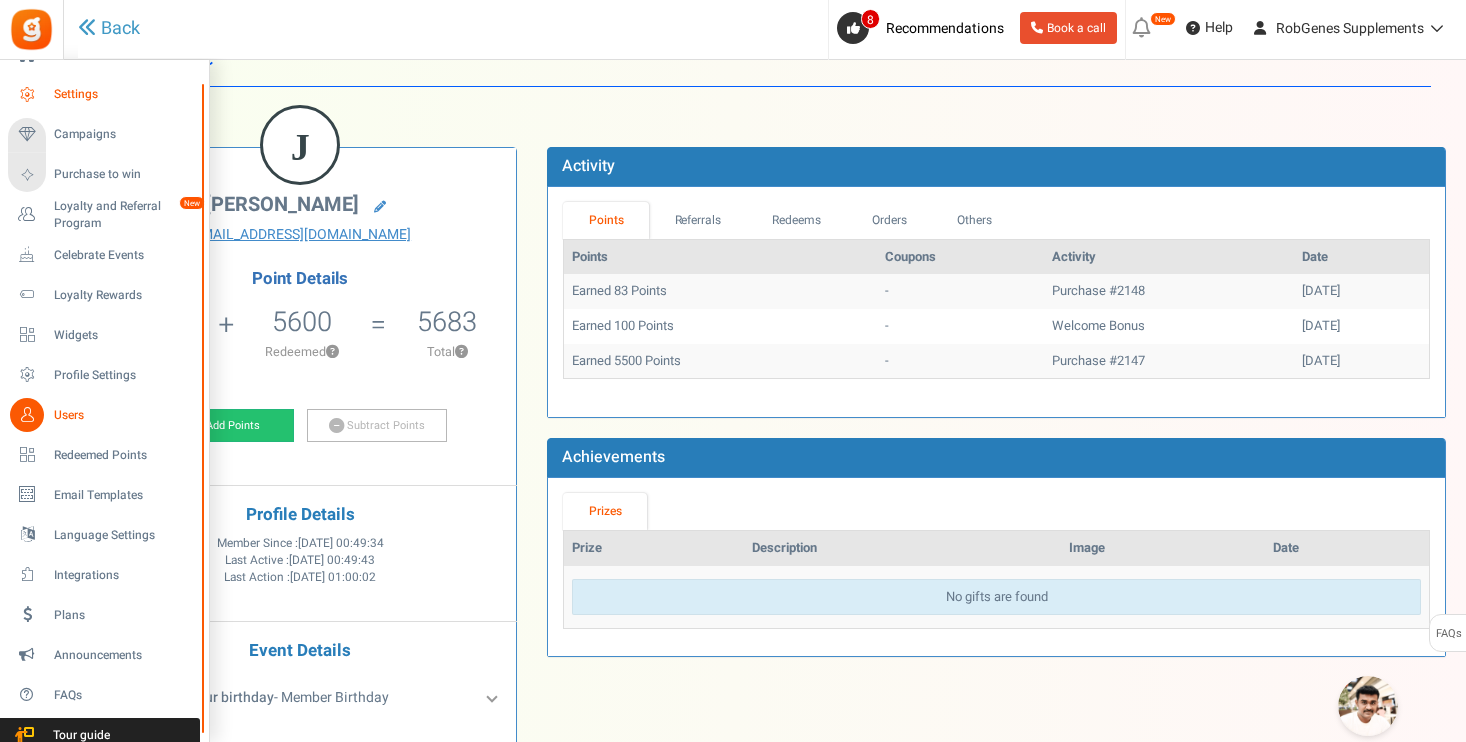 click on "Settings" at bounding box center (124, 94) 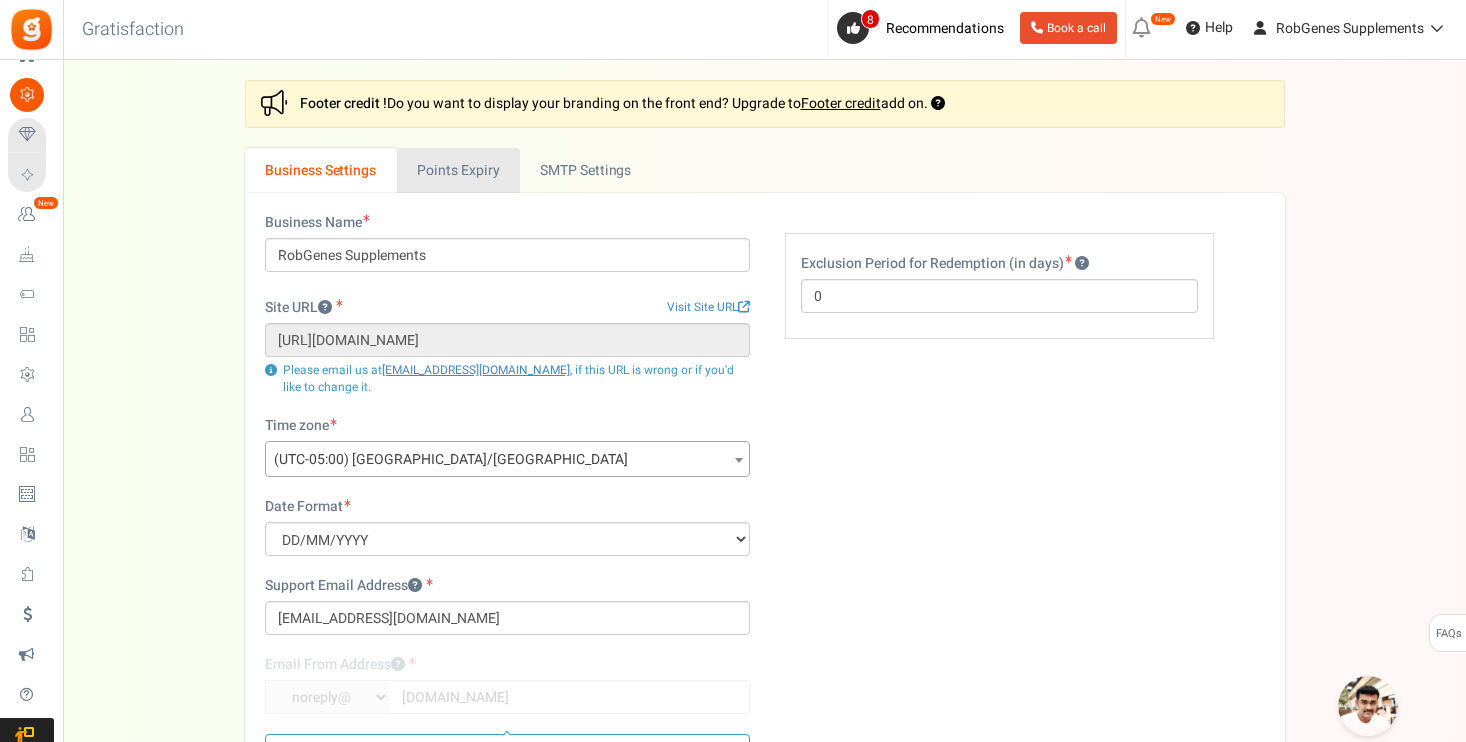 scroll, scrollTop: 0, scrollLeft: 0, axis: both 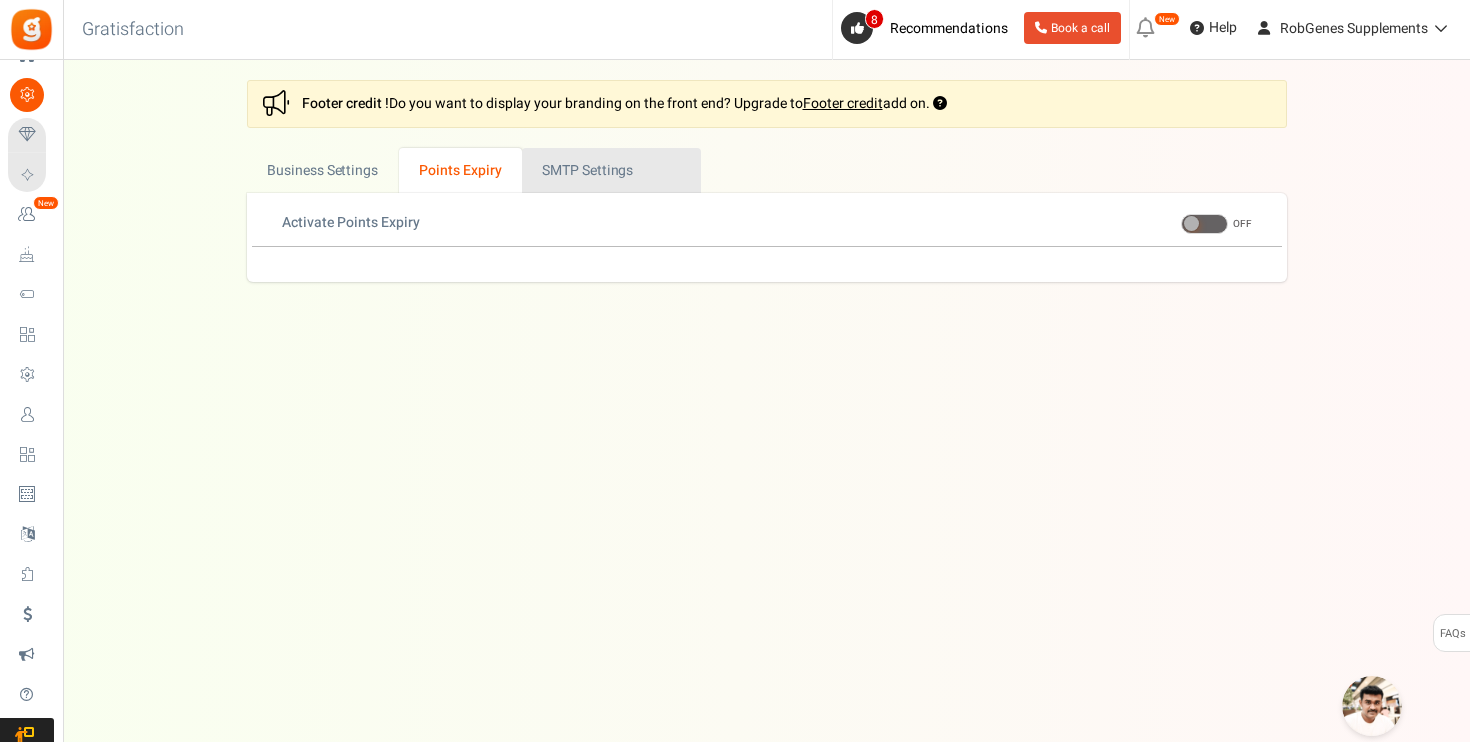 click on "Active SMTP Settings" at bounding box center [611, 170] 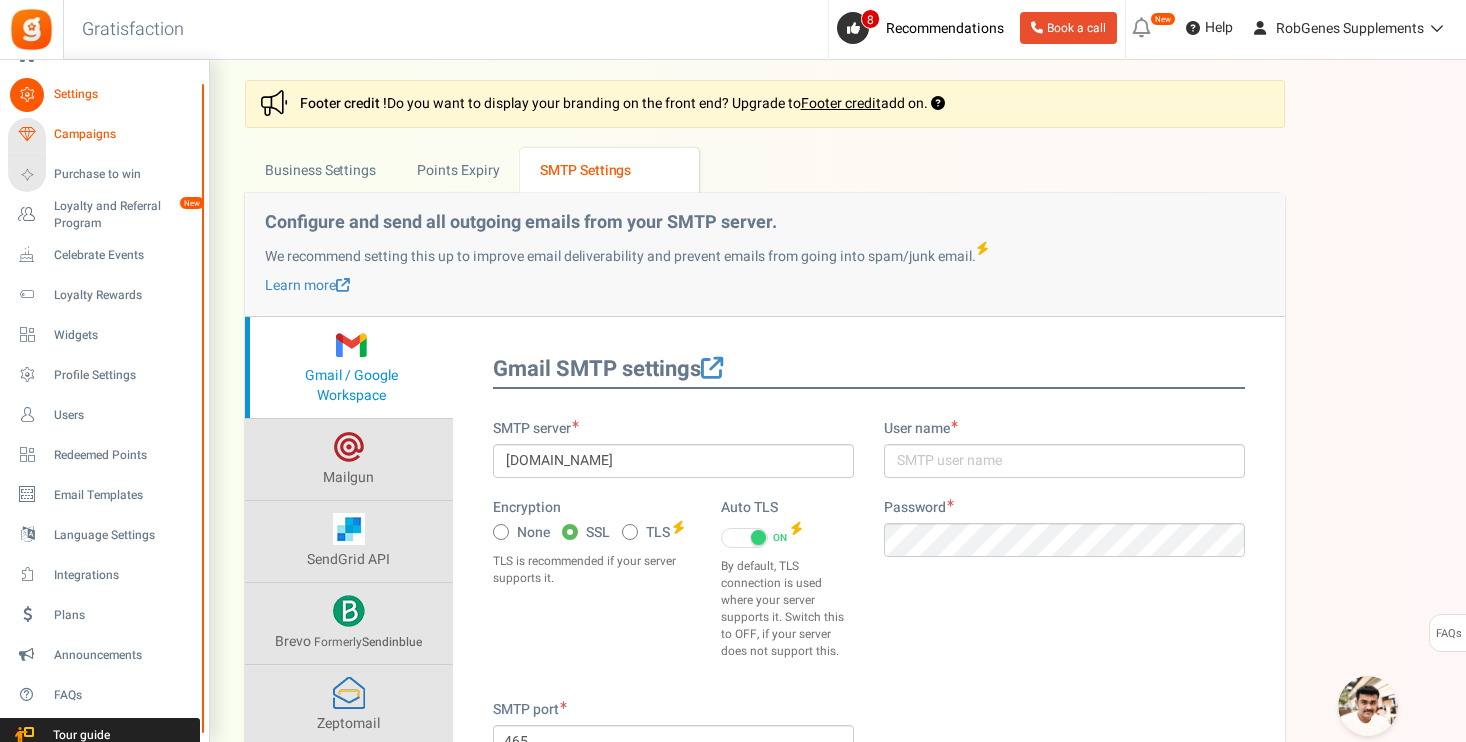 click on "Campaigns" at bounding box center (104, 135) 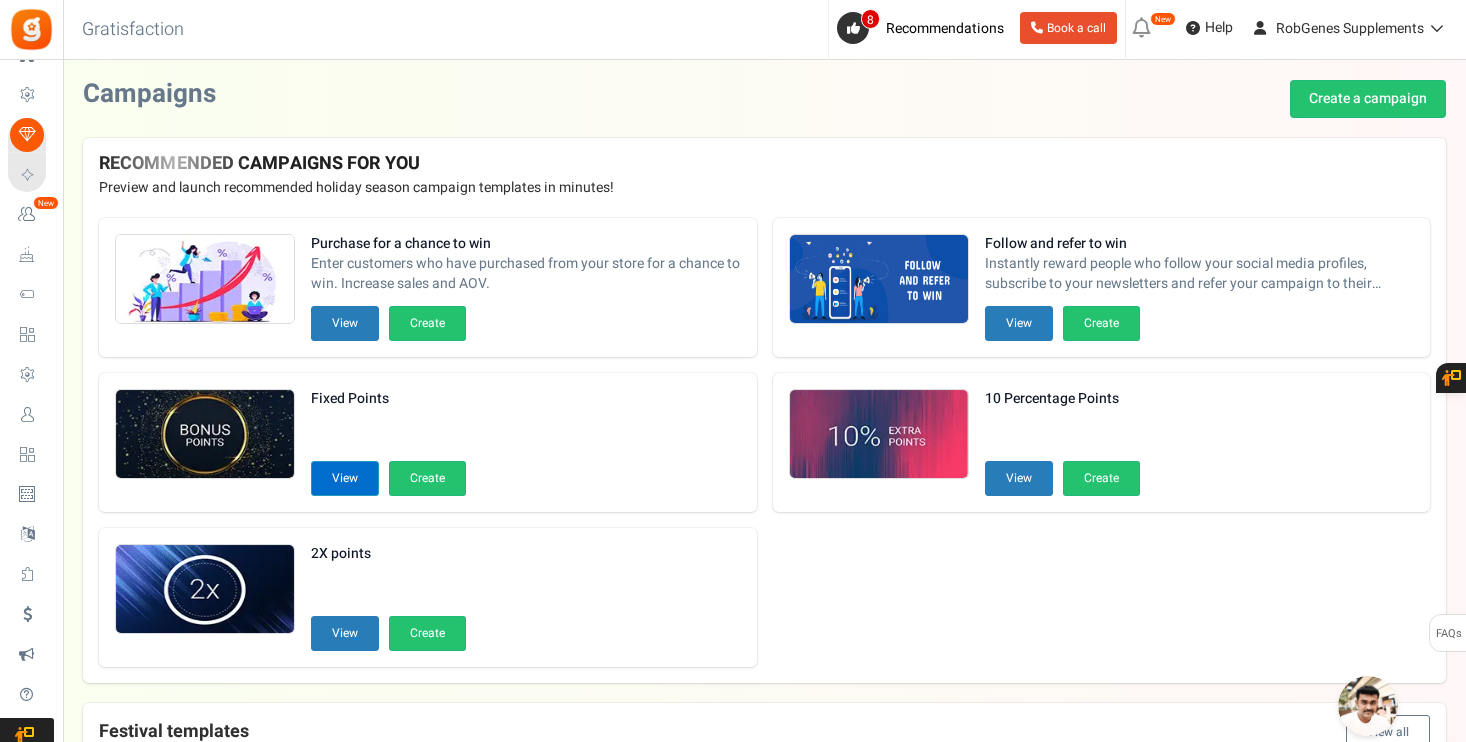 click on "View" at bounding box center [345, 478] 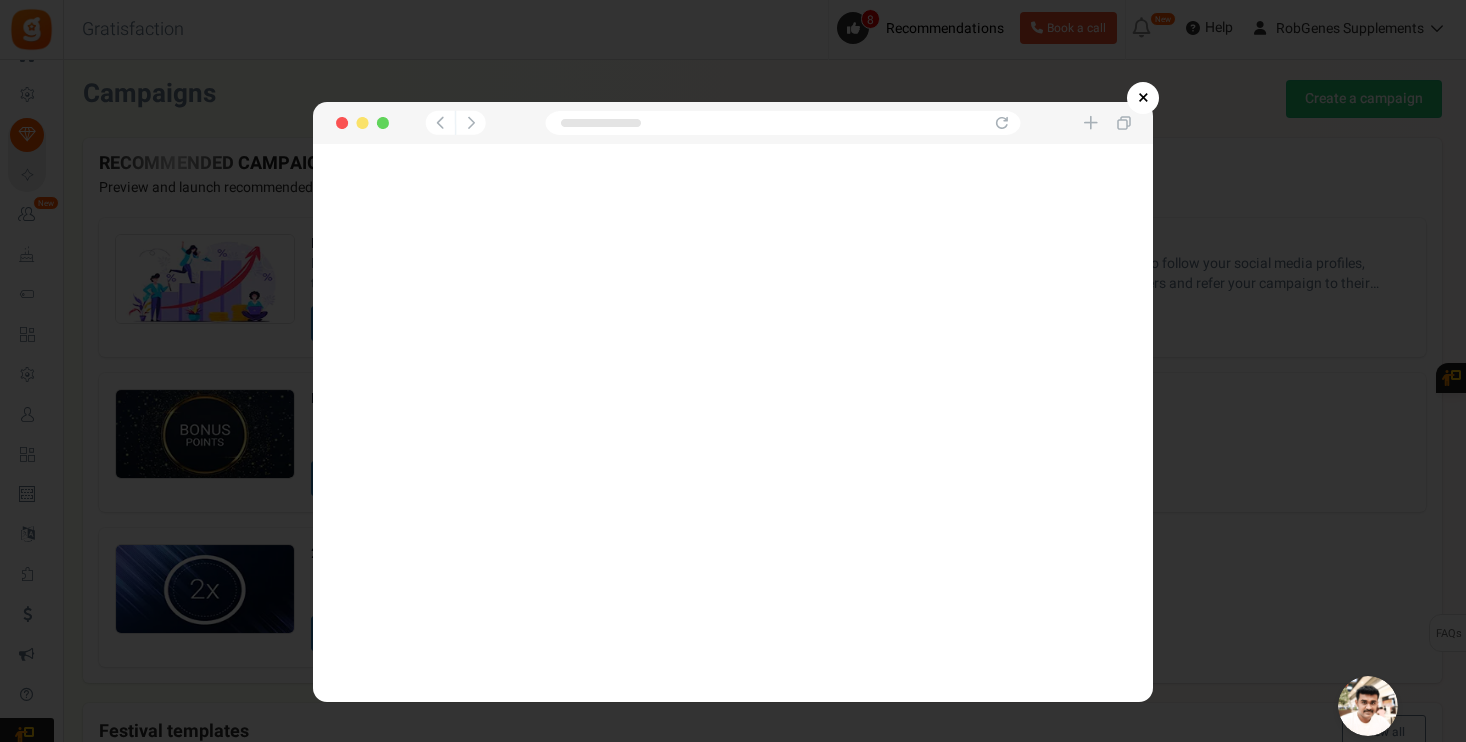 click on "×" at bounding box center (1143, 98) 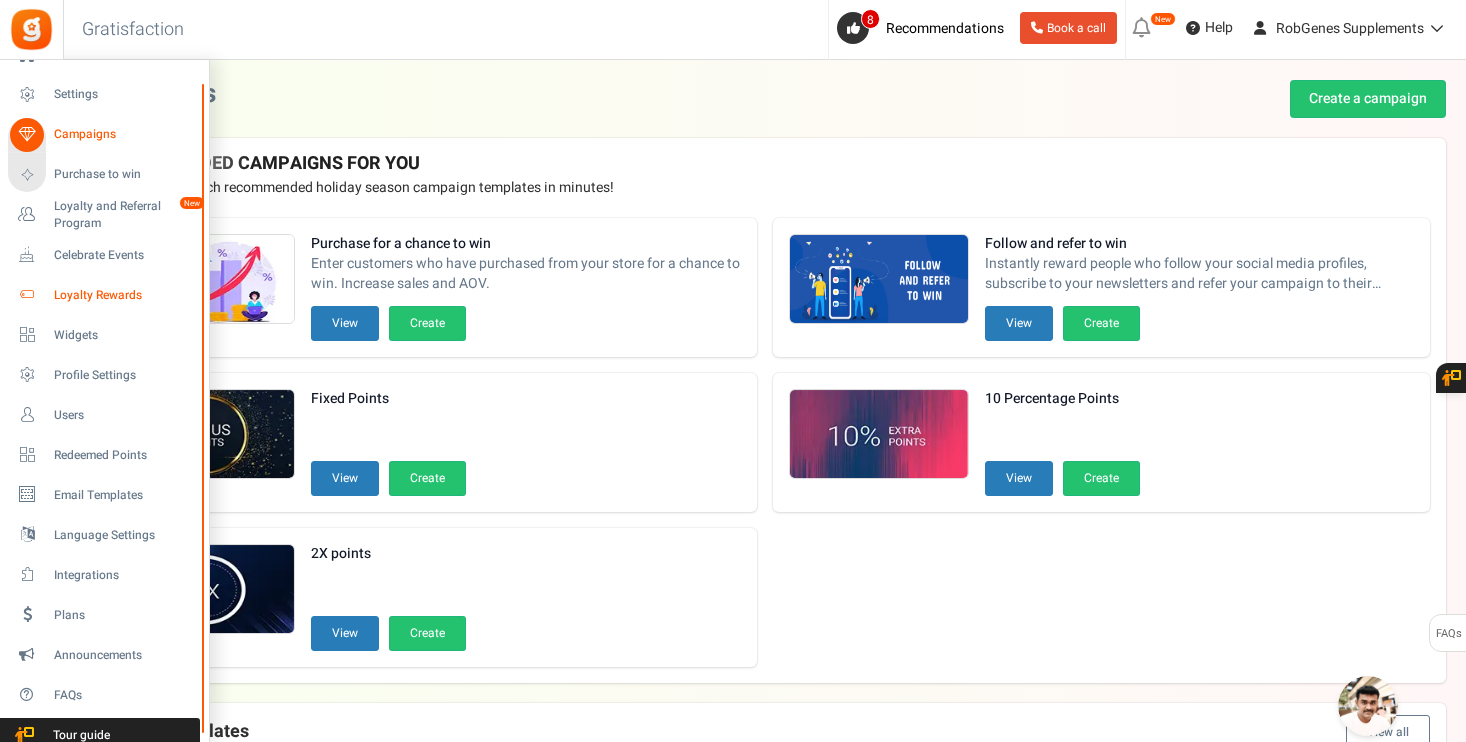 click on "Loyalty Rewards" at bounding box center [124, 295] 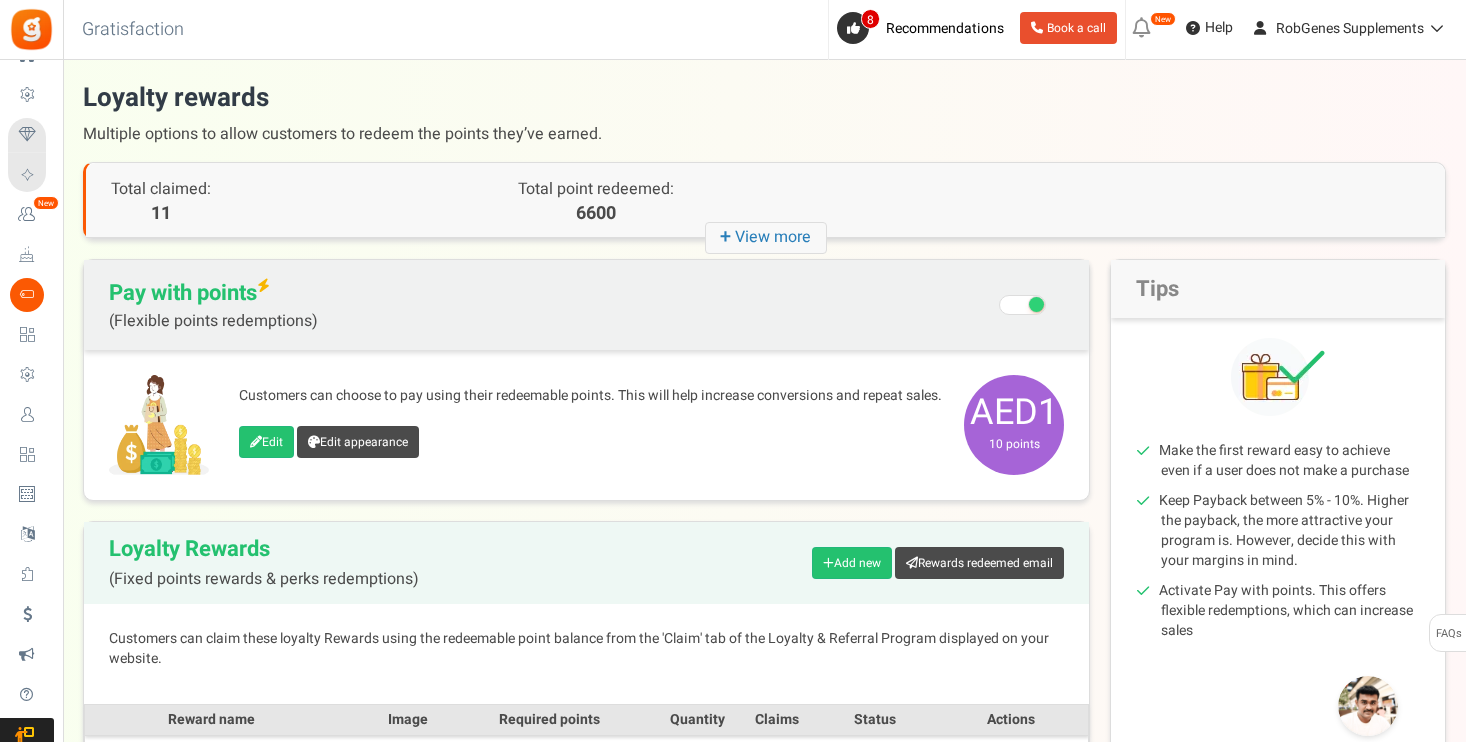 scroll, scrollTop: 0, scrollLeft: 0, axis: both 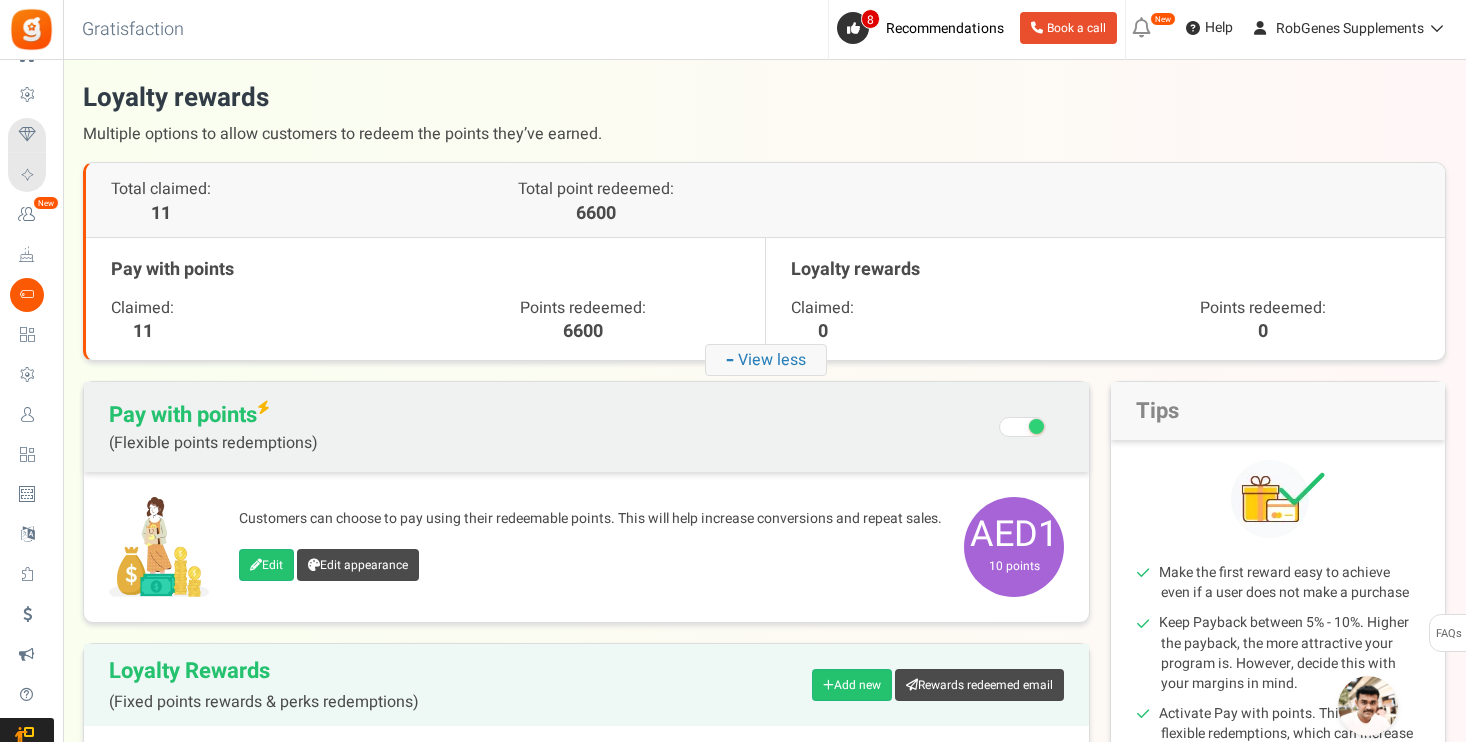 click on "-  View less" at bounding box center [766, 360] 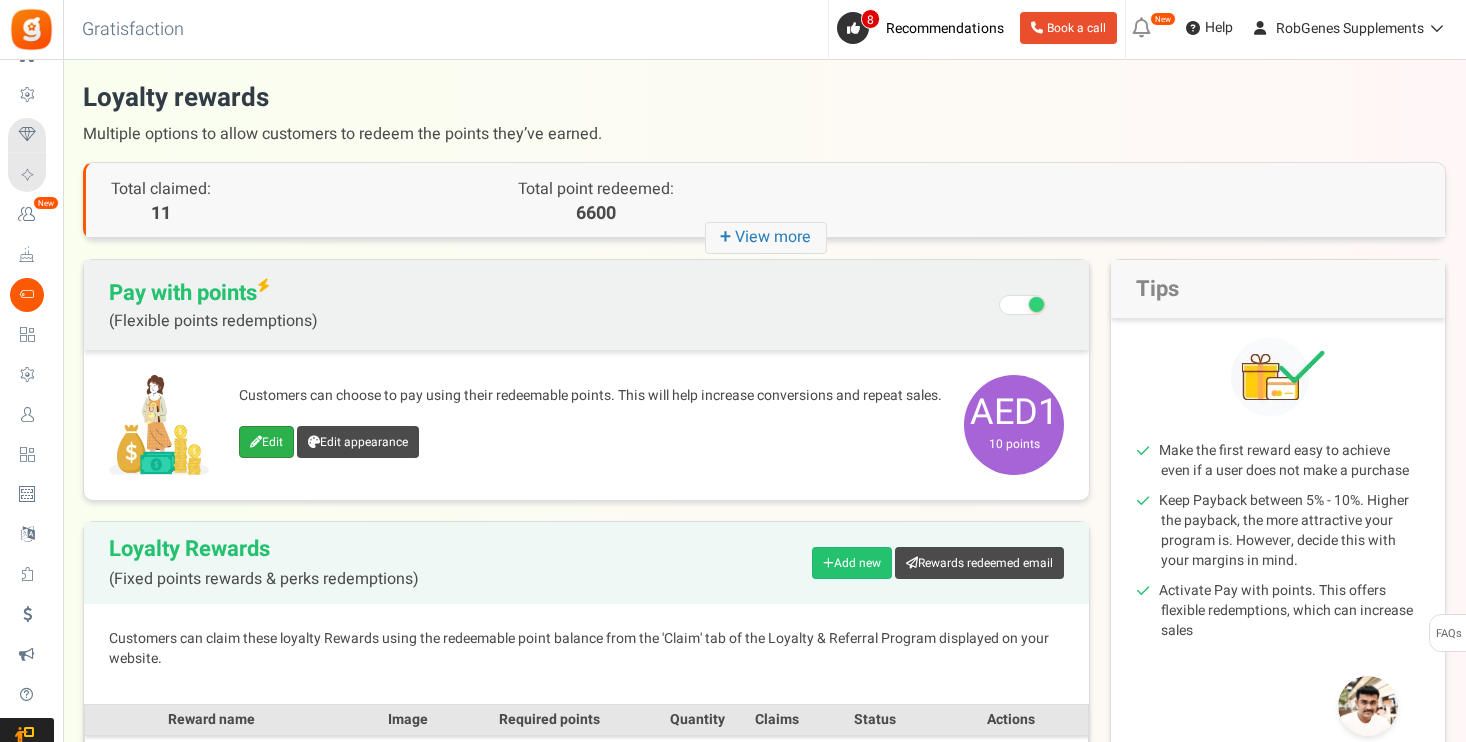 click at bounding box center [256, 442] 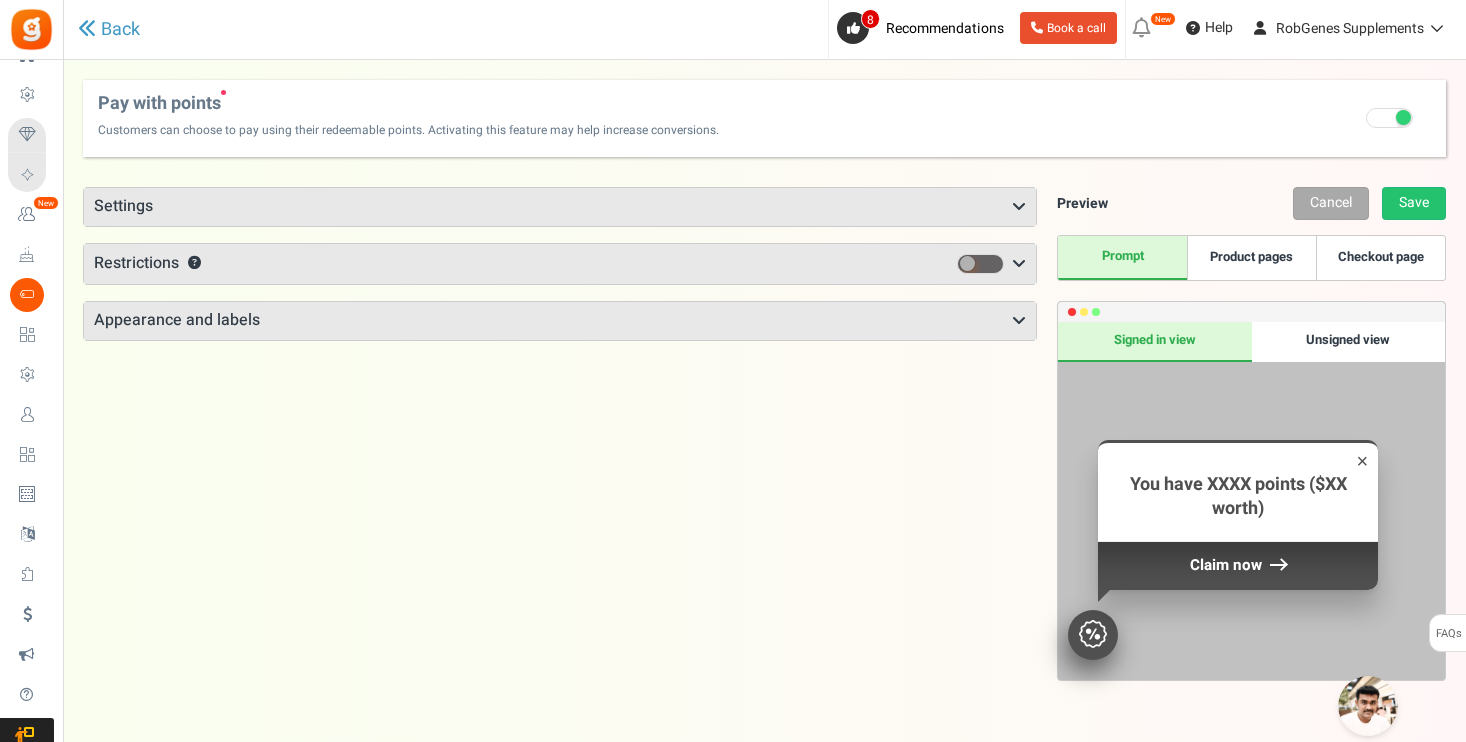 click on "Settings" at bounding box center [560, 207] 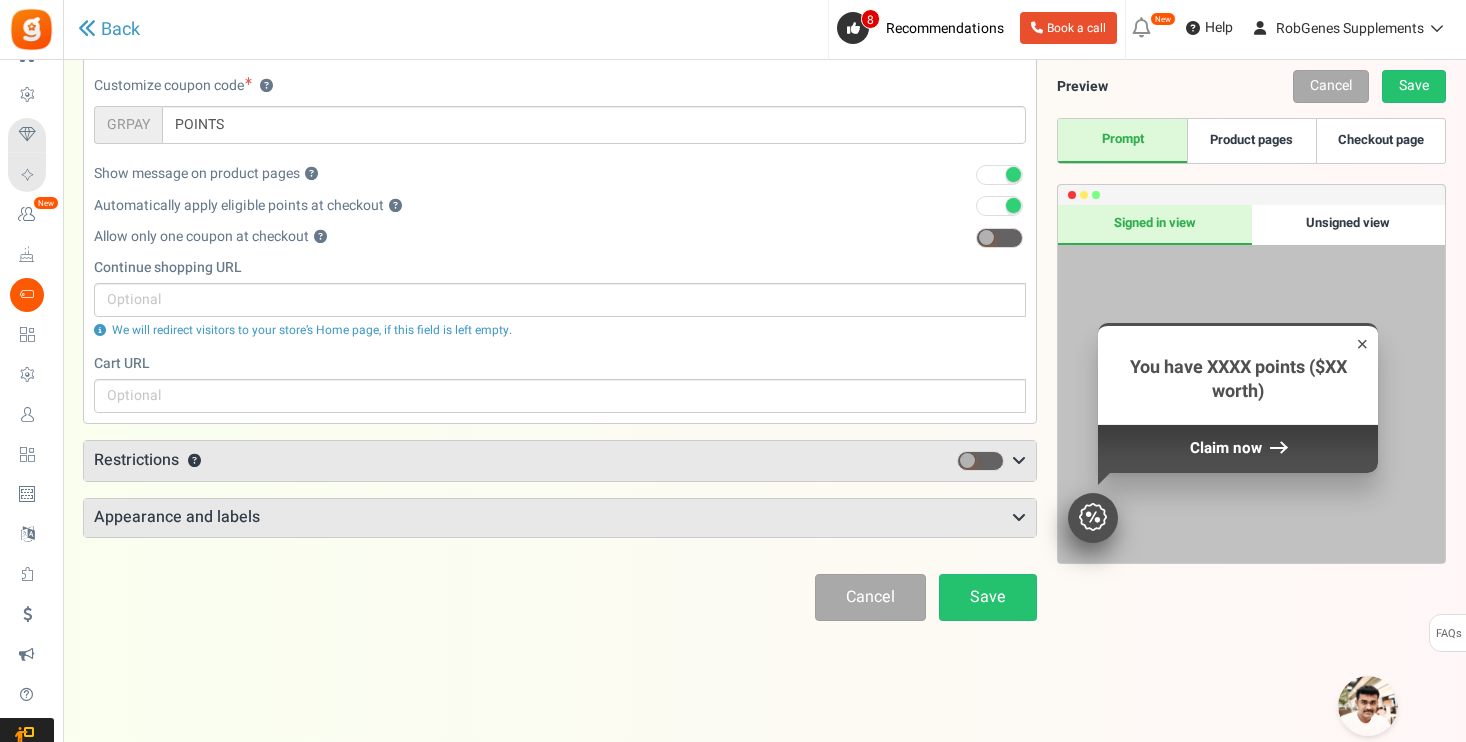 scroll, scrollTop: 271, scrollLeft: 0, axis: vertical 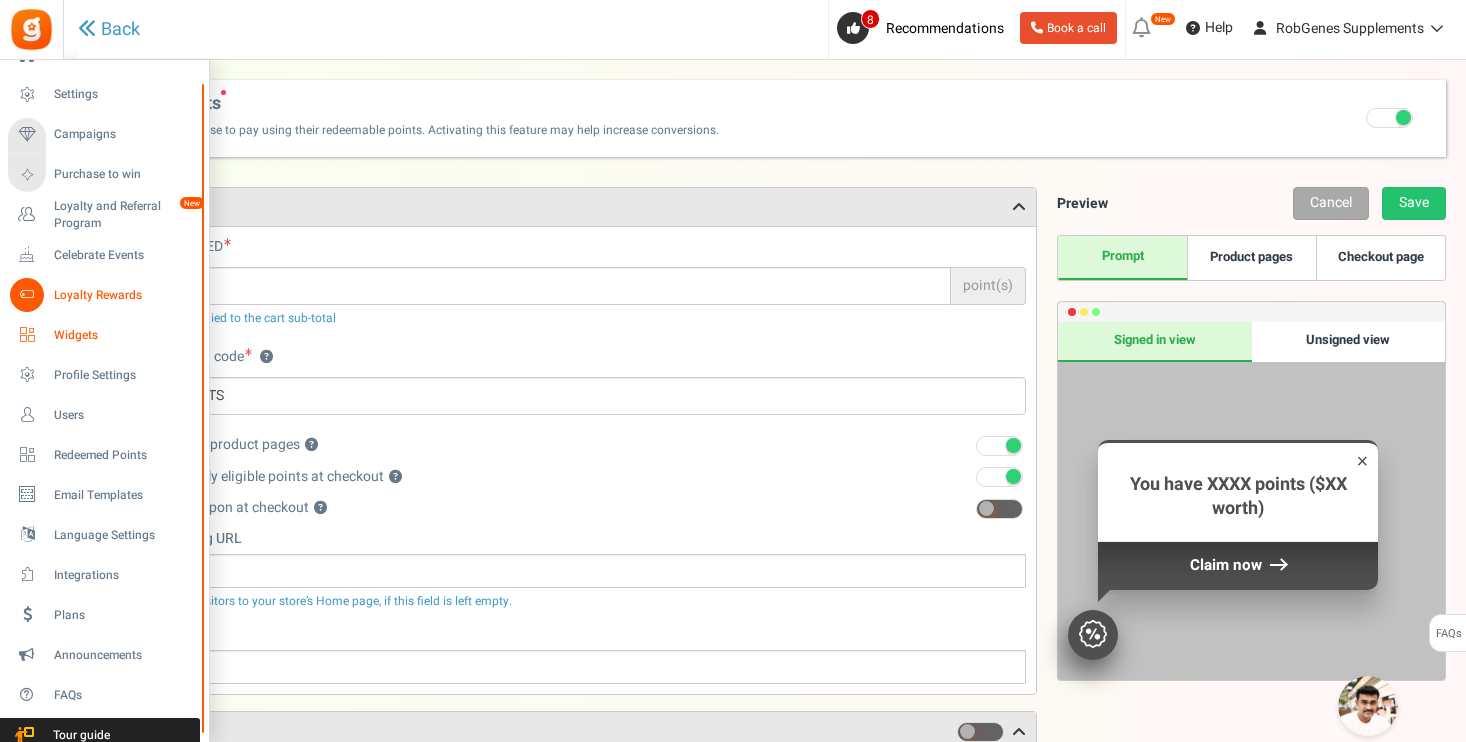 click on "Widgets" at bounding box center [124, 335] 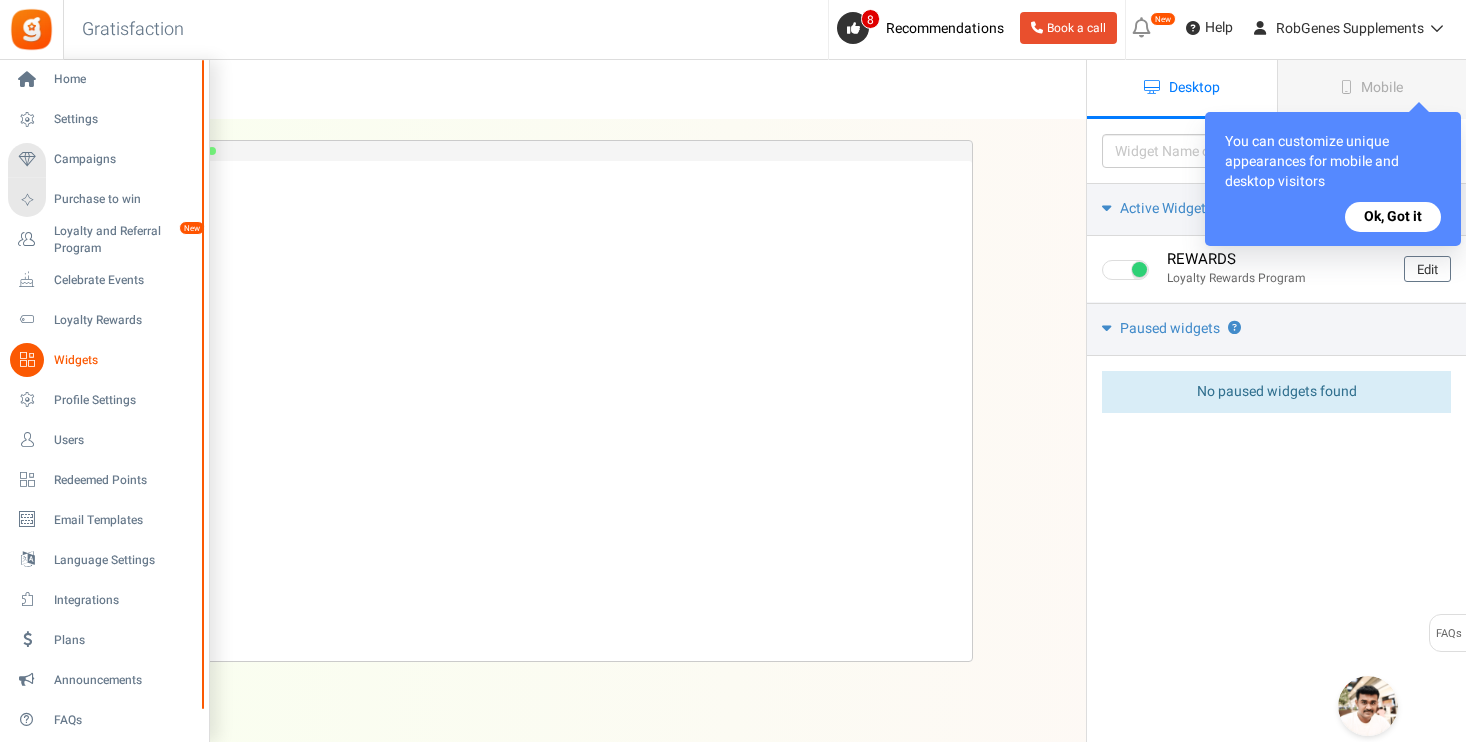 scroll, scrollTop: 0, scrollLeft: 0, axis: both 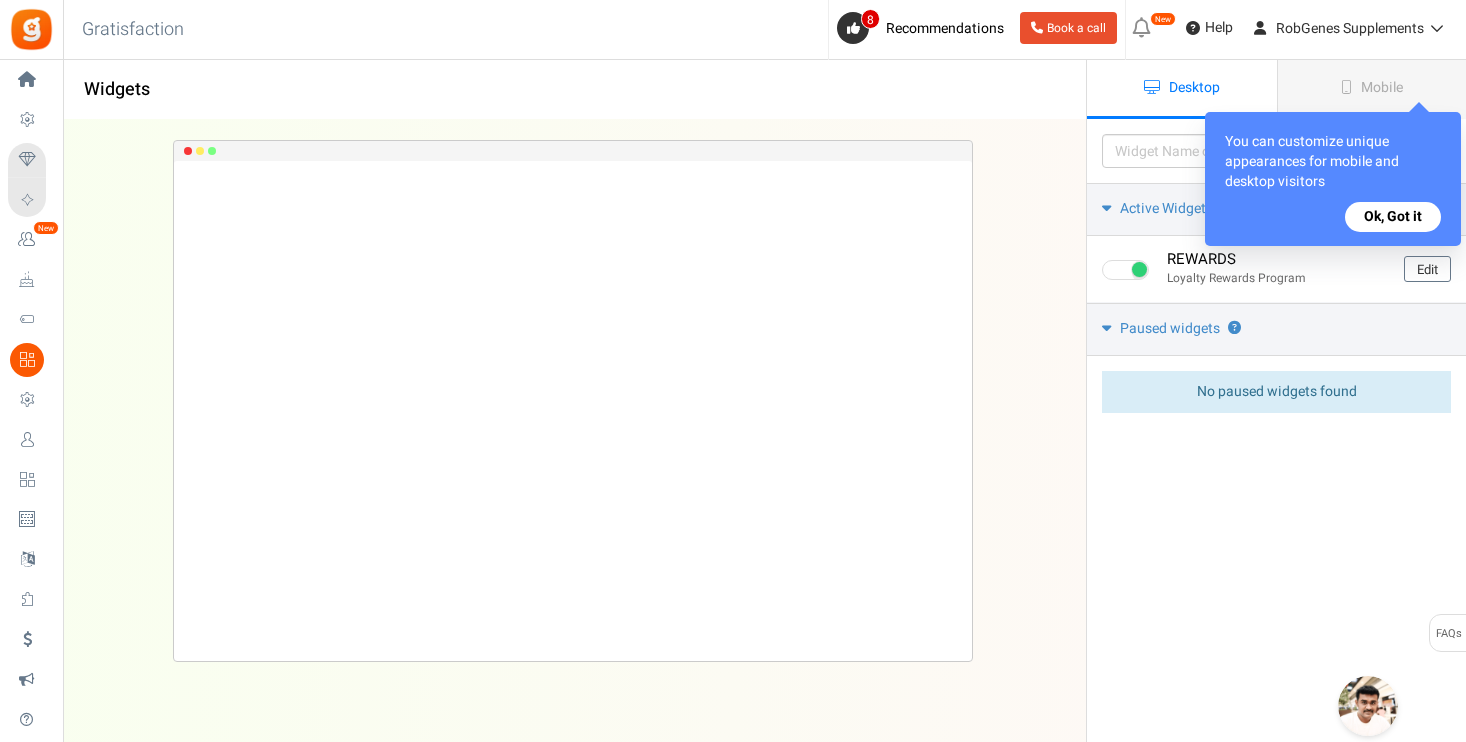 click at bounding box center [31, 29] 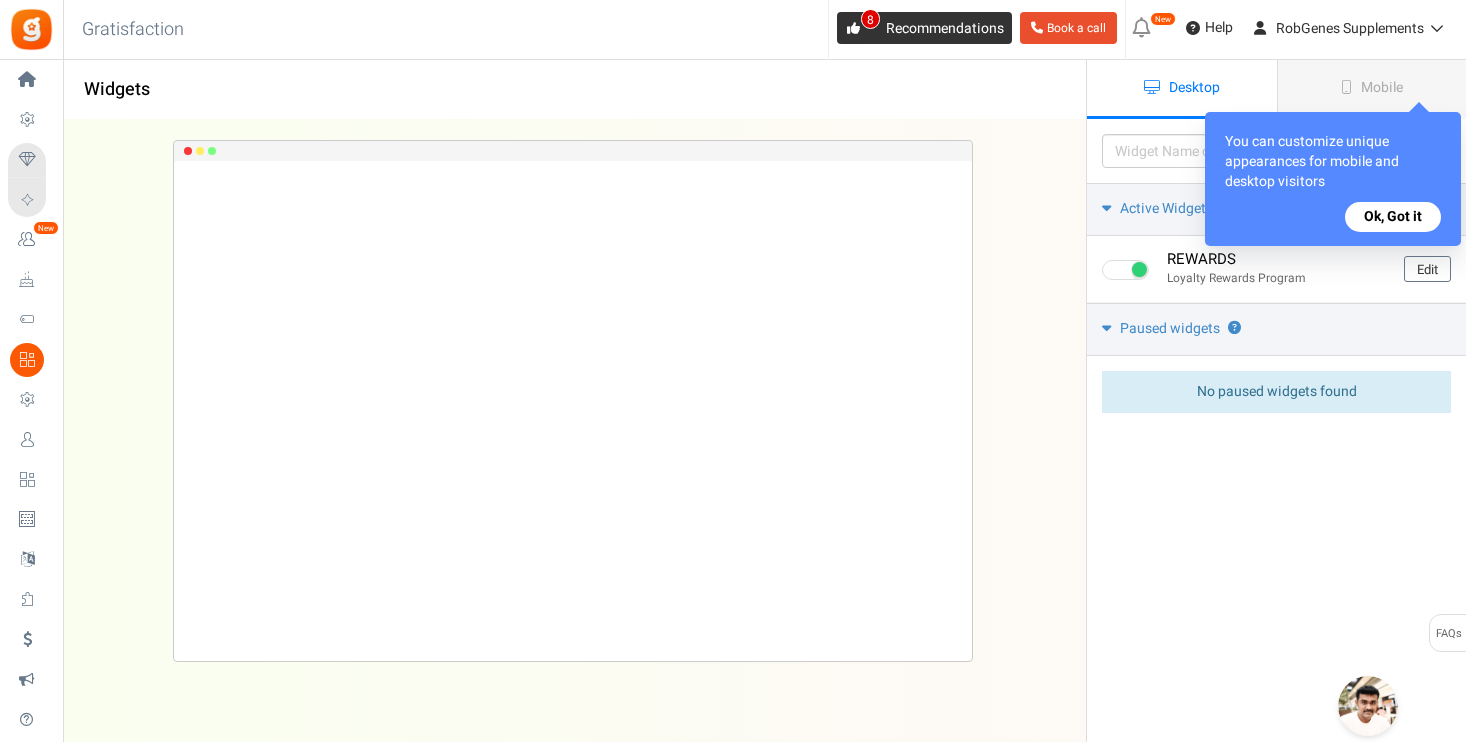click on "Recommendations" at bounding box center [945, 28] 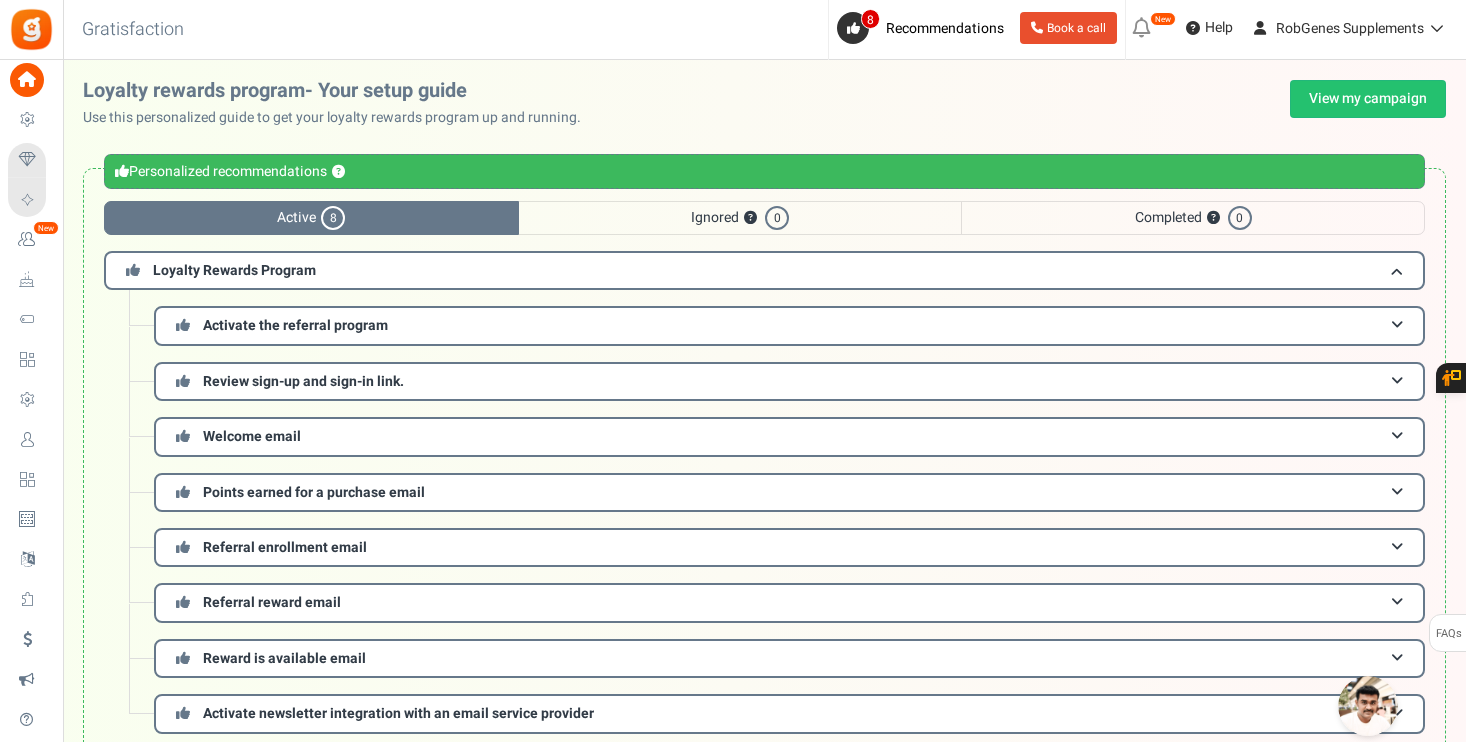 click on "Personalized recommendations  ?" at bounding box center [764, 171] 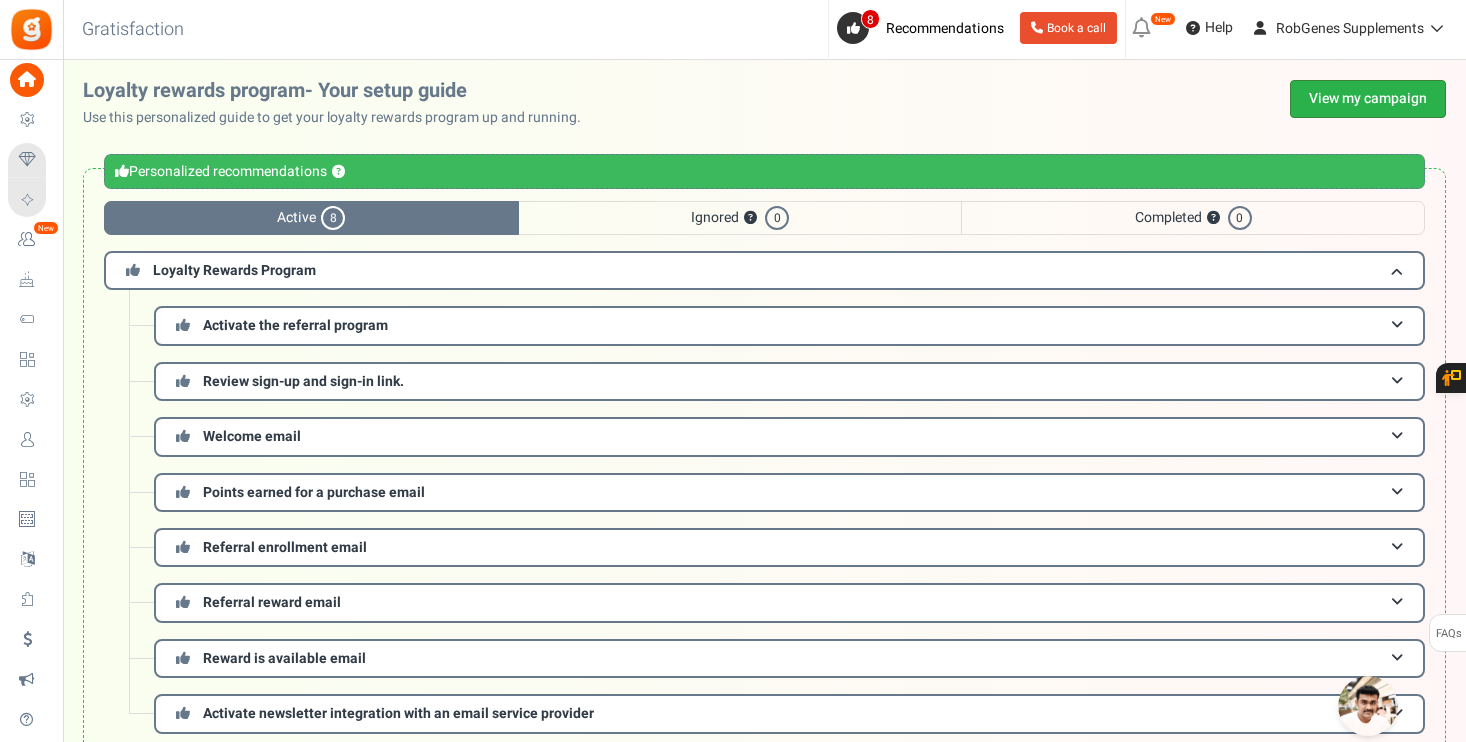 click on "View my campaign" at bounding box center (1368, 99) 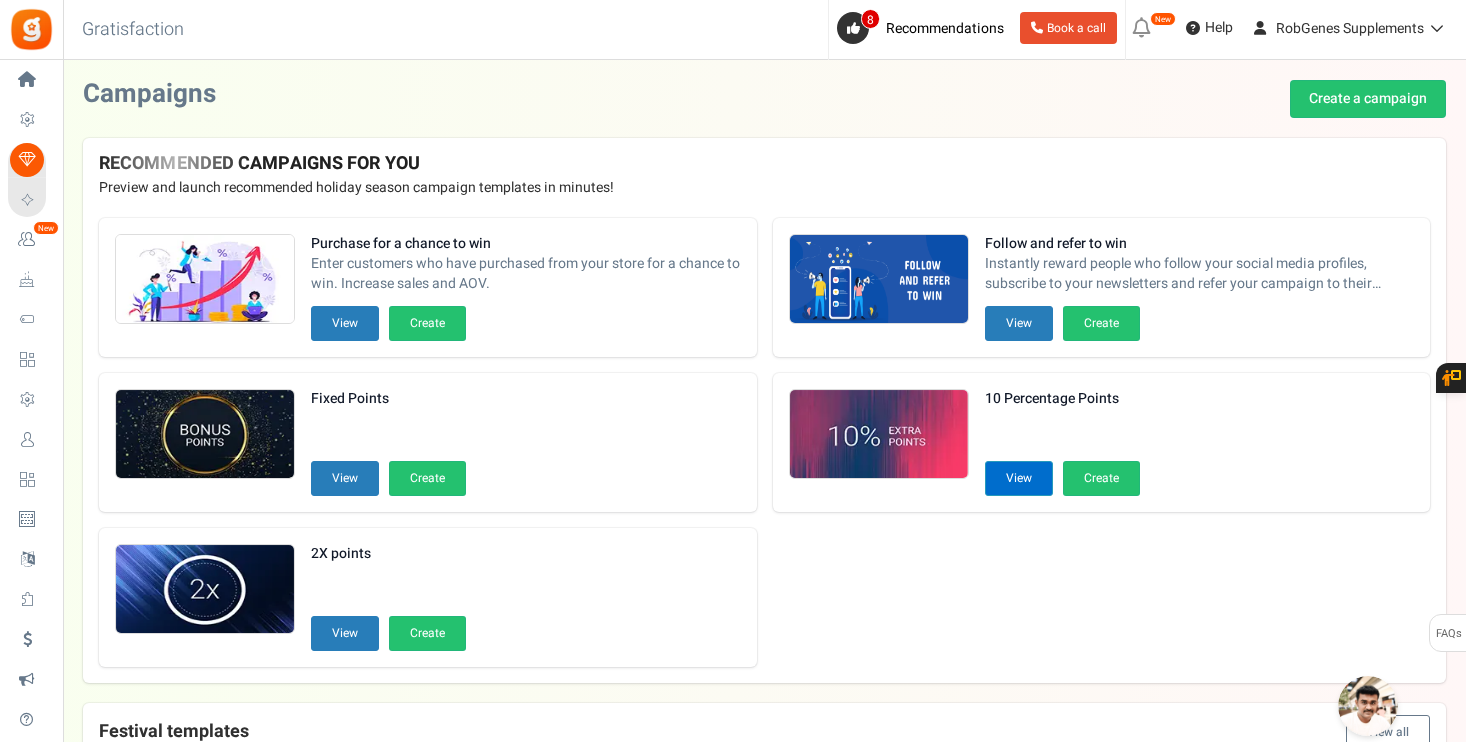 click on "View" at bounding box center [1019, 478] 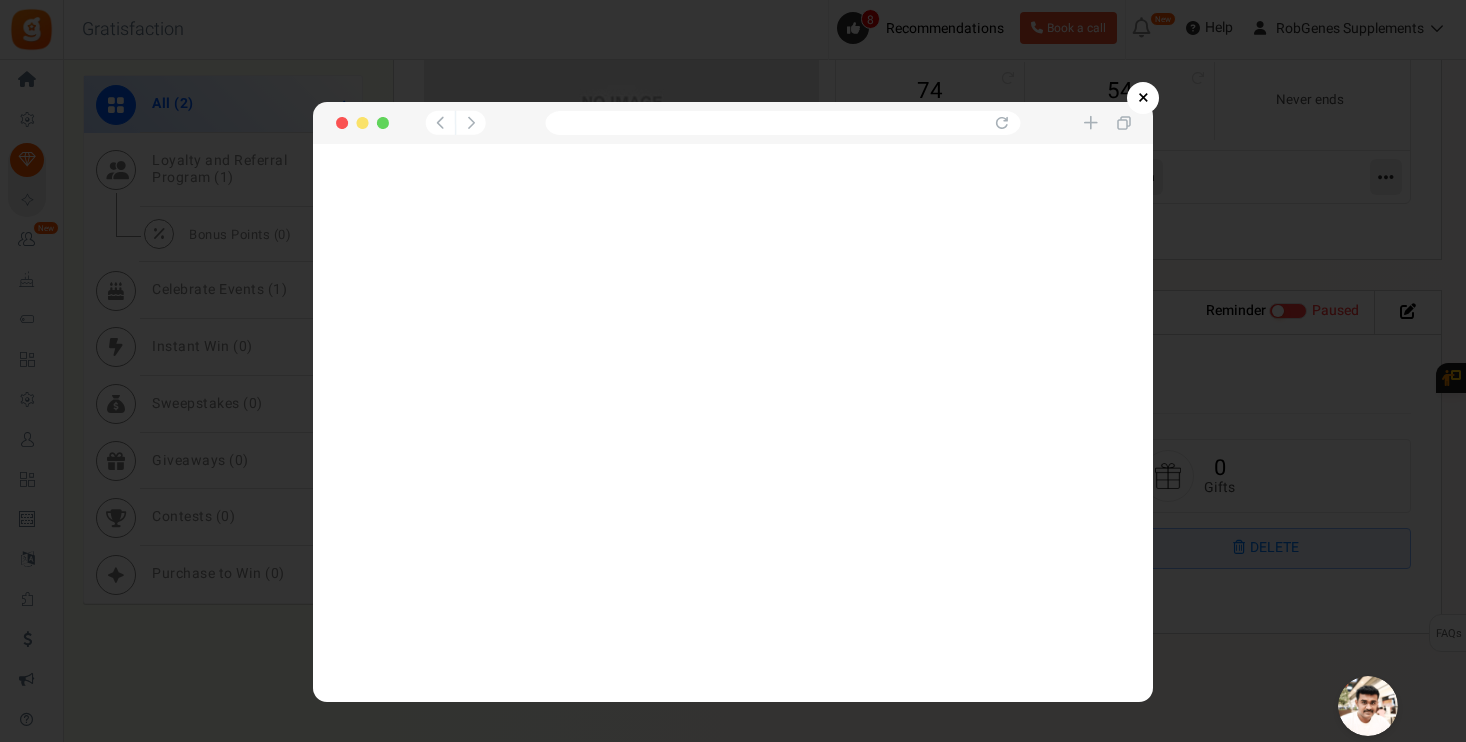 scroll, scrollTop: 1206, scrollLeft: 0, axis: vertical 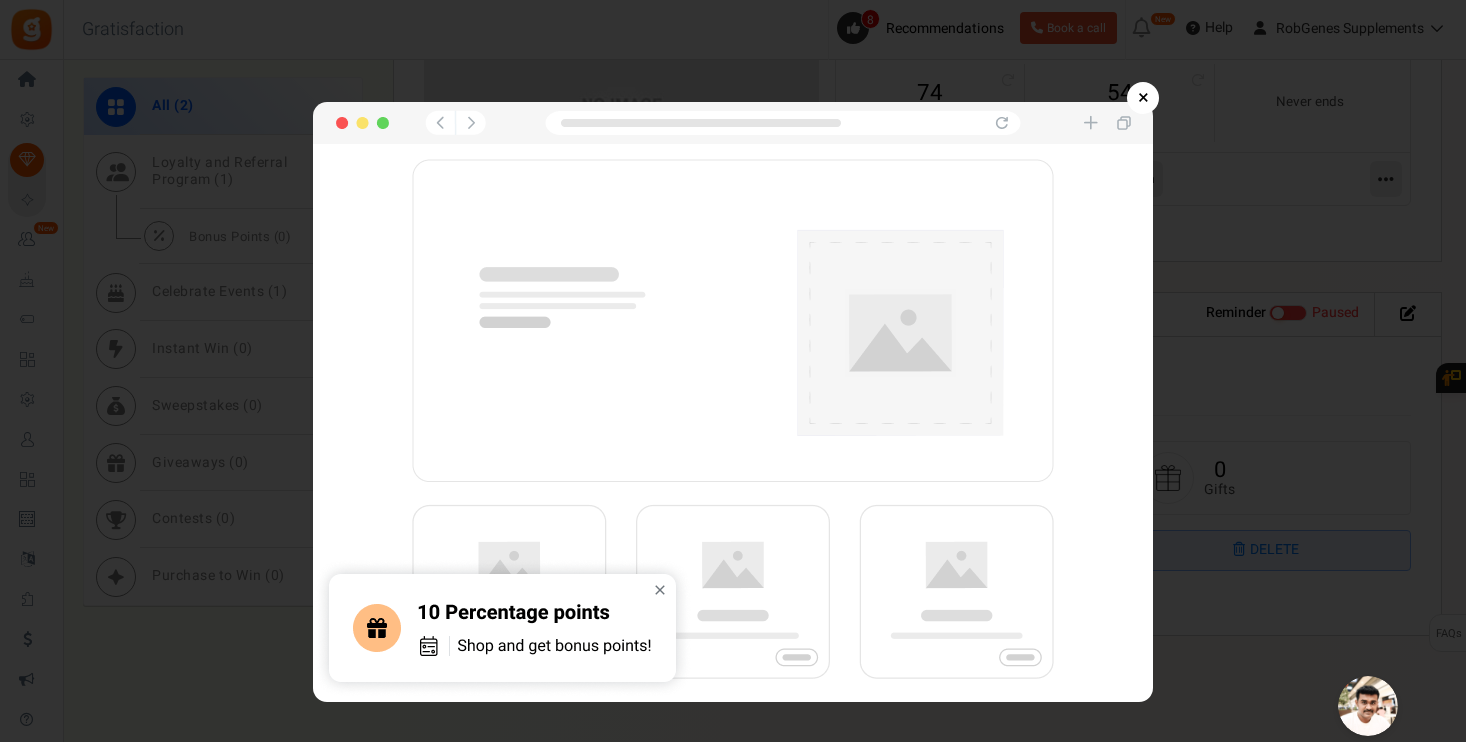 click on "×" at bounding box center [1143, 98] 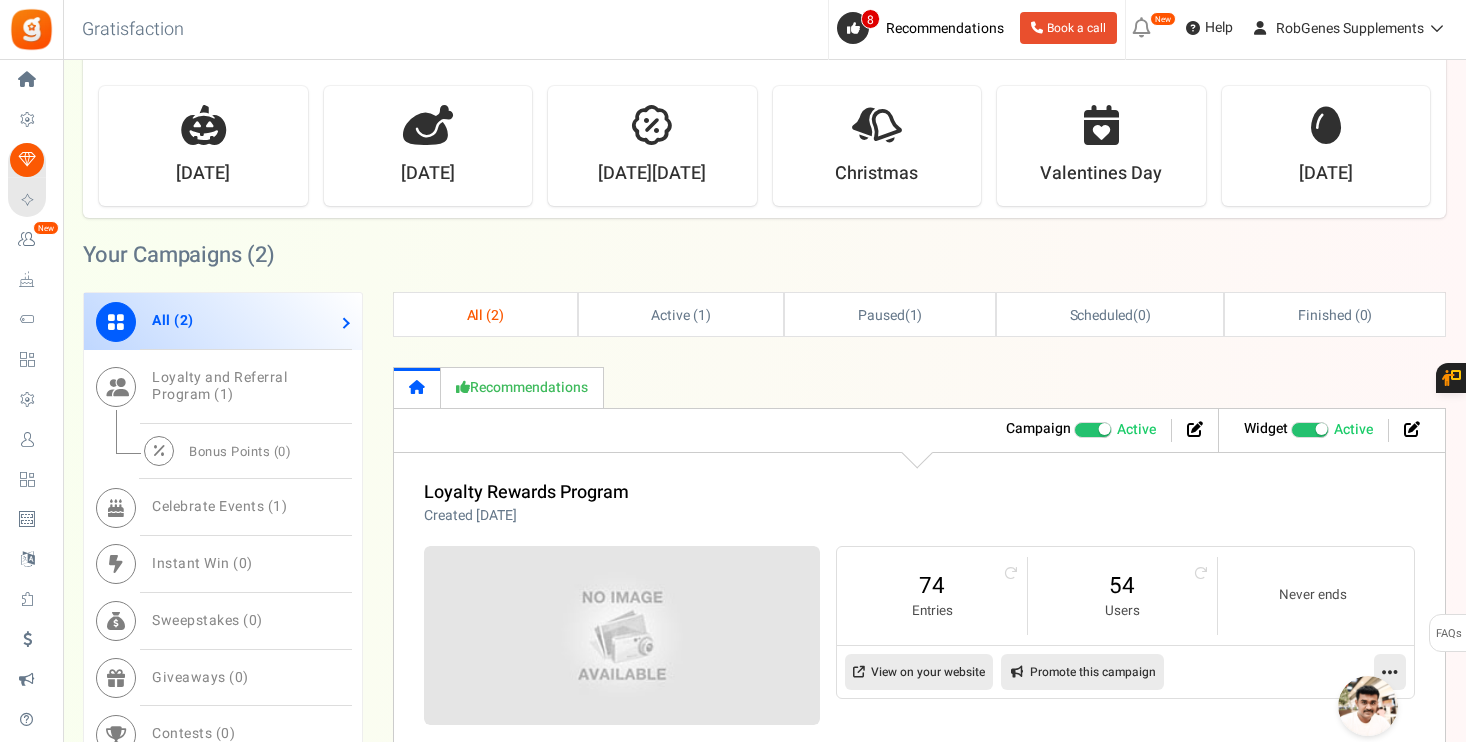 scroll, scrollTop: 725, scrollLeft: 0, axis: vertical 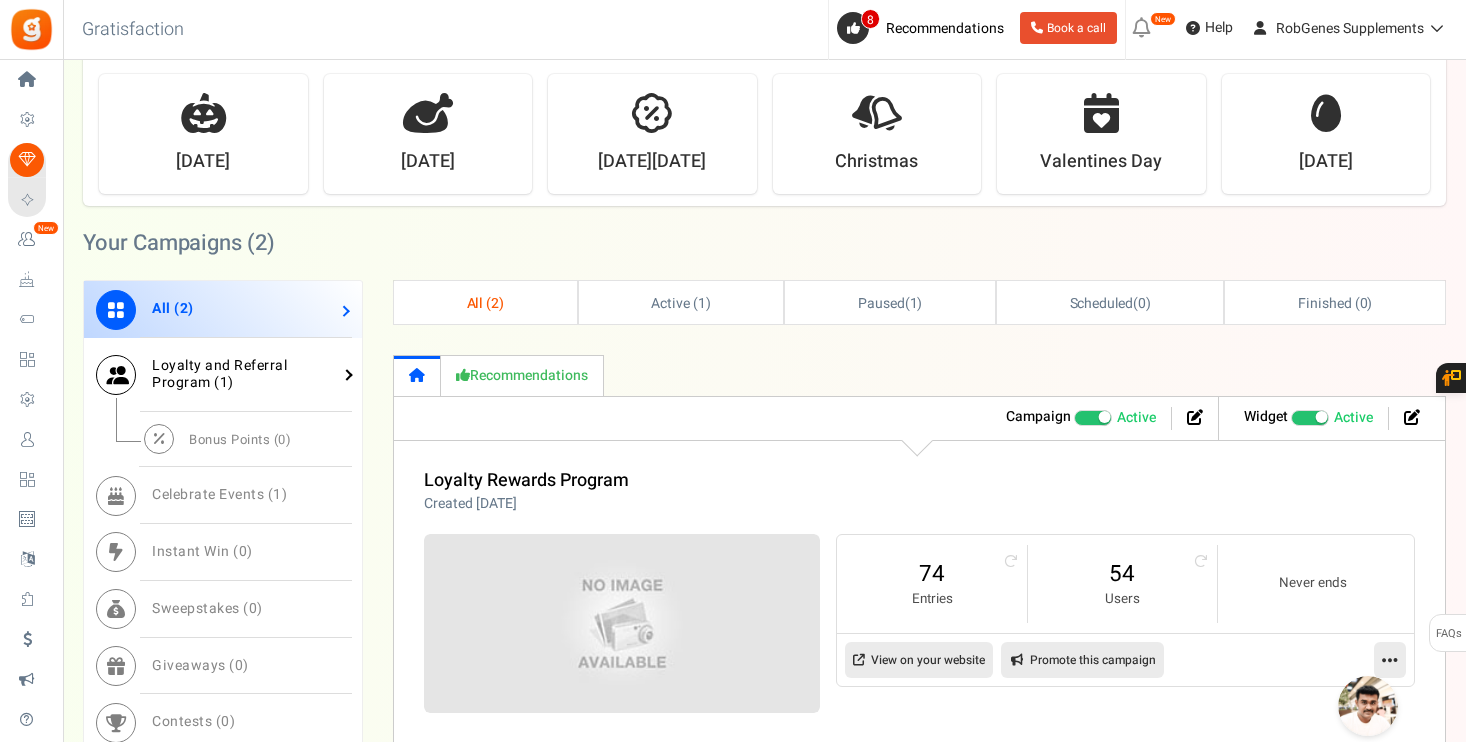 click on "Loyalty and Referral Program ( 1 )" at bounding box center (219, 374) 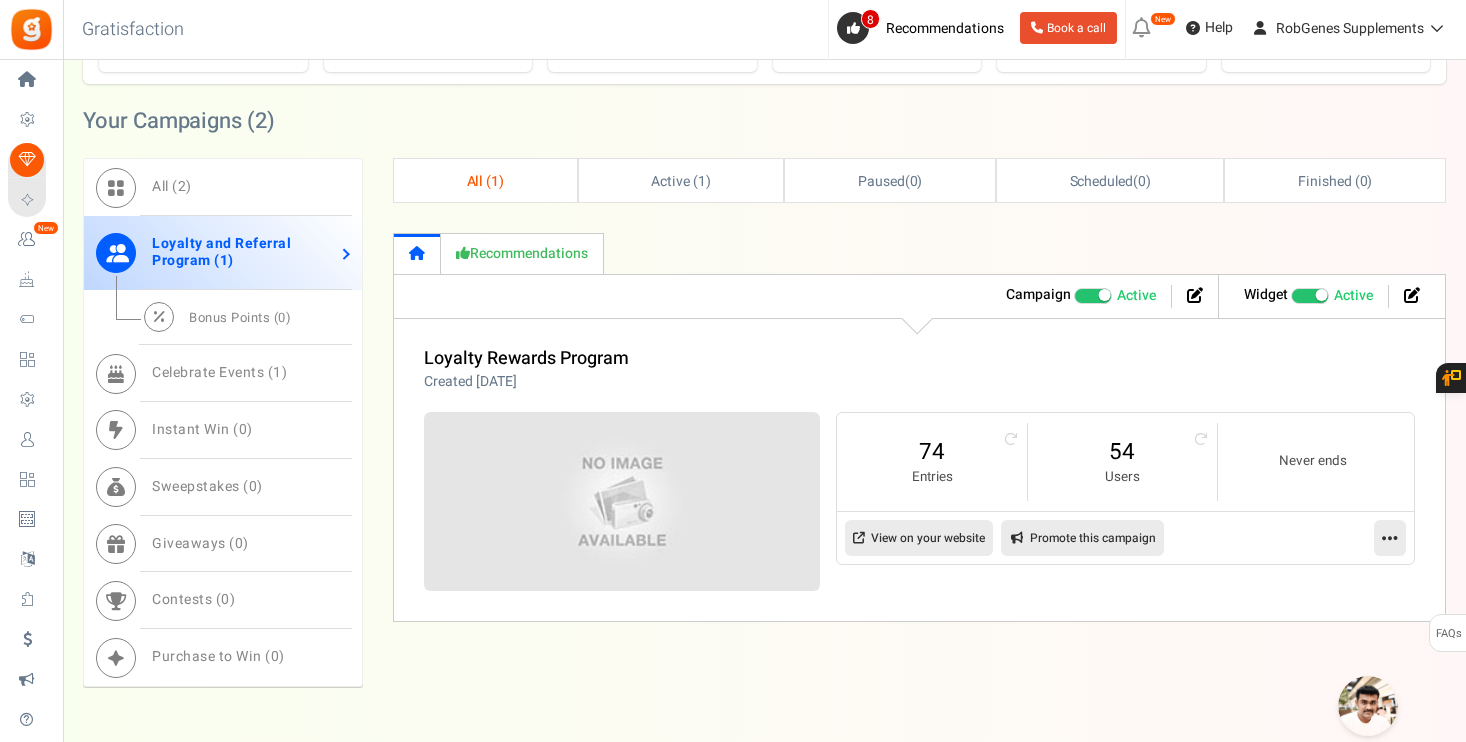 scroll, scrollTop: 854, scrollLeft: 0, axis: vertical 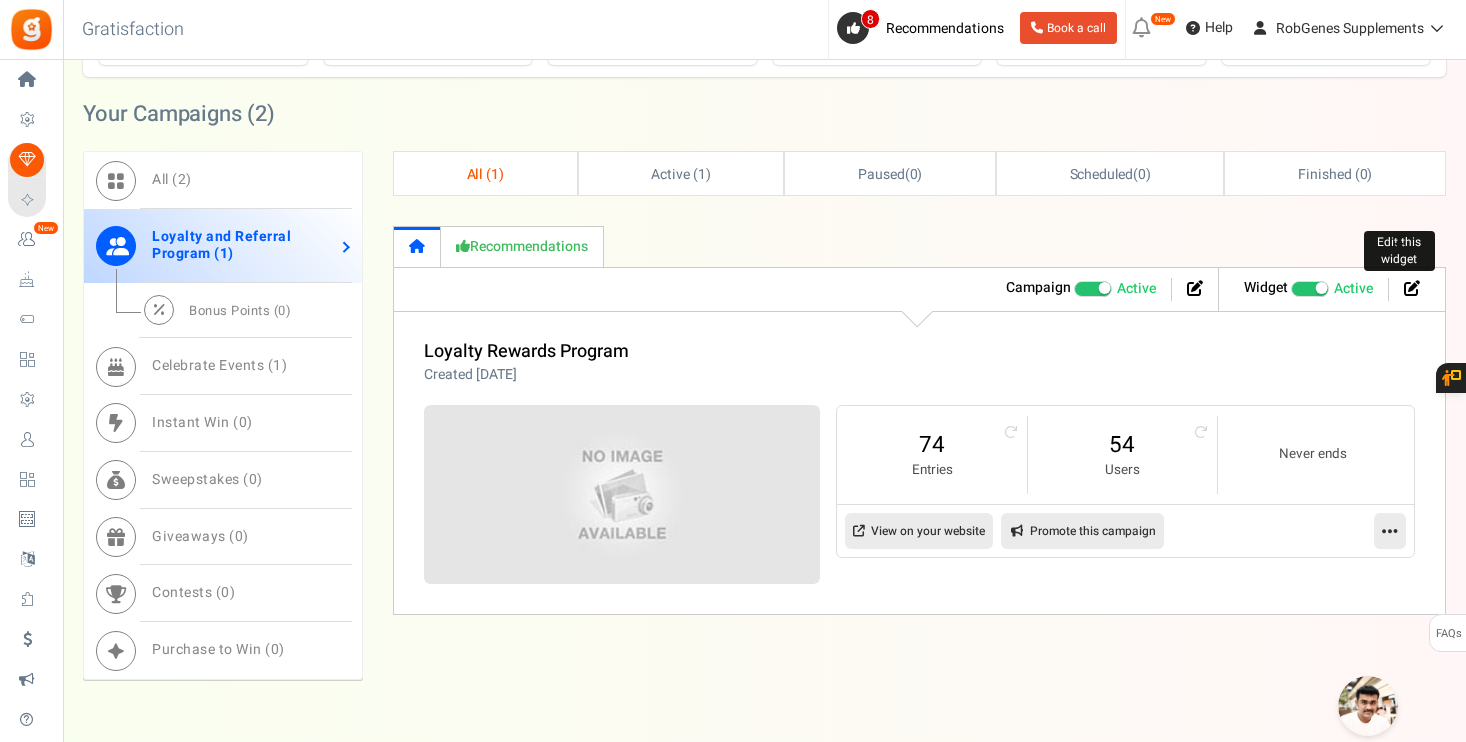 click at bounding box center [1412, 288] 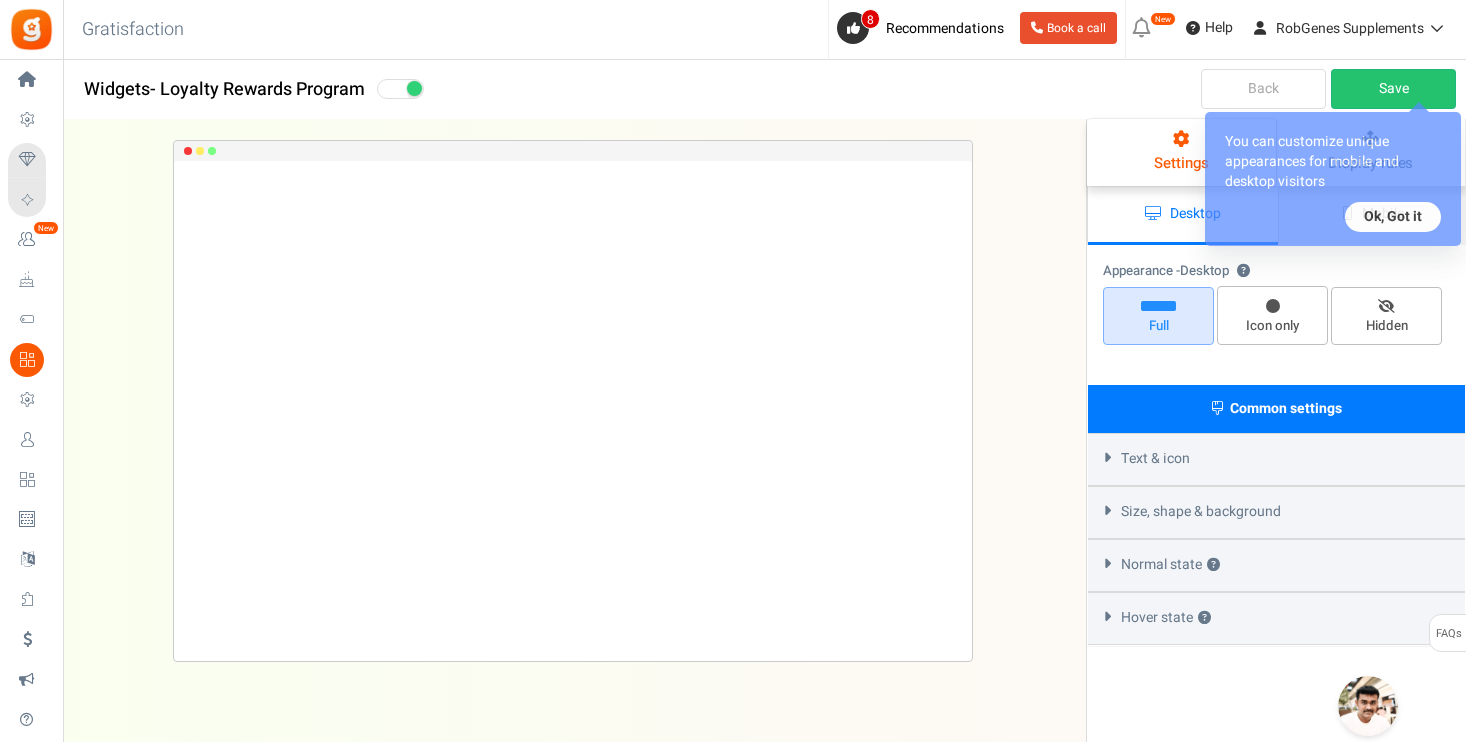 scroll, scrollTop: 0, scrollLeft: 0, axis: both 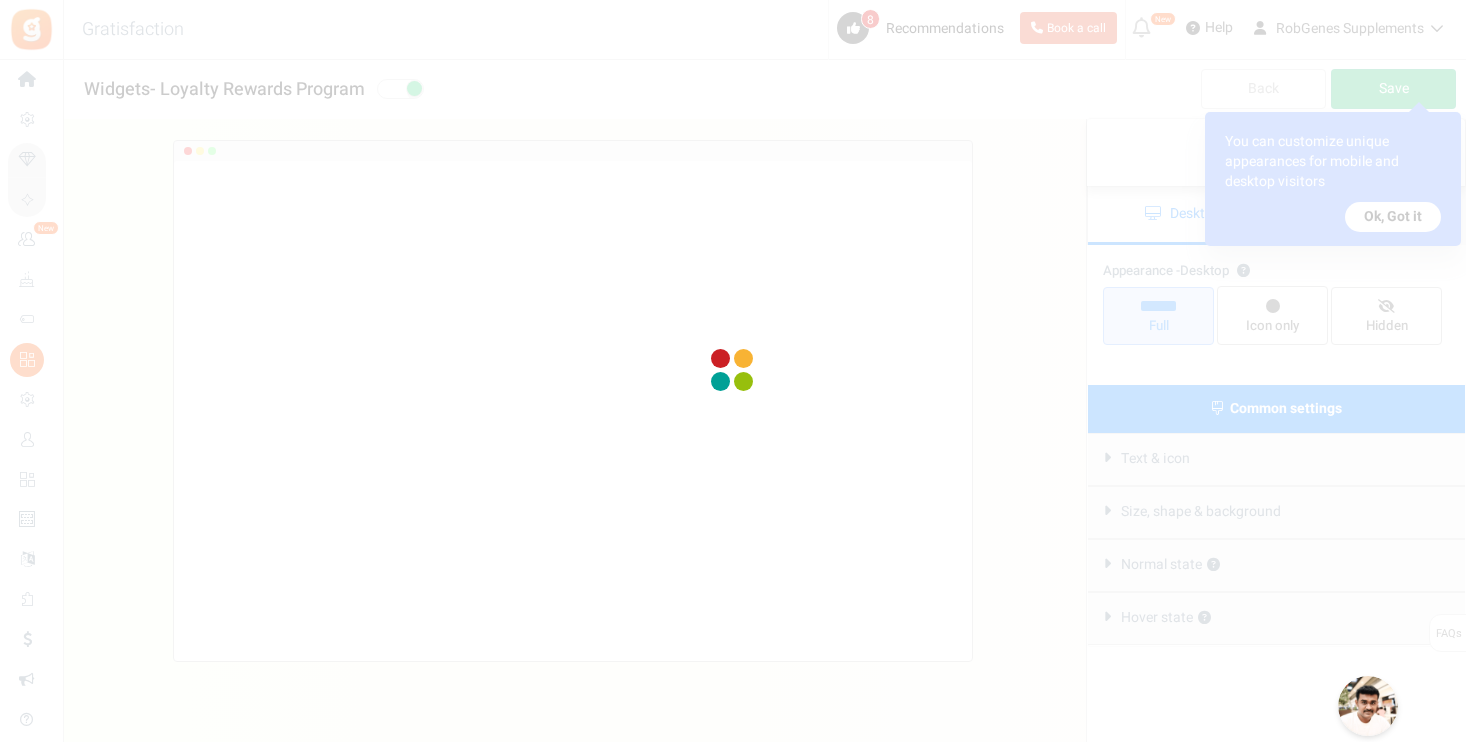 radio on "true" 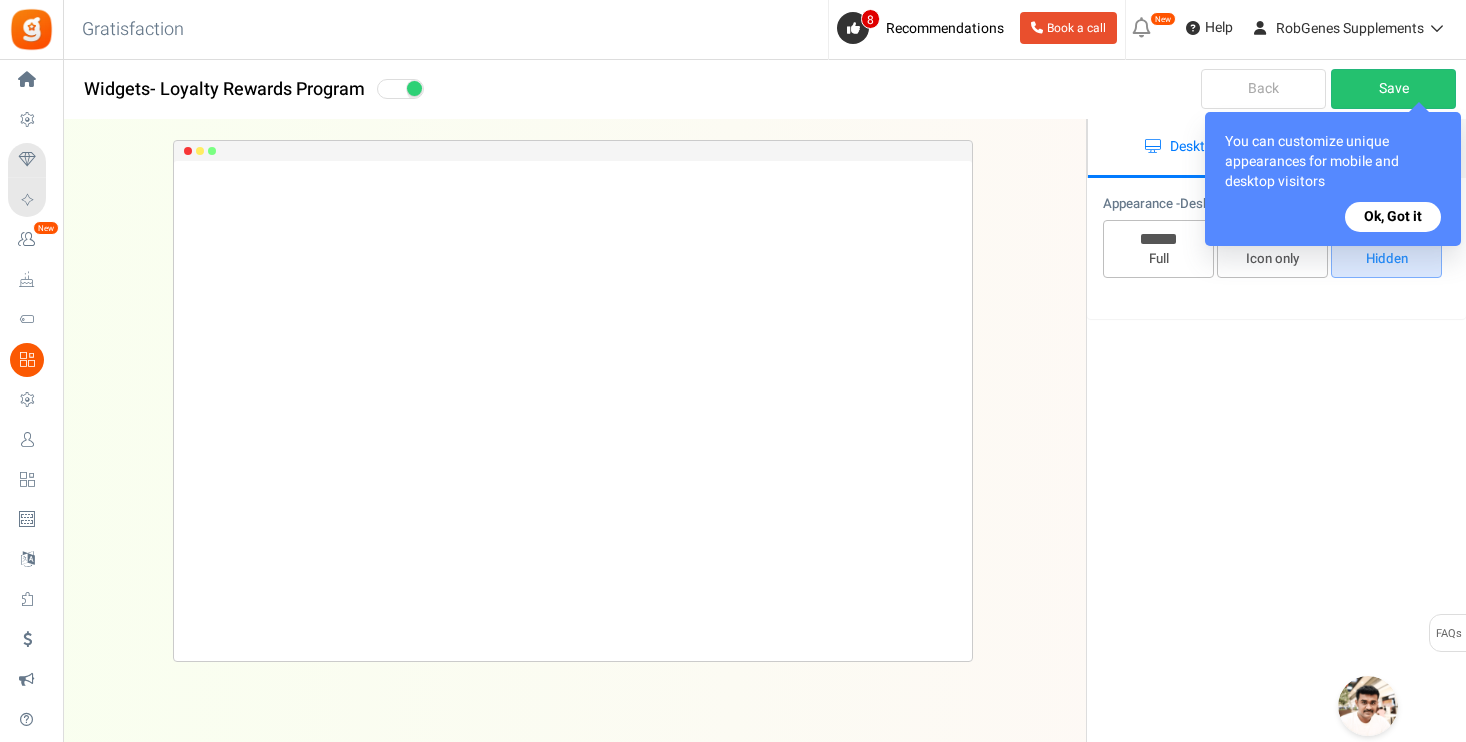 click on "Ok, Got it" at bounding box center (1393, 217) 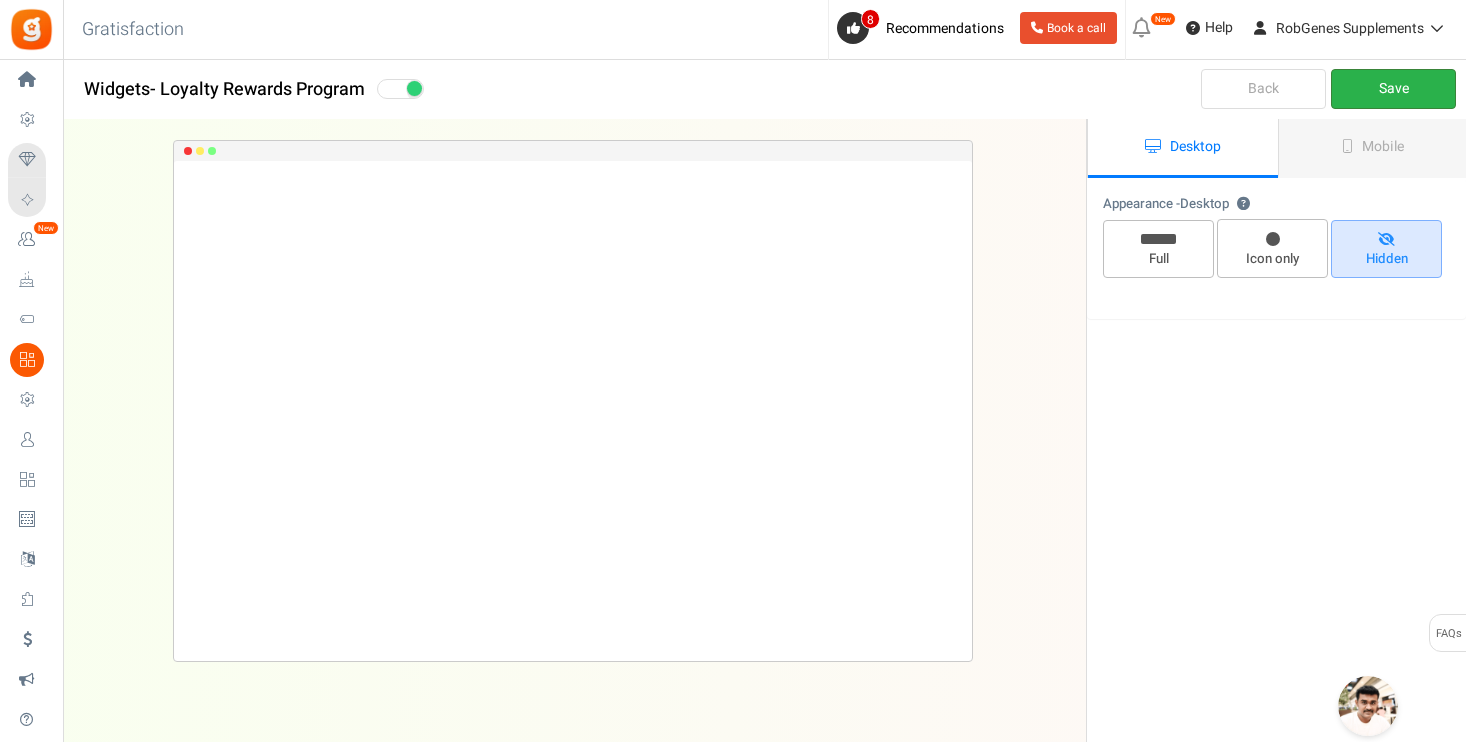 scroll, scrollTop: 0, scrollLeft: 0, axis: both 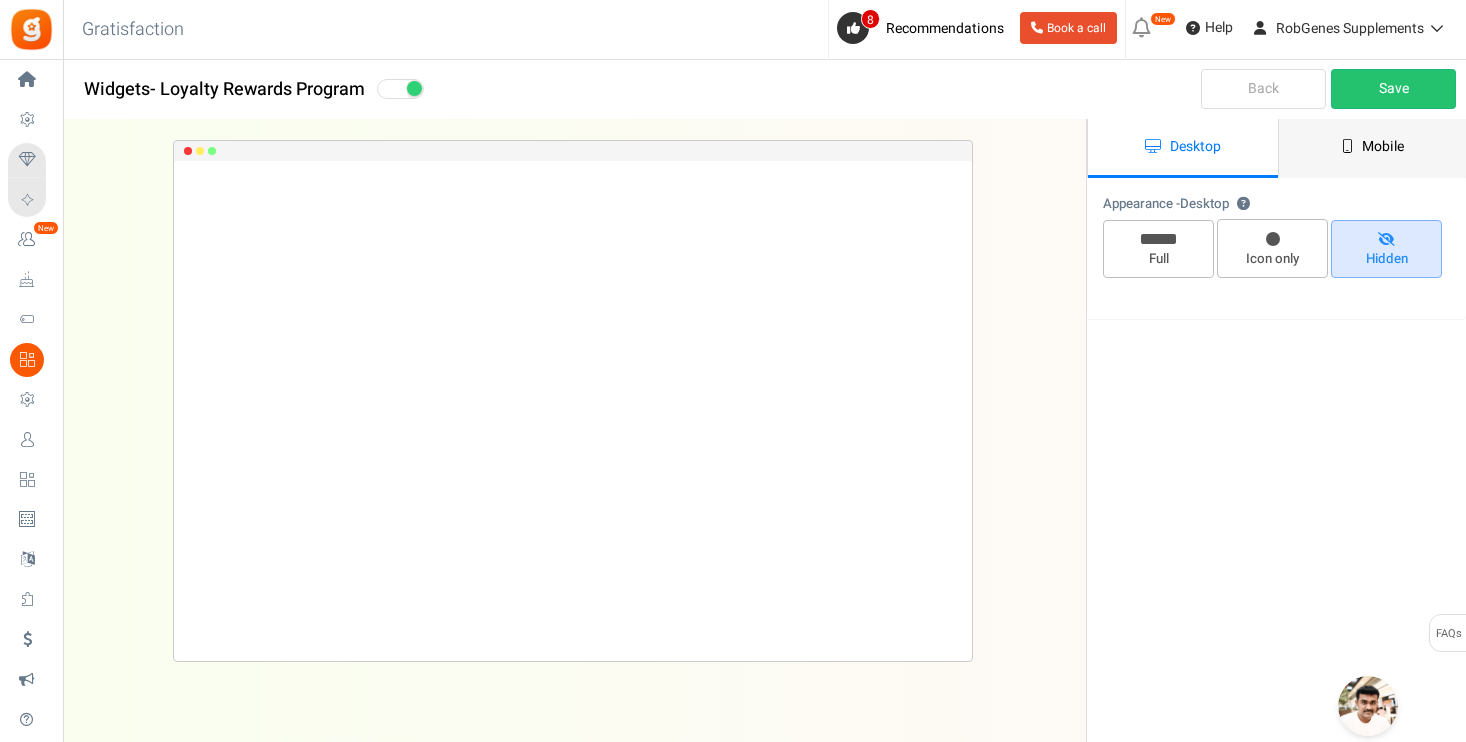 click on "Mobile" at bounding box center (1373, 148) 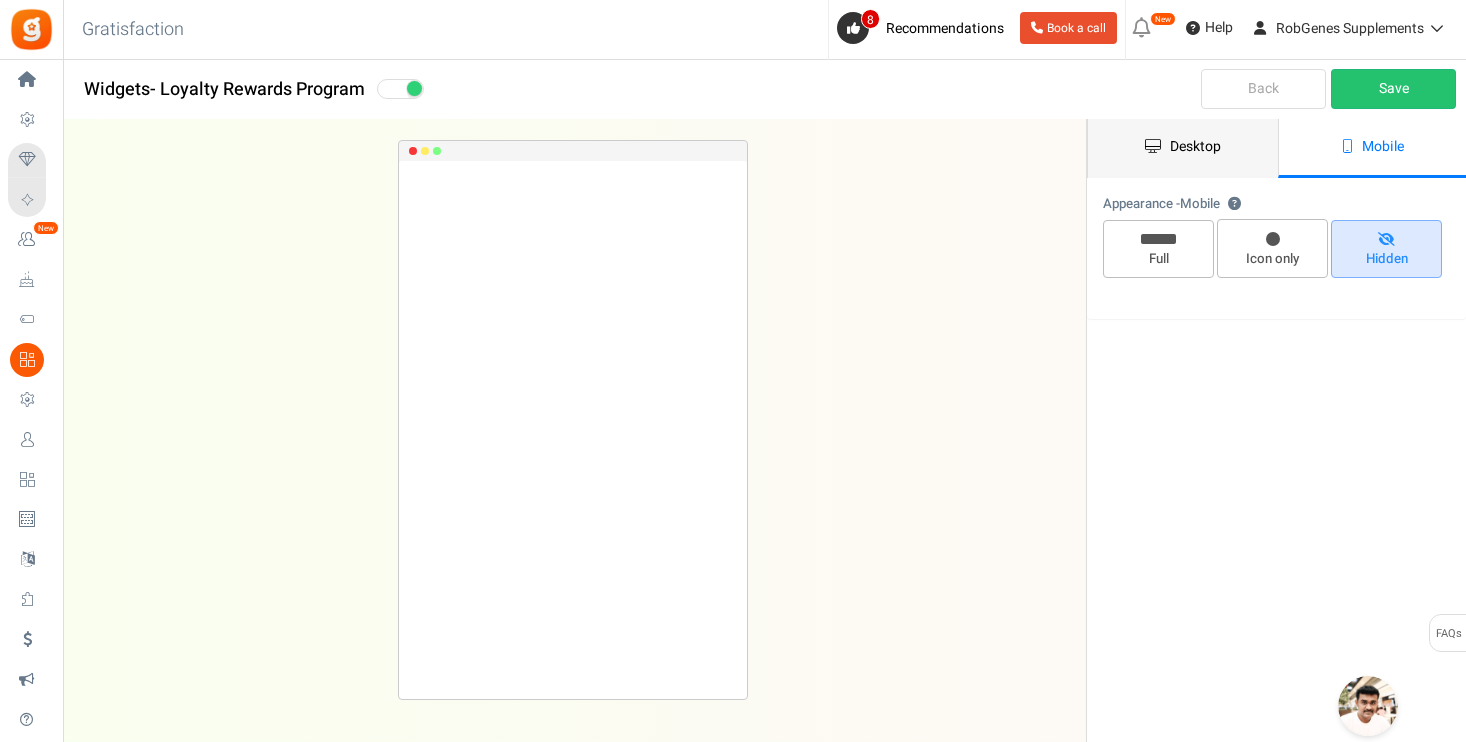 click on "Desktop" at bounding box center [1183, 148] 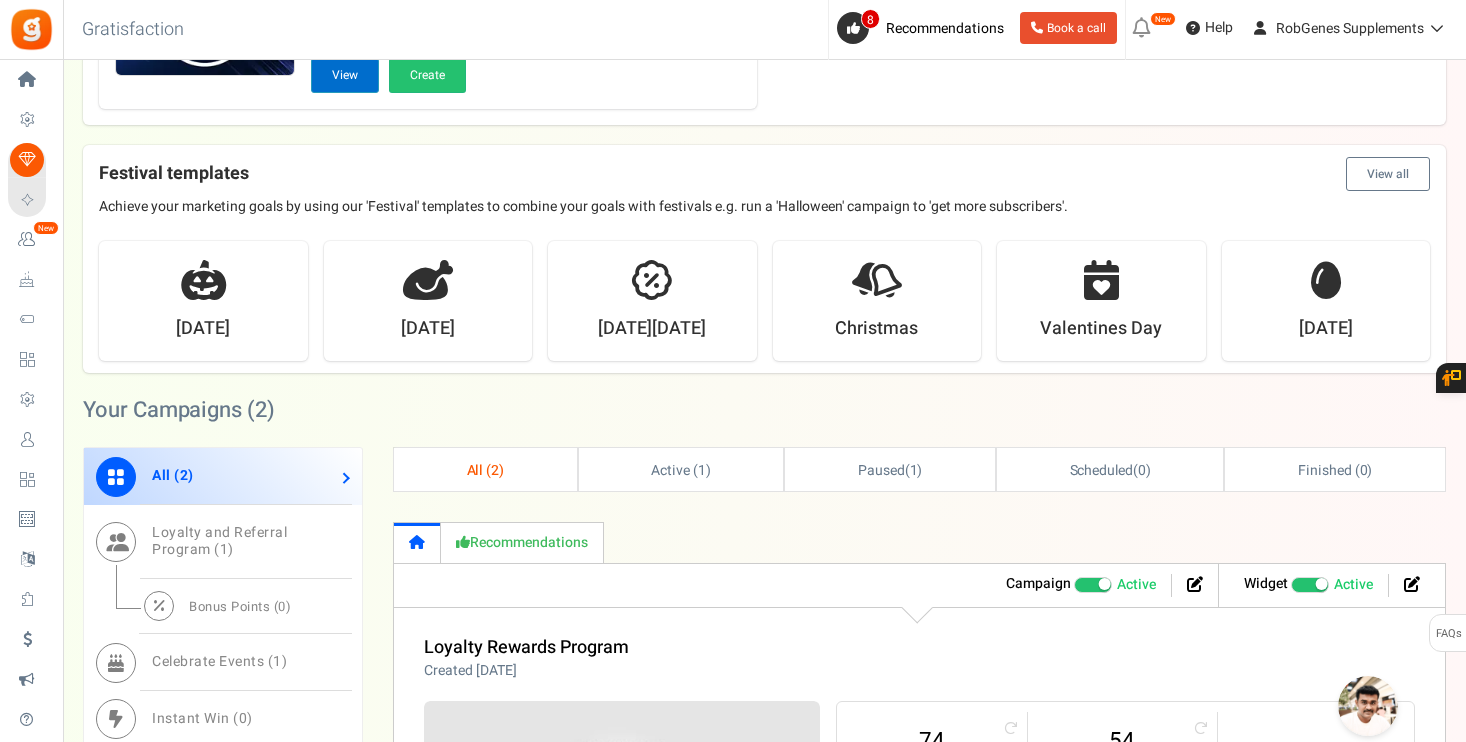 scroll, scrollTop: 655, scrollLeft: 0, axis: vertical 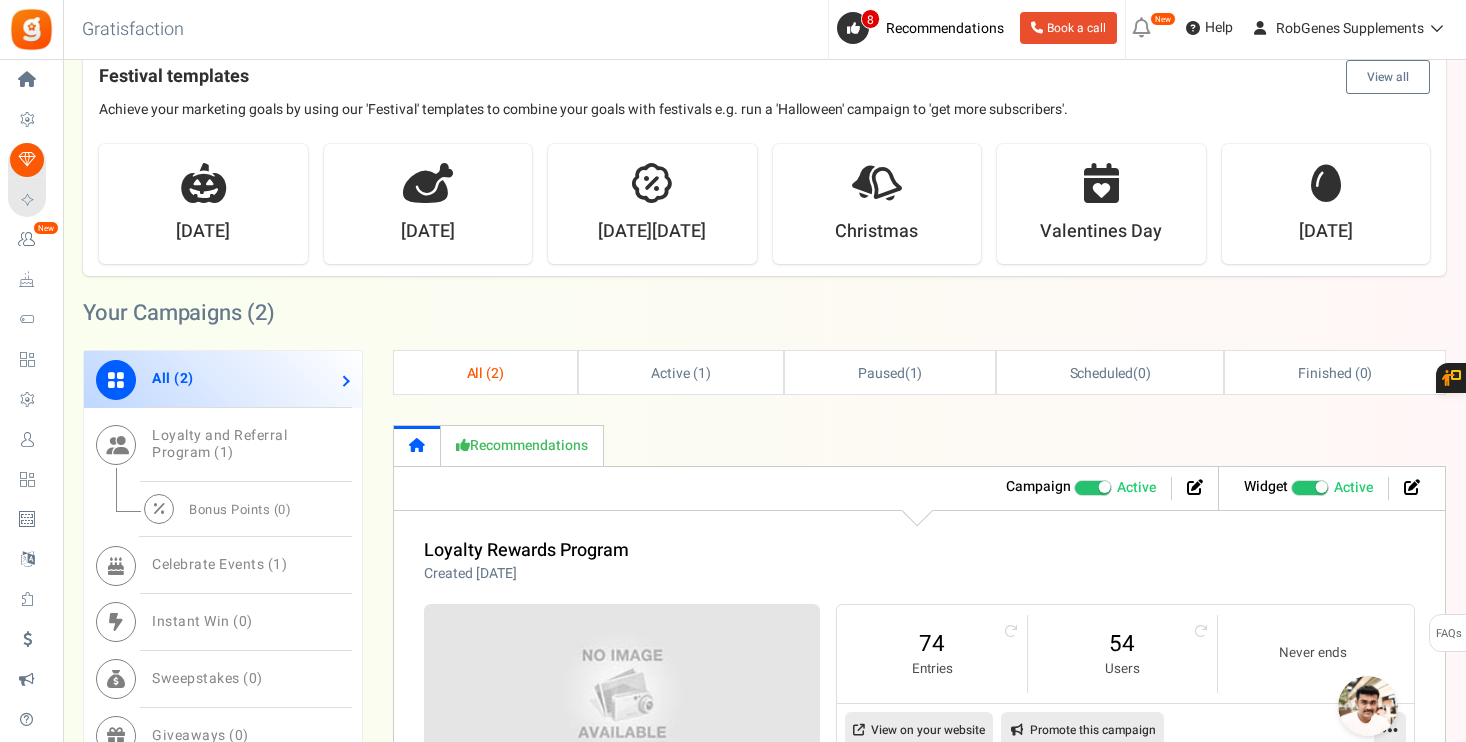 click on "All ( 2 )" at bounding box center [485, 372] 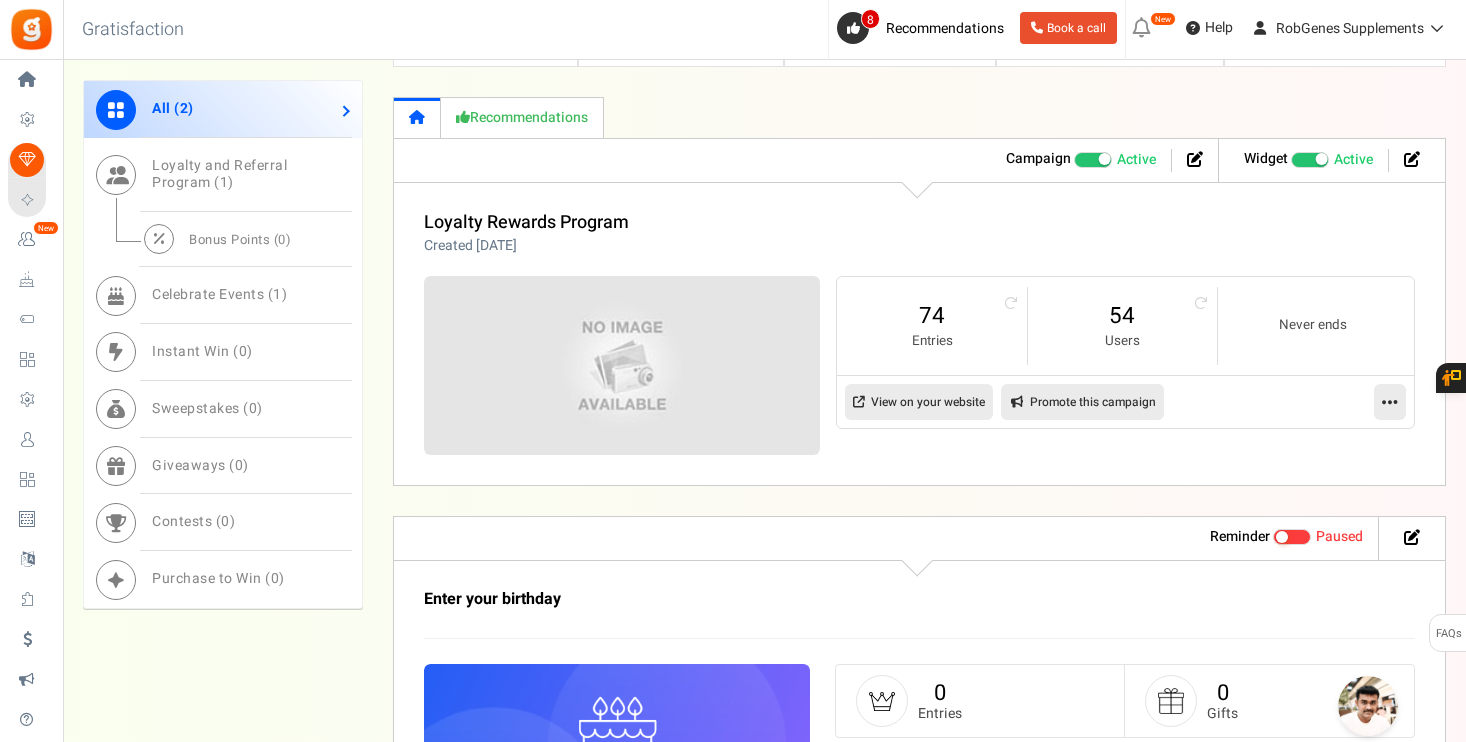 scroll, scrollTop: 981, scrollLeft: 0, axis: vertical 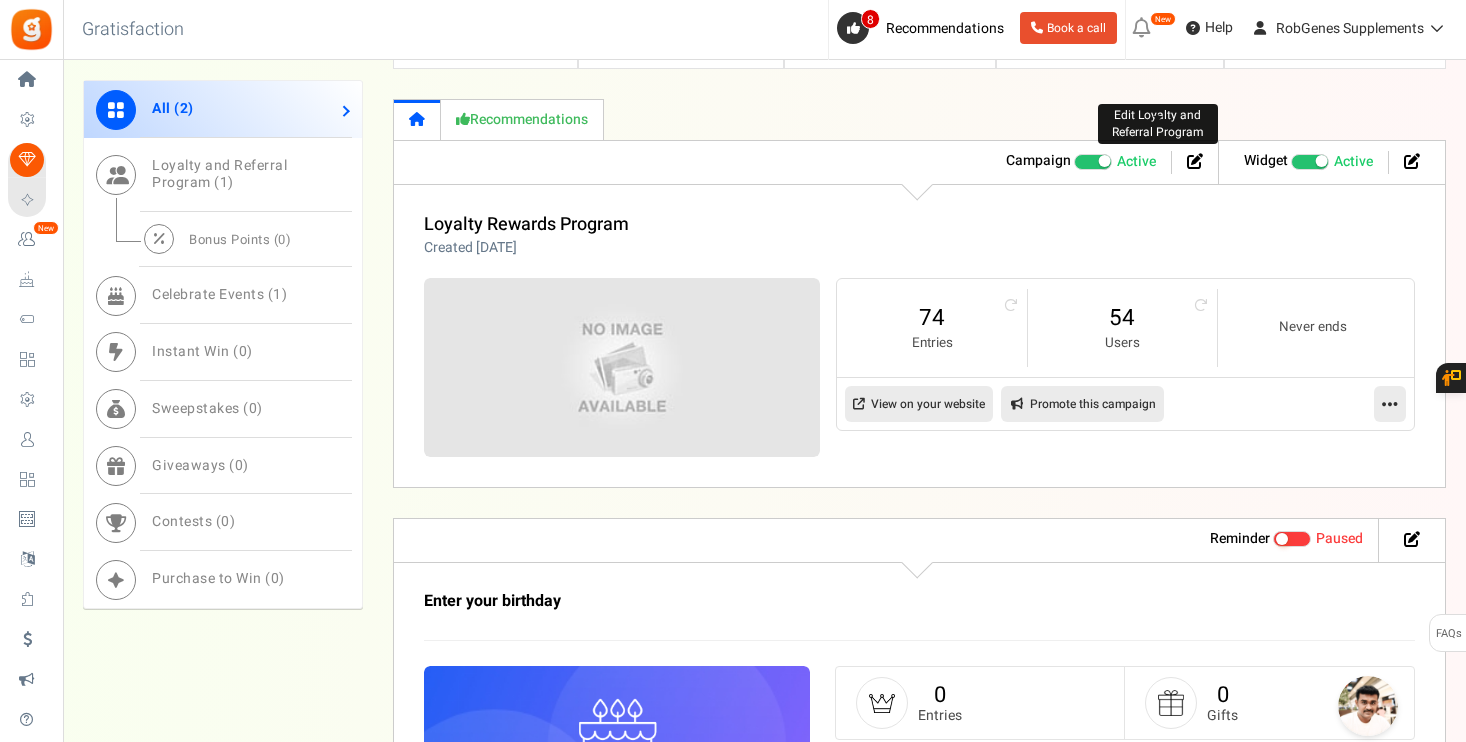 click at bounding box center (1195, 161) 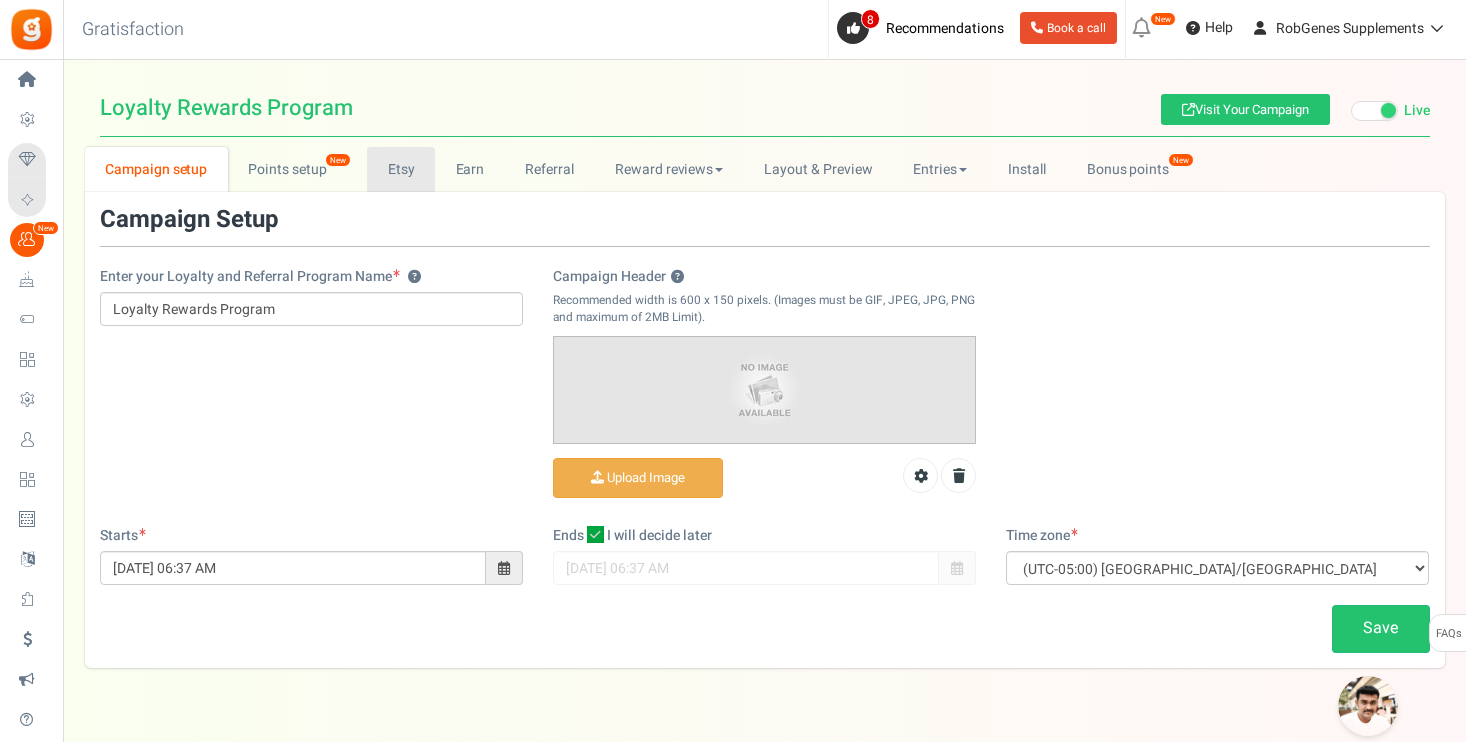 scroll, scrollTop: 0, scrollLeft: 0, axis: both 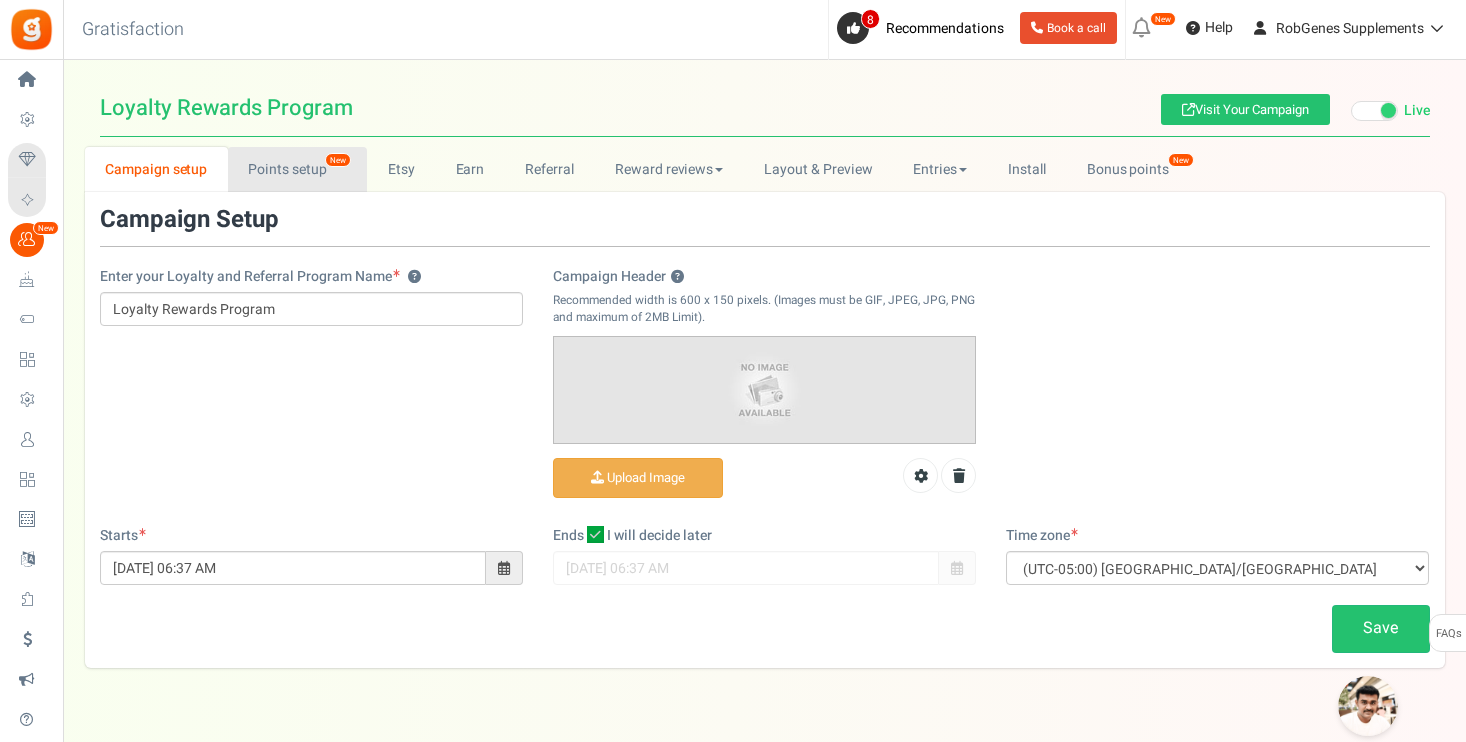 click on "Points setup
New" at bounding box center [297, 169] 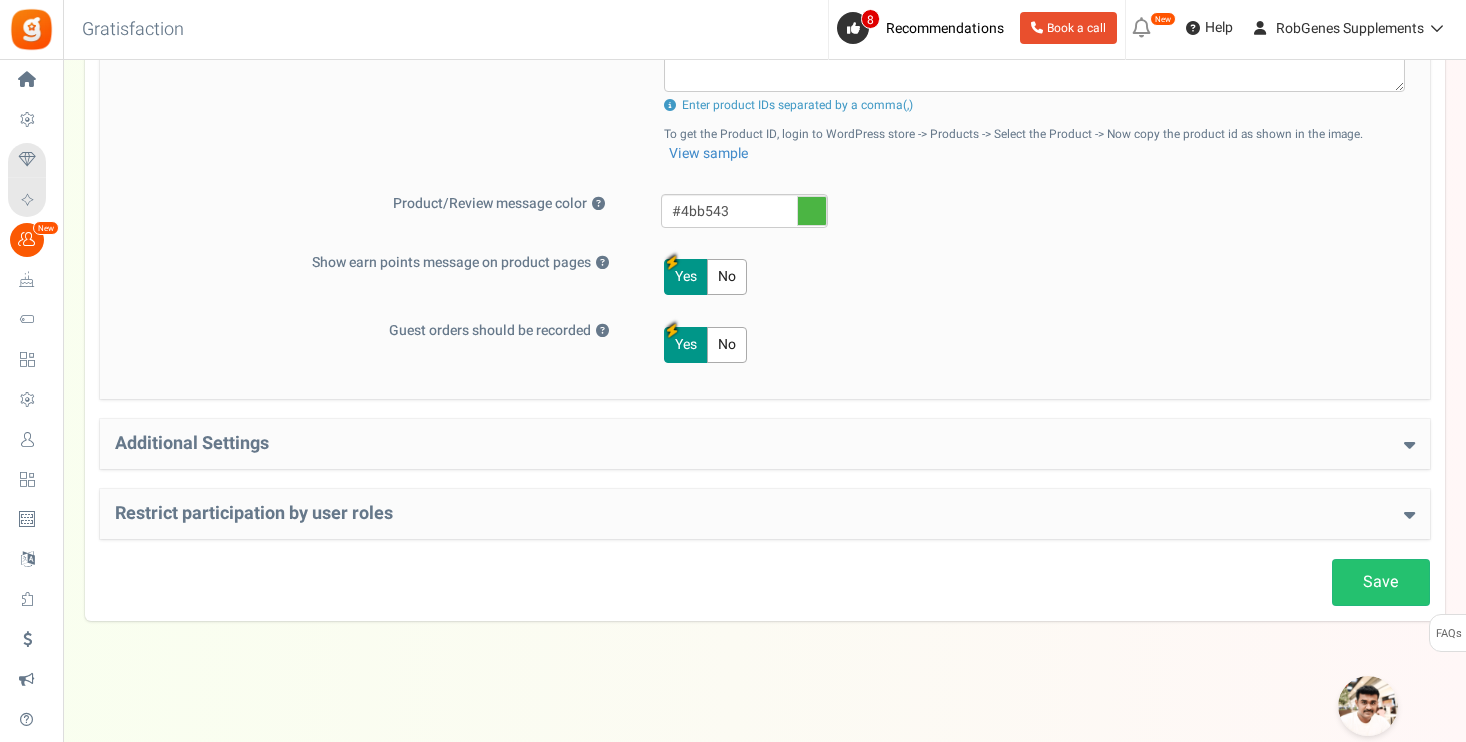 scroll, scrollTop: 903, scrollLeft: 0, axis: vertical 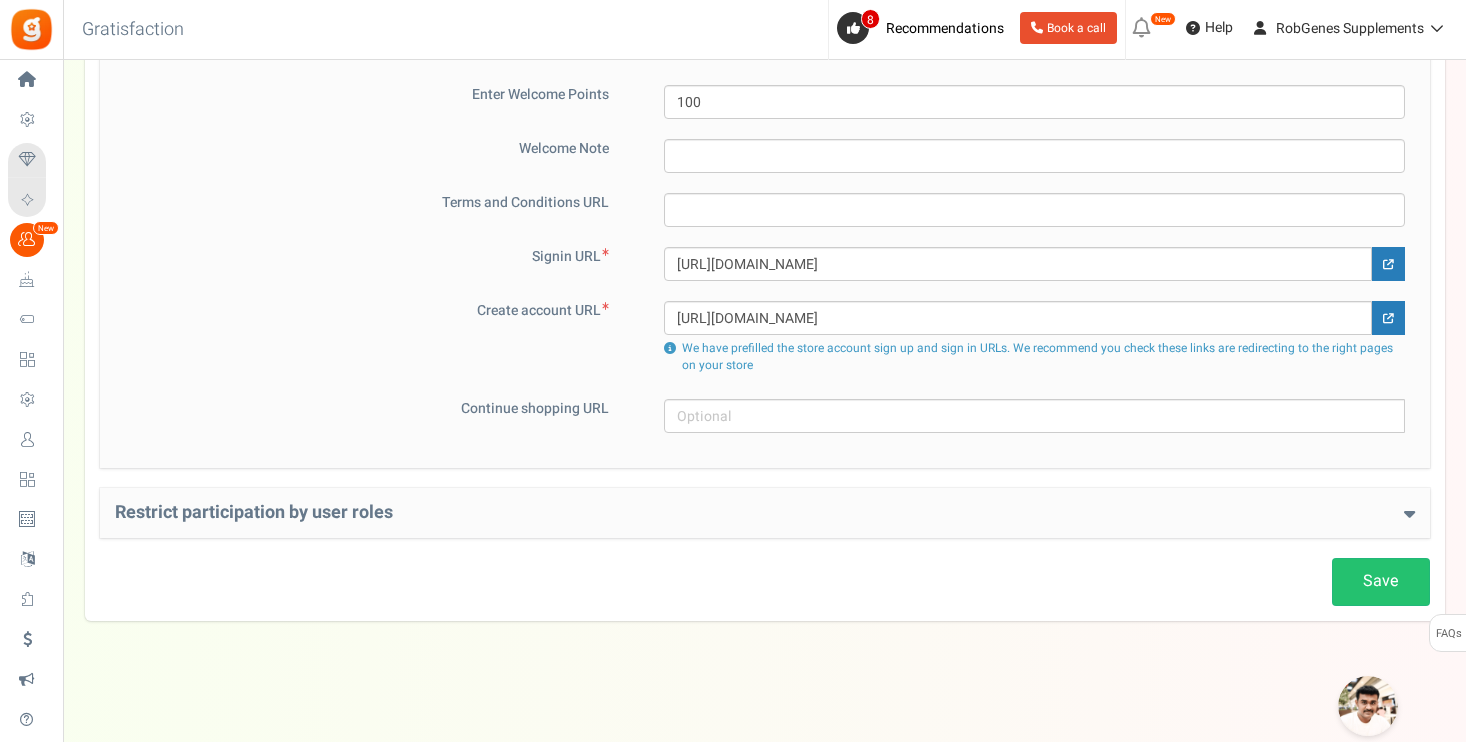 click on "Restrict participation by user roles" at bounding box center [765, 513] 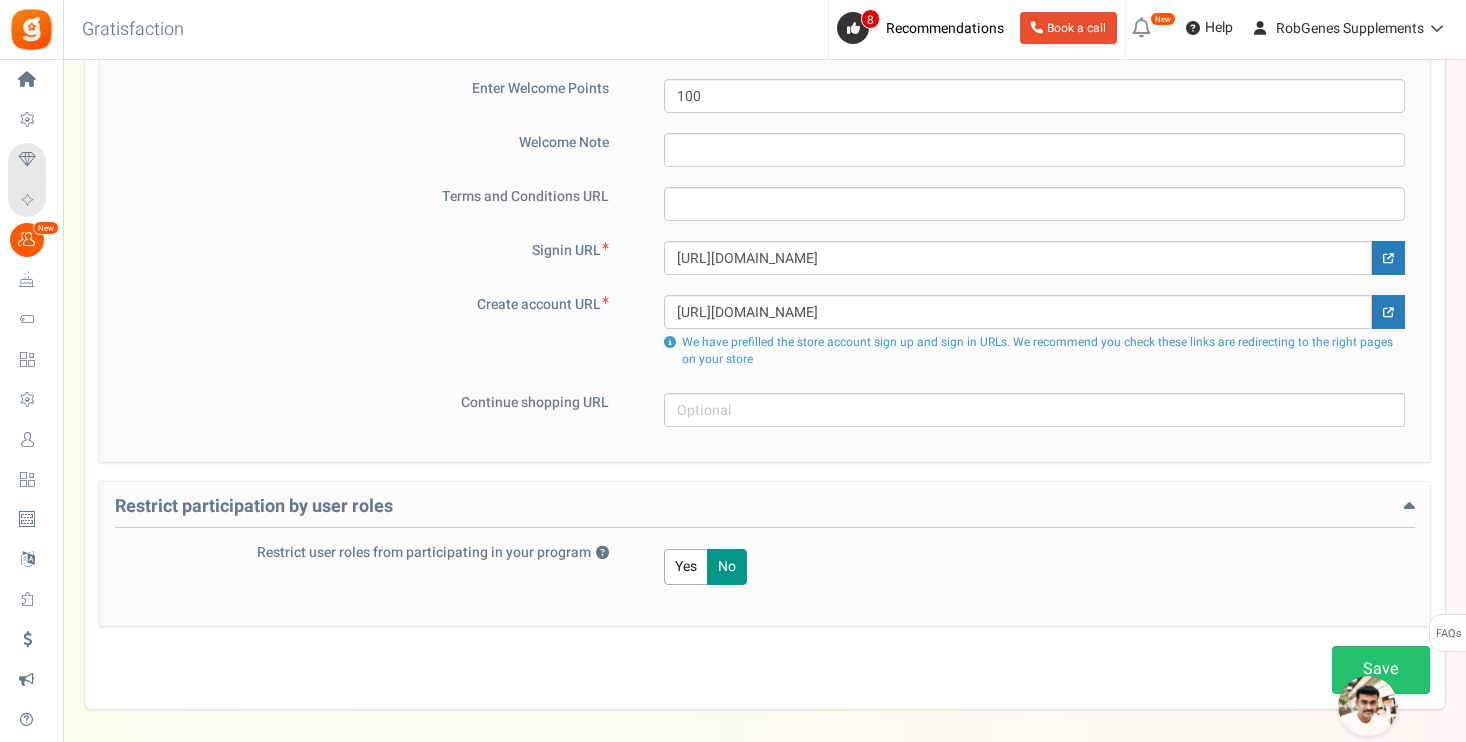 click on "Restrict participation by user roles" at bounding box center [765, 512] 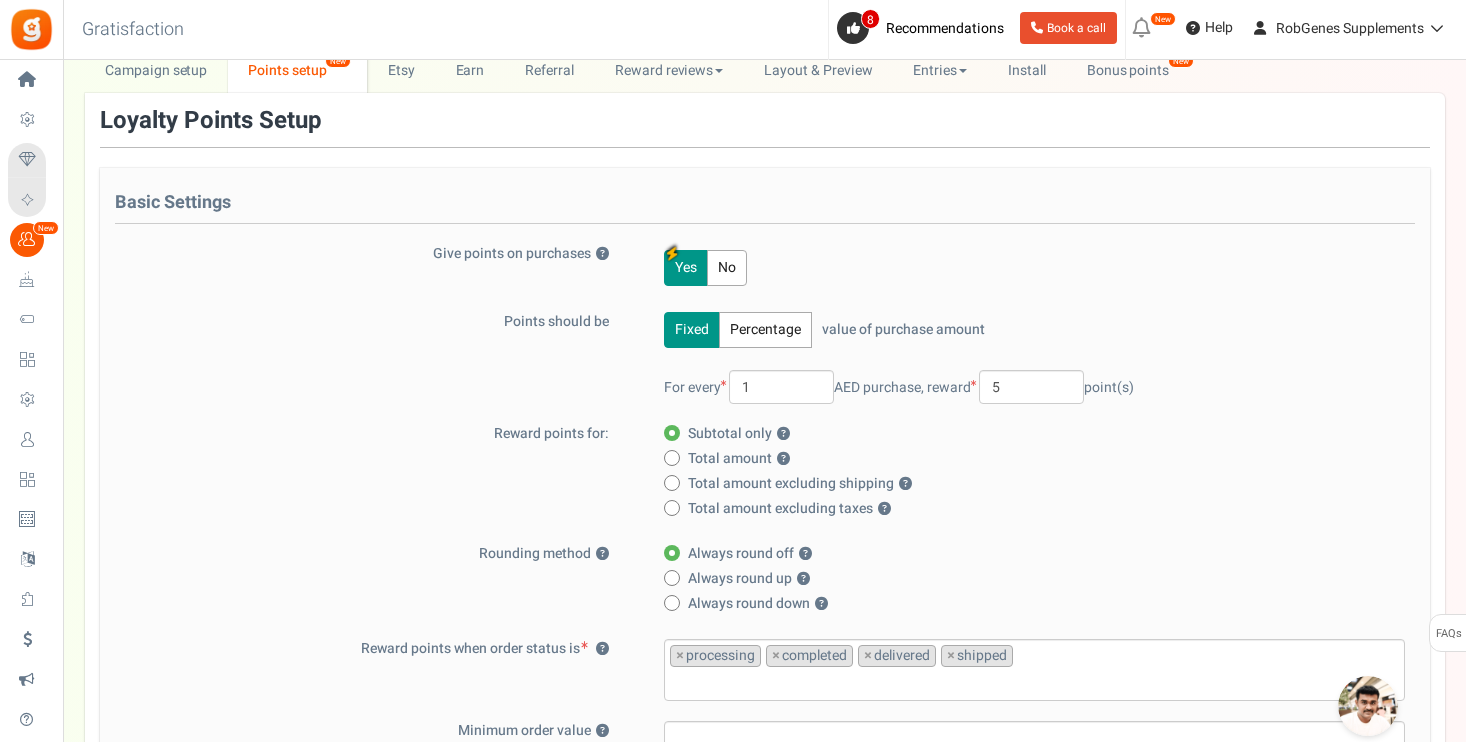 scroll, scrollTop: 55, scrollLeft: 0, axis: vertical 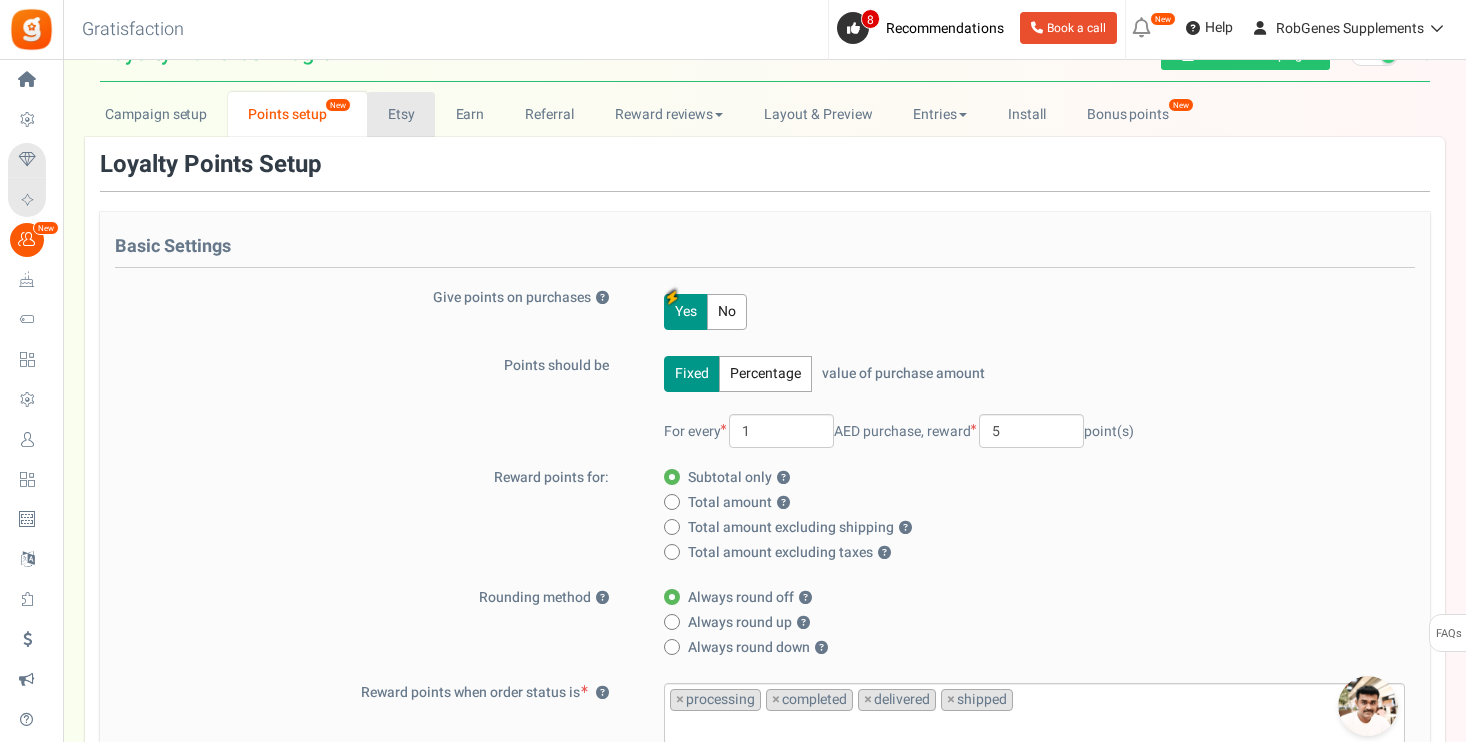 click on "Etsy" at bounding box center (401, 114) 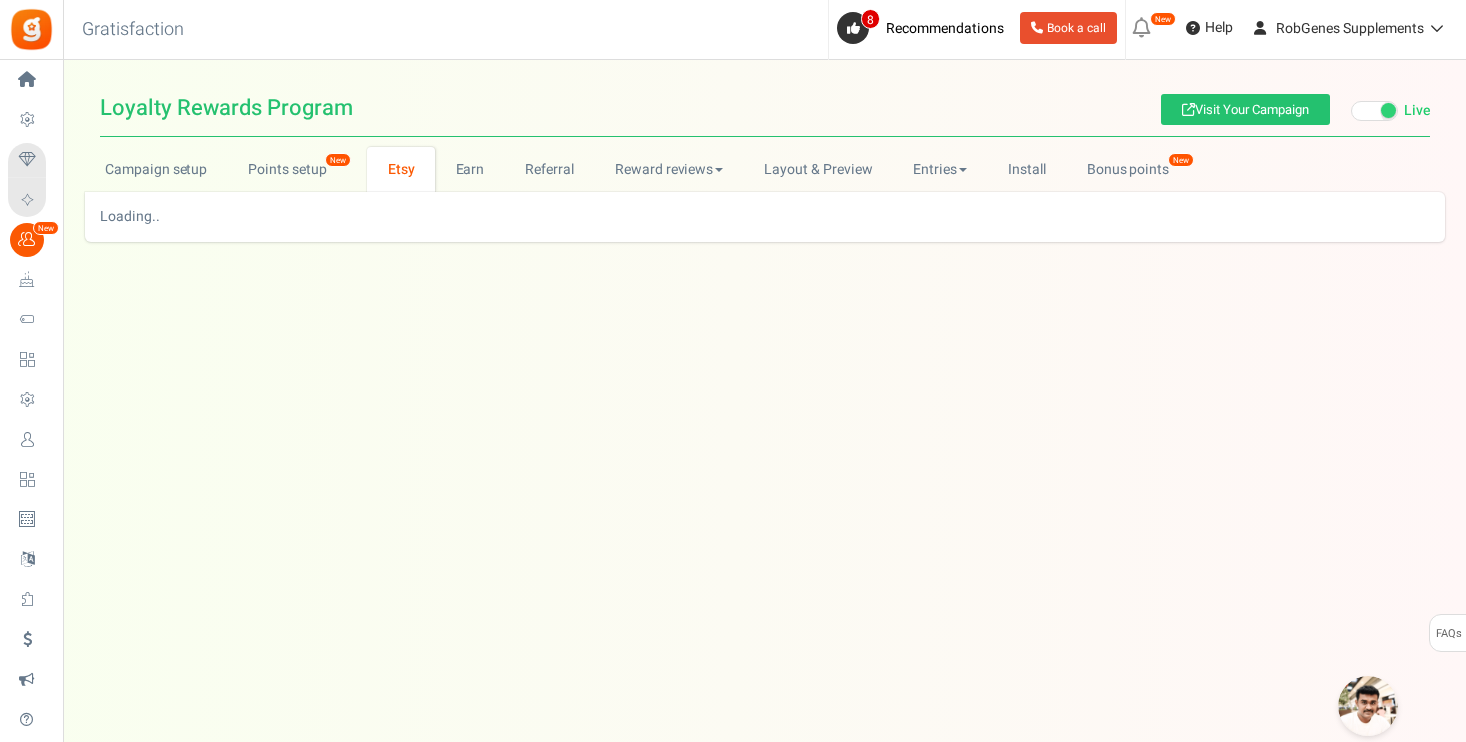 scroll, scrollTop: 0, scrollLeft: 0, axis: both 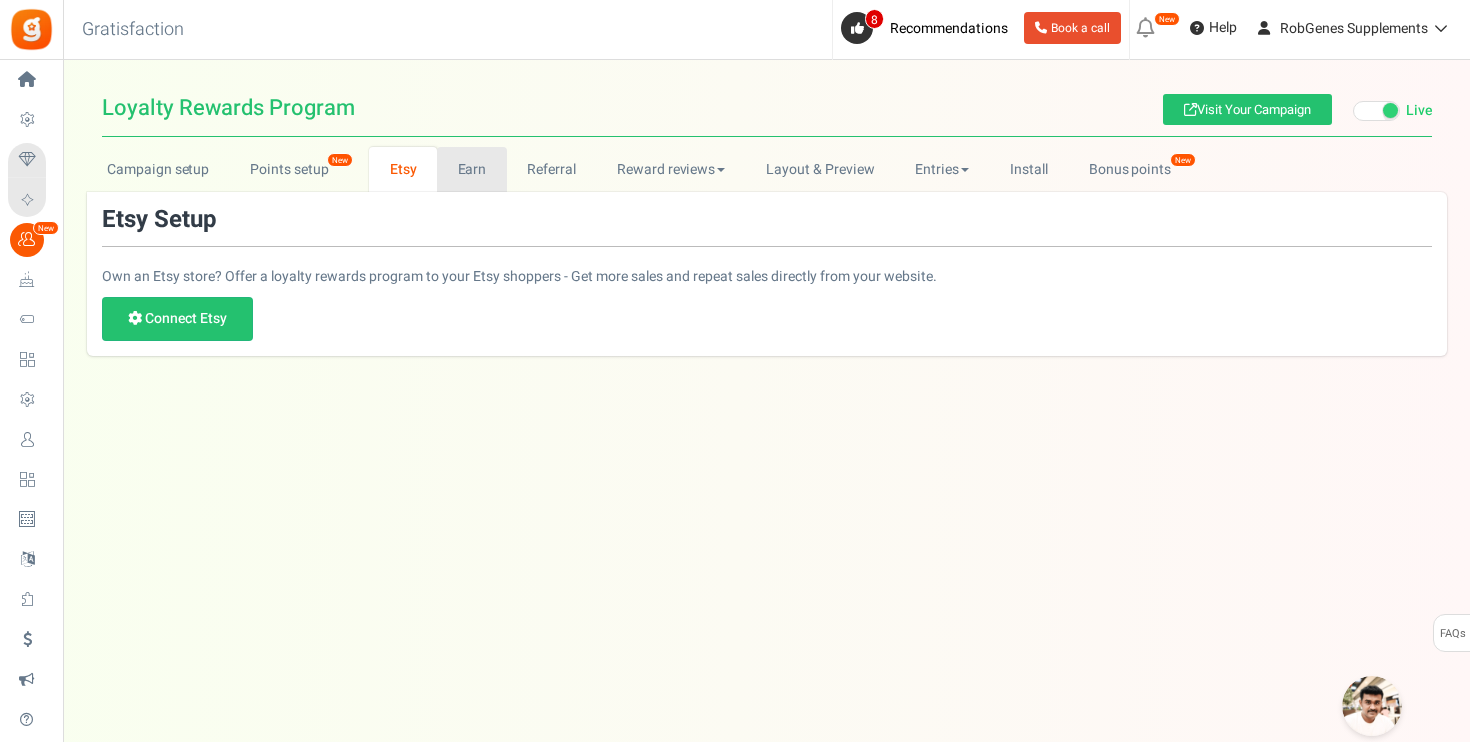 click on "Earn" at bounding box center [472, 169] 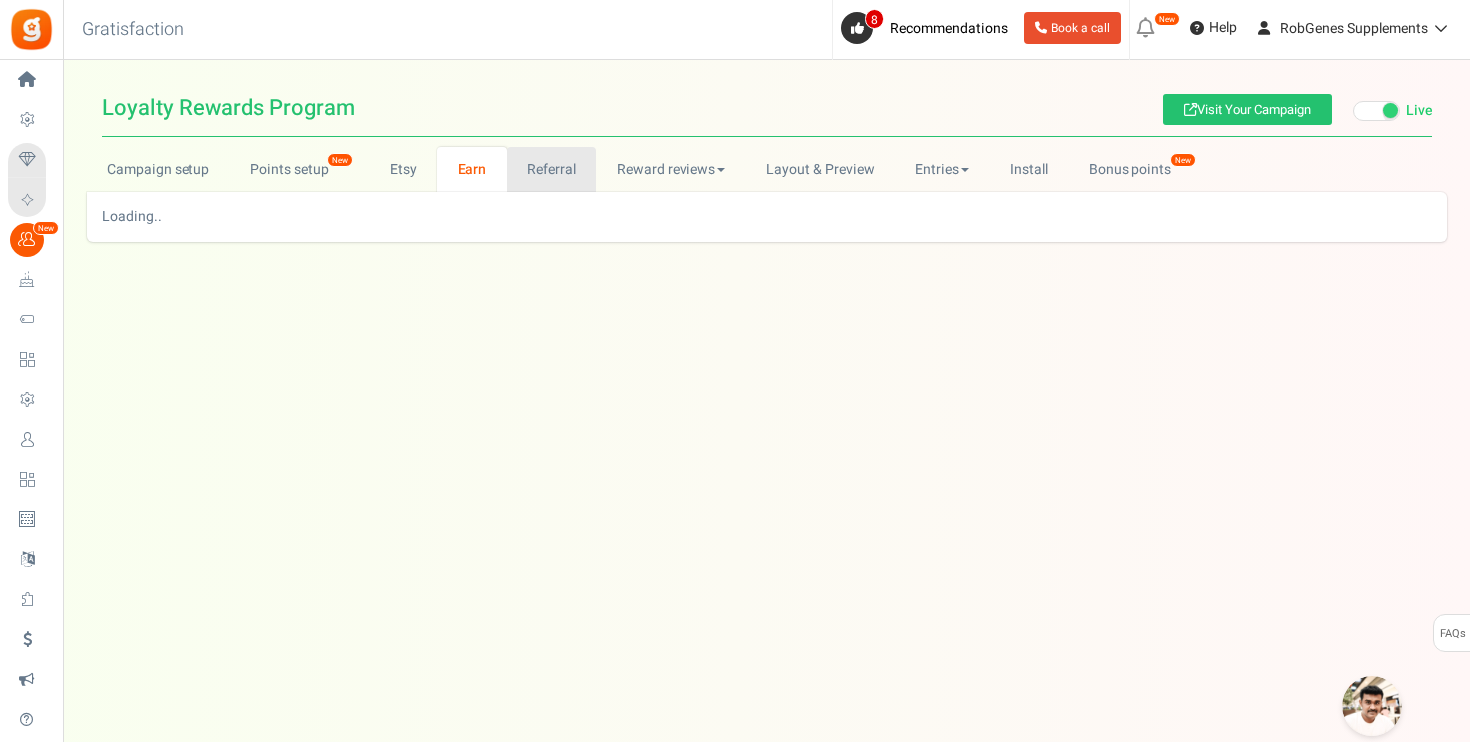 click on "Referral" at bounding box center [552, 169] 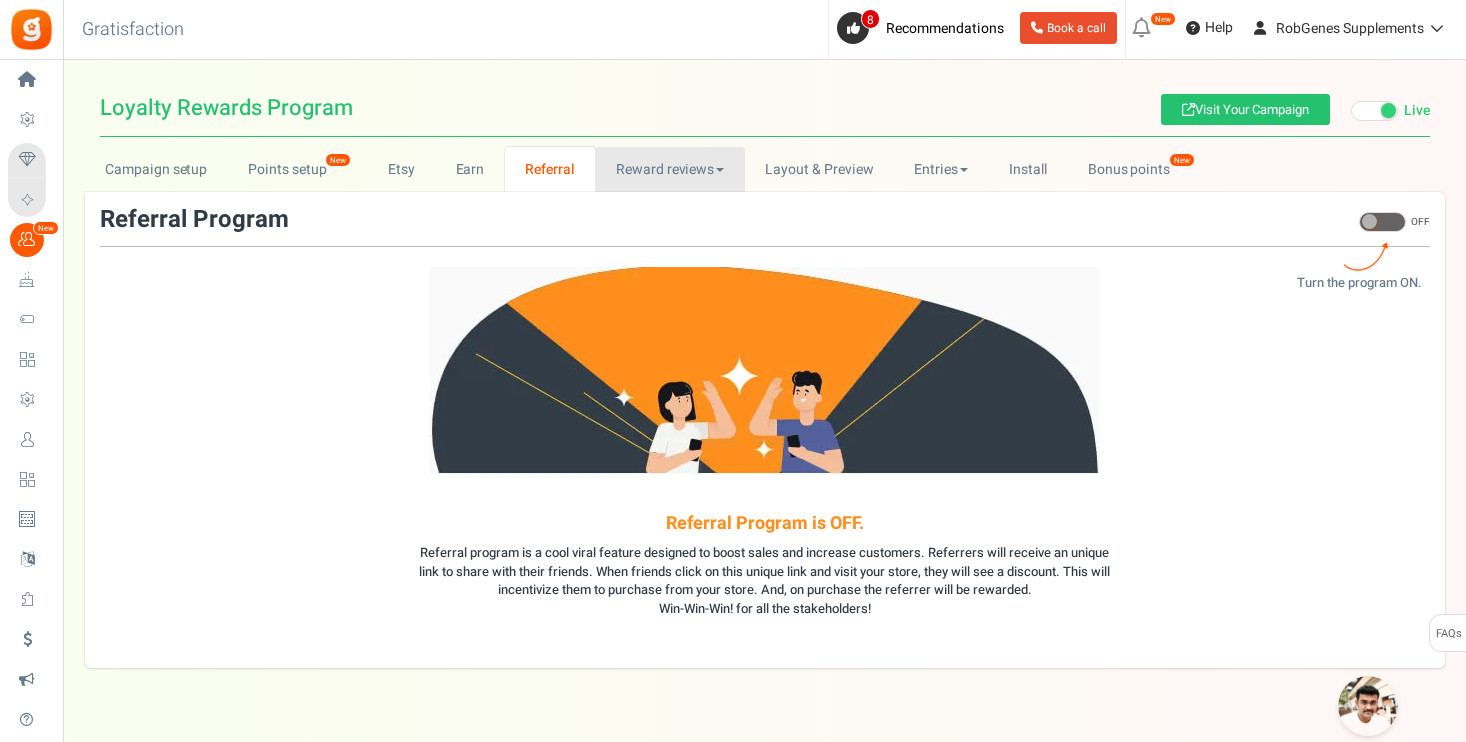 click on "Reward reviews" at bounding box center [669, 169] 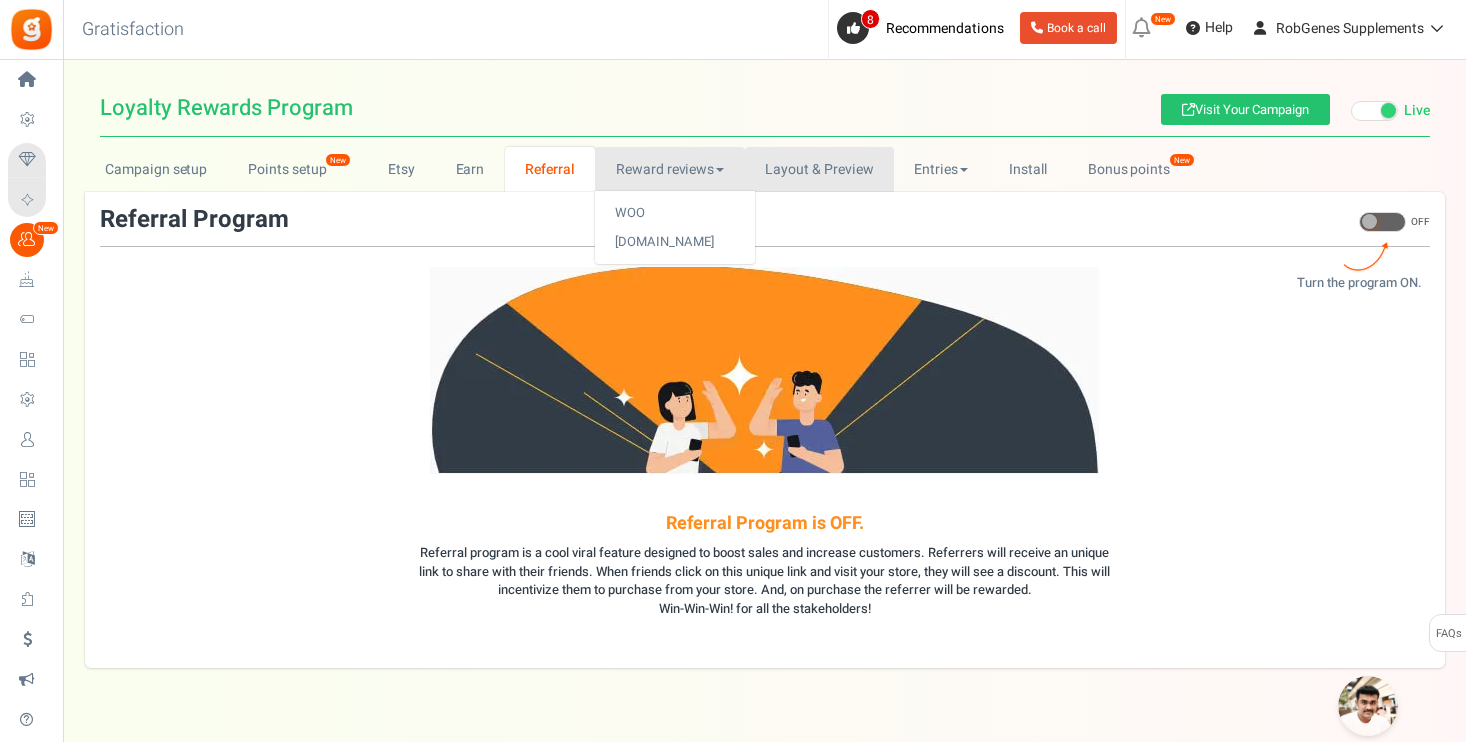 click on "Layout & Preview" at bounding box center (819, 169) 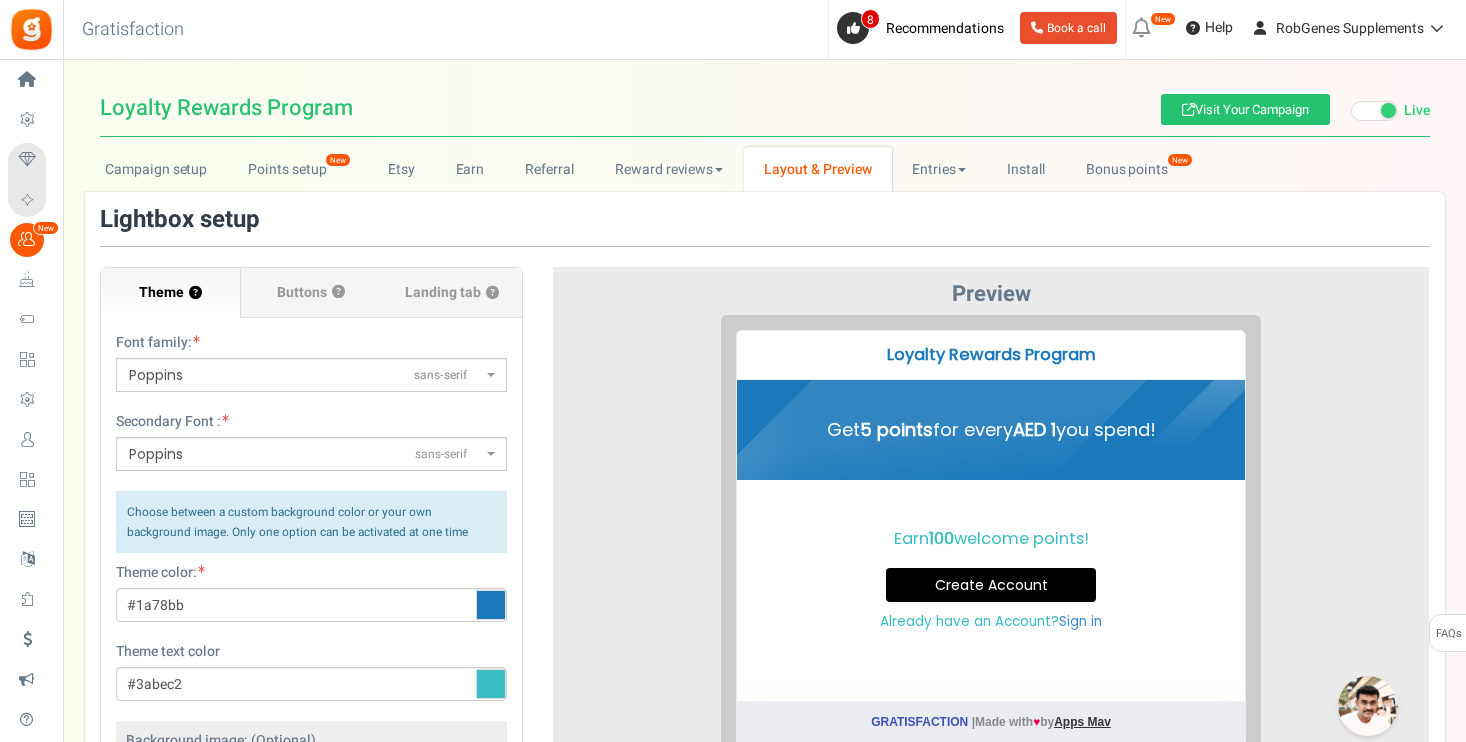 scroll, scrollTop: 0, scrollLeft: 0, axis: both 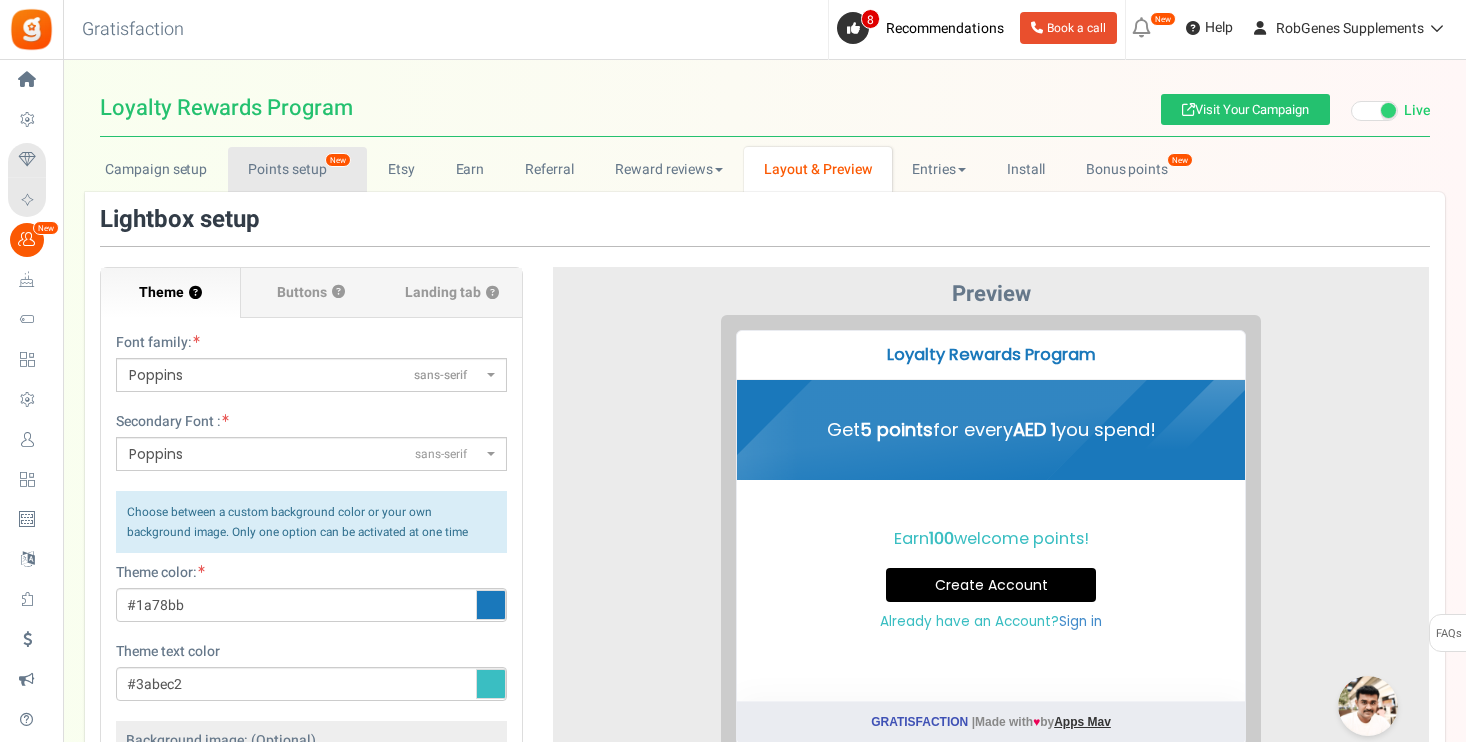 click on "Points setup
New" at bounding box center [297, 169] 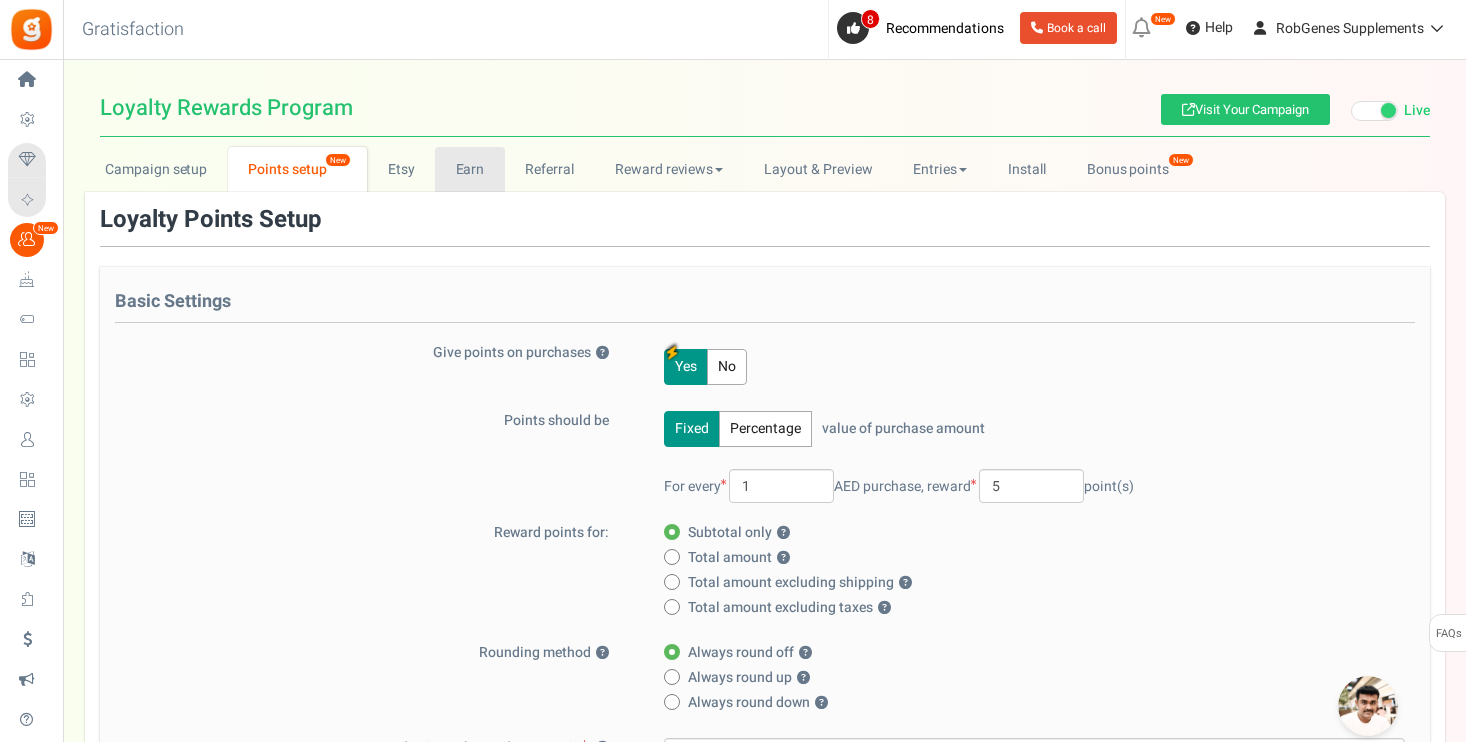 scroll, scrollTop: 0, scrollLeft: 0, axis: both 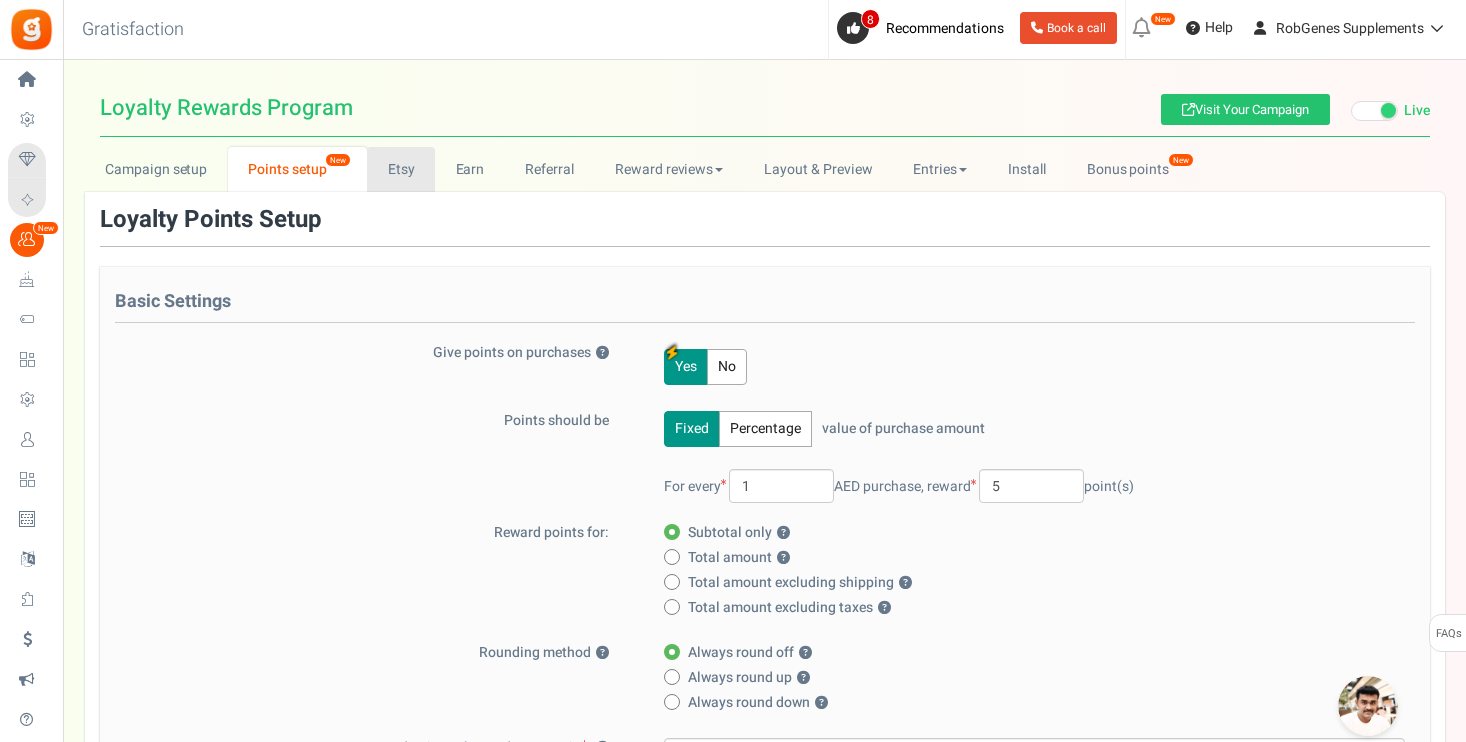 click on "Etsy" at bounding box center [401, 169] 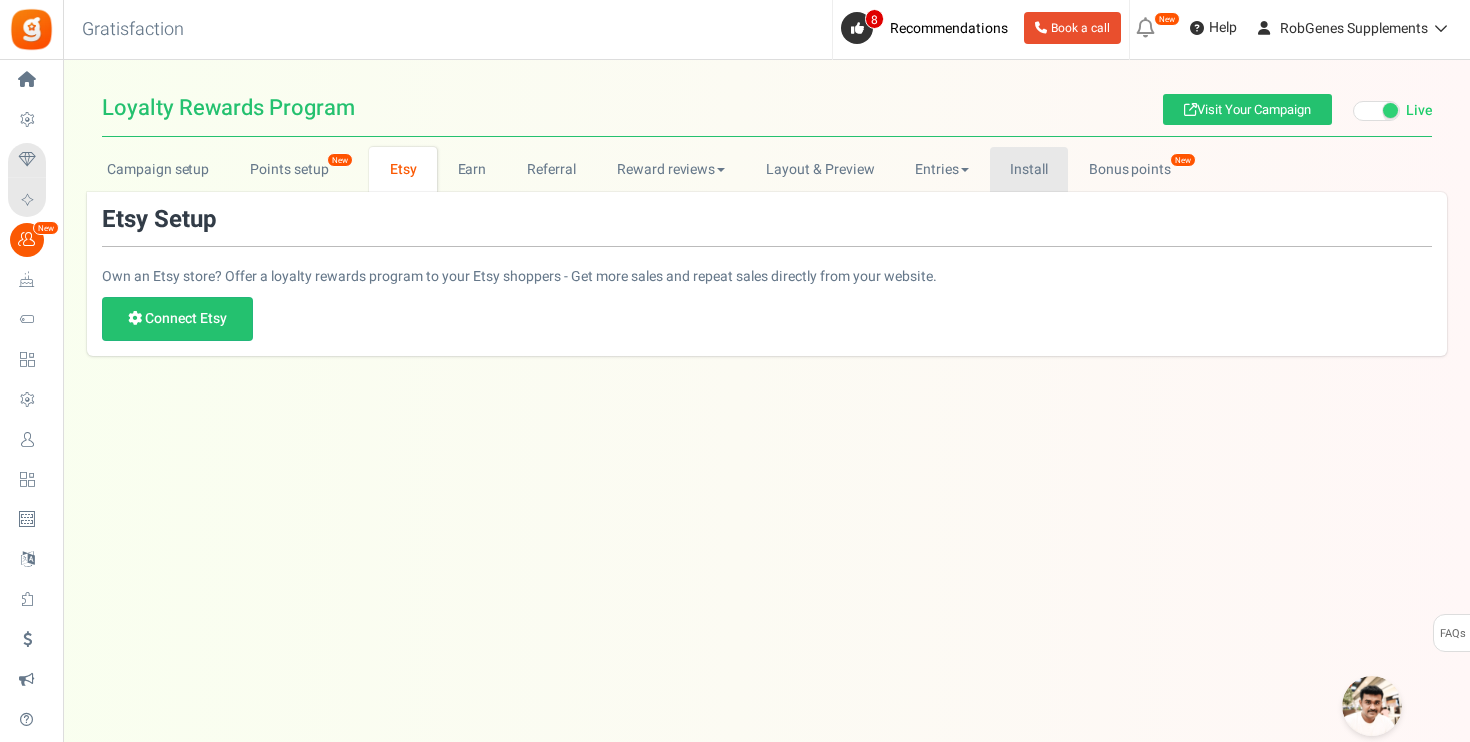 click on "Install" at bounding box center [1029, 169] 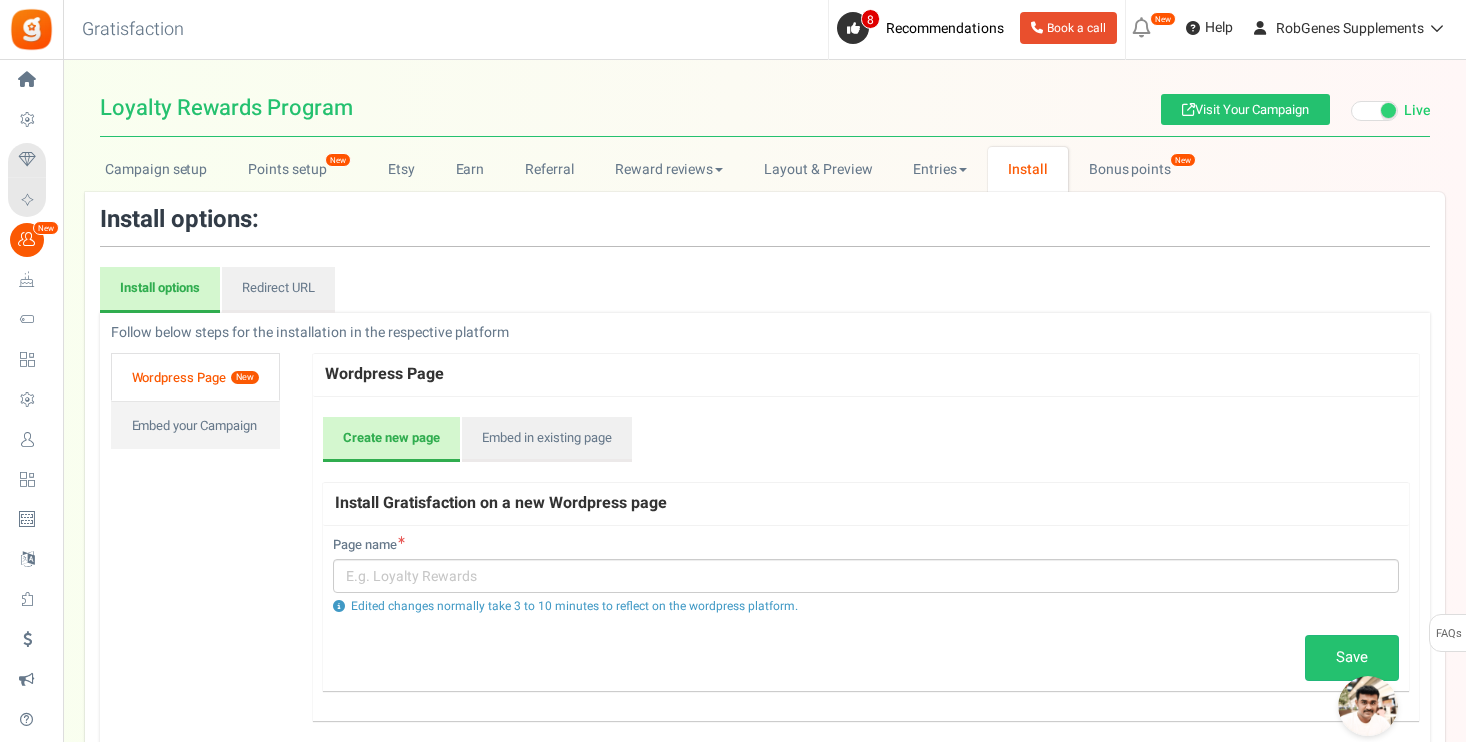 scroll, scrollTop: 0, scrollLeft: 0, axis: both 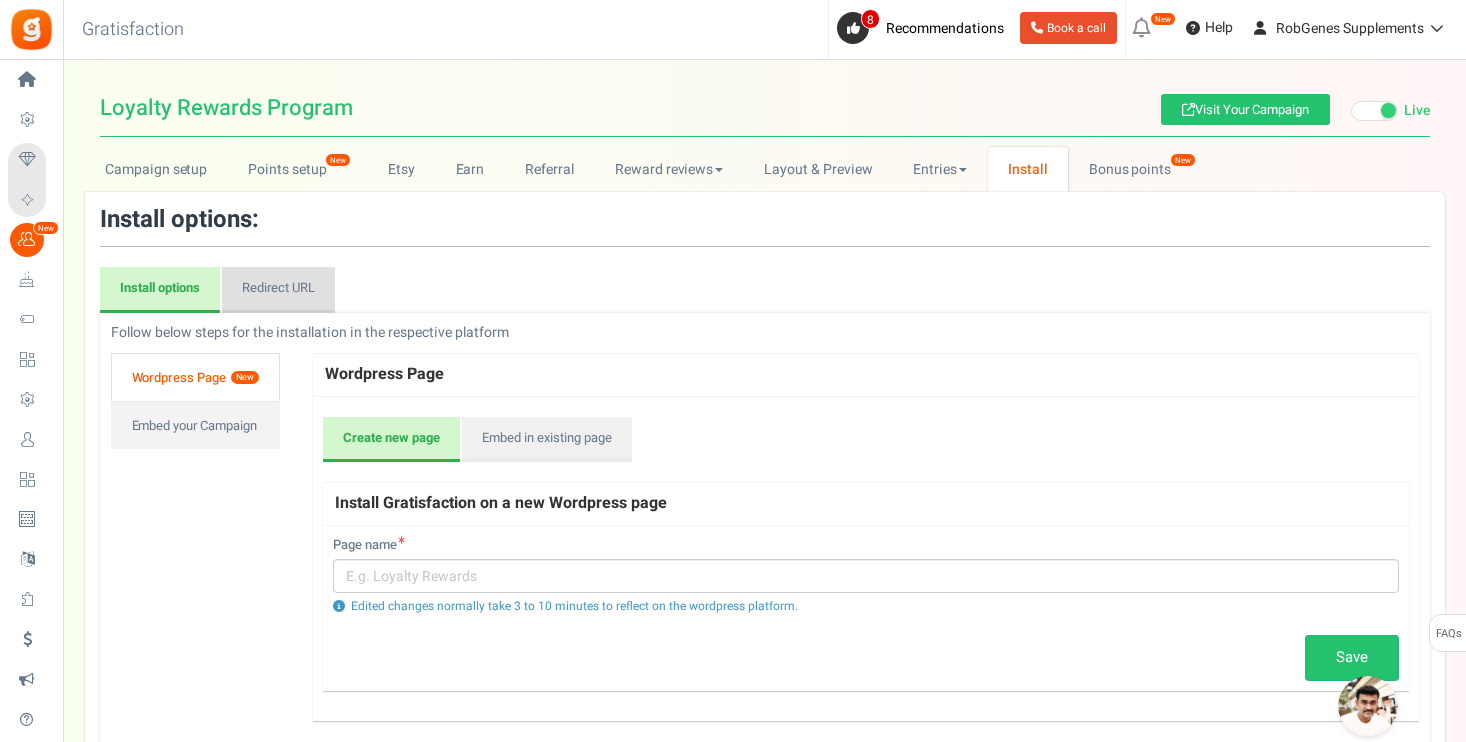 click on "Redirect URL" at bounding box center [278, 290] 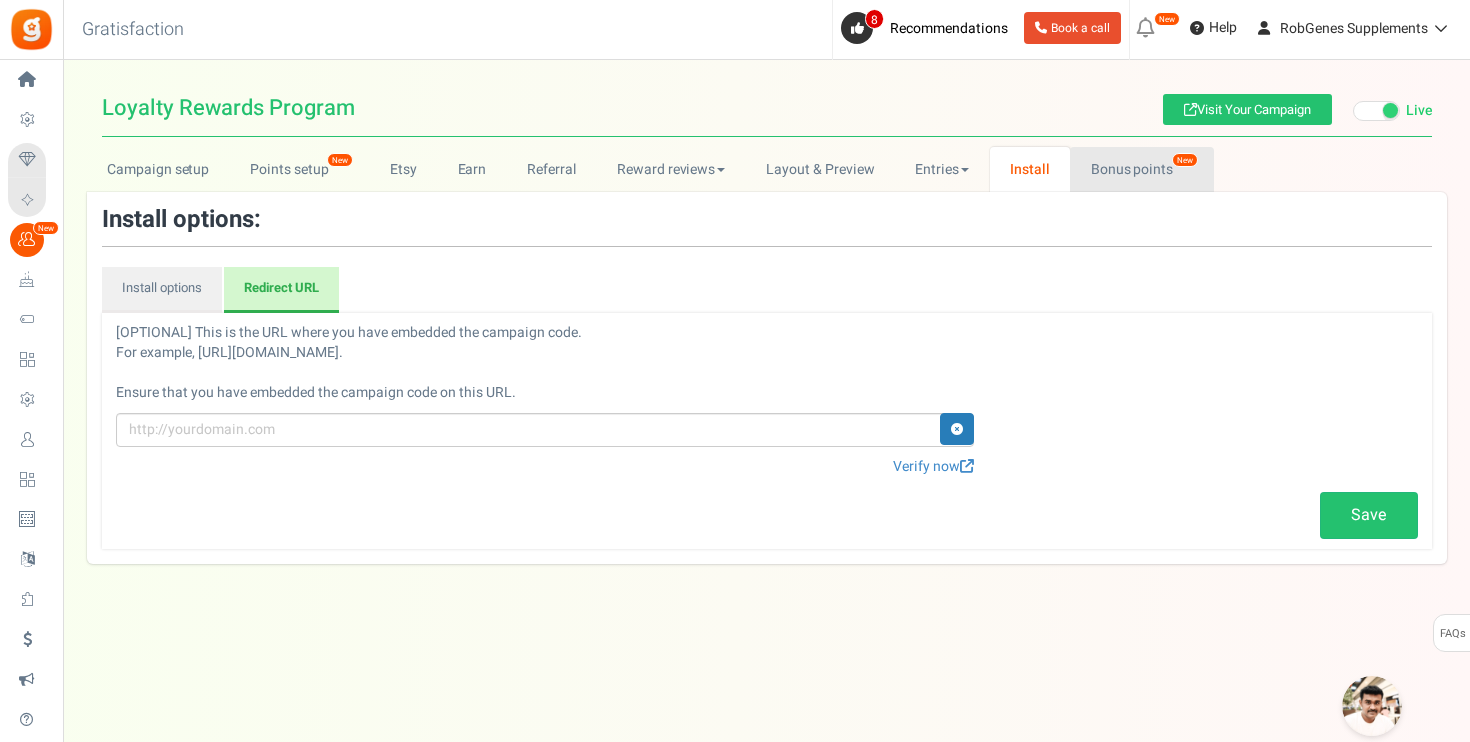 click on "Bonus points
New" at bounding box center (1141, 169) 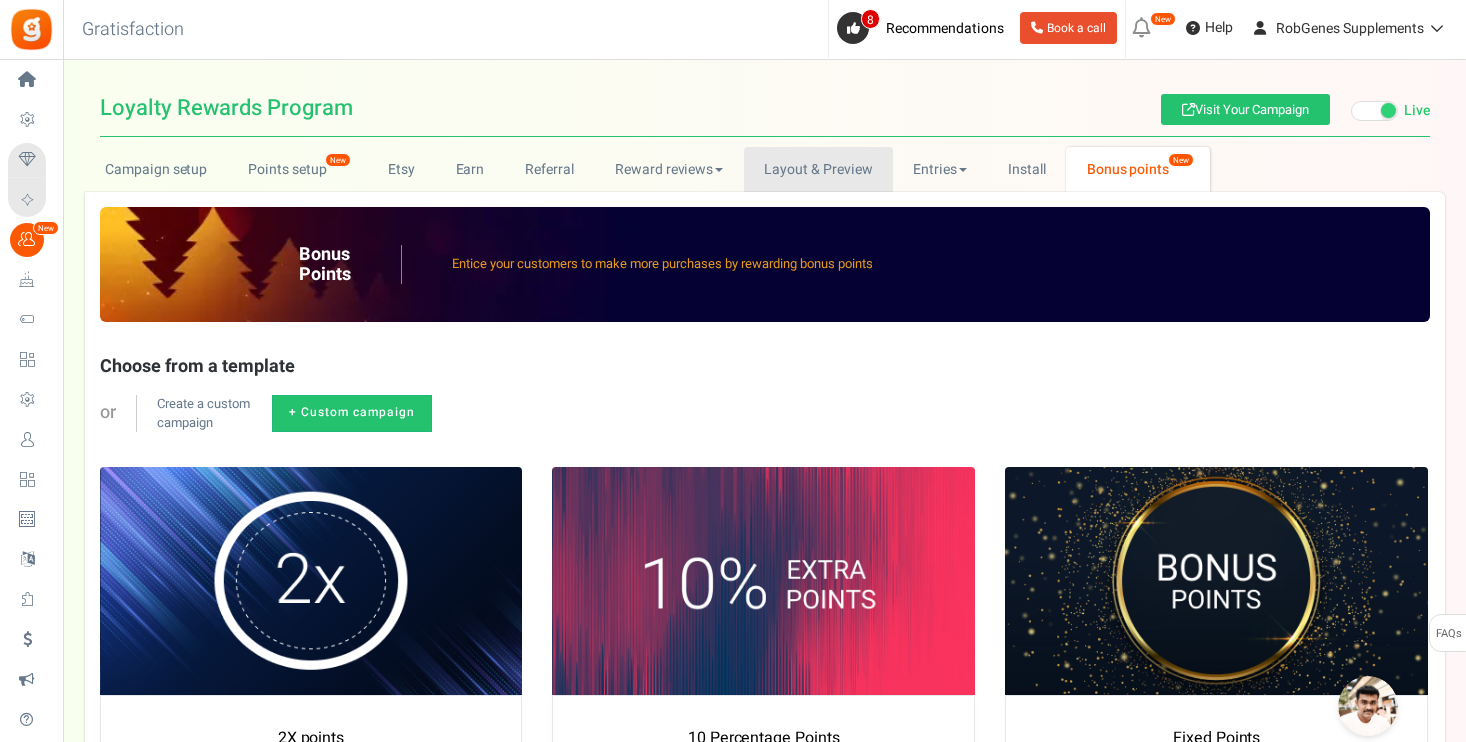 scroll, scrollTop: 0, scrollLeft: 0, axis: both 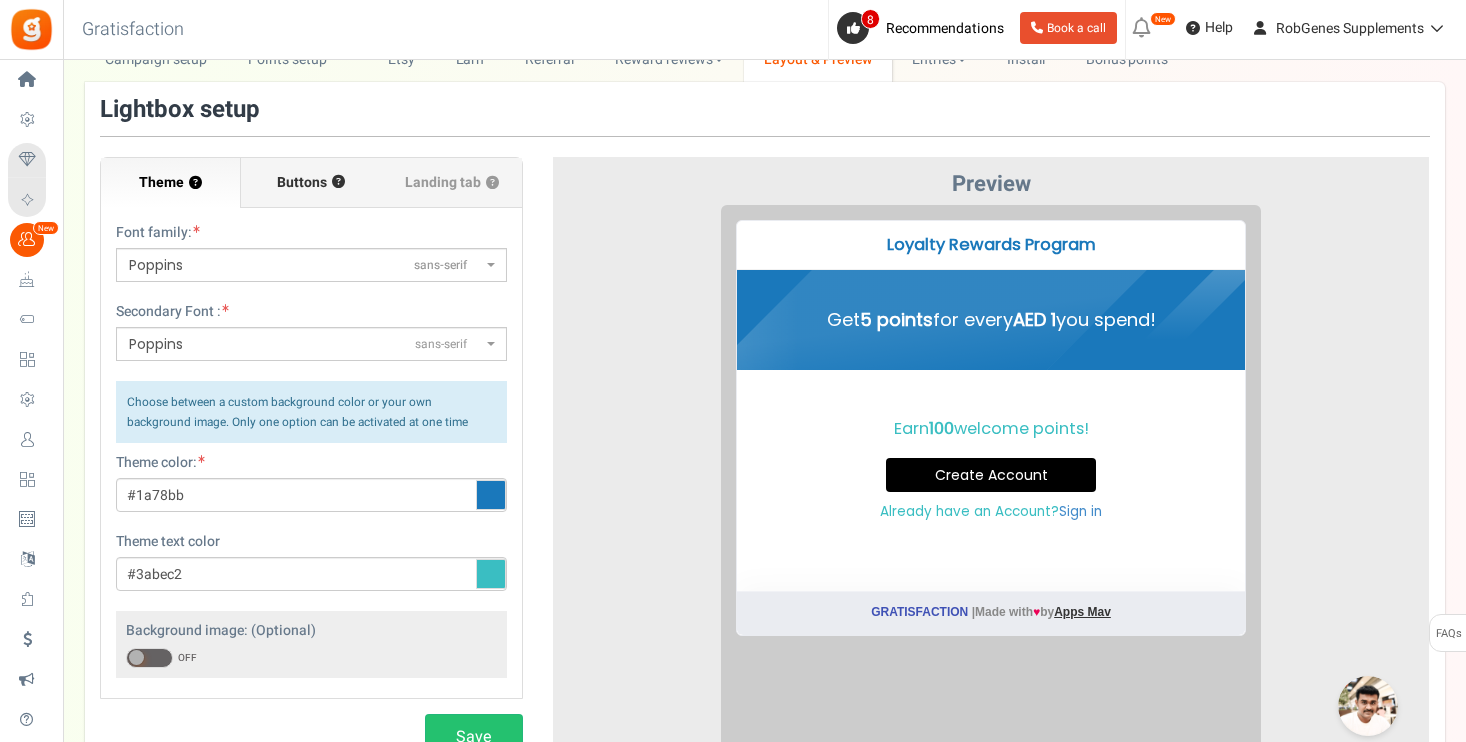 click on "Buttons
?" at bounding box center [311, 183] 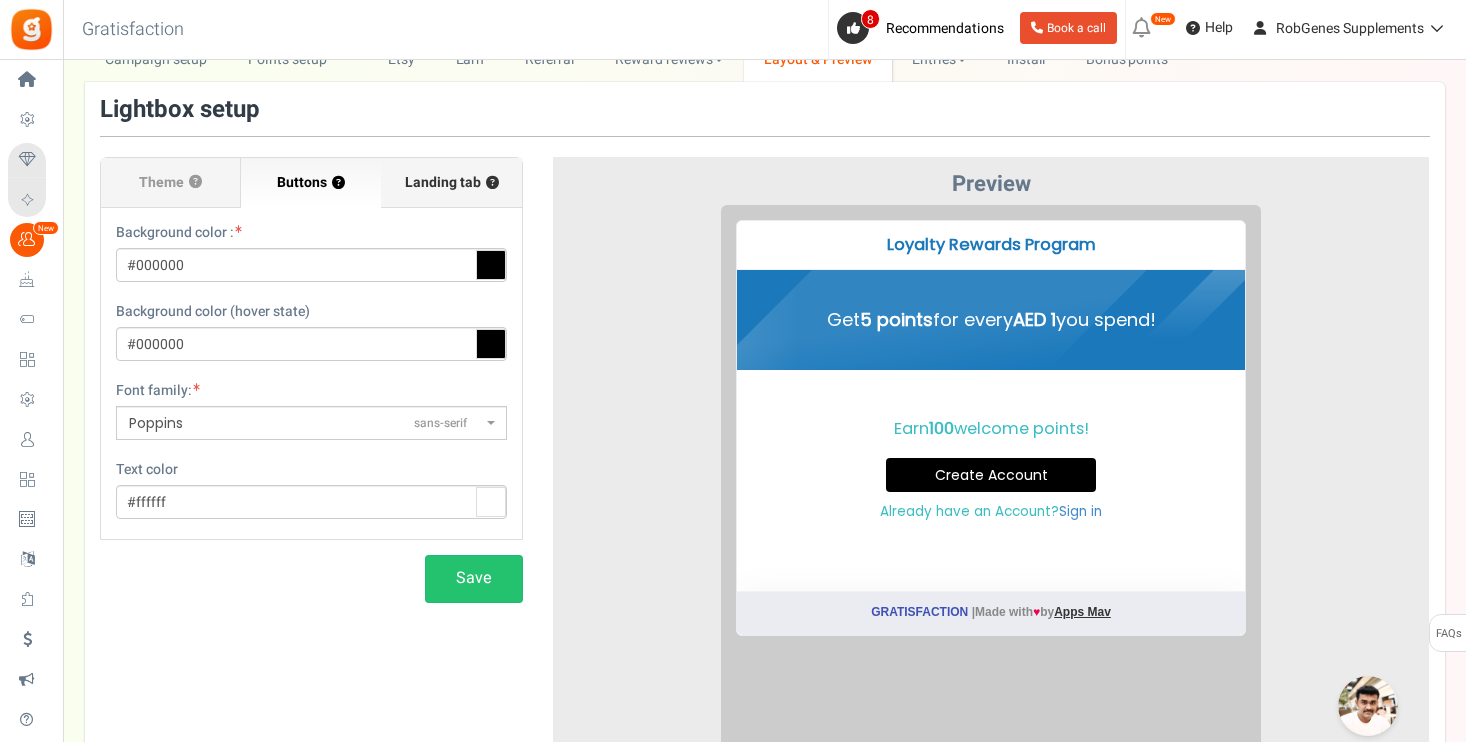 click on "Landing tab  ?" at bounding box center (452, 183) 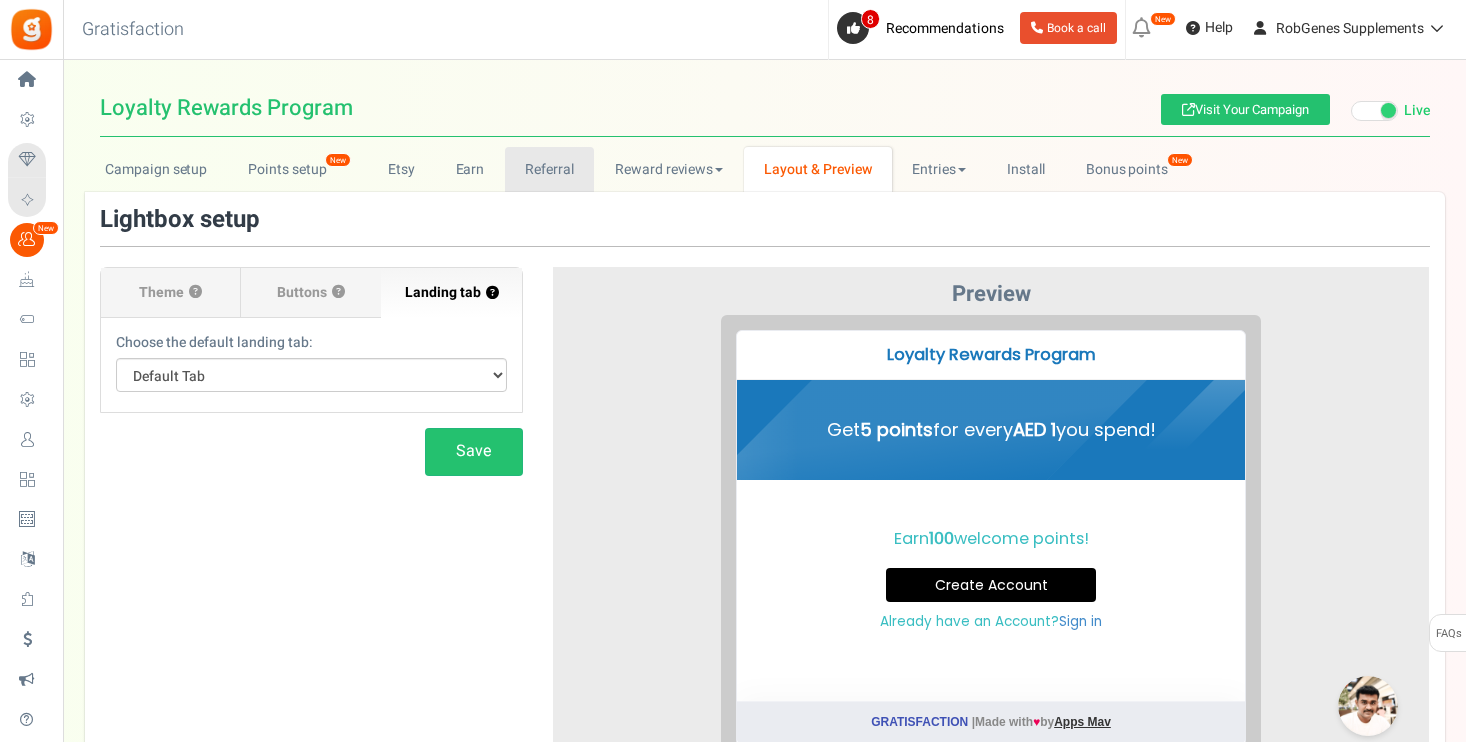 scroll, scrollTop: -1, scrollLeft: 0, axis: vertical 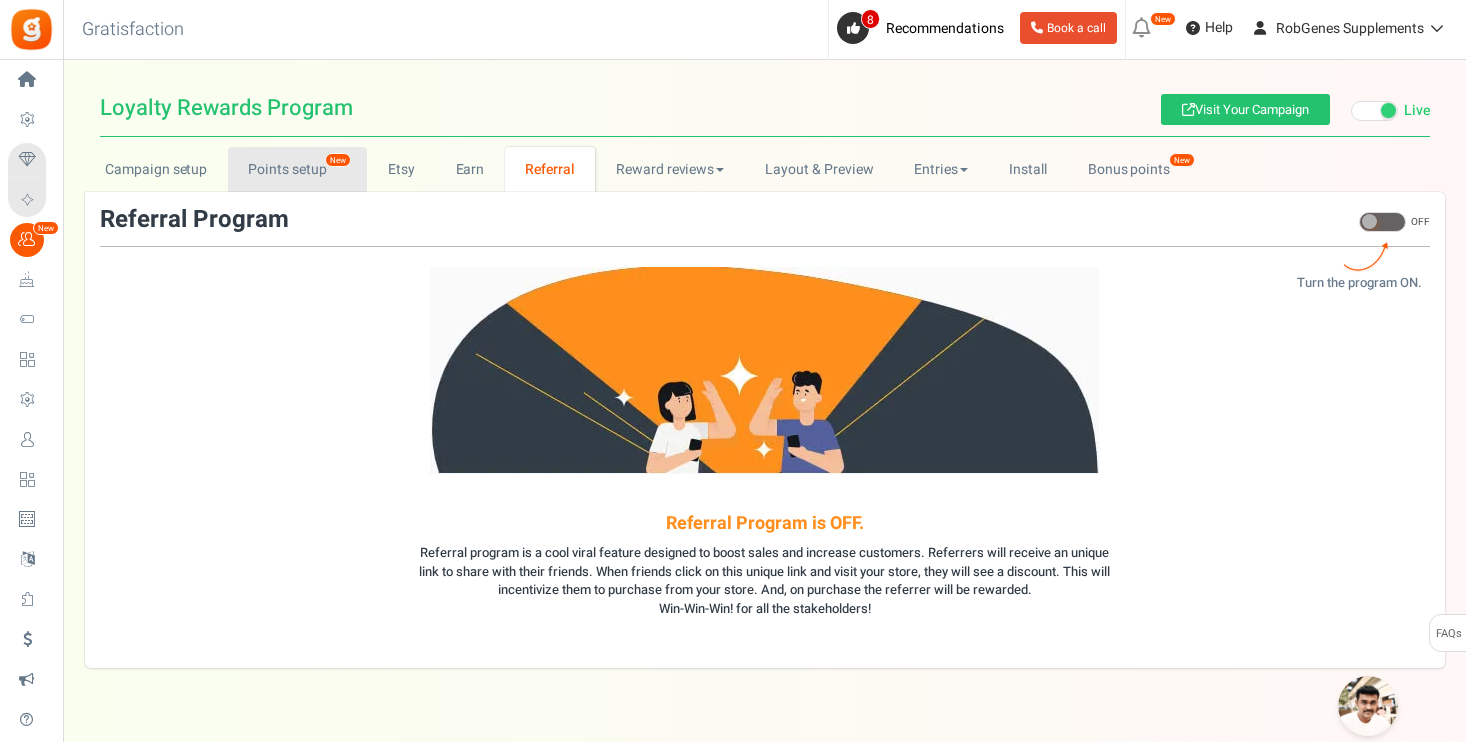 click on "Points setup
New" at bounding box center [297, 169] 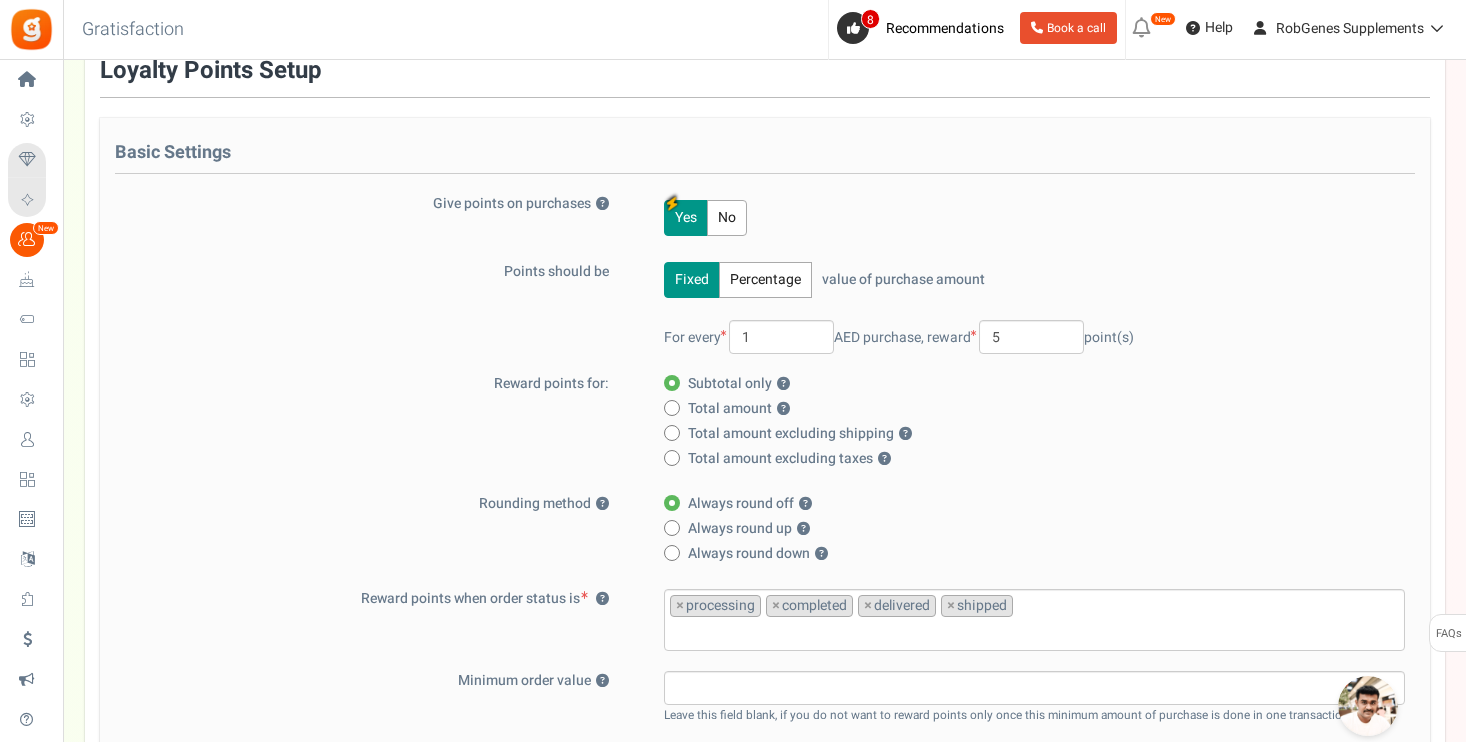scroll, scrollTop: 148, scrollLeft: 0, axis: vertical 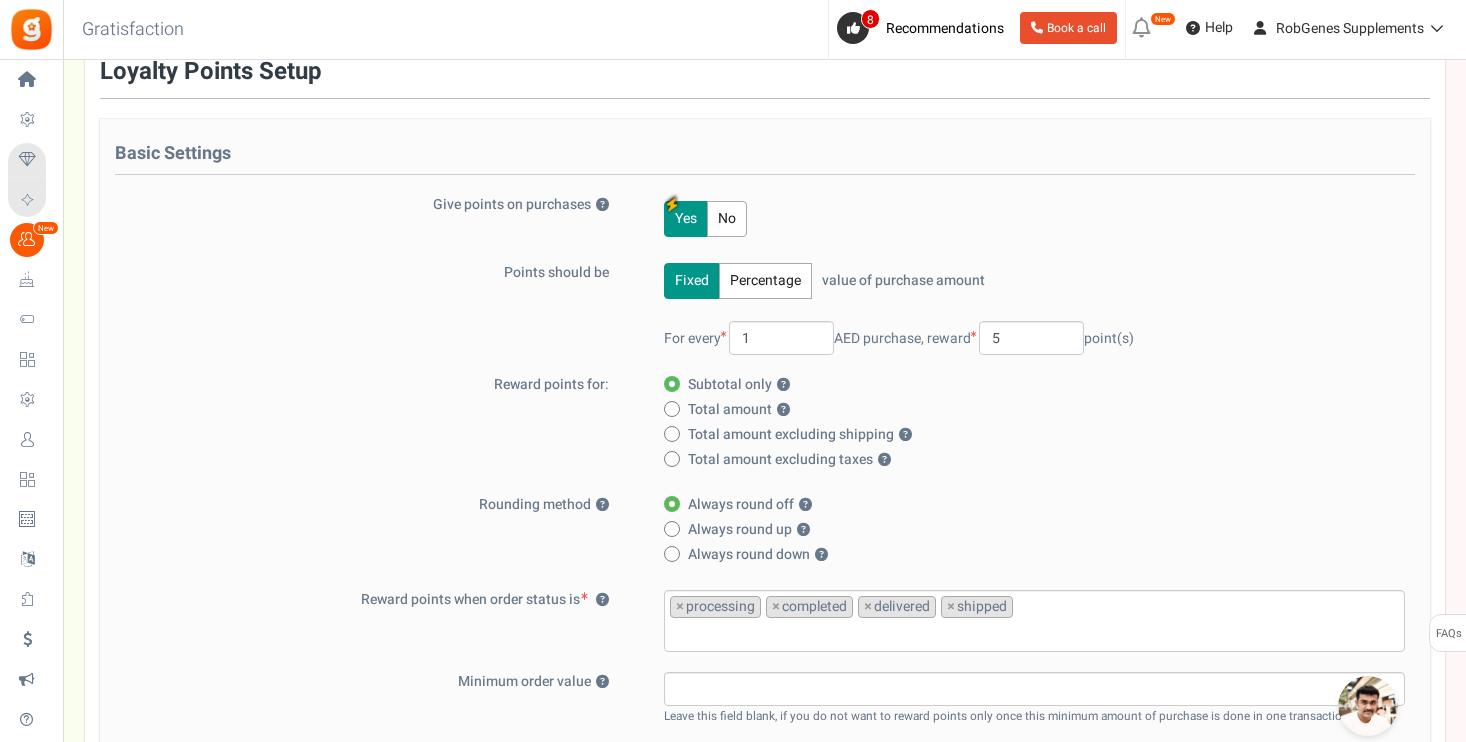 click on "No" at bounding box center (727, 219) 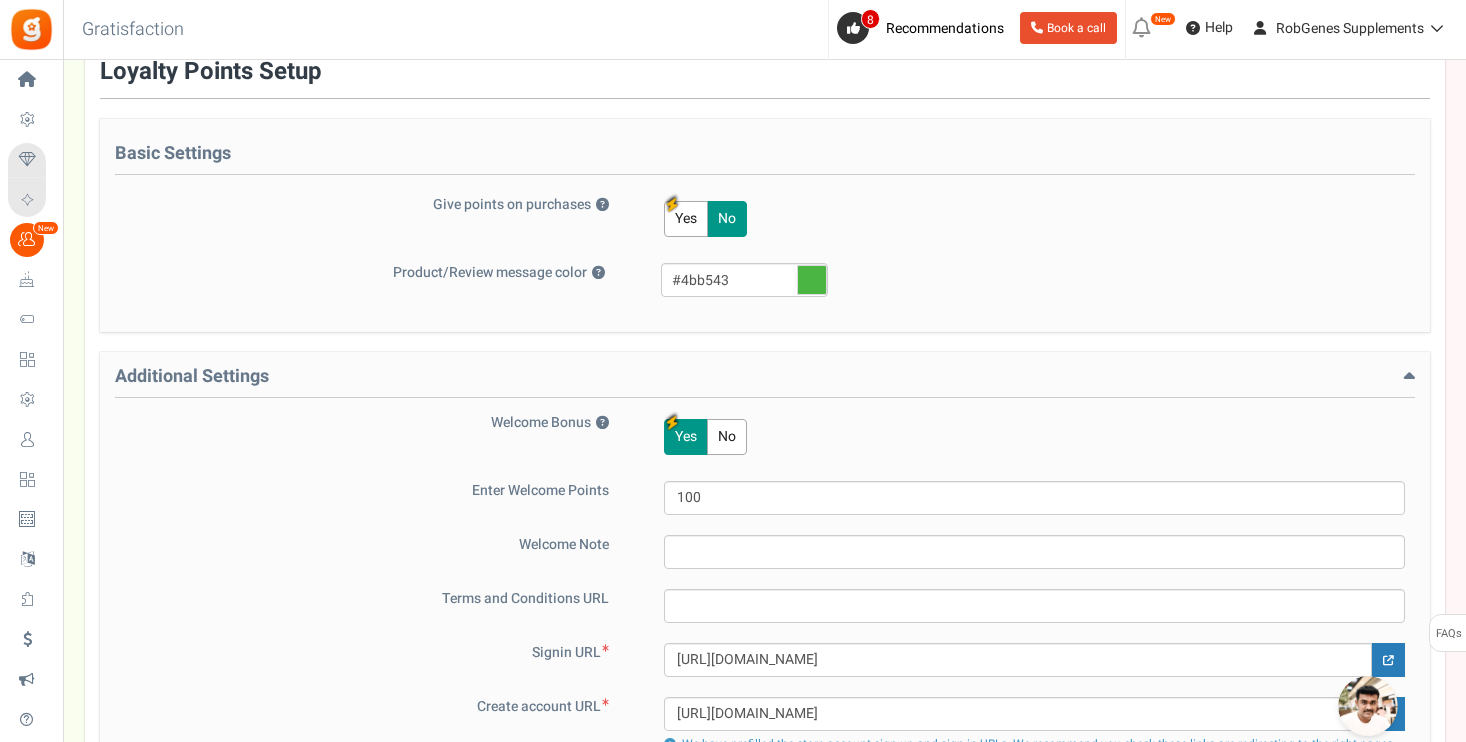 click on "Yes" at bounding box center (686, 219) 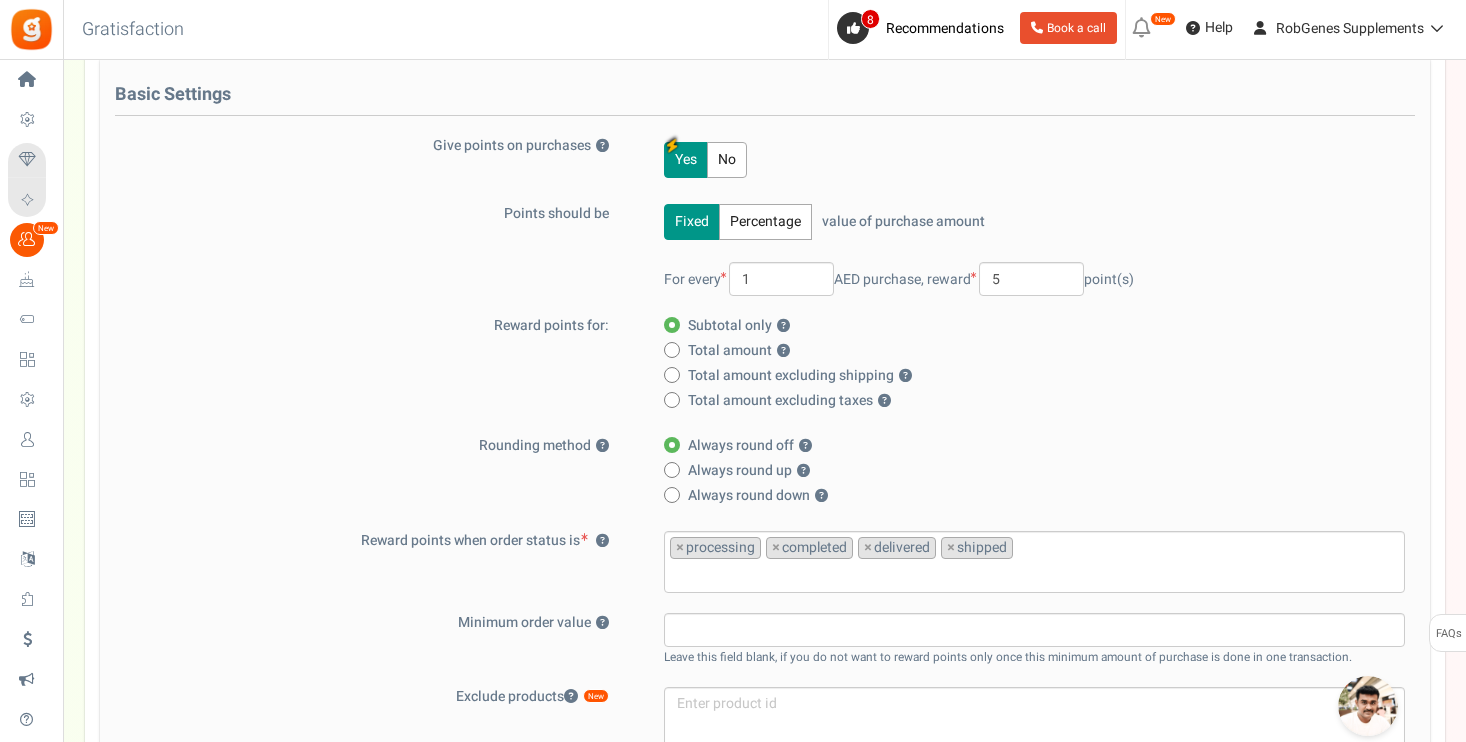 scroll, scrollTop: 211, scrollLeft: 0, axis: vertical 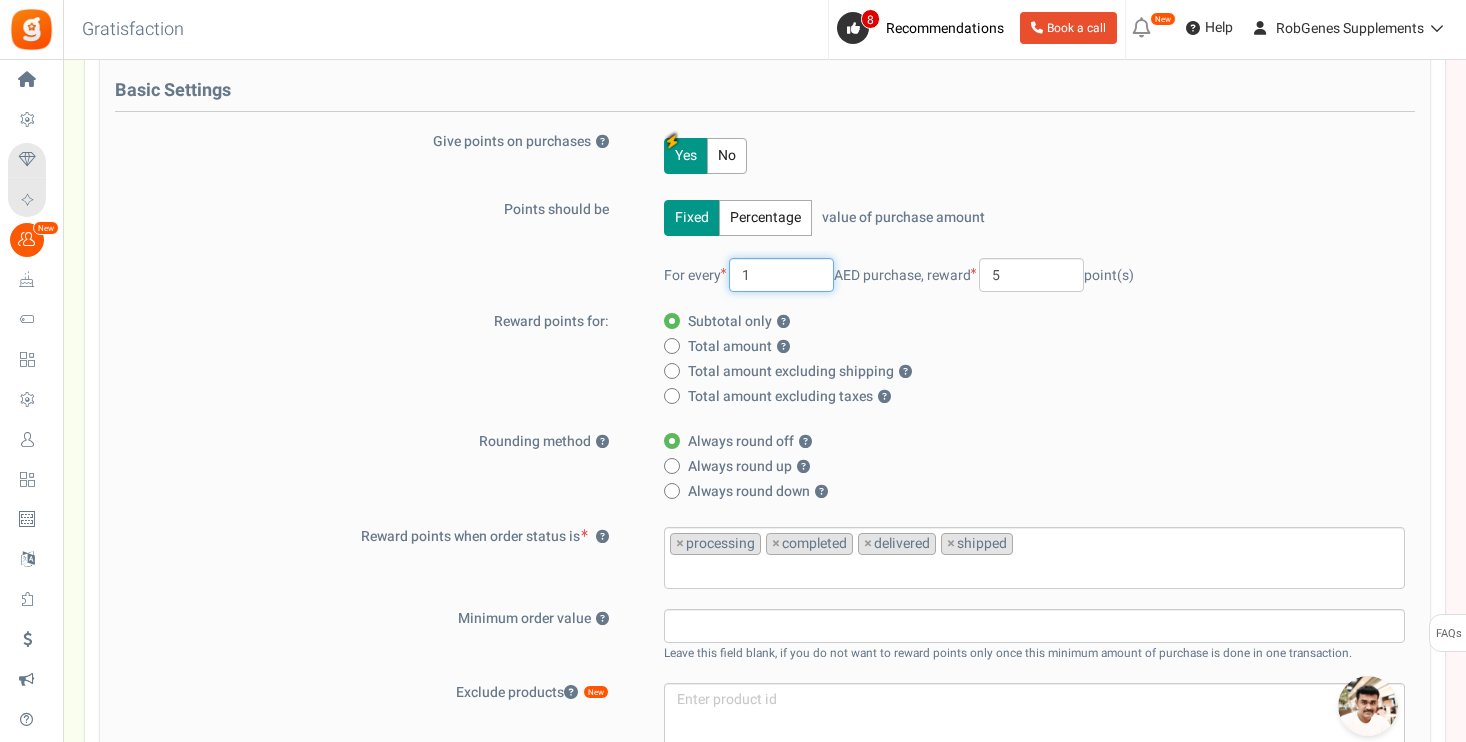 click on "1" at bounding box center [781, 275] 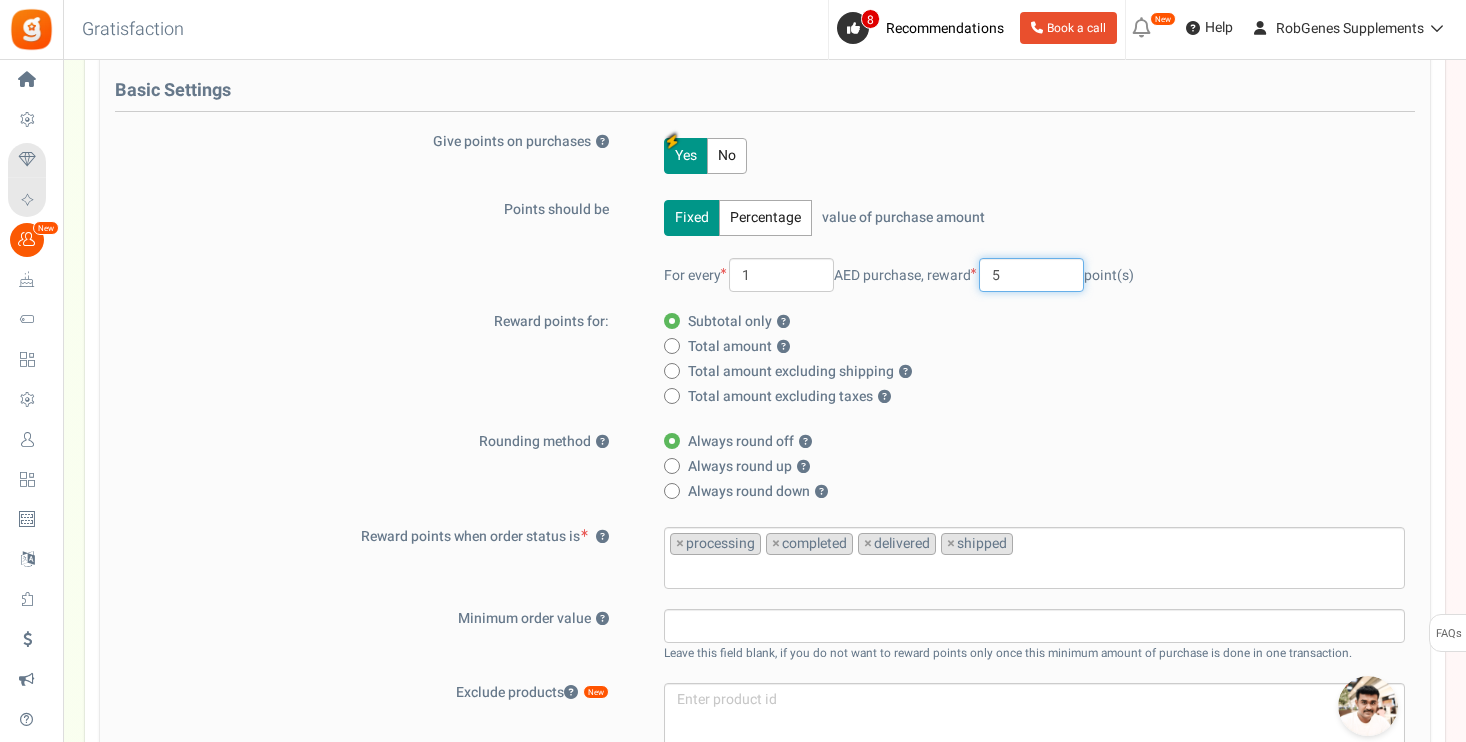 click on "5" at bounding box center [1031, 275] 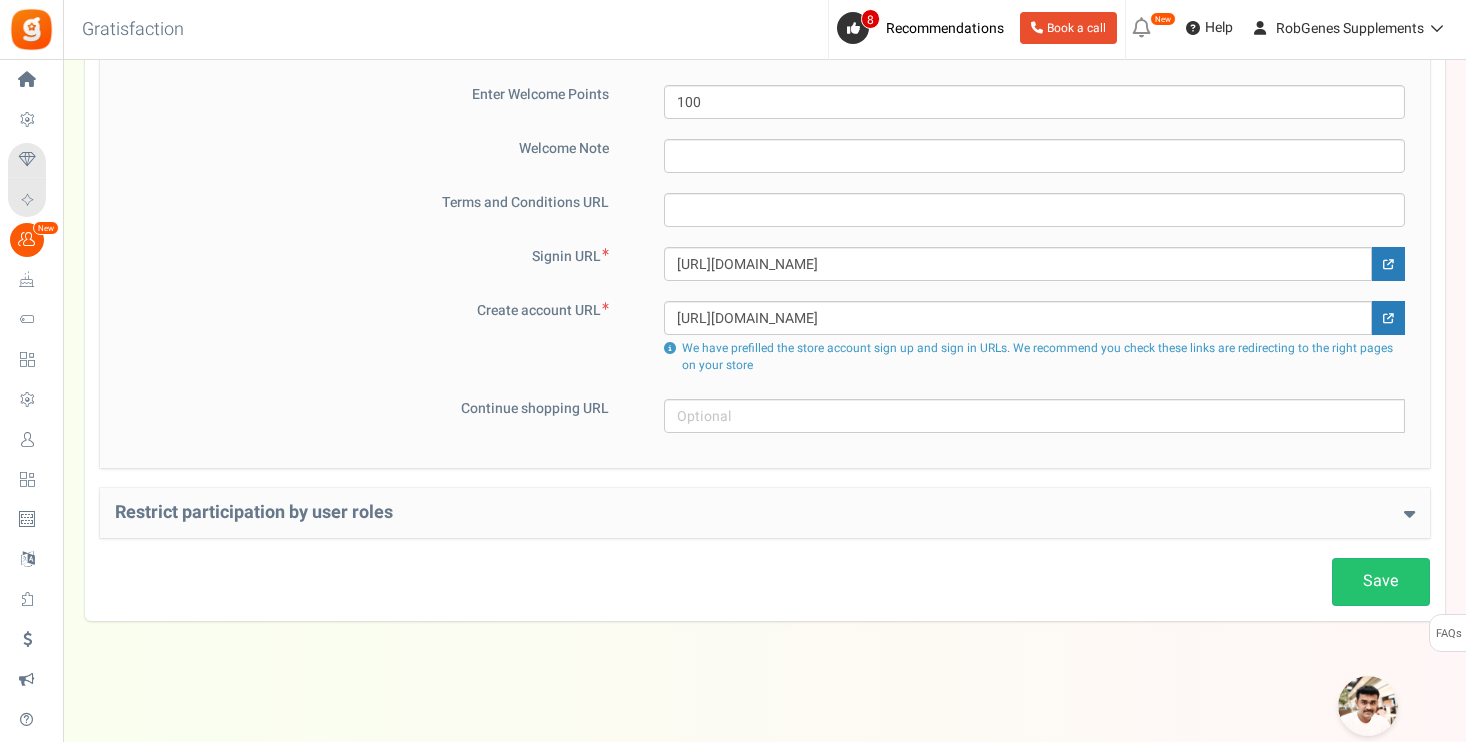 scroll, scrollTop: 1365, scrollLeft: 0, axis: vertical 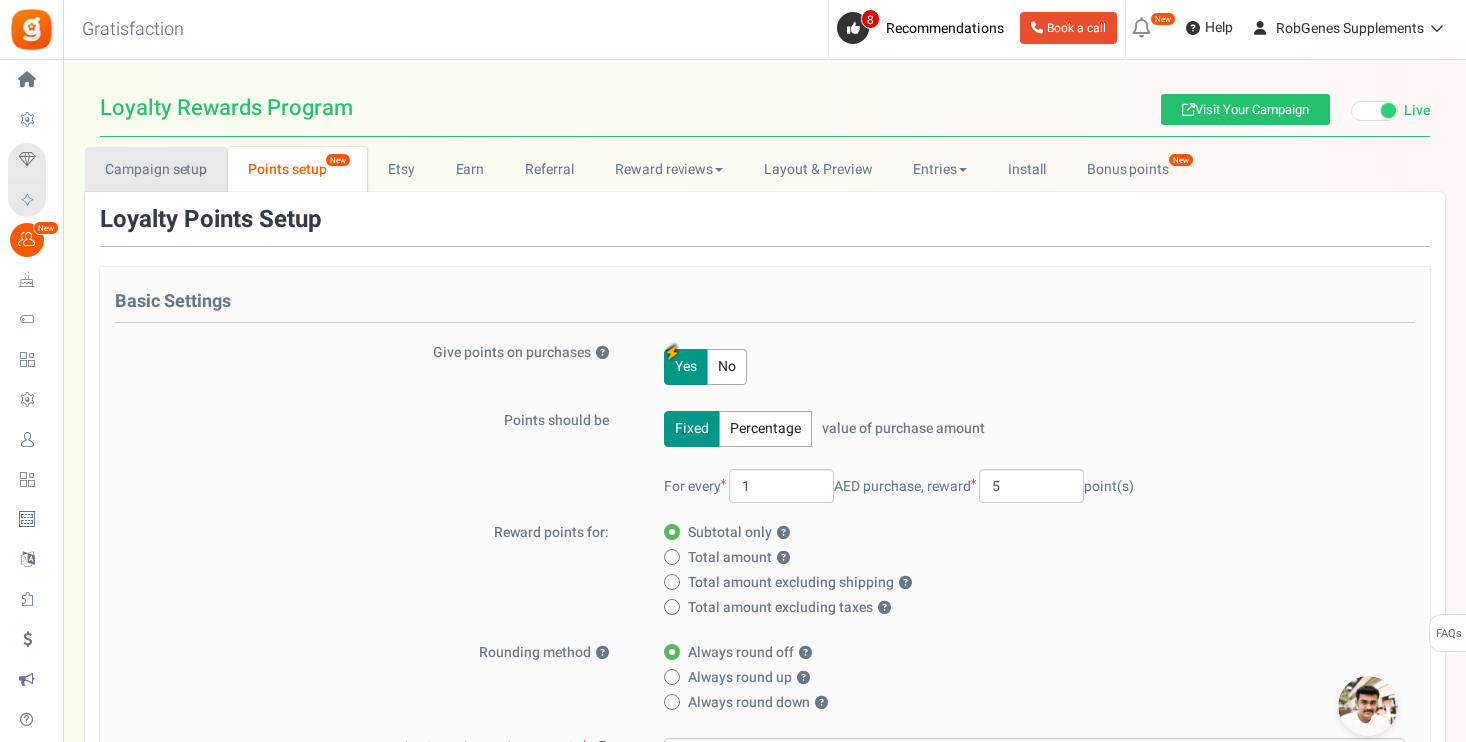 click on "Campaign setup" at bounding box center [156, 169] 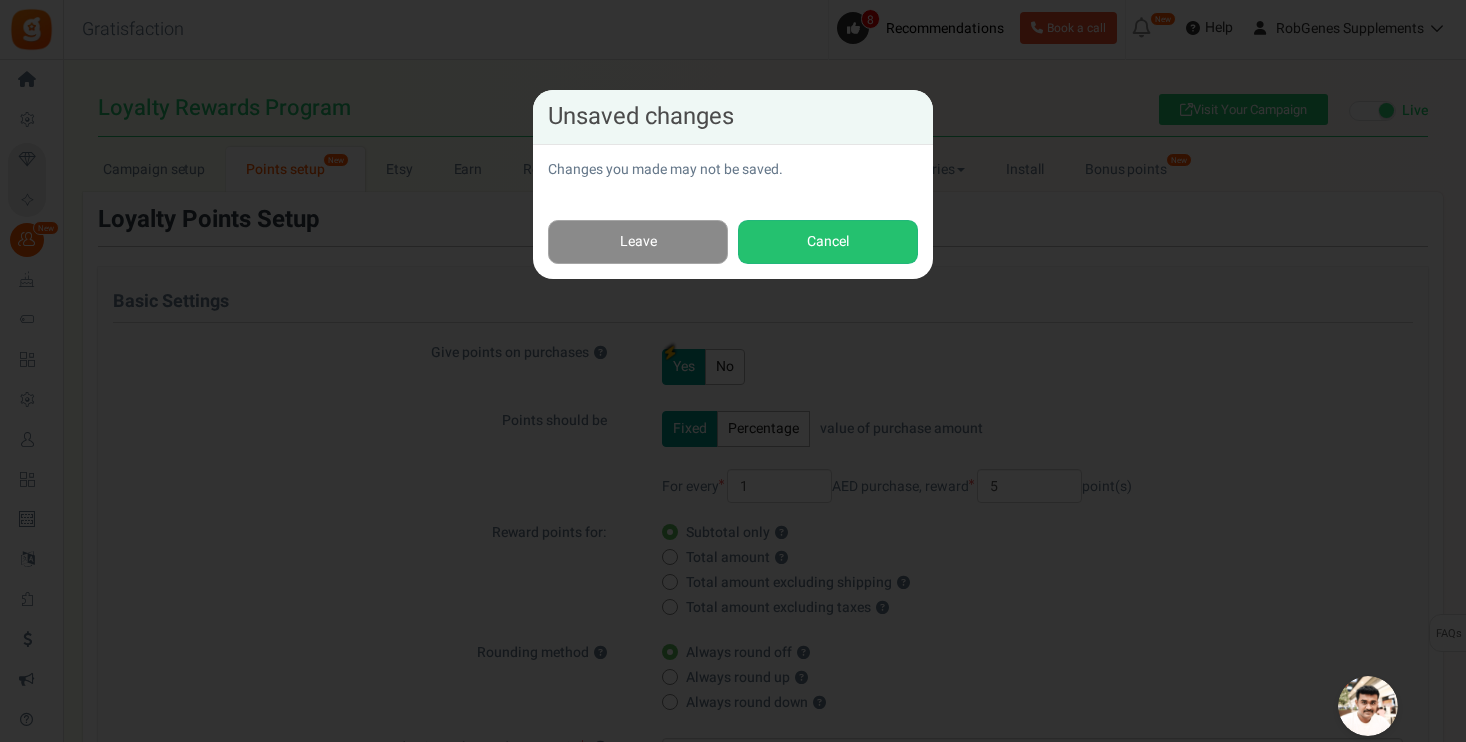 click on "Leave" at bounding box center [638, 242] 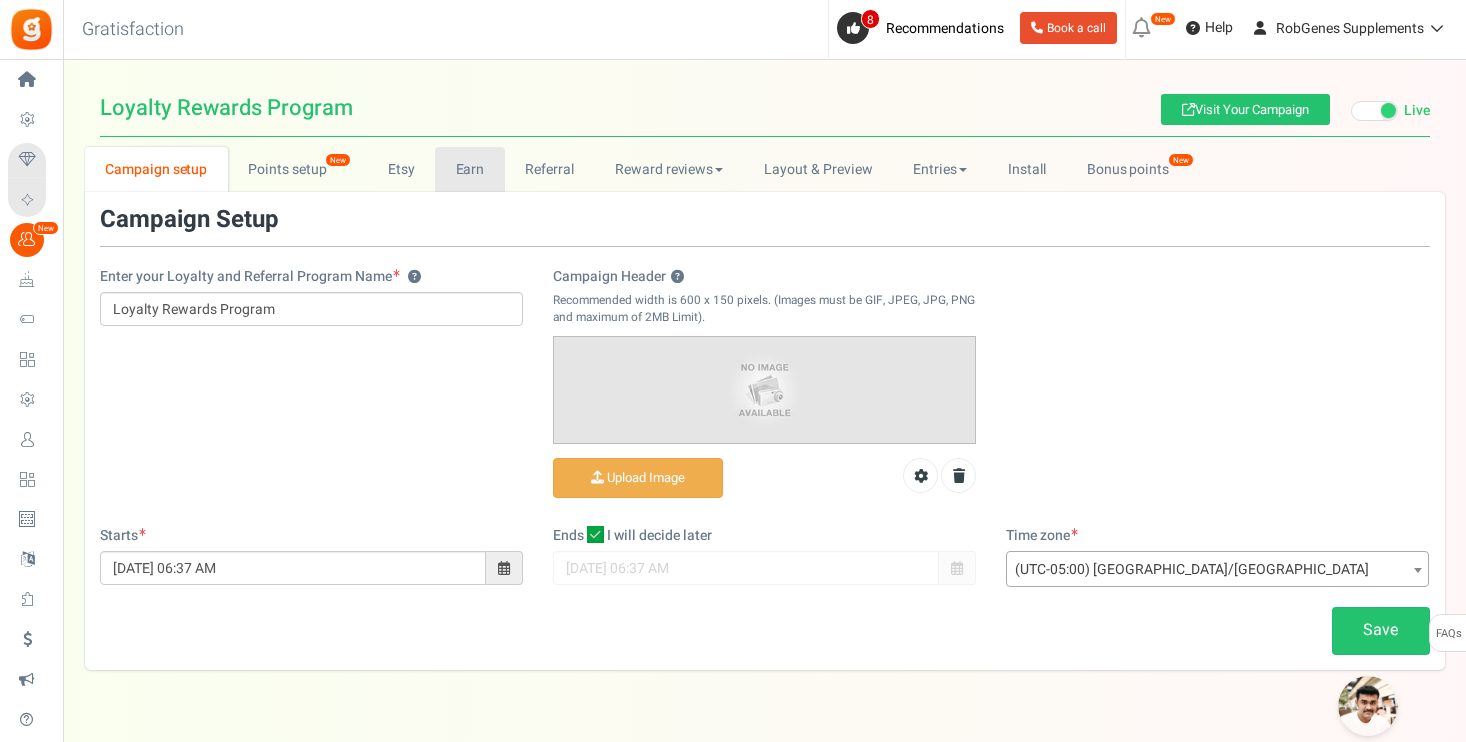 scroll, scrollTop: 0, scrollLeft: 0, axis: both 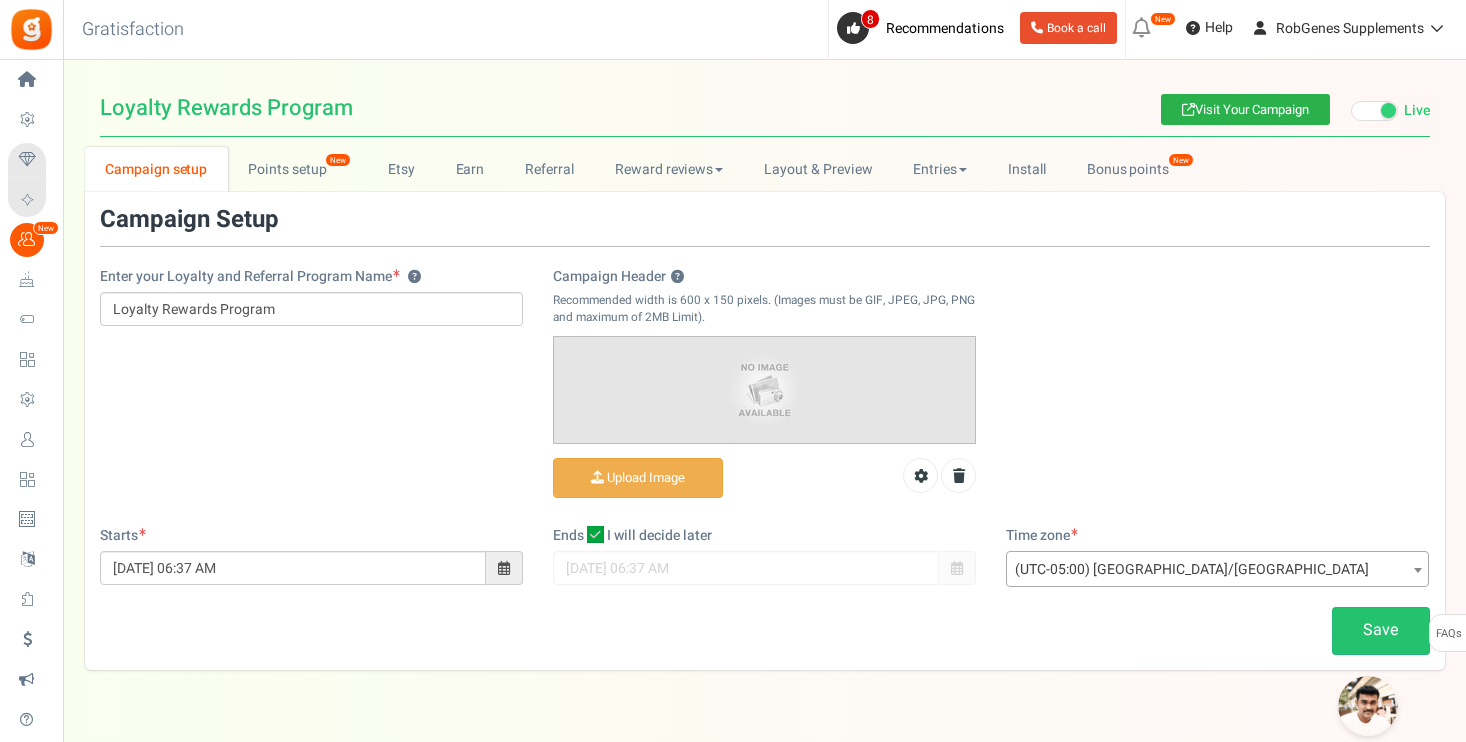 click on "Visit Your Campaign" at bounding box center (1245, 109) 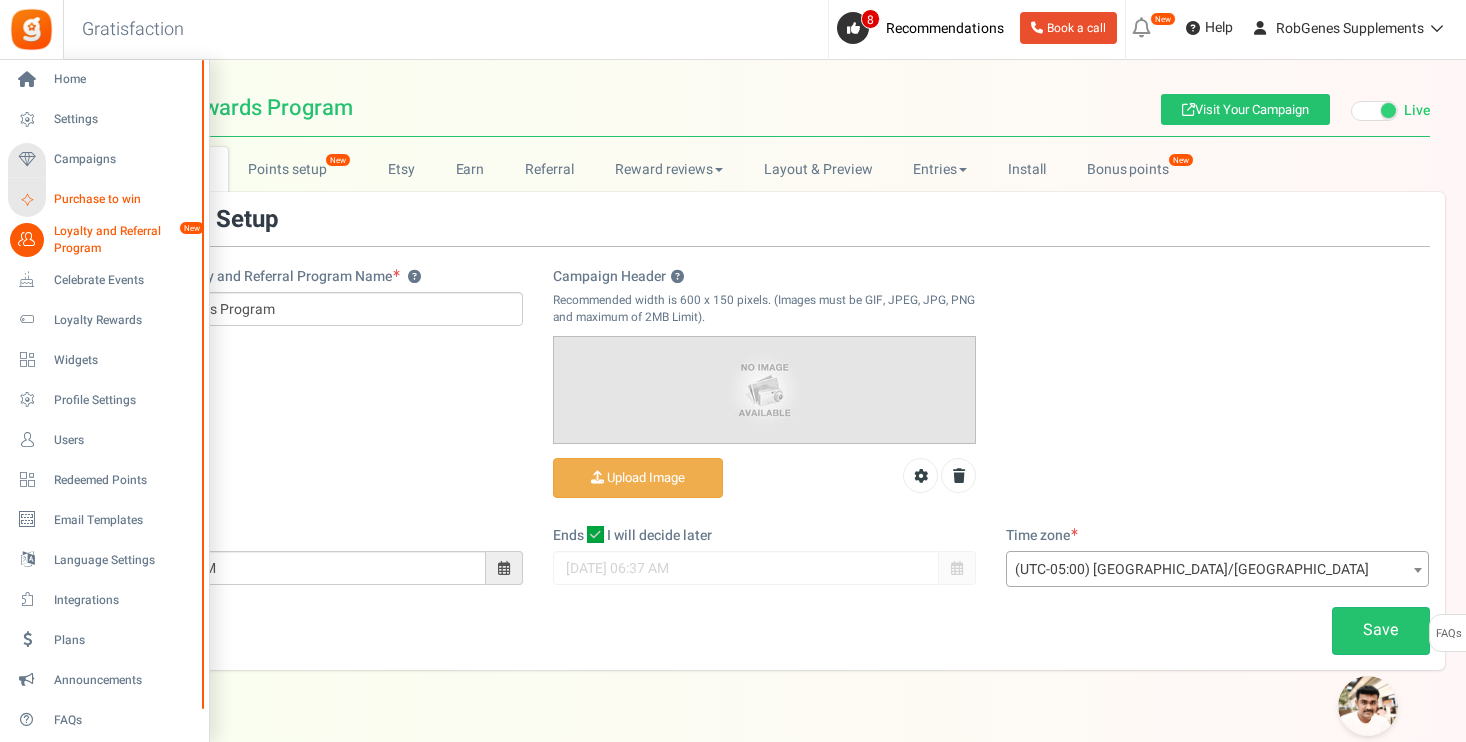 click on "Purchase to win" at bounding box center [124, 199] 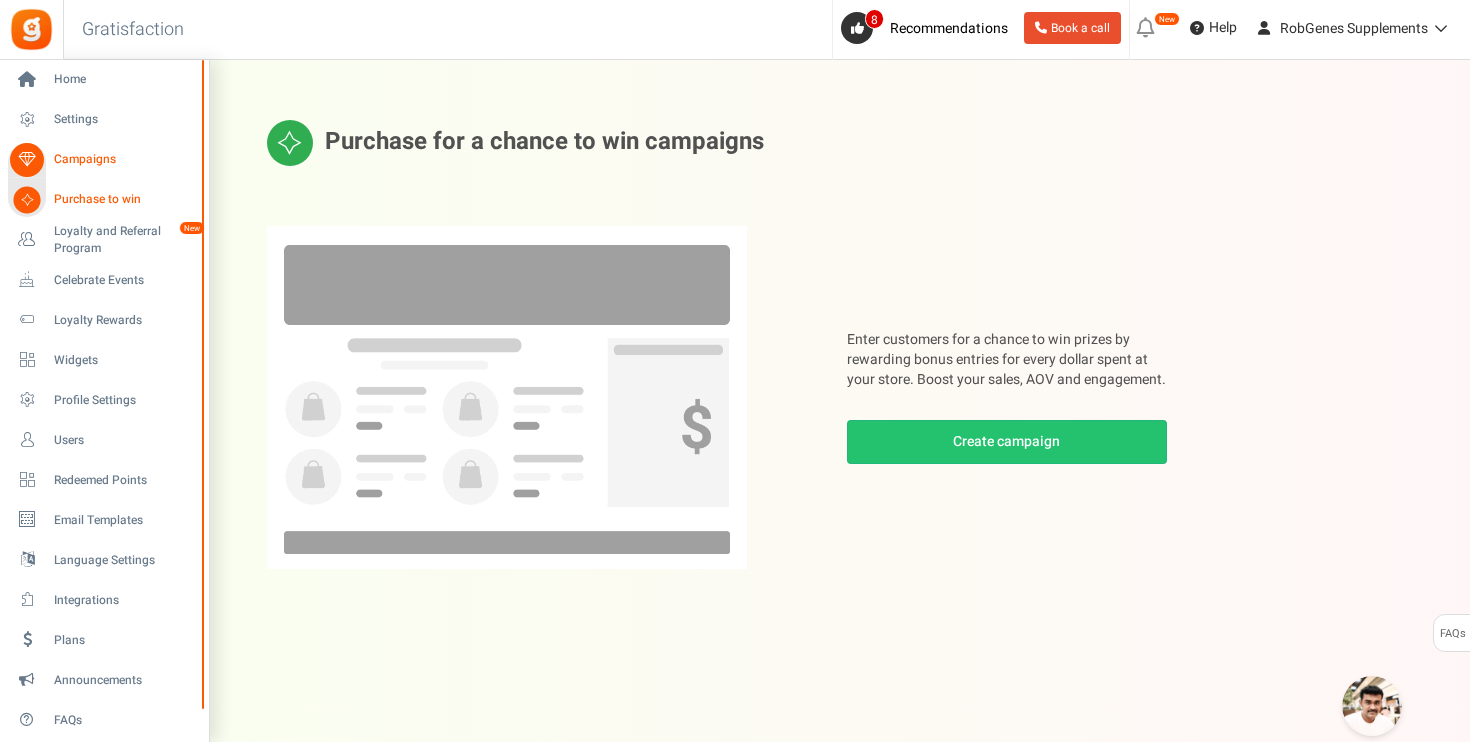 click on "Campaigns" at bounding box center [124, 159] 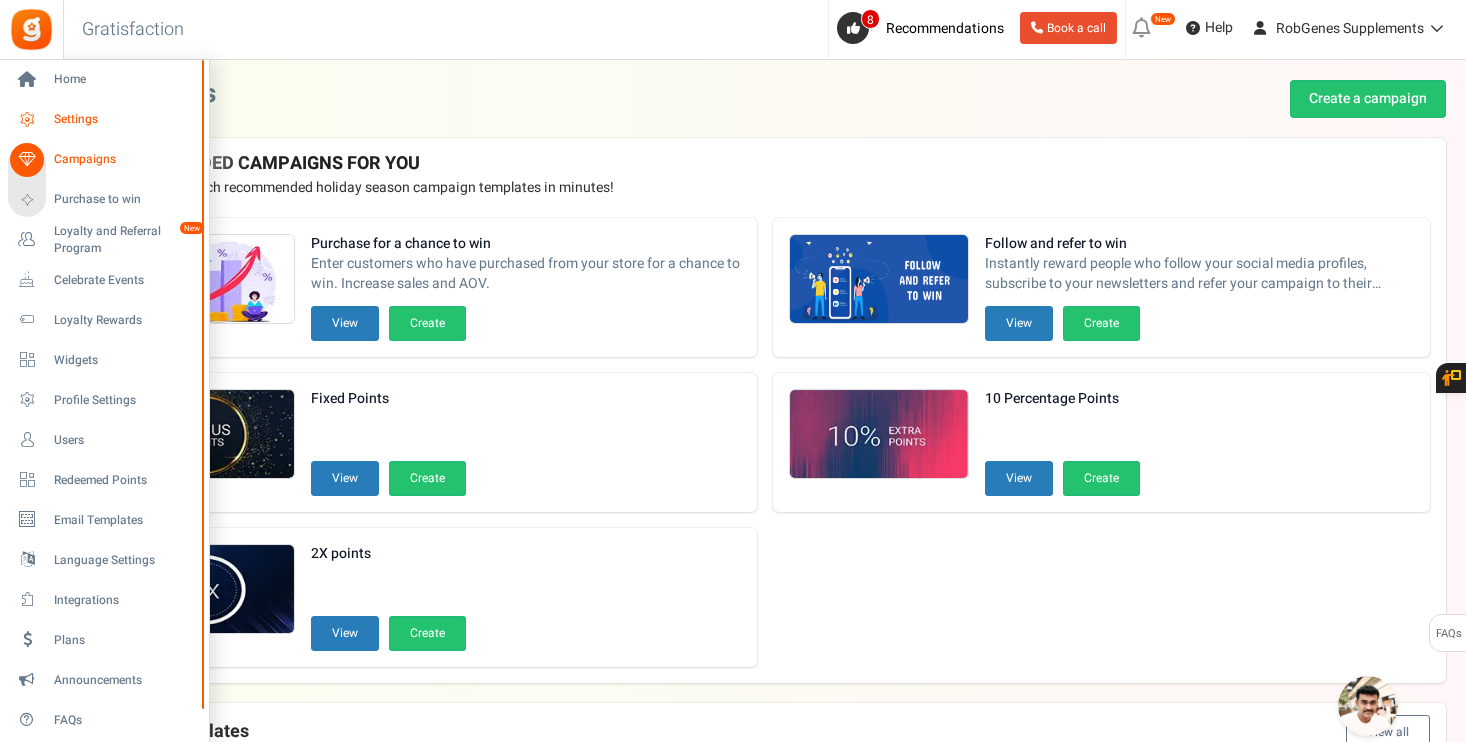 click at bounding box center [27, 120] 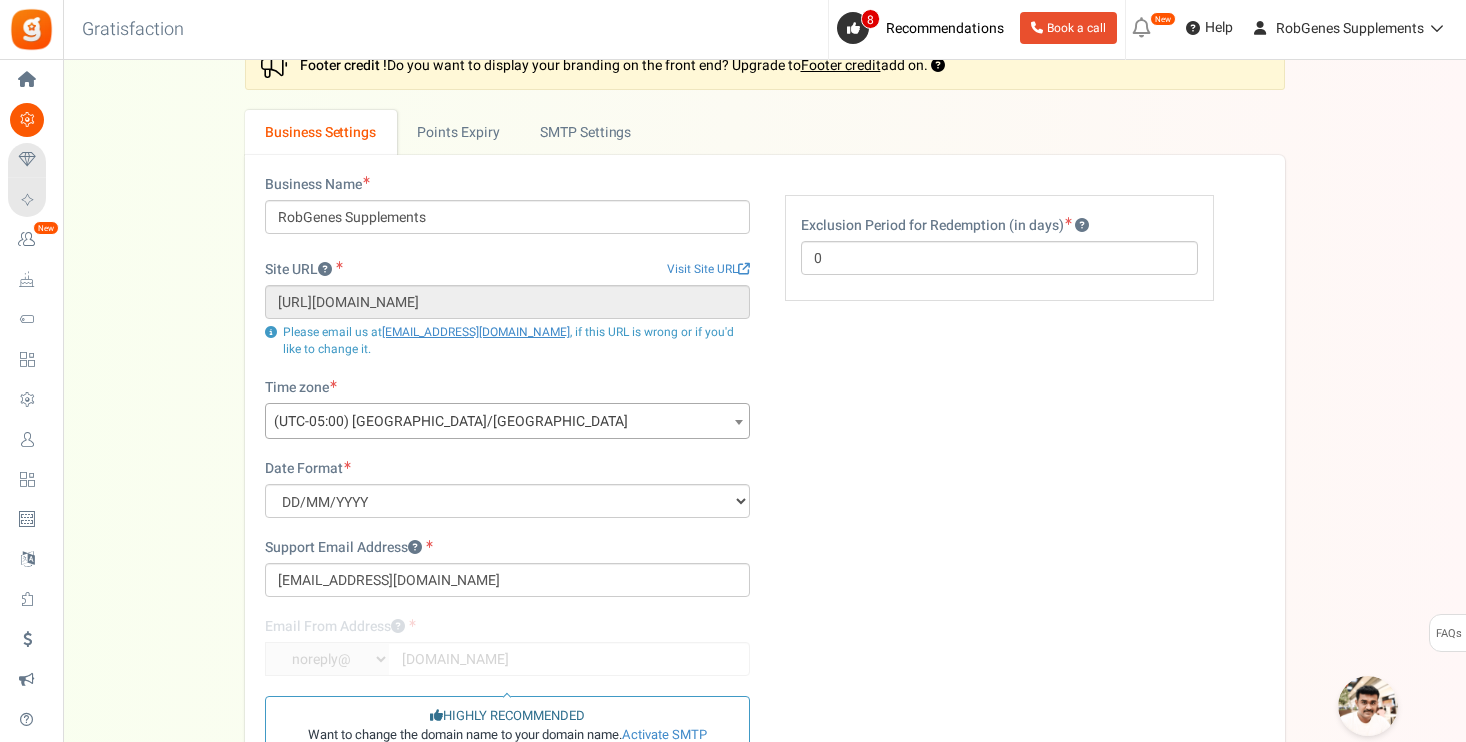scroll, scrollTop: 0, scrollLeft: 0, axis: both 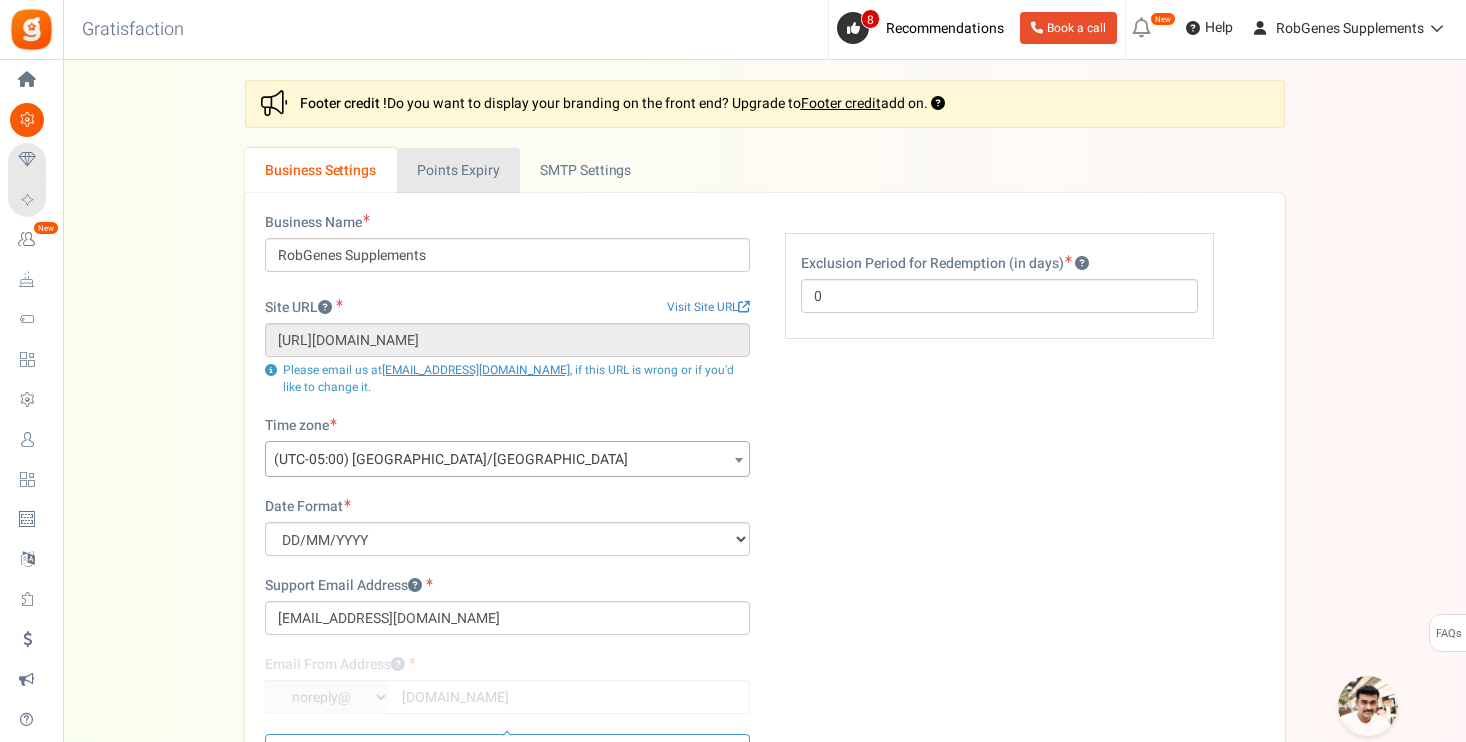 click on "Points Expiry" at bounding box center [458, 170] 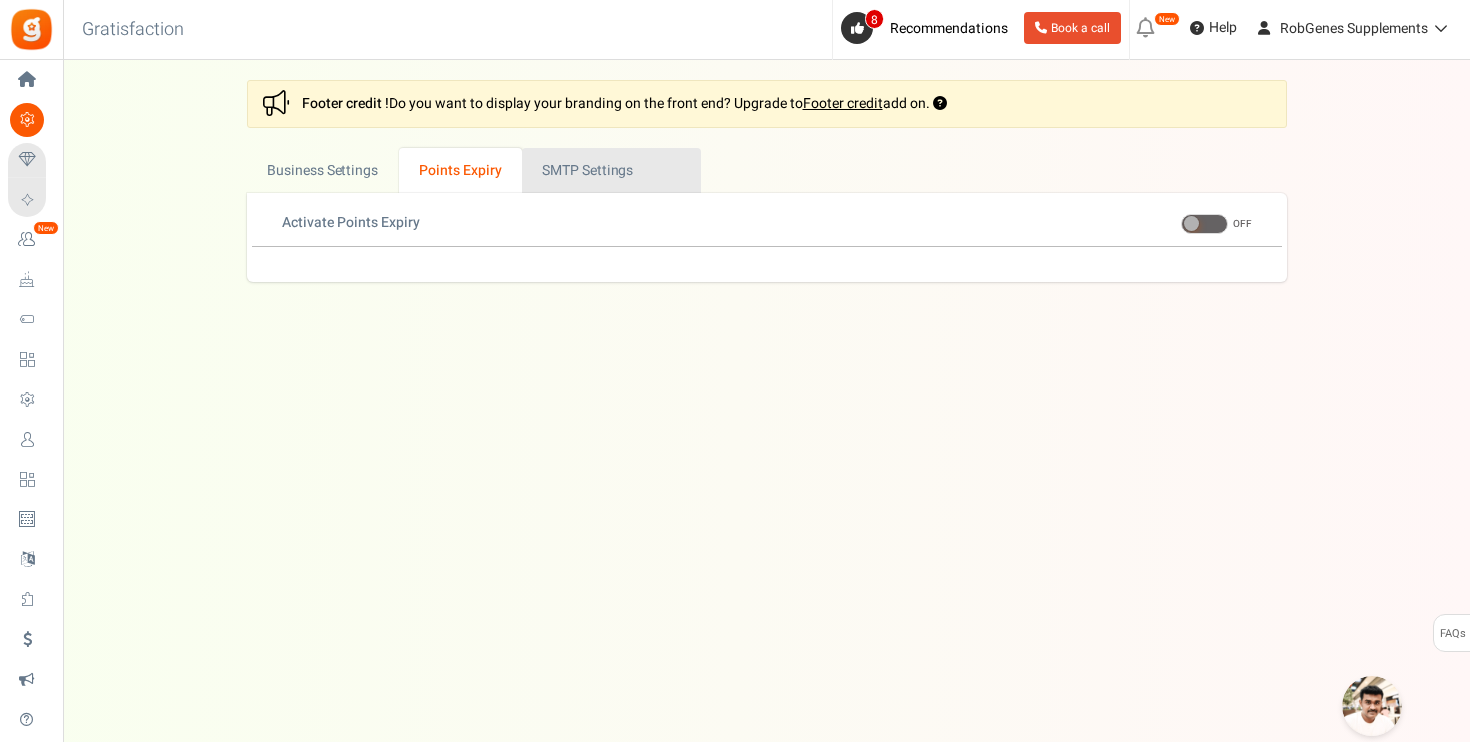 click on "Active SMTP Settings" at bounding box center (611, 170) 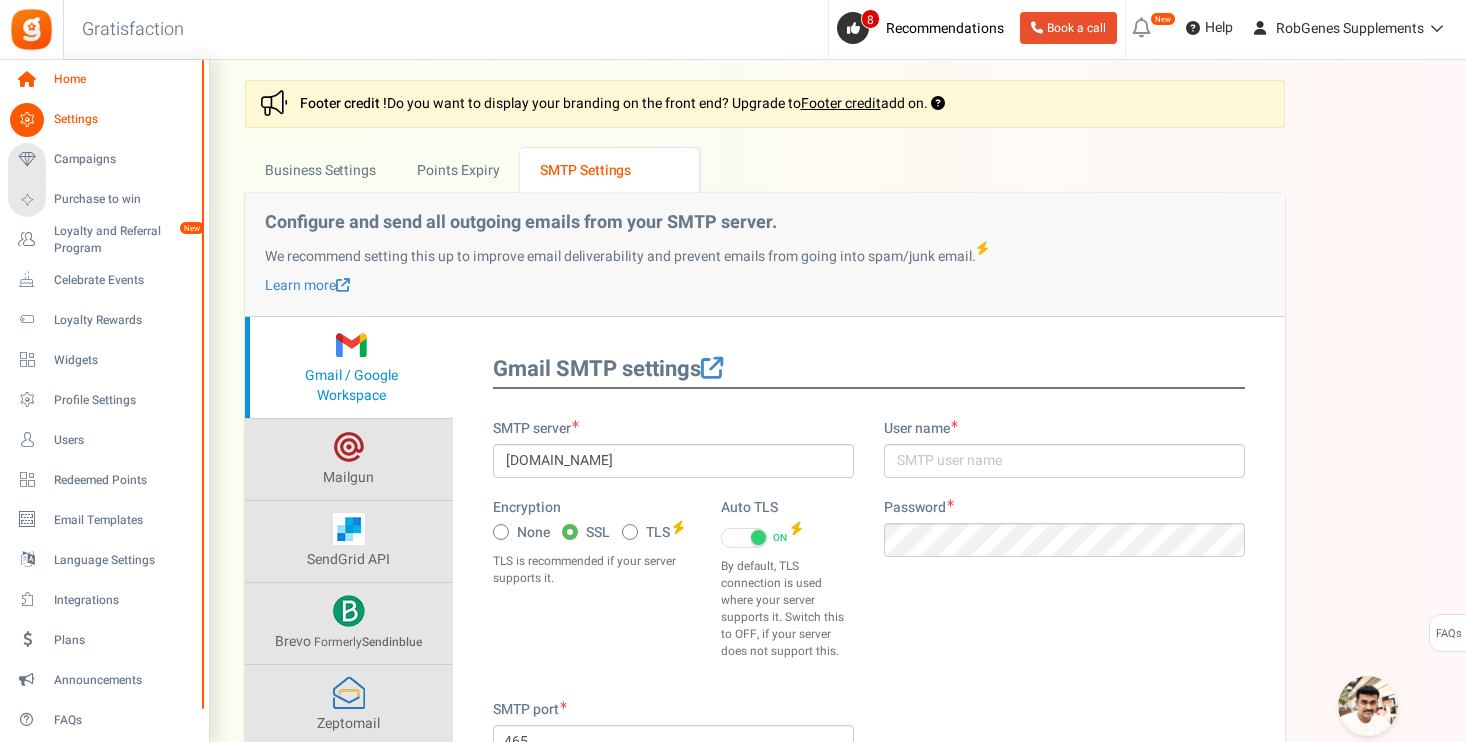 click at bounding box center [27, 80] 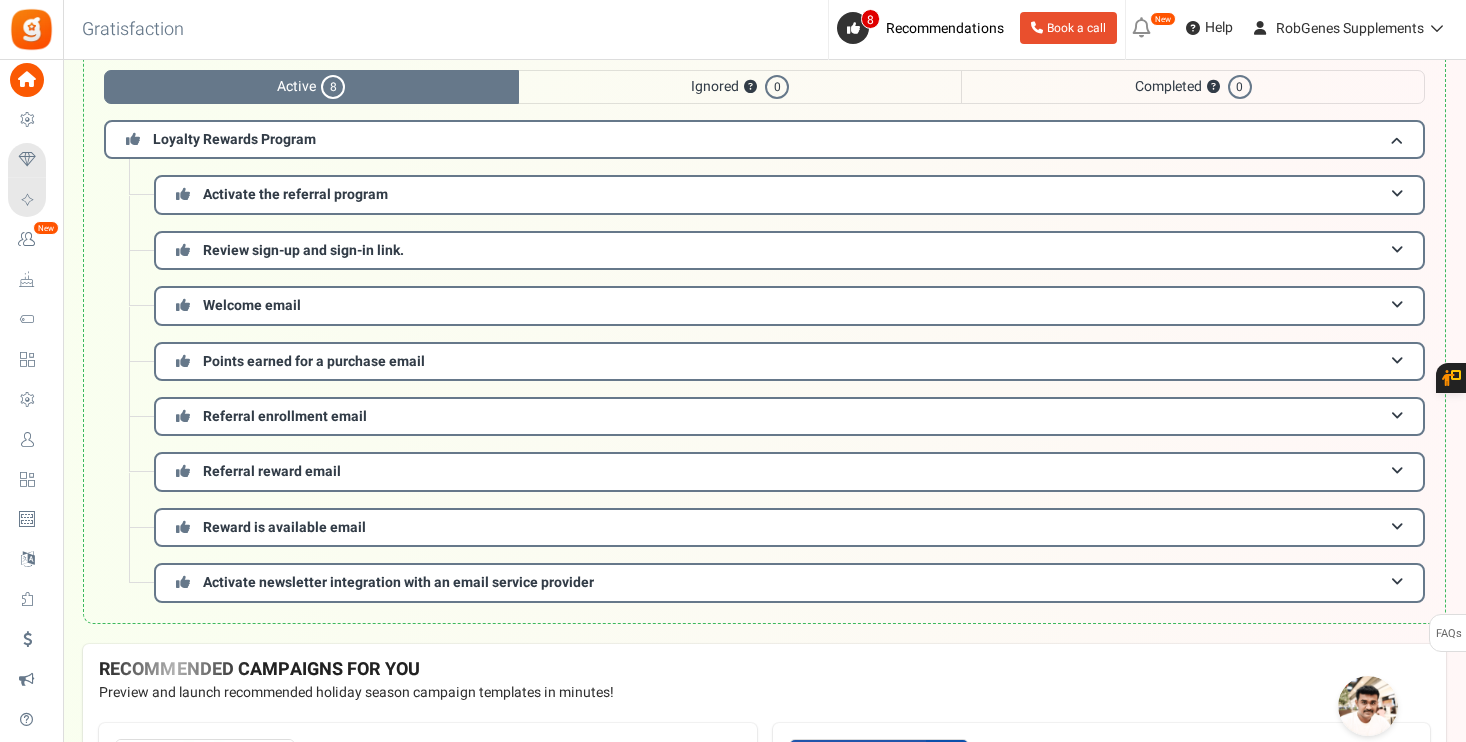 scroll, scrollTop: 132, scrollLeft: 0, axis: vertical 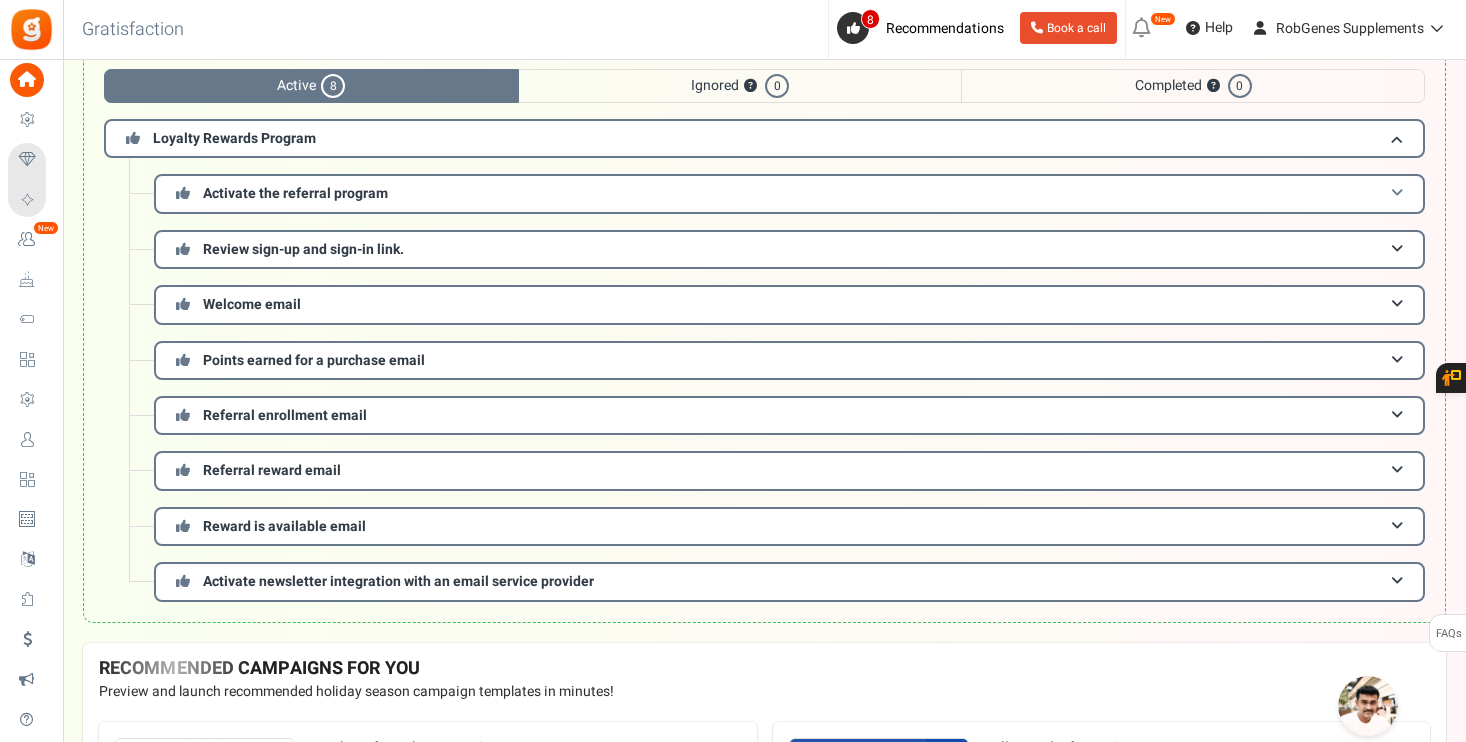 click at bounding box center (1397, 193) 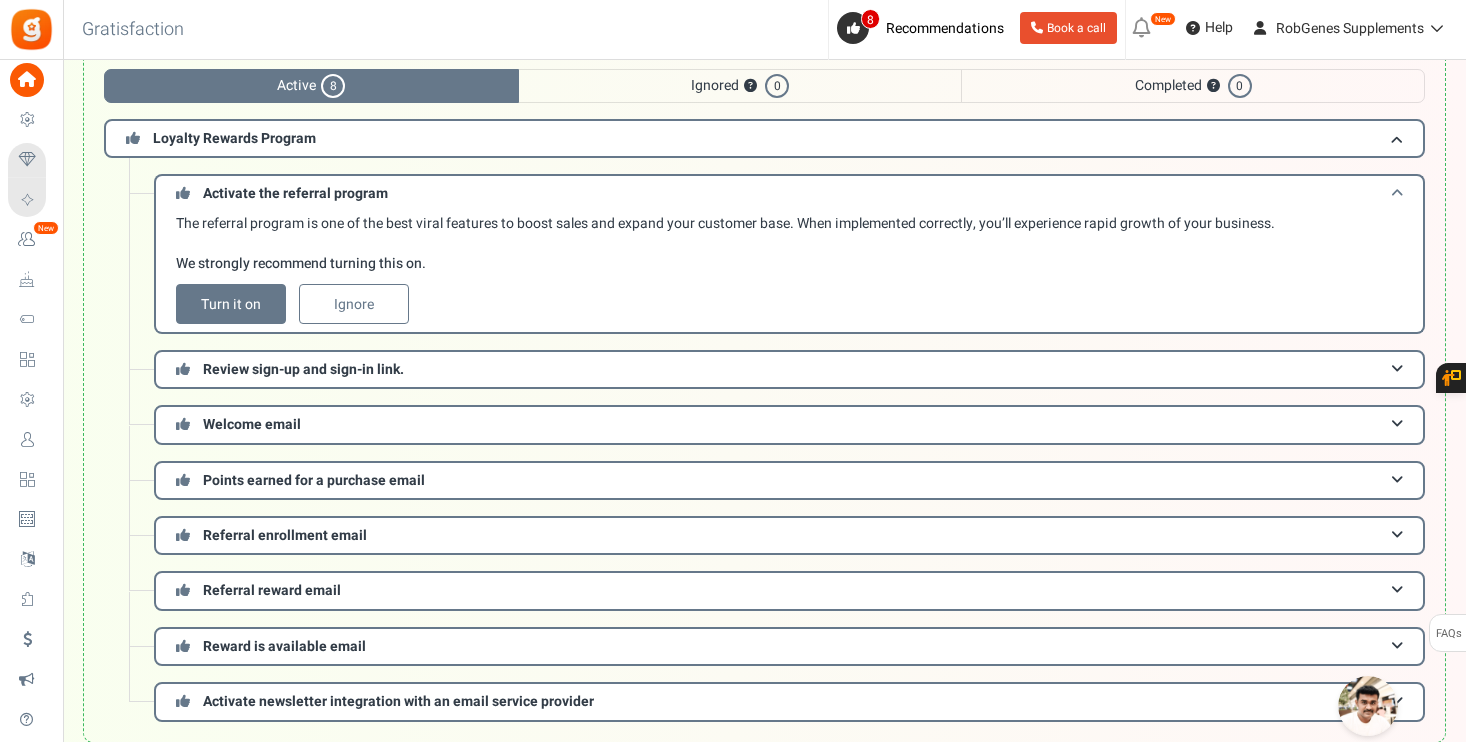 click at bounding box center [1397, 193] 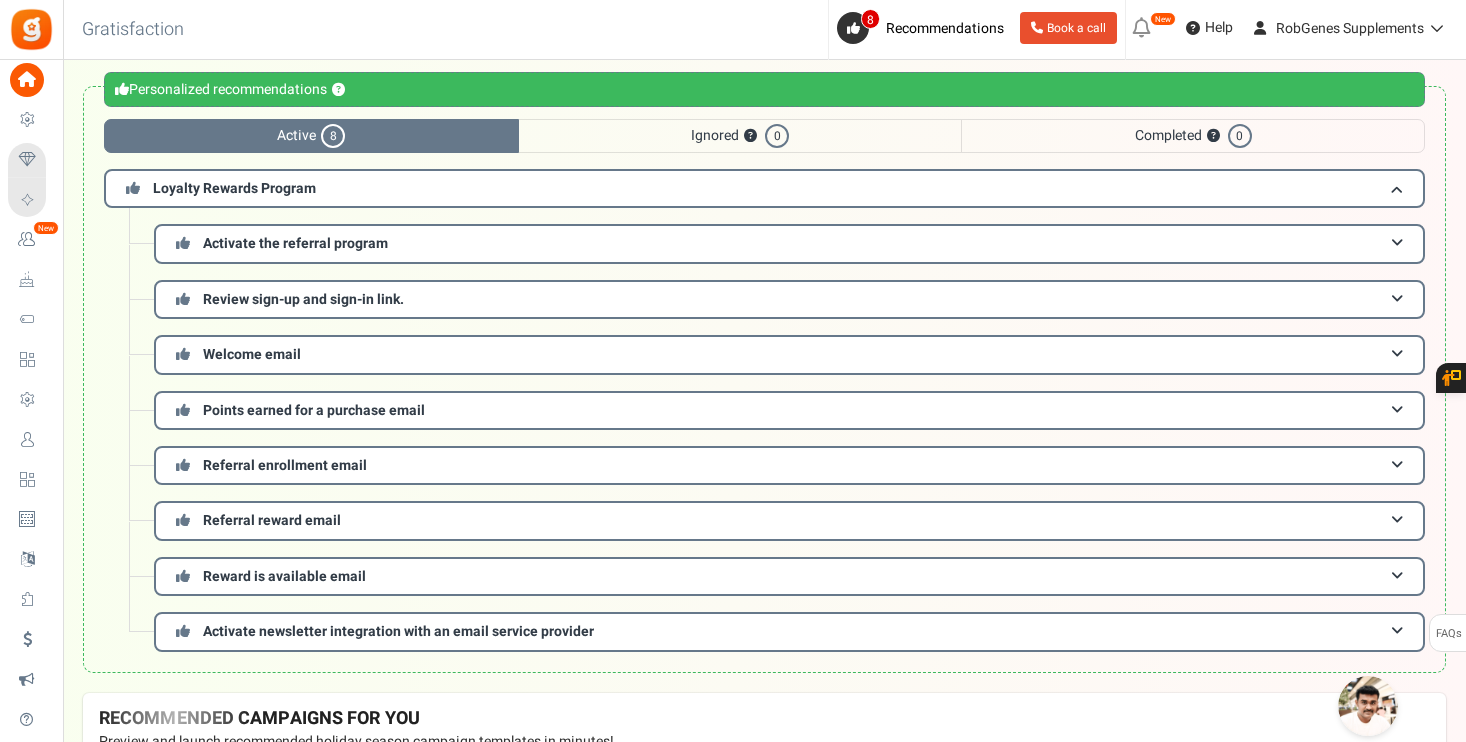 scroll, scrollTop: 57, scrollLeft: 0, axis: vertical 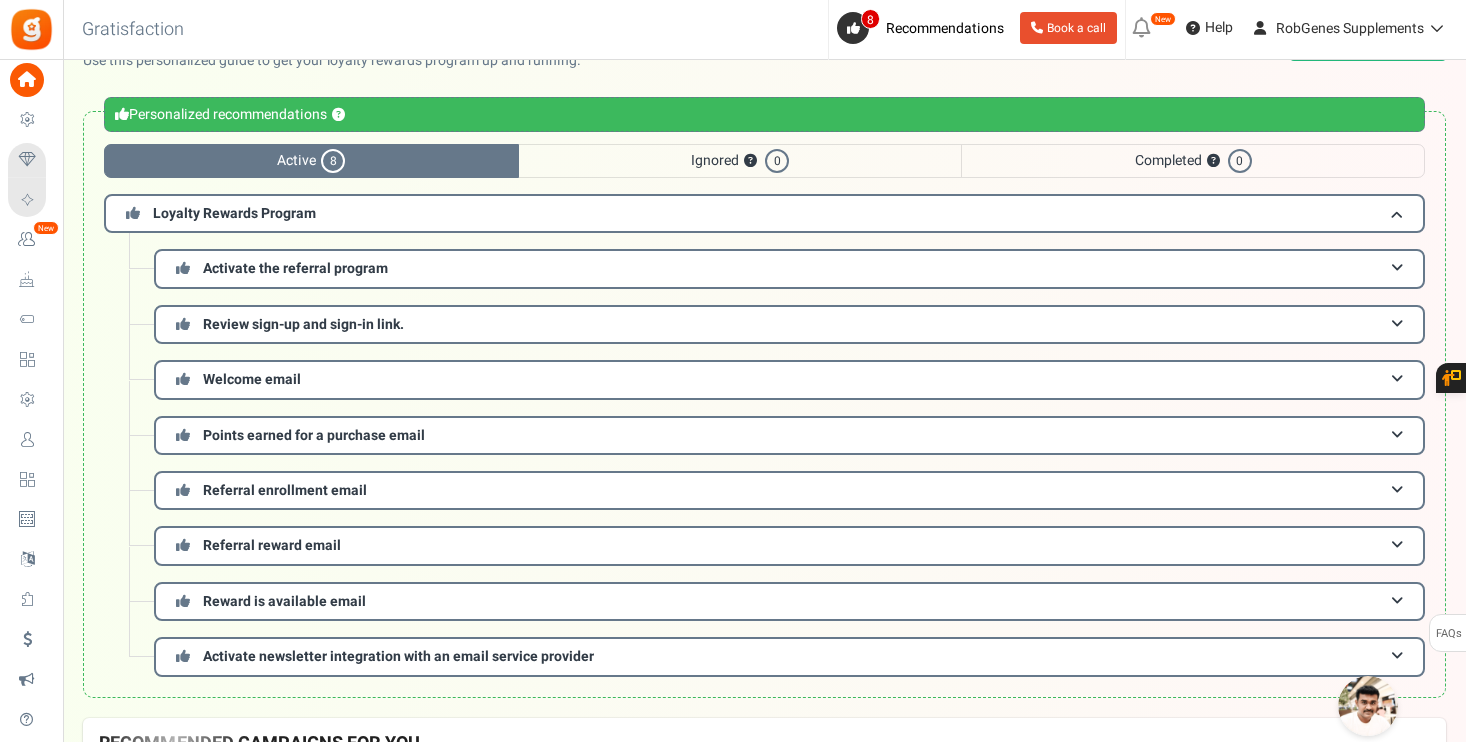 click on "Active  8" at bounding box center [311, 161] 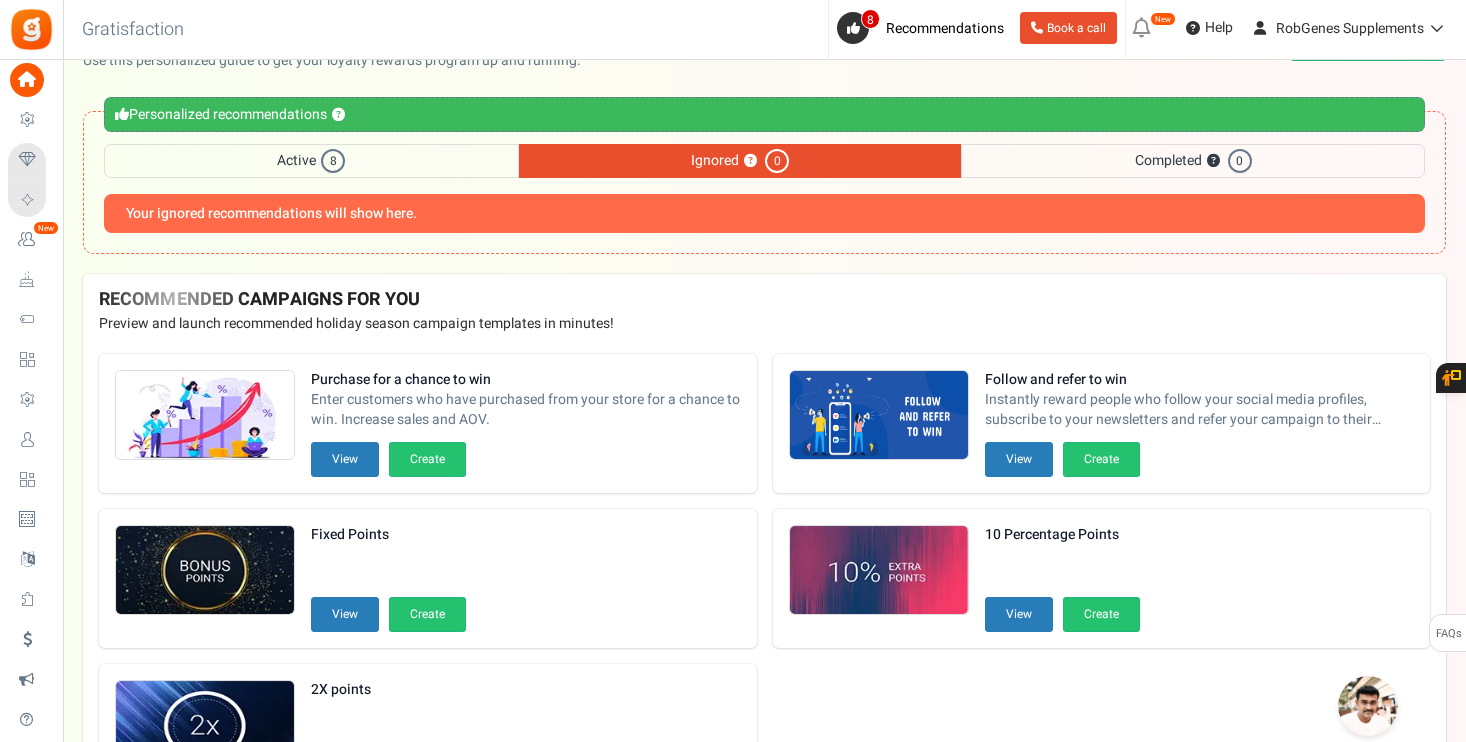 click on "Active  8" at bounding box center [311, 161] 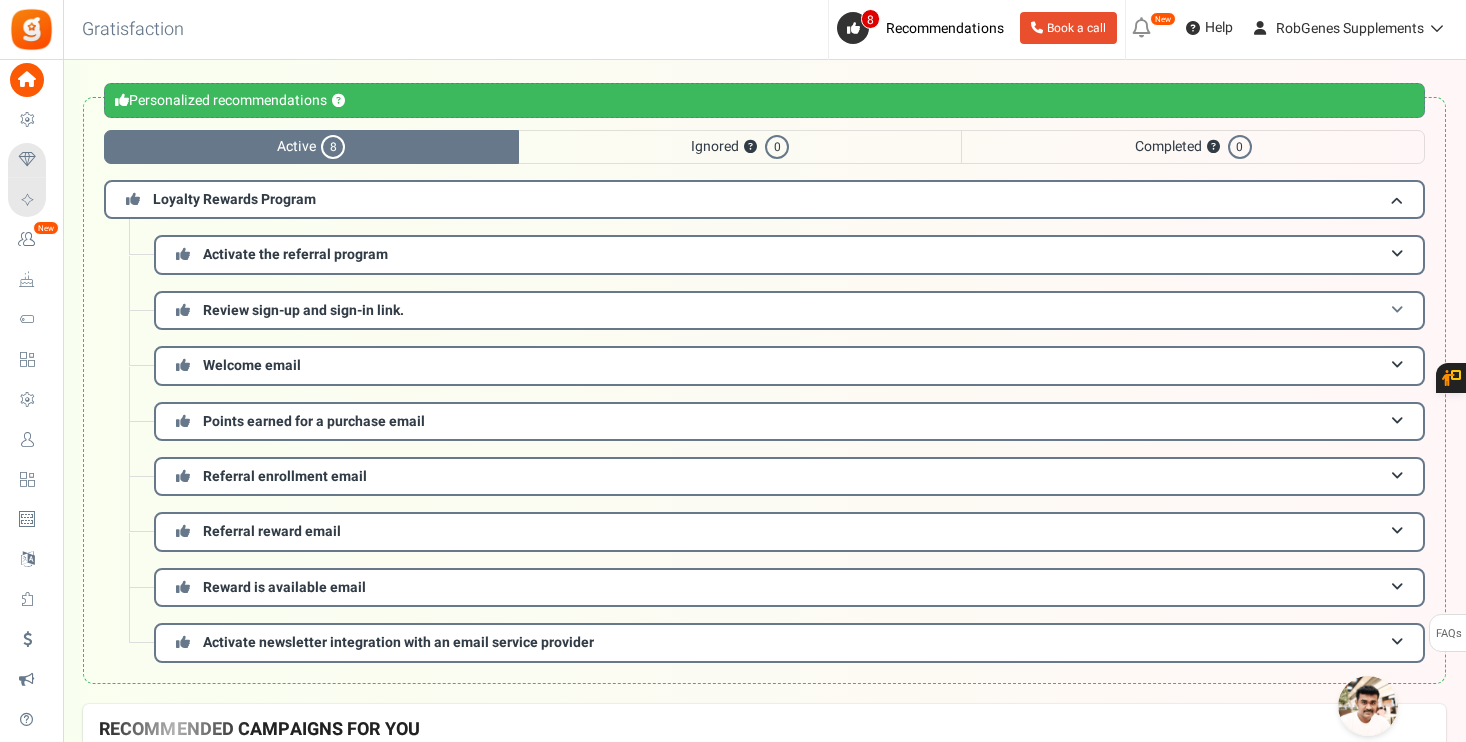 scroll, scrollTop: 101, scrollLeft: 0, axis: vertical 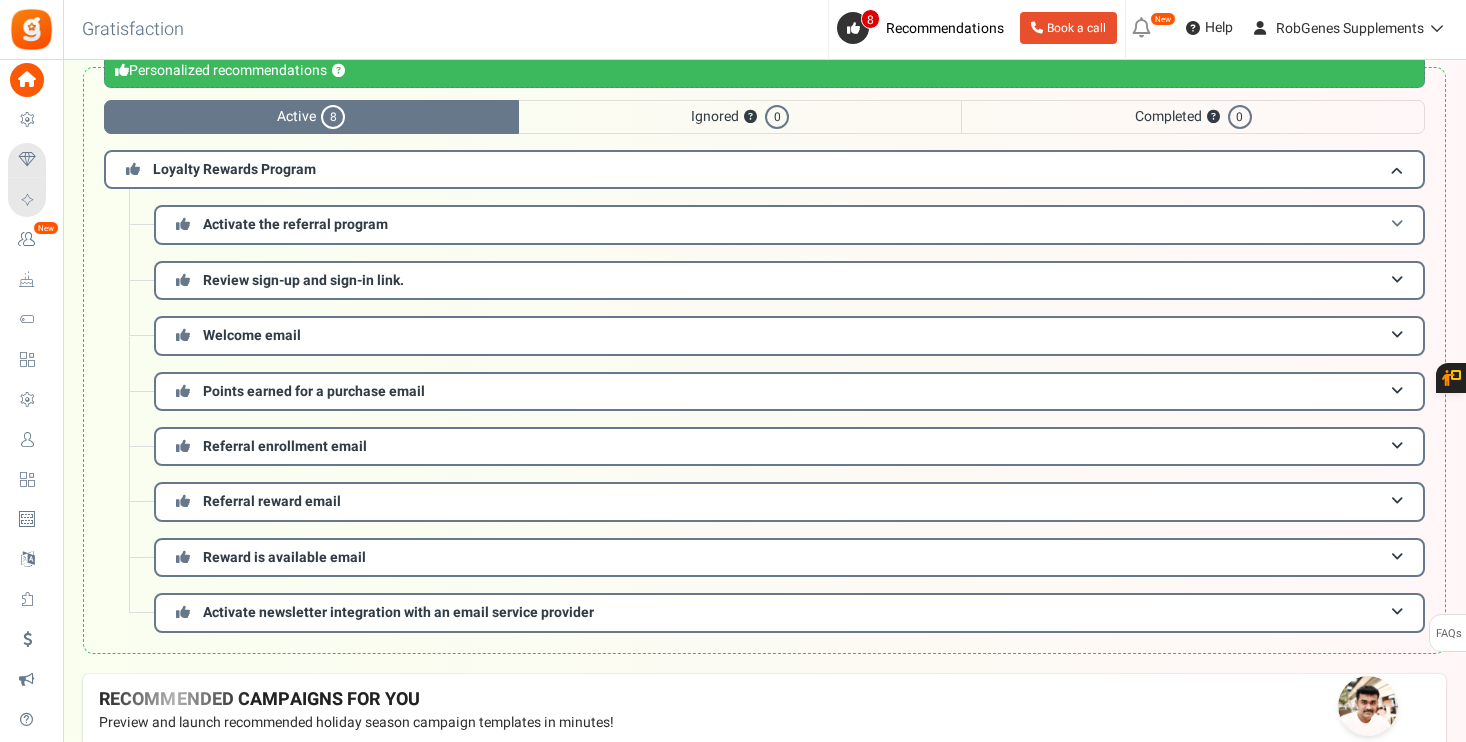 click on "Activate the referral program" at bounding box center [789, 224] 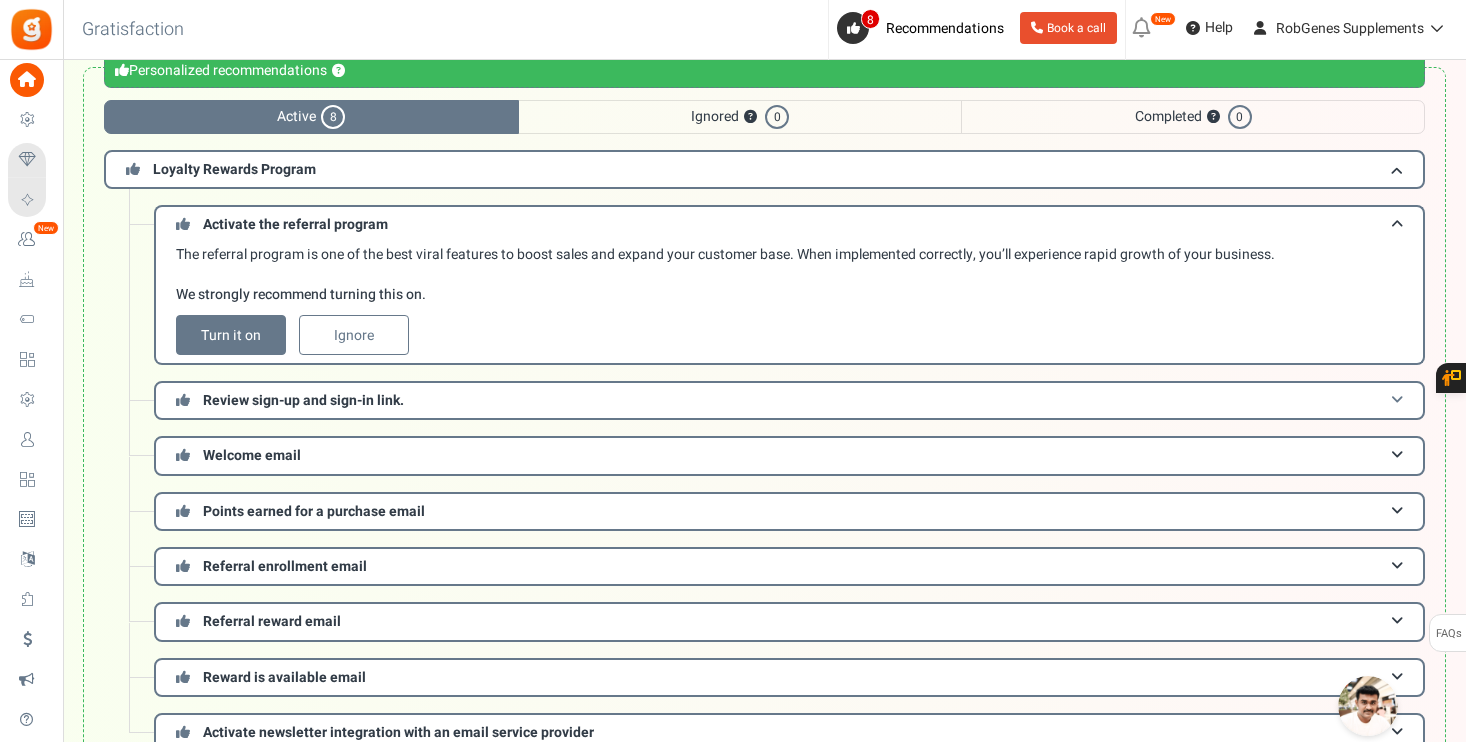 click on "Review sign-up and sign-in link." at bounding box center [789, 400] 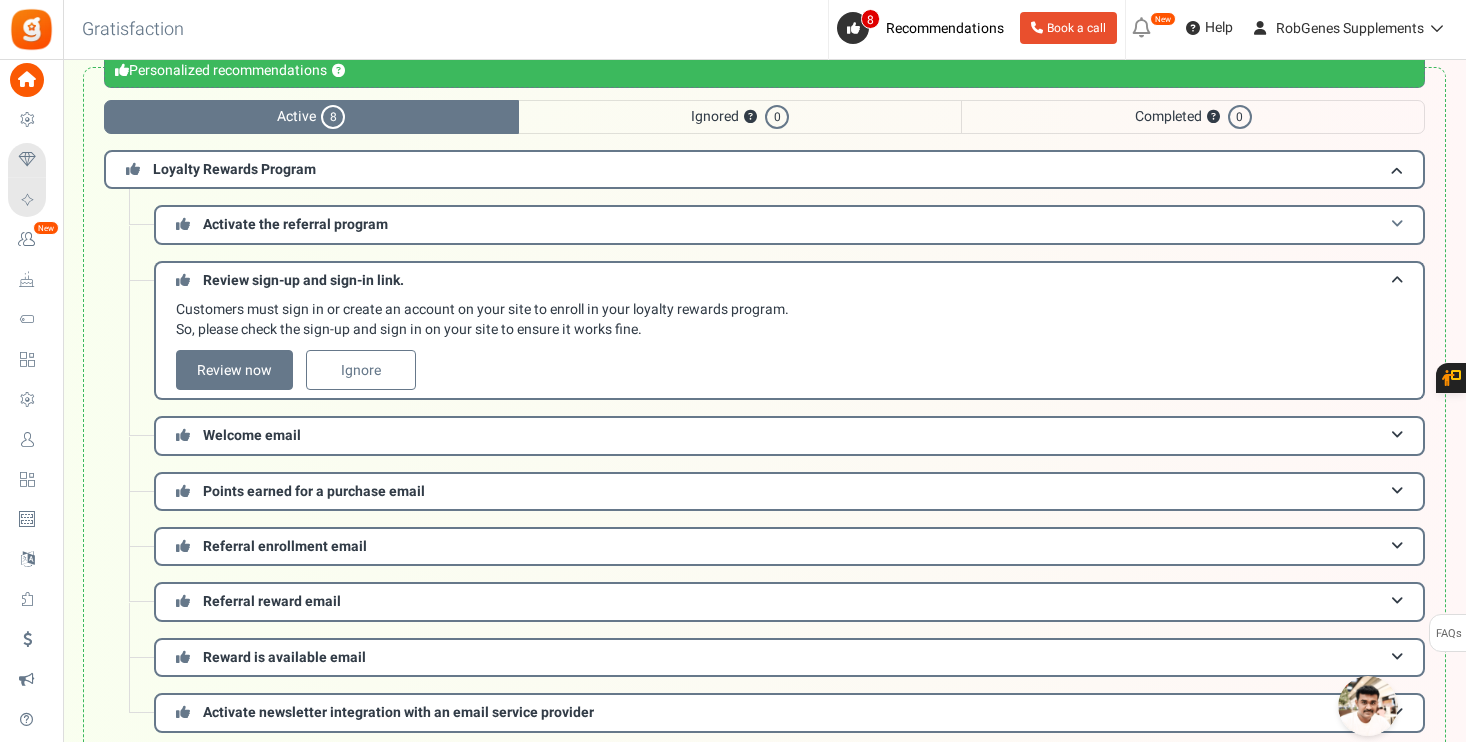 click on "Activate the referral program" at bounding box center (789, 224) 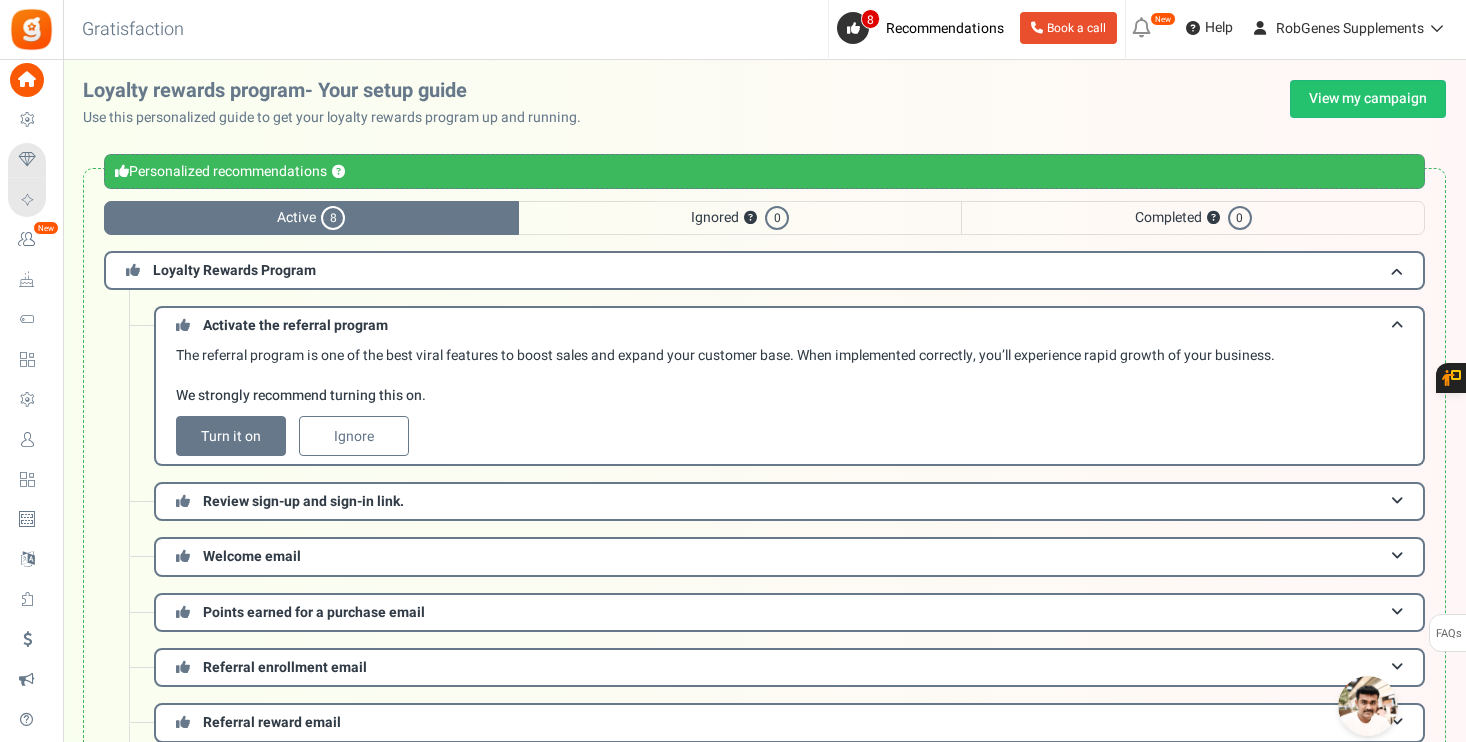 scroll, scrollTop: 0, scrollLeft: 0, axis: both 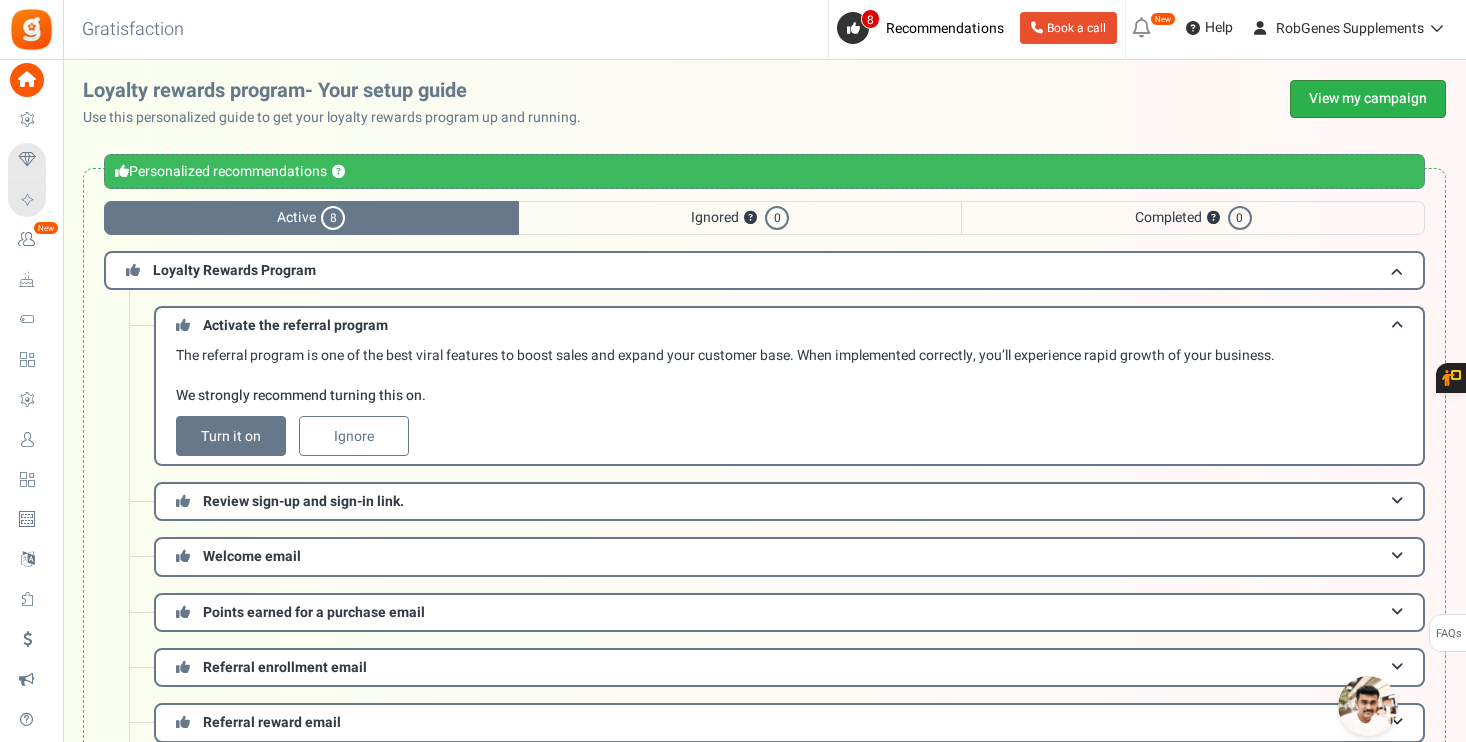 click on "View my campaign" at bounding box center (1368, 99) 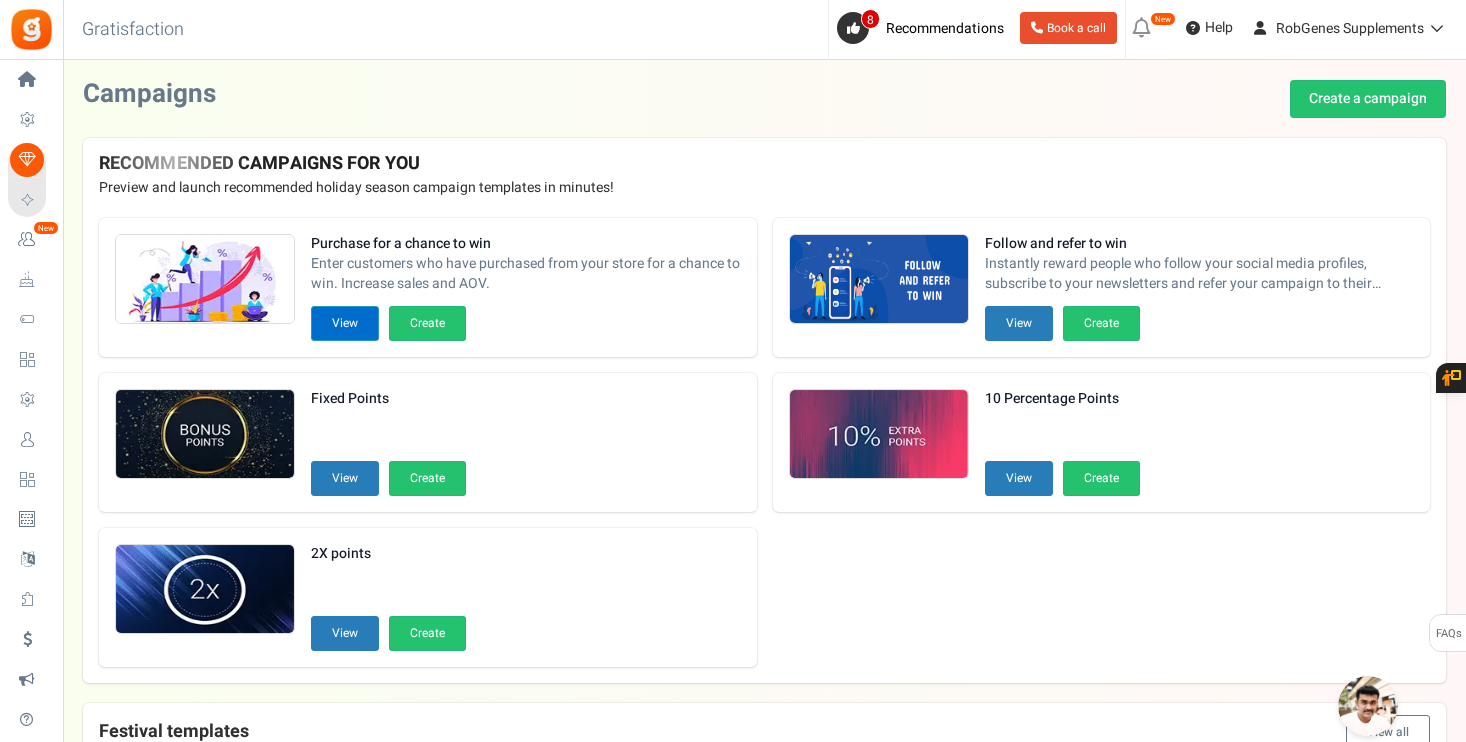 click on "View" at bounding box center (345, 323) 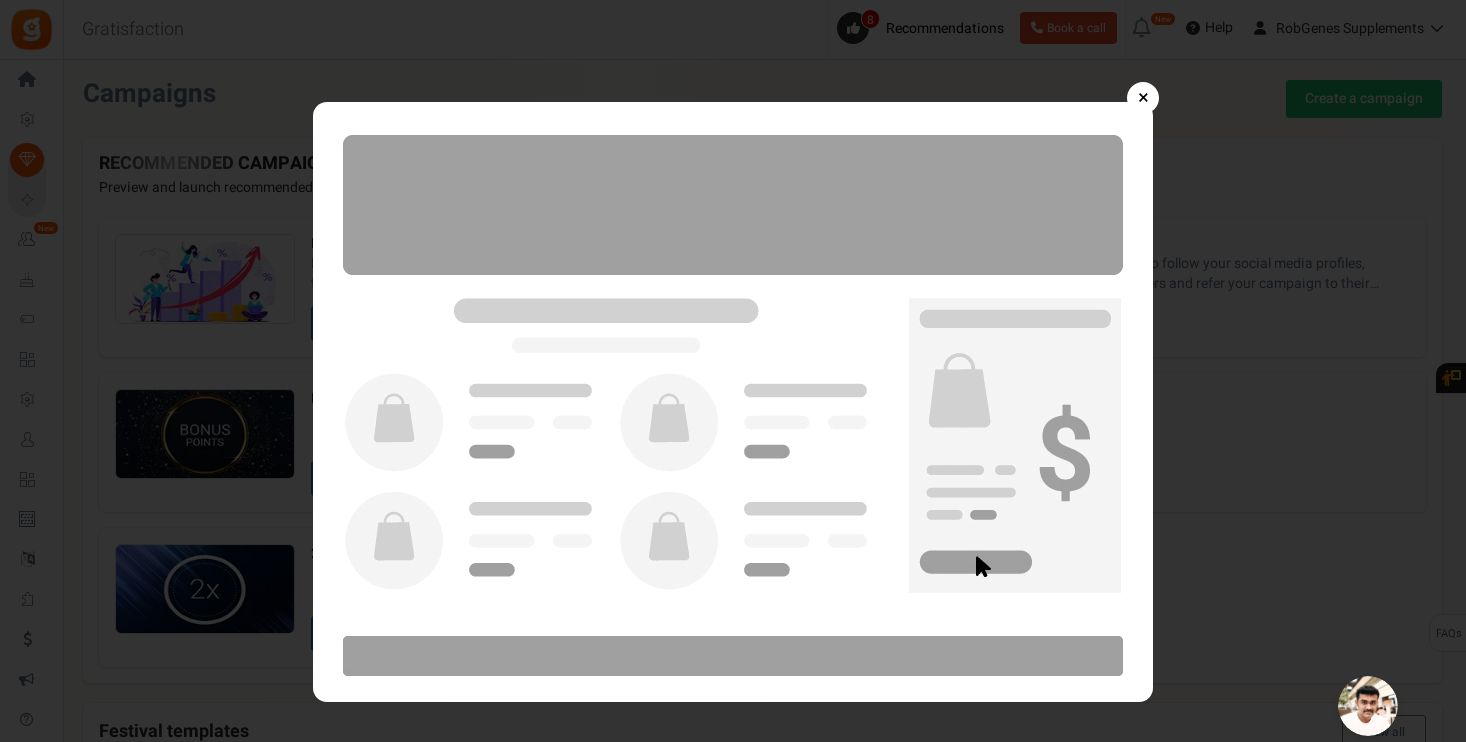 click on "×" at bounding box center (1143, 98) 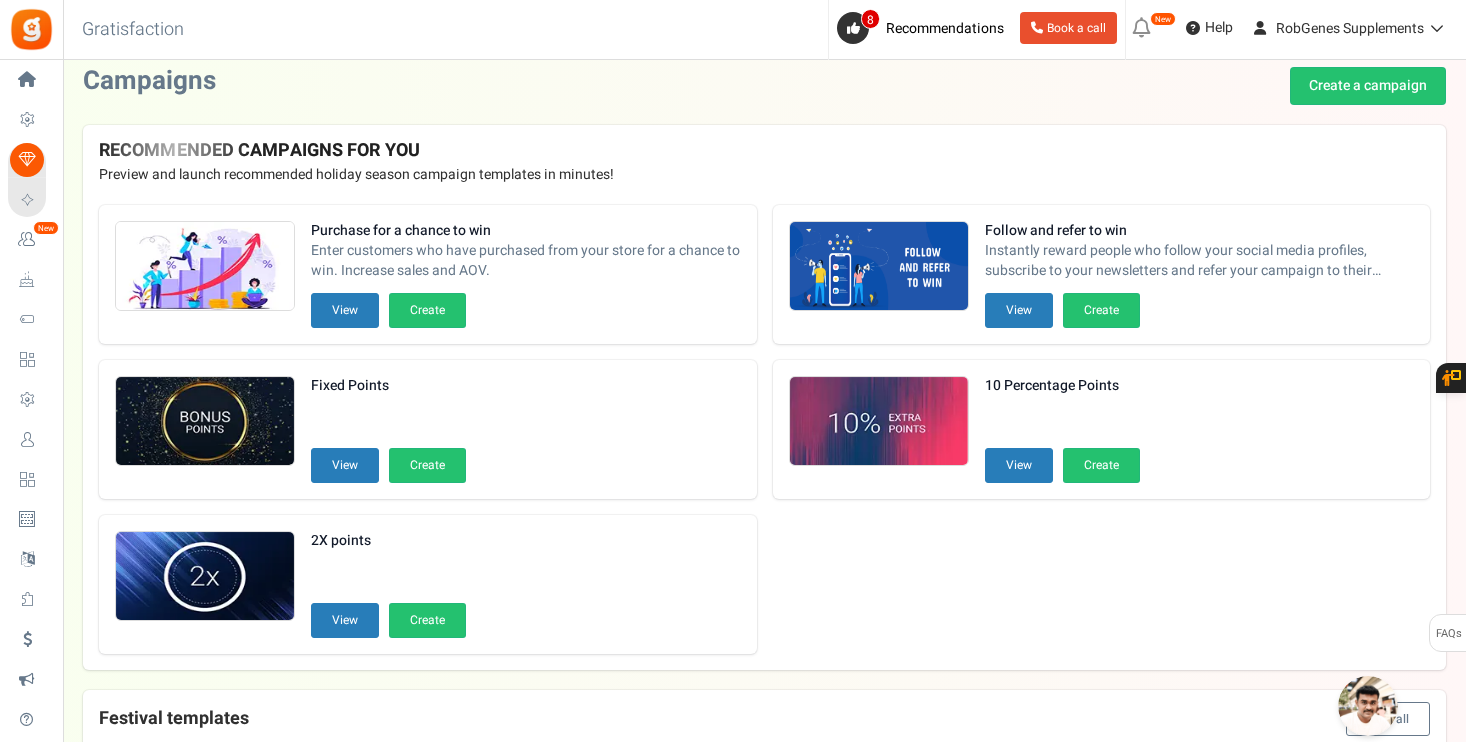 scroll, scrollTop: 14, scrollLeft: 0, axis: vertical 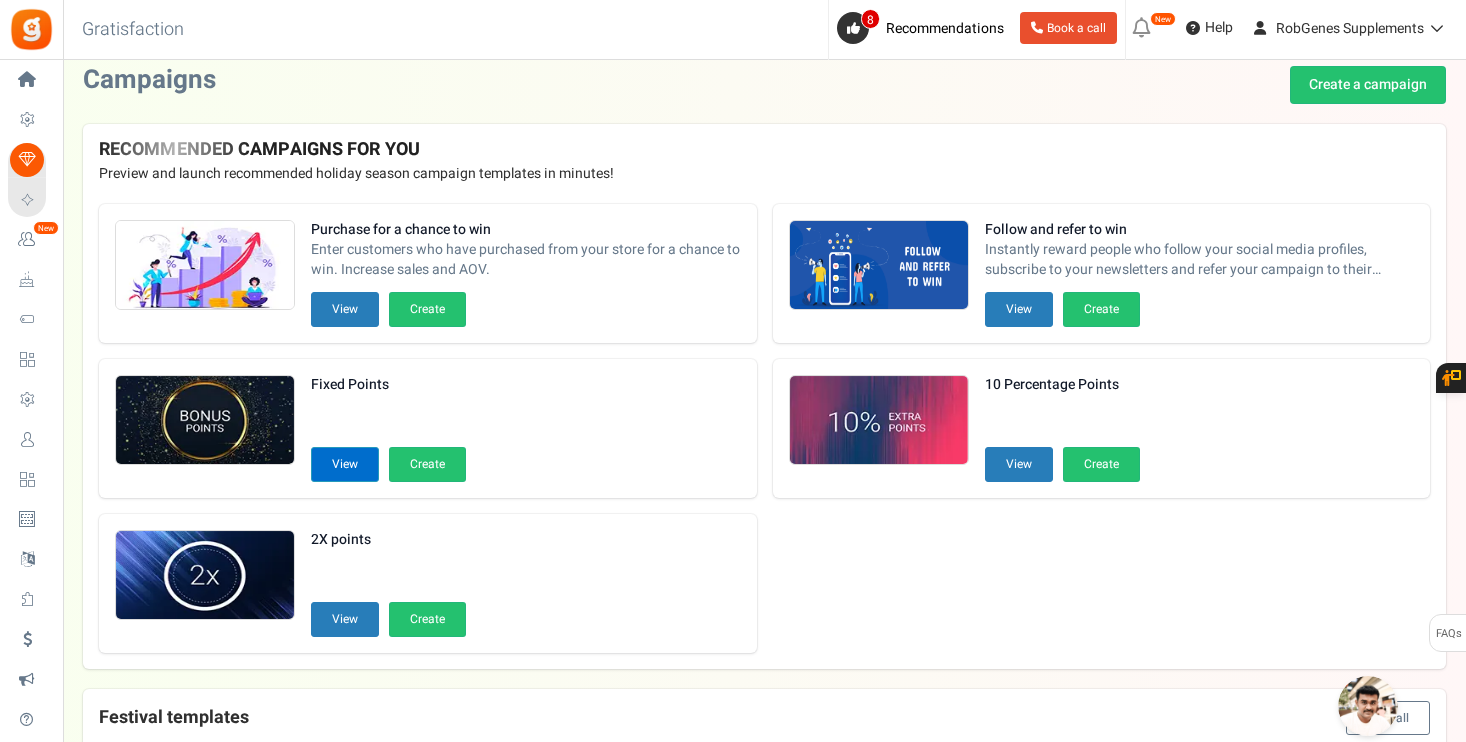 click on "View" at bounding box center (345, 464) 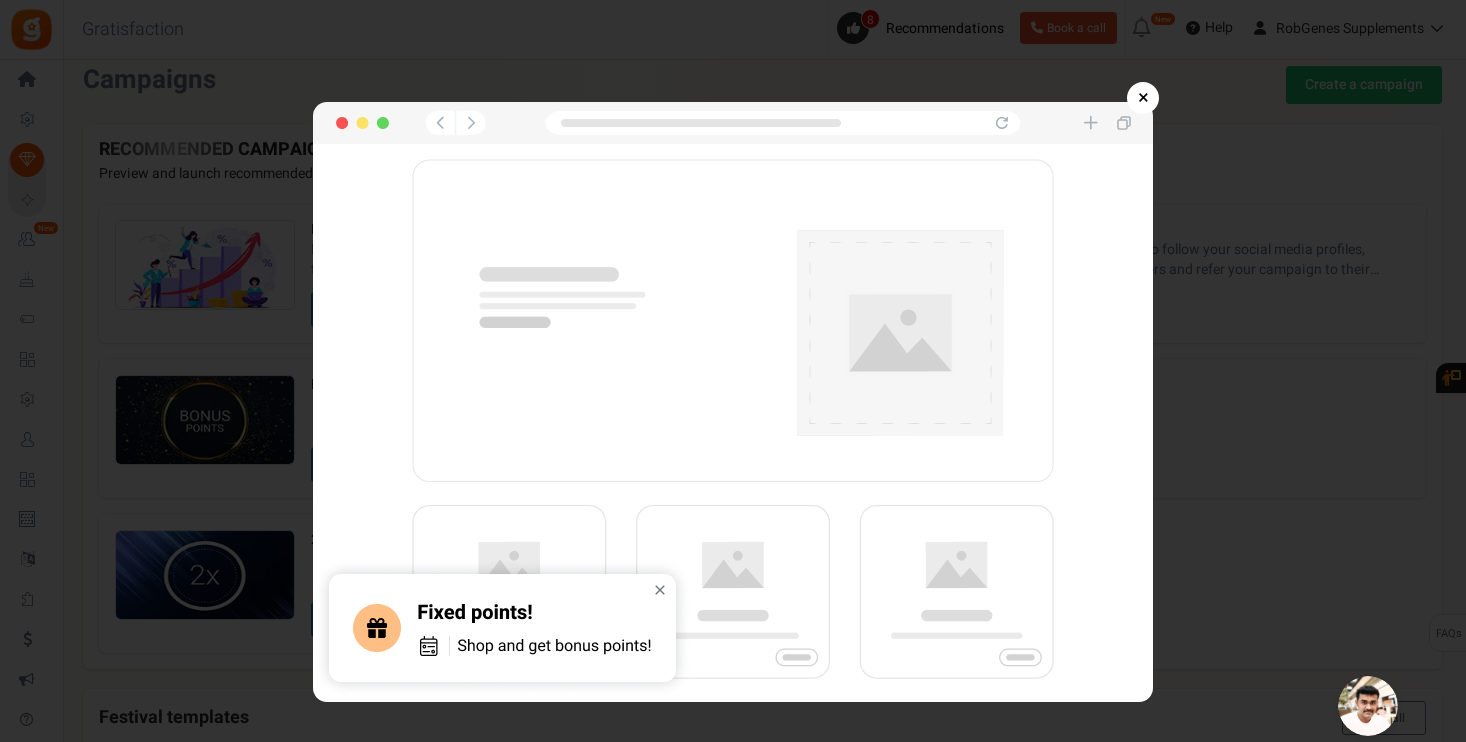 click on "×" at bounding box center [1143, 98] 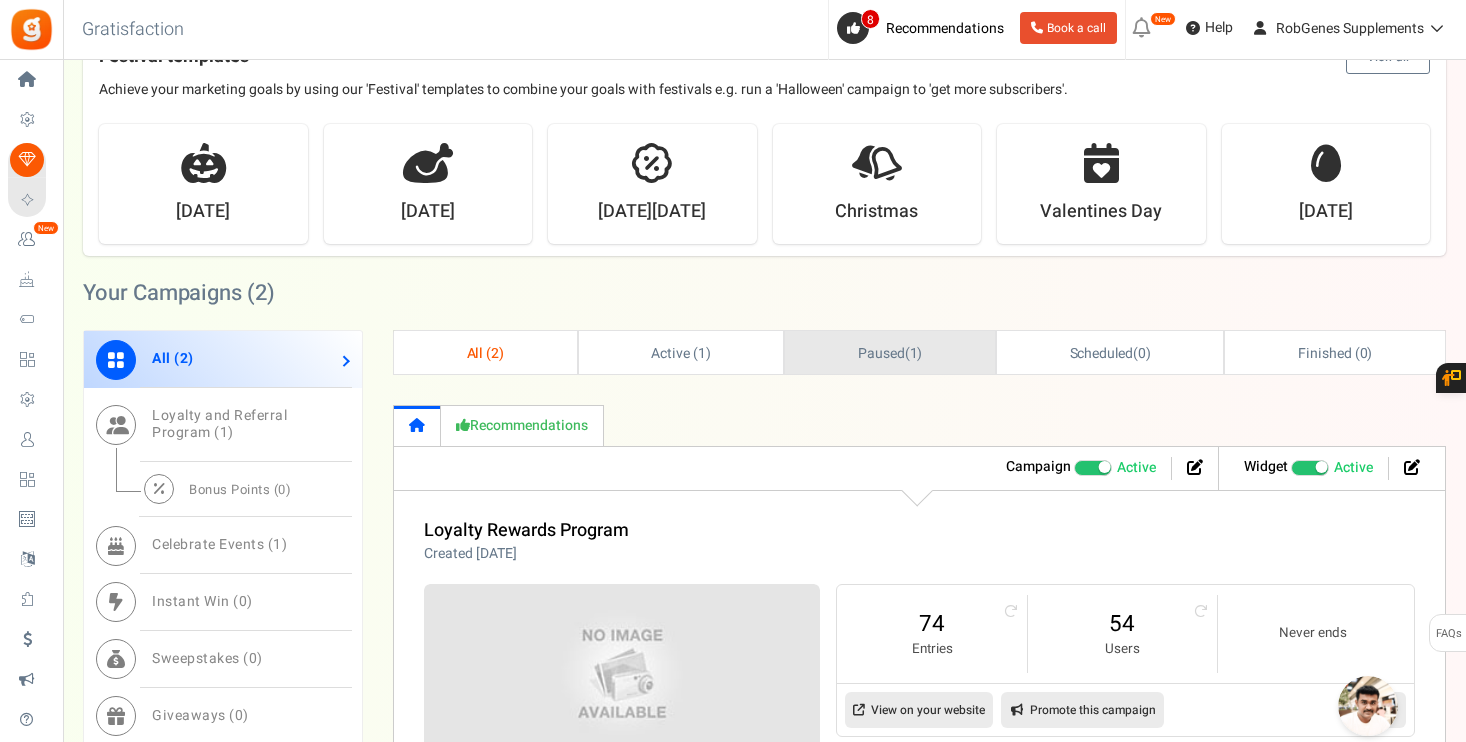 scroll, scrollTop: 832, scrollLeft: 0, axis: vertical 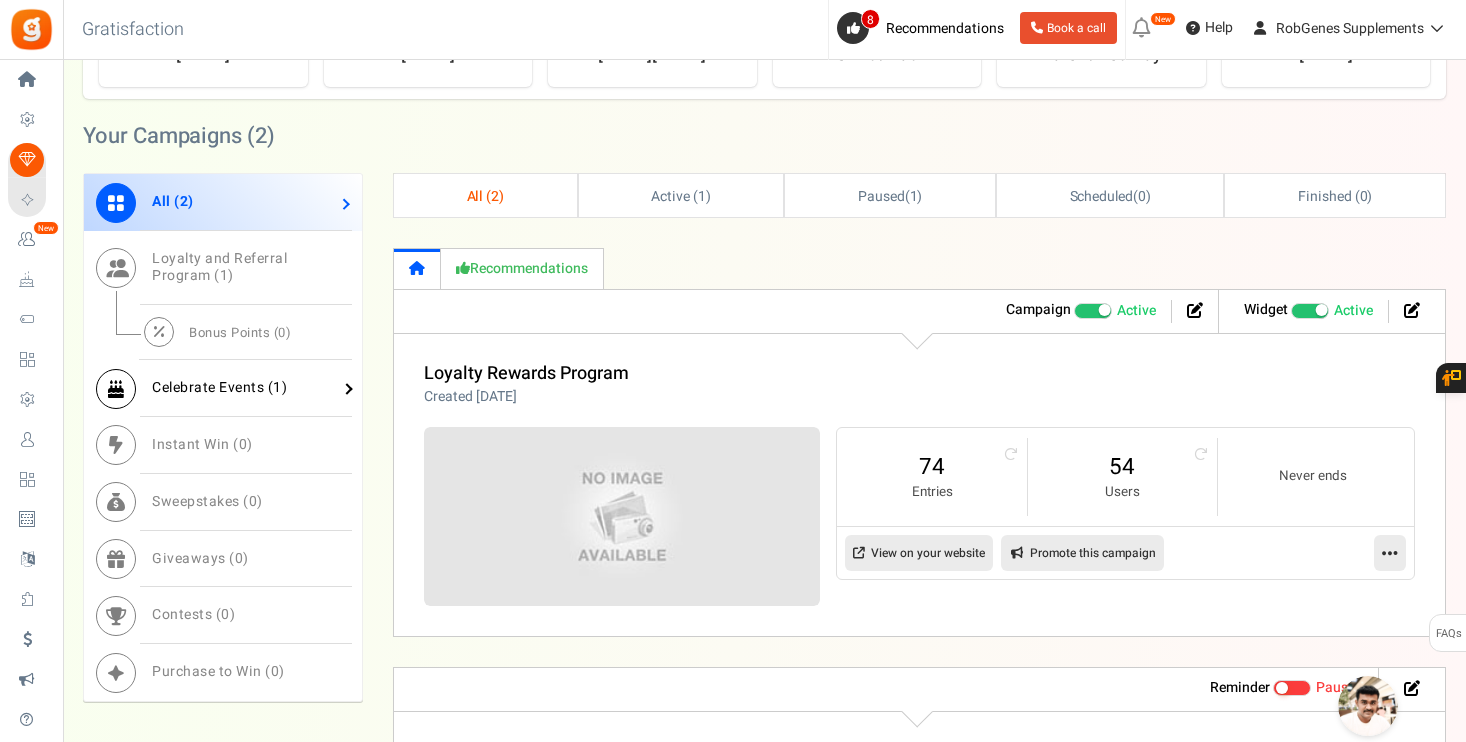 click on "1" at bounding box center [277, 387] 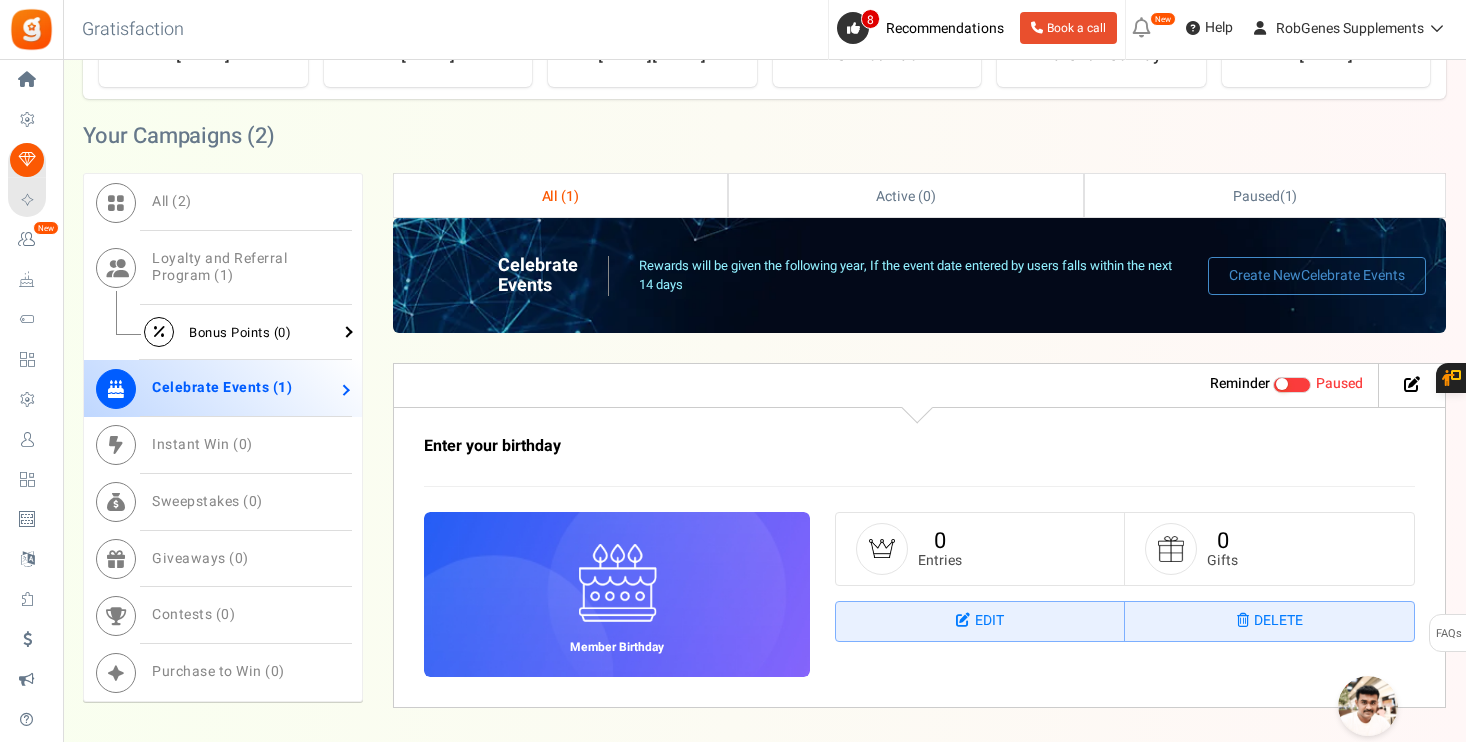 click on "Bonus Points ( 0 )" at bounding box center [240, 332] 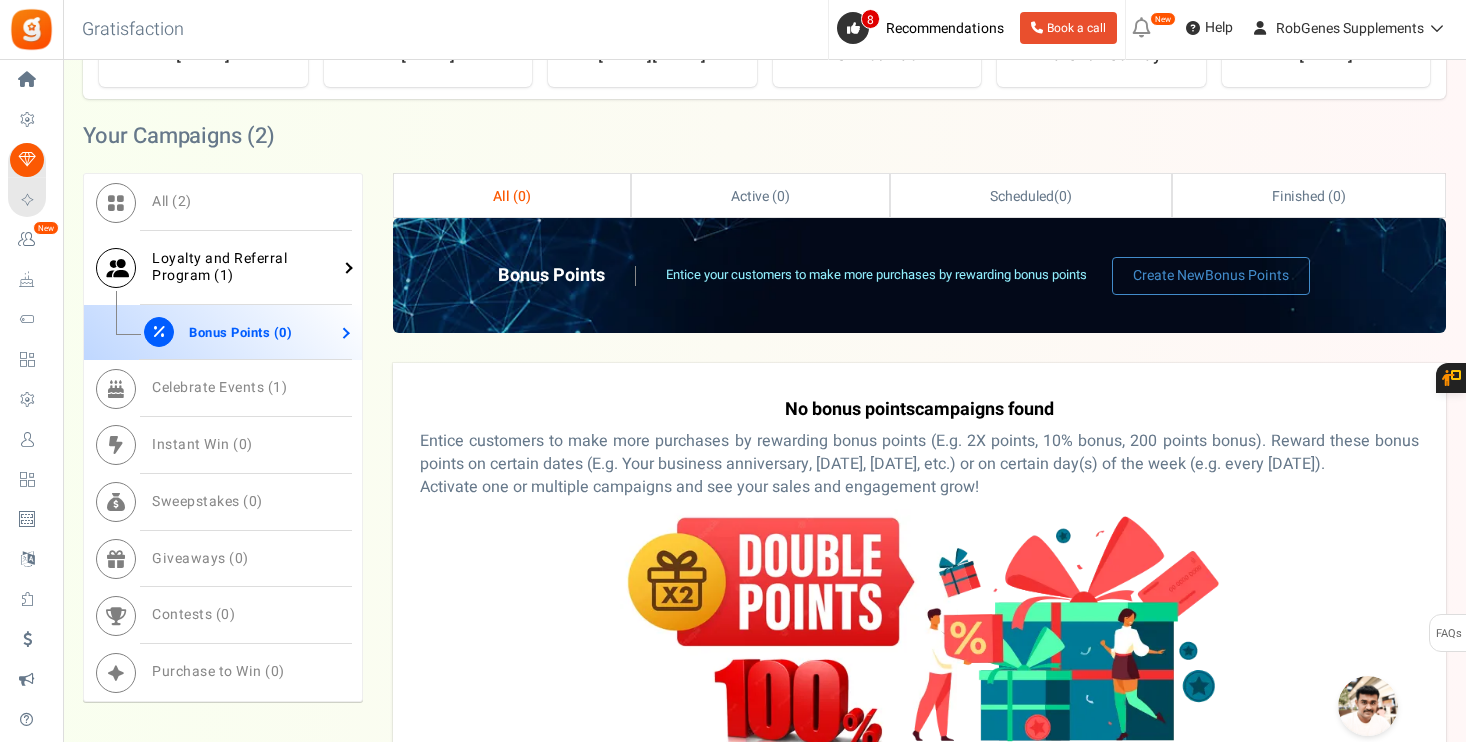 click on "Loyalty and Referral Program ( 1 )" at bounding box center [219, 267] 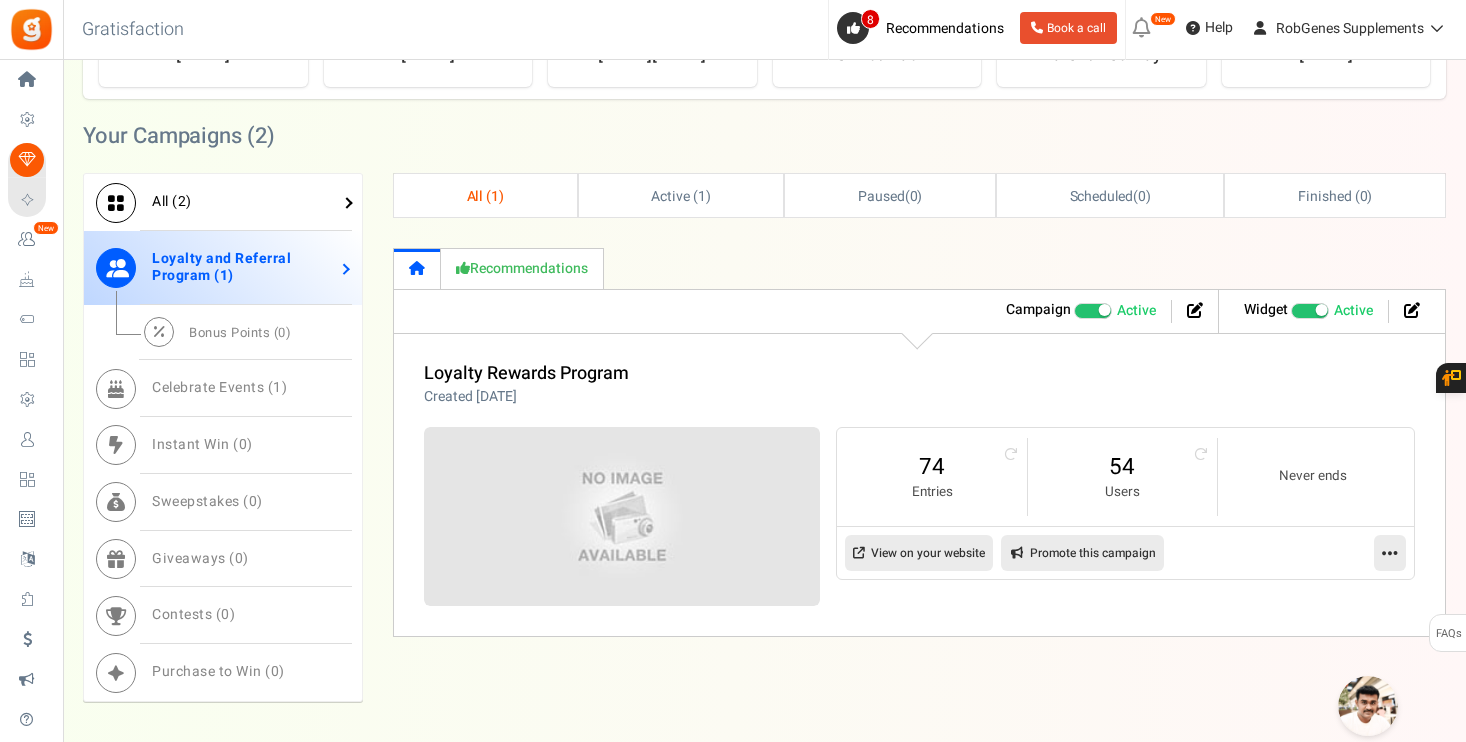 click on "All ( 2 )" at bounding box center [223, 202] 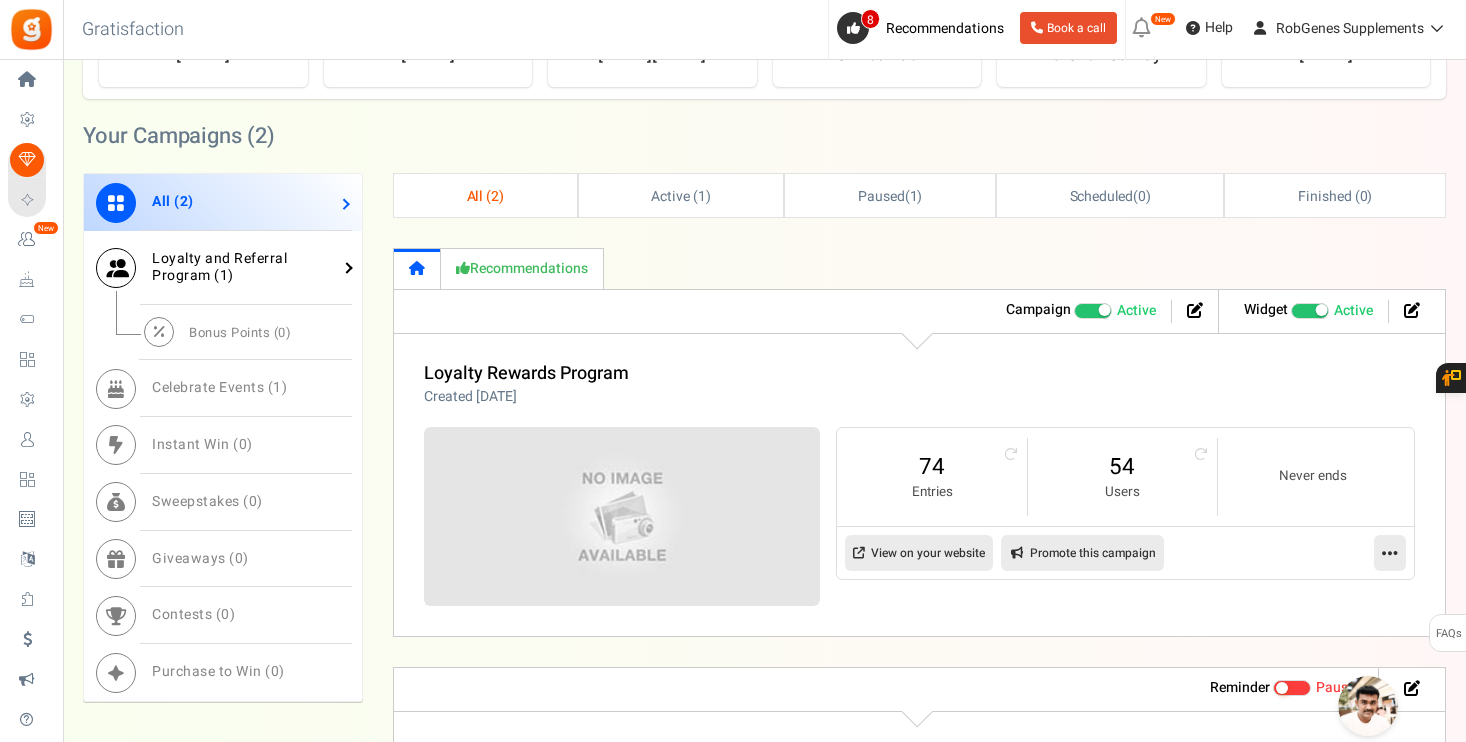 click on "Loyalty and Referral Program ( 1 )" at bounding box center [219, 267] 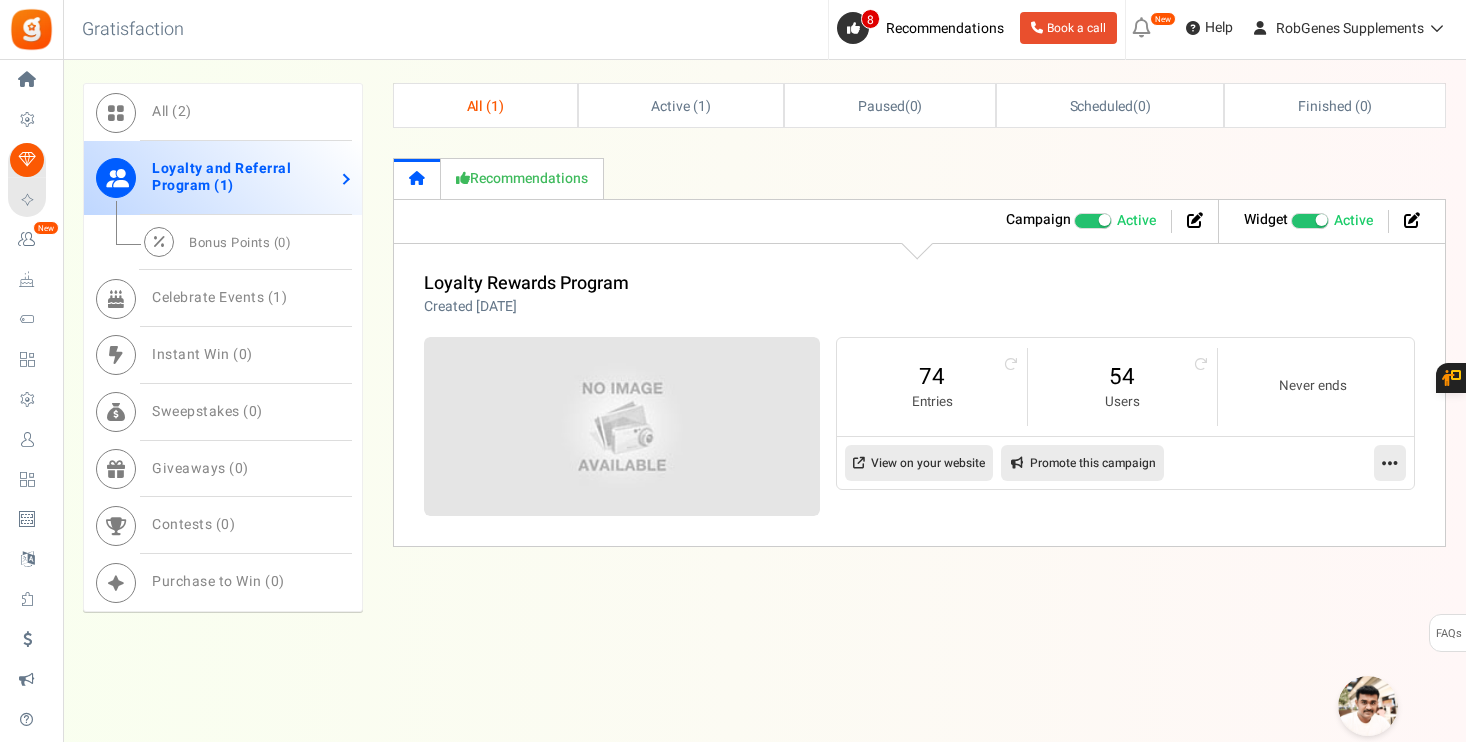 scroll, scrollTop: 919, scrollLeft: 0, axis: vertical 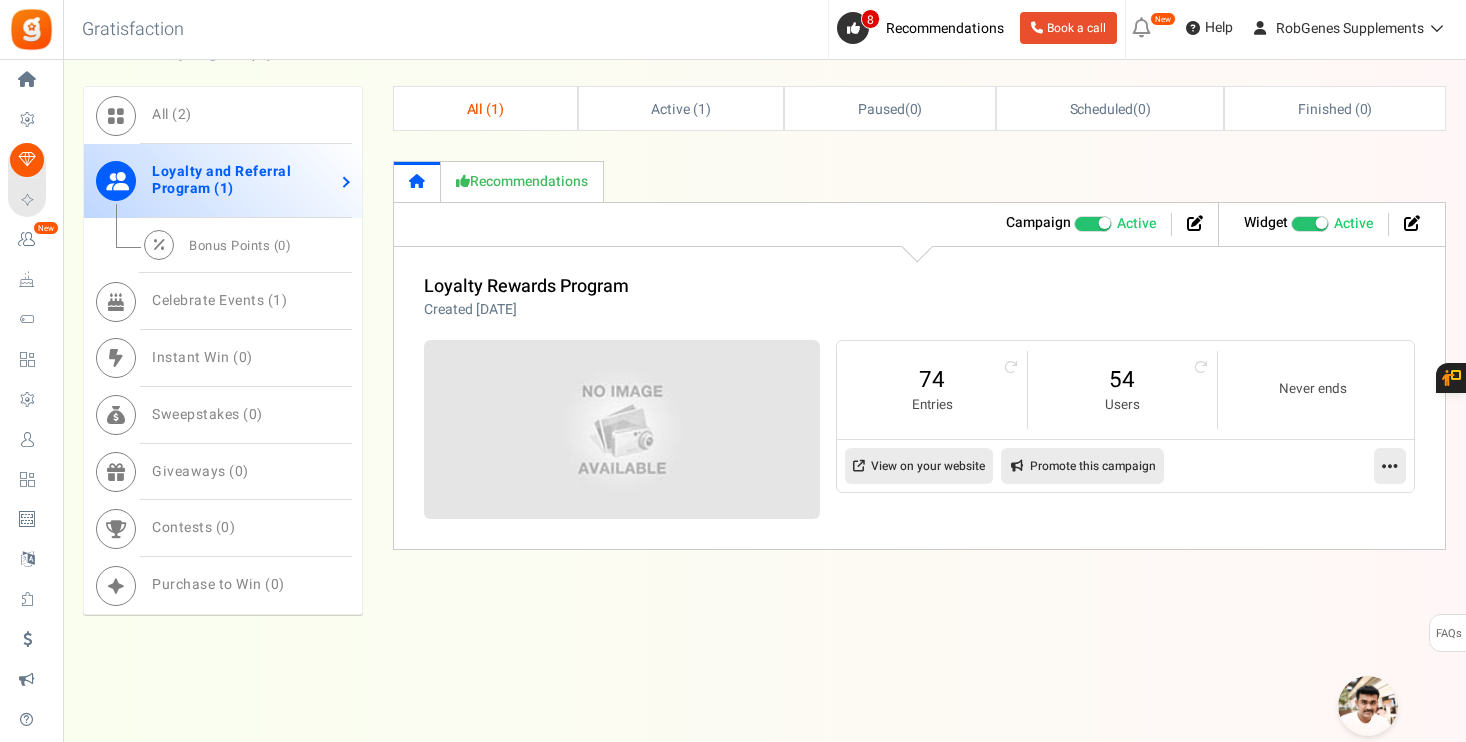 click at bounding box center [1390, 466] 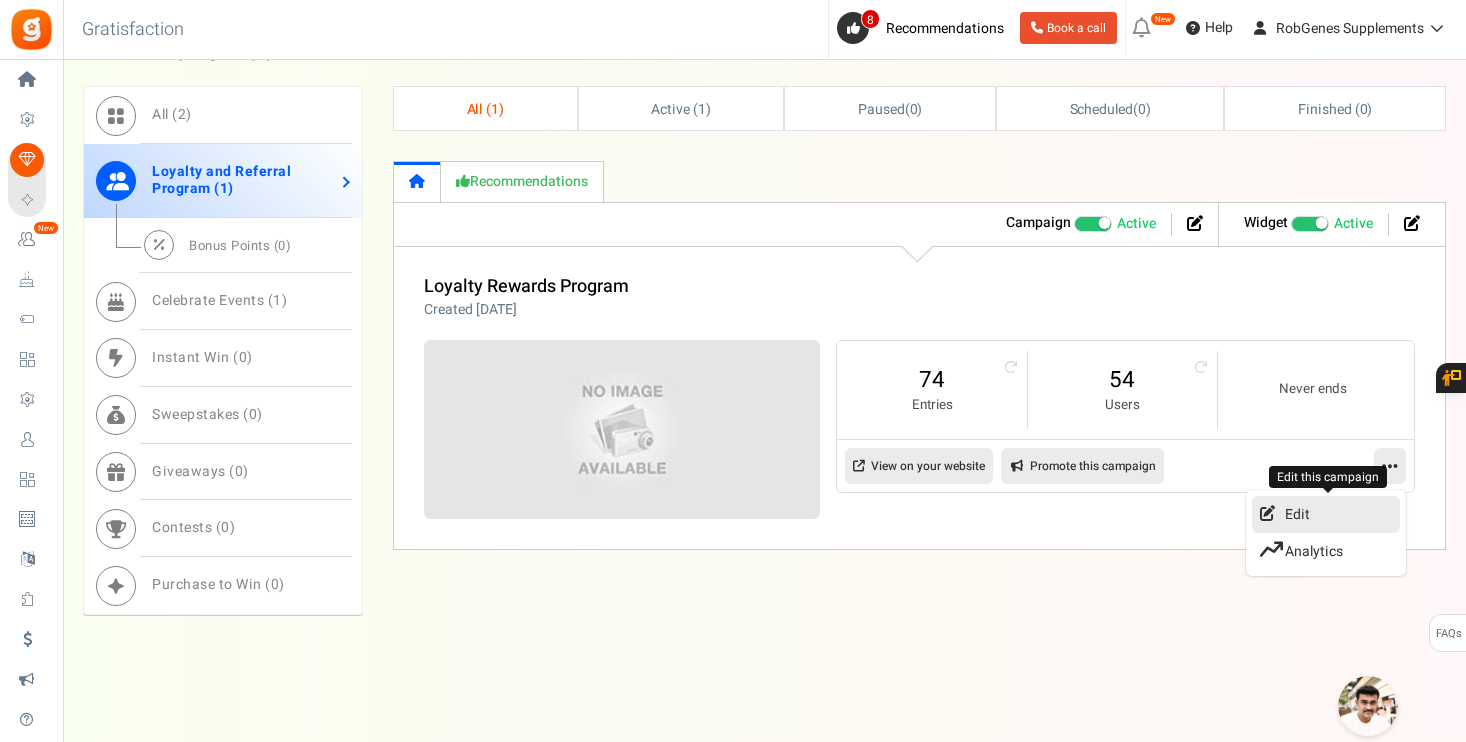 click on "Edit" at bounding box center [1326, 514] 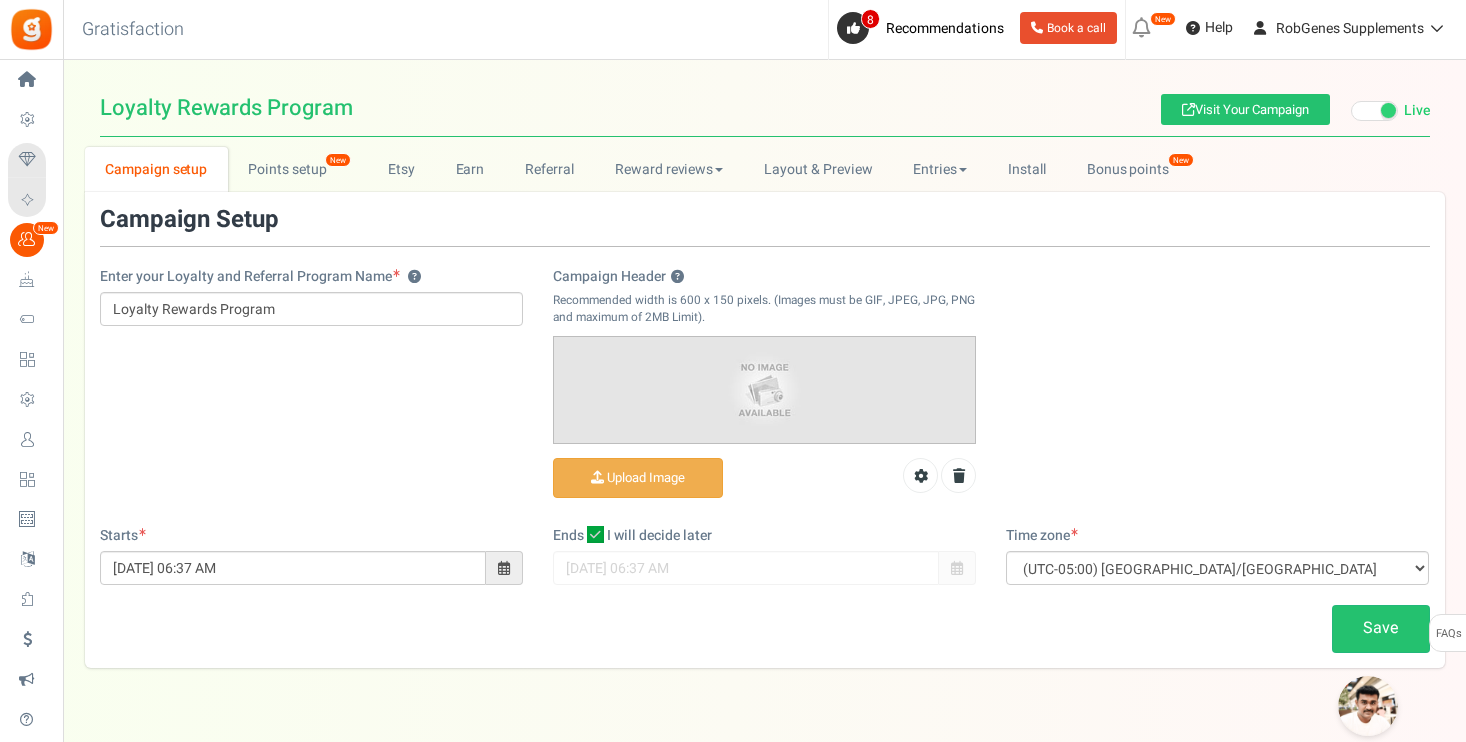 scroll, scrollTop: 0, scrollLeft: 0, axis: both 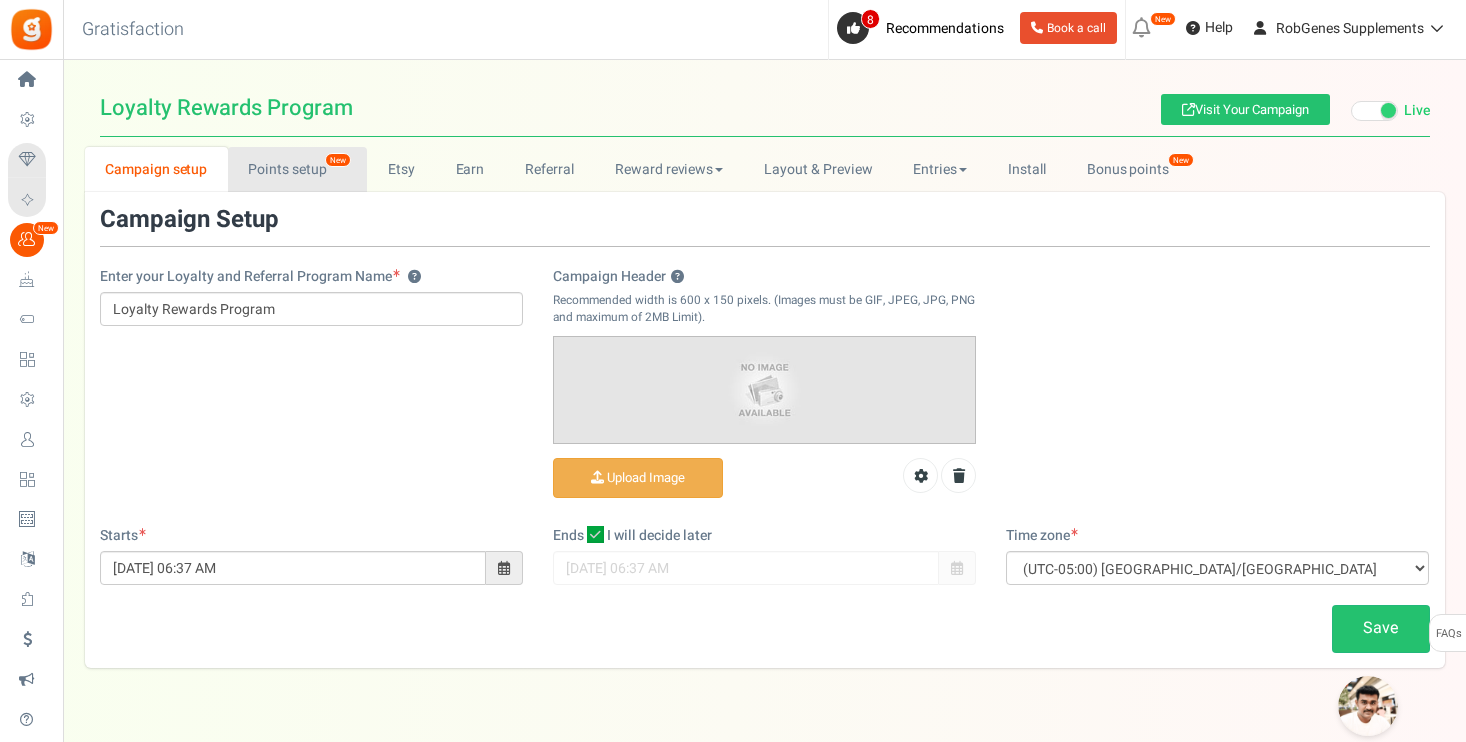 click on "New" at bounding box center (338, 160) 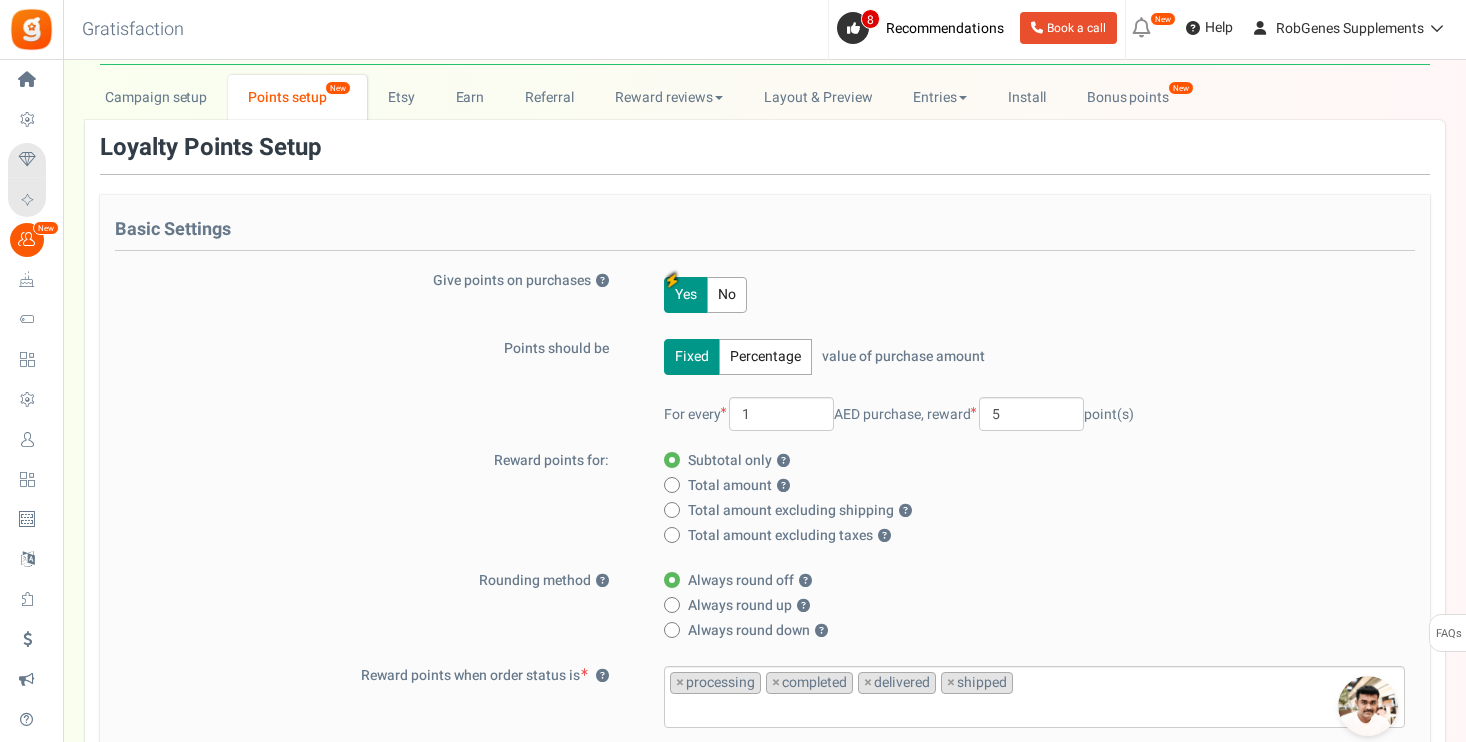 scroll, scrollTop: 117, scrollLeft: 0, axis: vertical 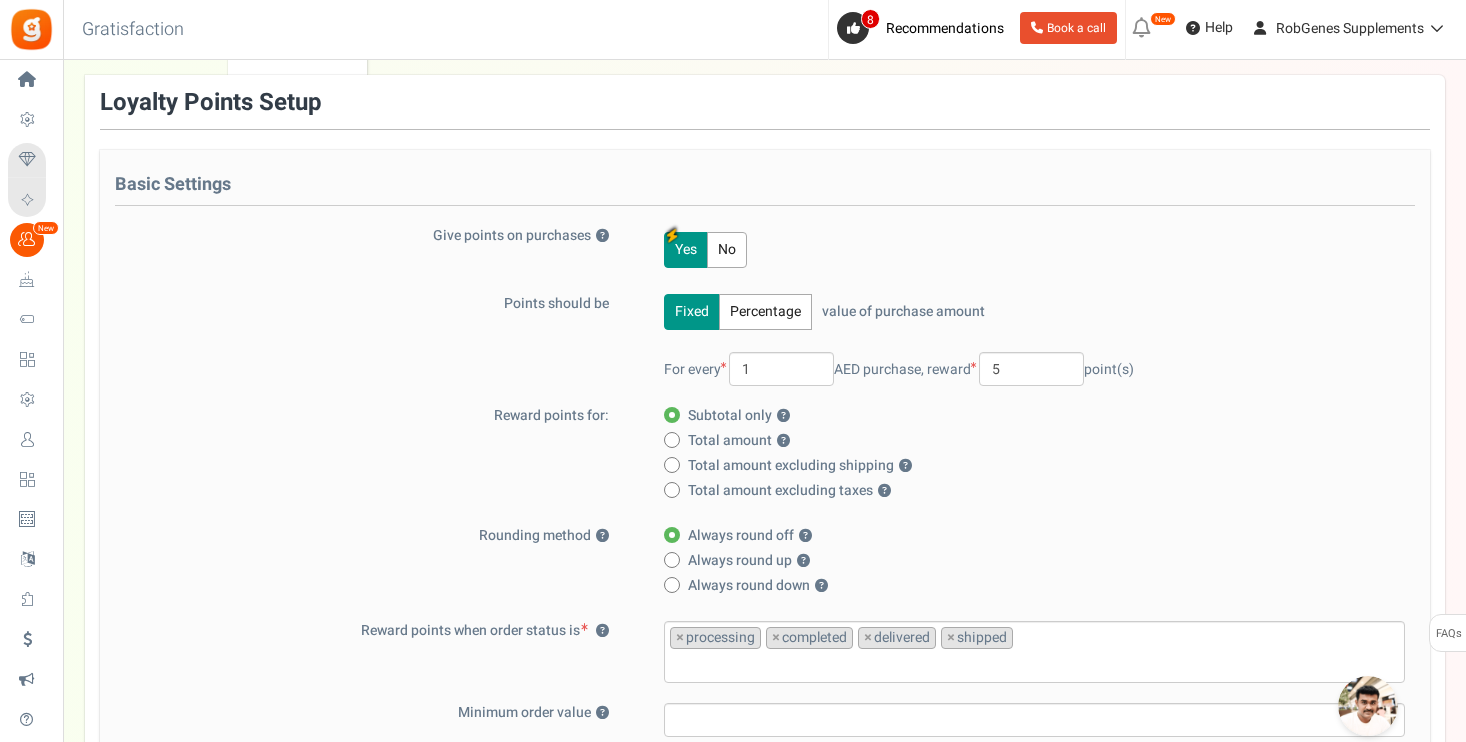 click on "Percentage" at bounding box center (765, 312) 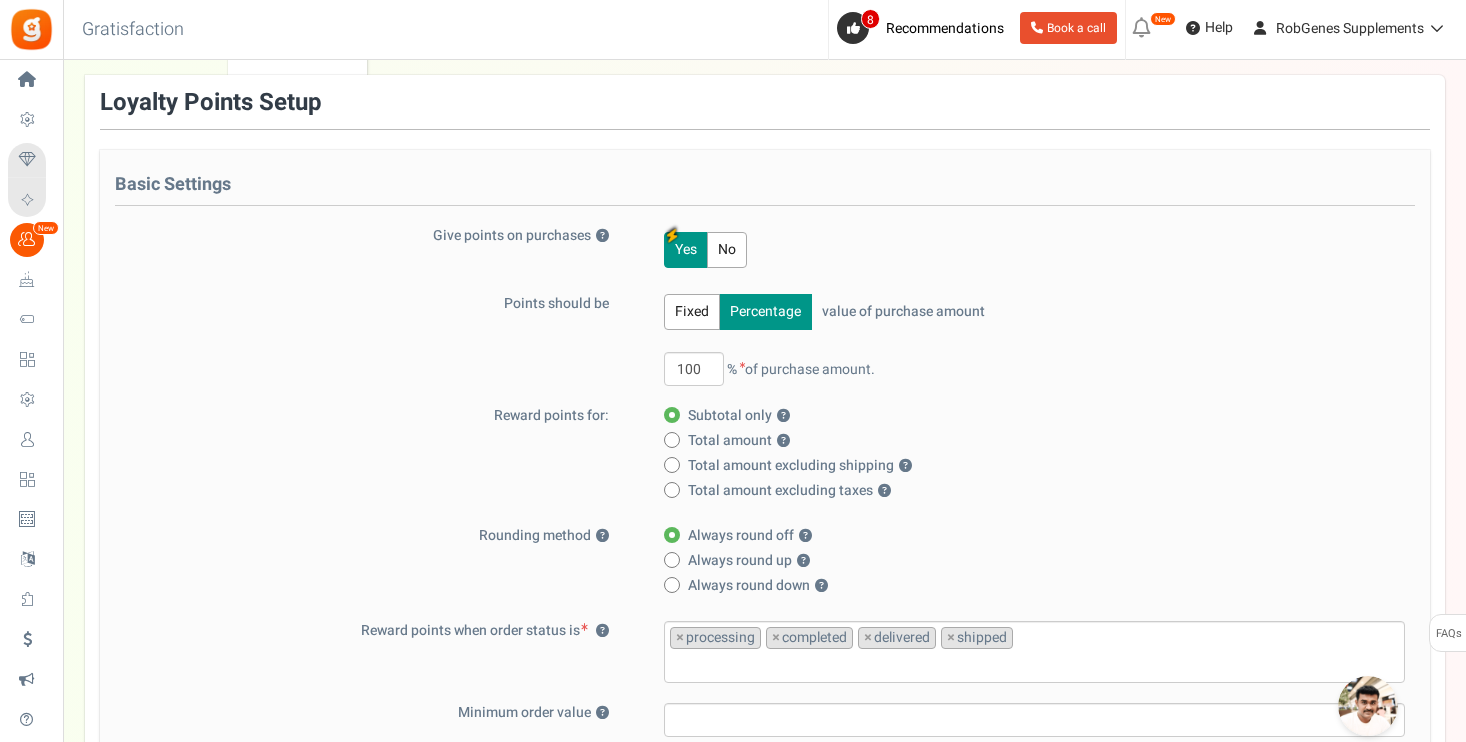 click on "Fixed" at bounding box center (692, 312) 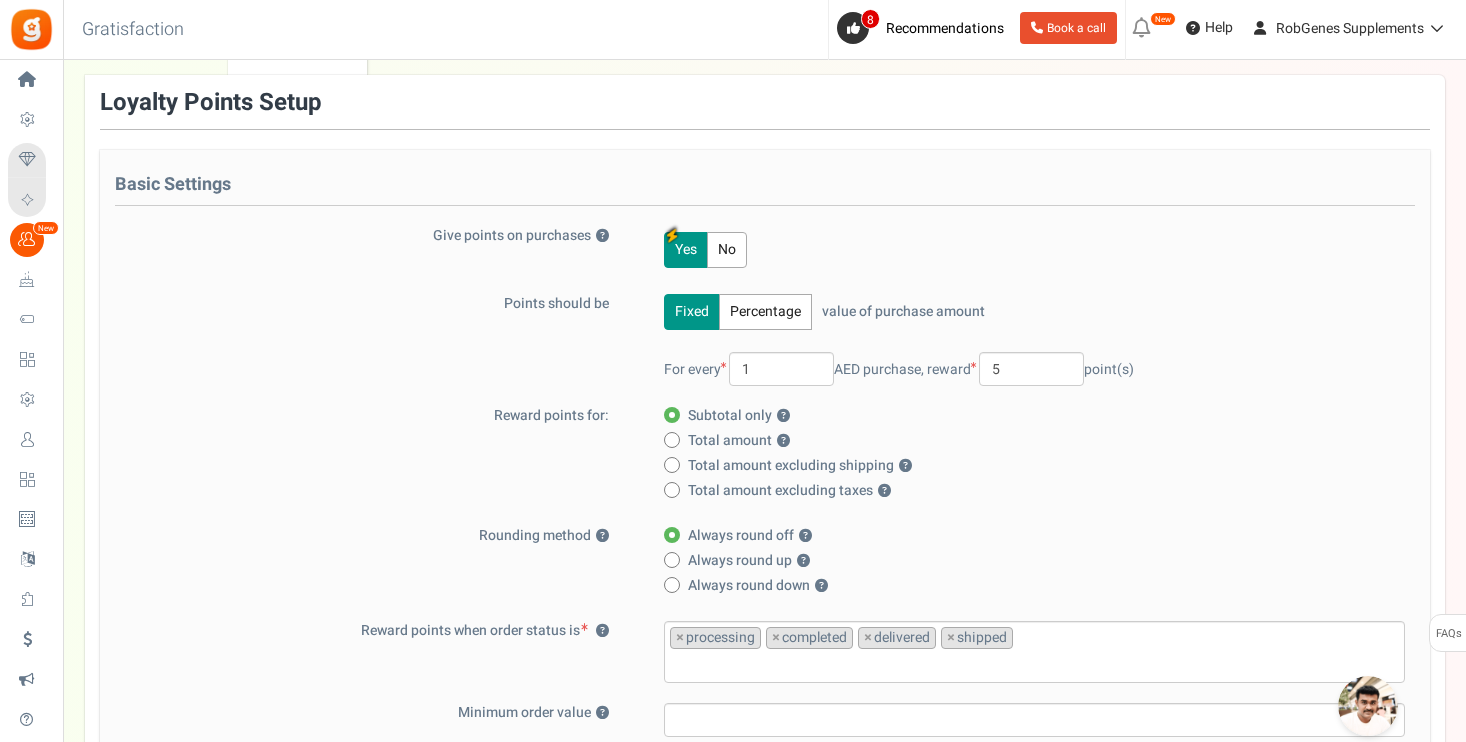 click on "Total amount
?" at bounding box center [739, 441] 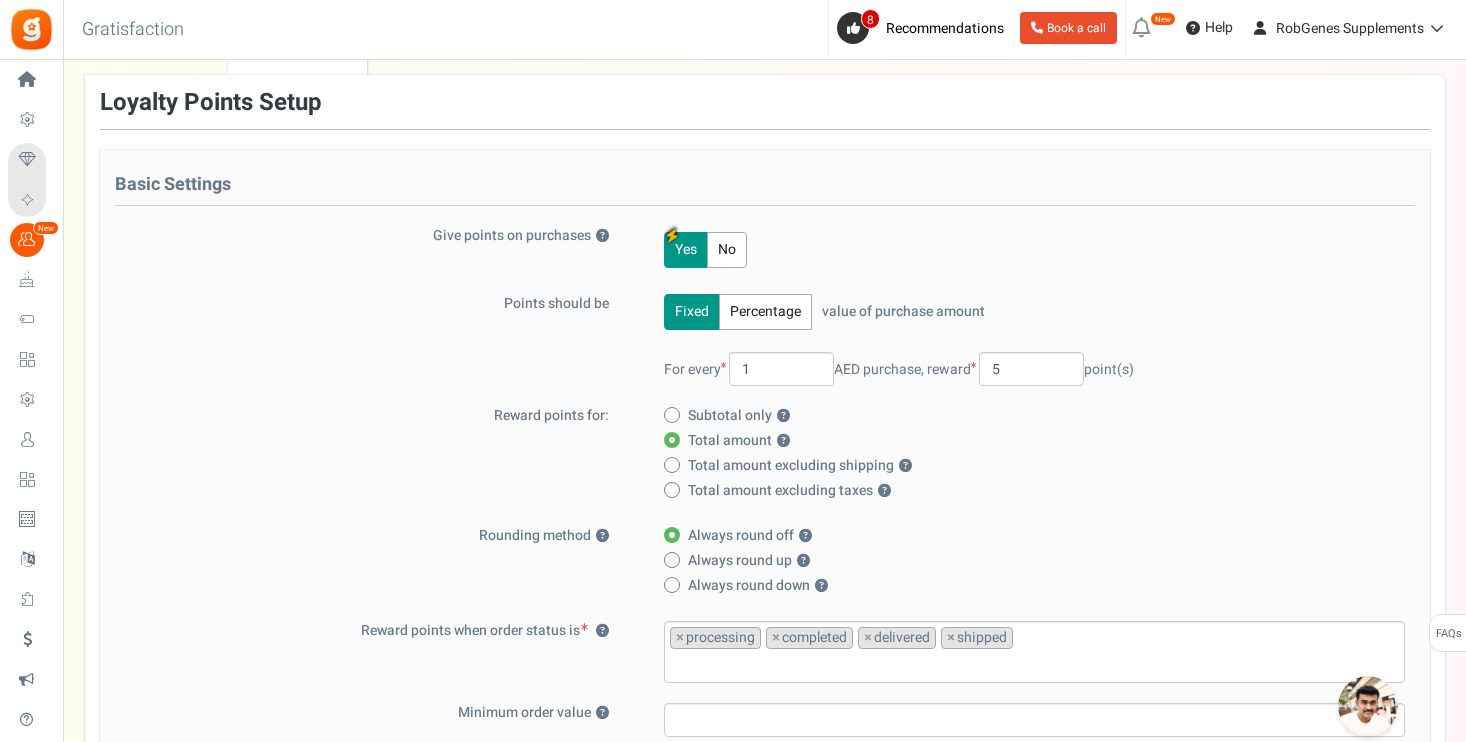 click on "Subtotal only
?" at bounding box center (739, 416) 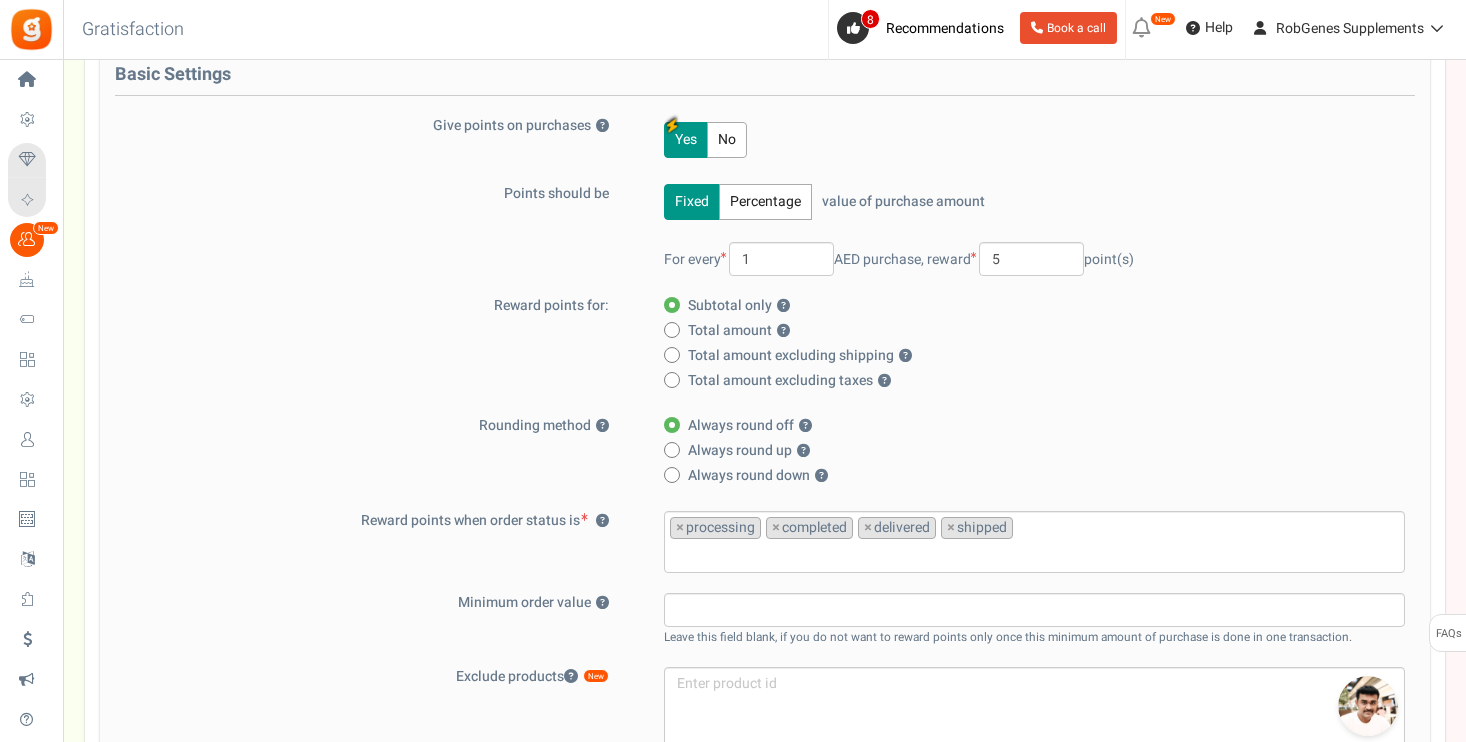 scroll, scrollTop: 480, scrollLeft: 0, axis: vertical 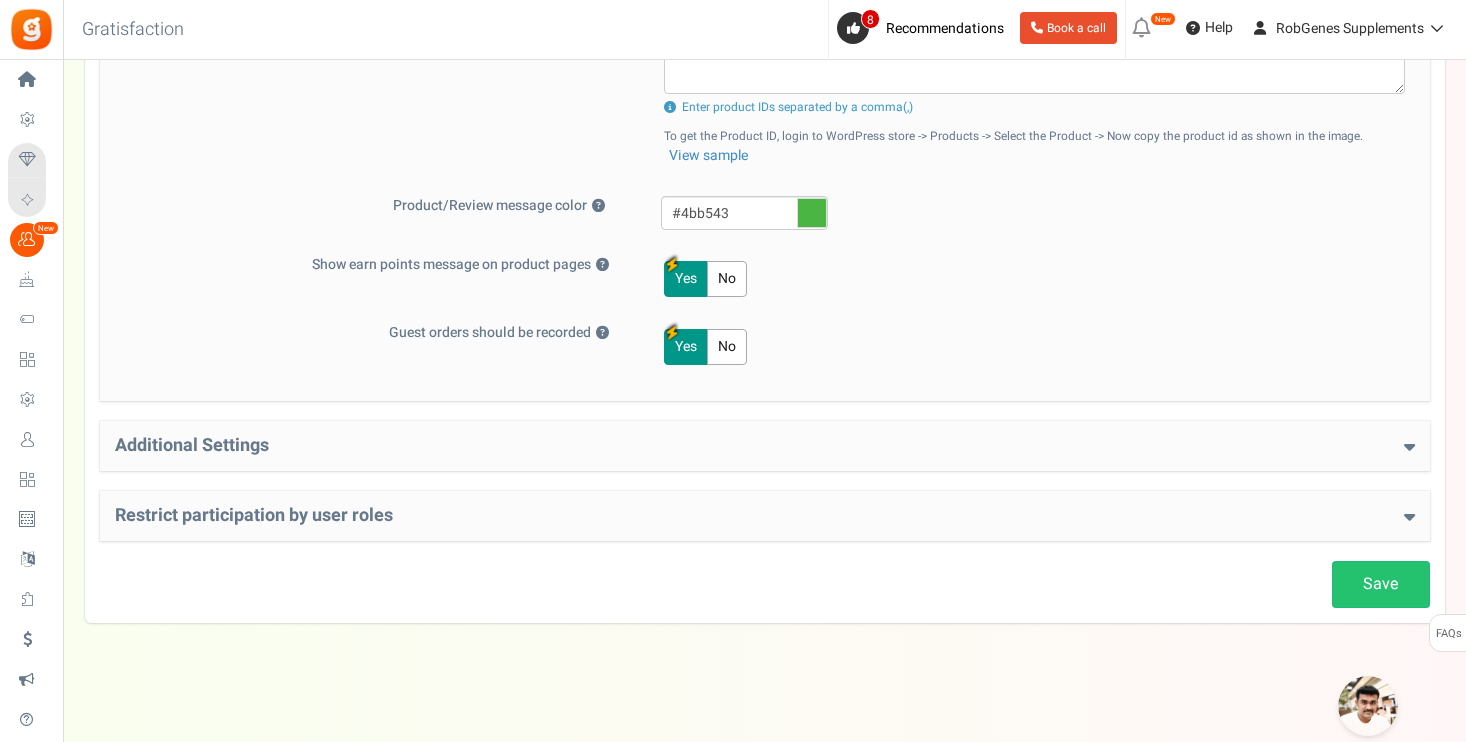 click on "Additional Settings" at bounding box center [765, 446] 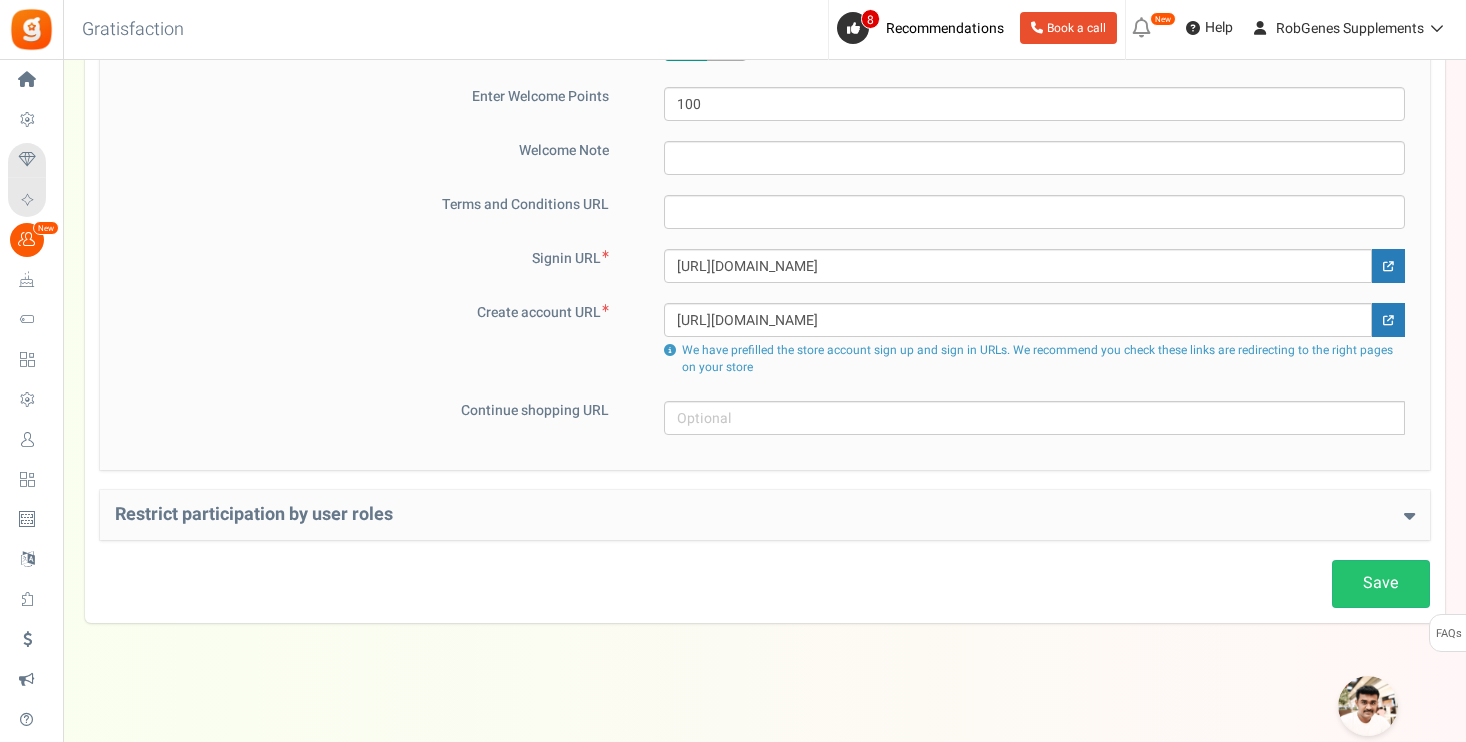 scroll, scrollTop: 1356, scrollLeft: 0, axis: vertical 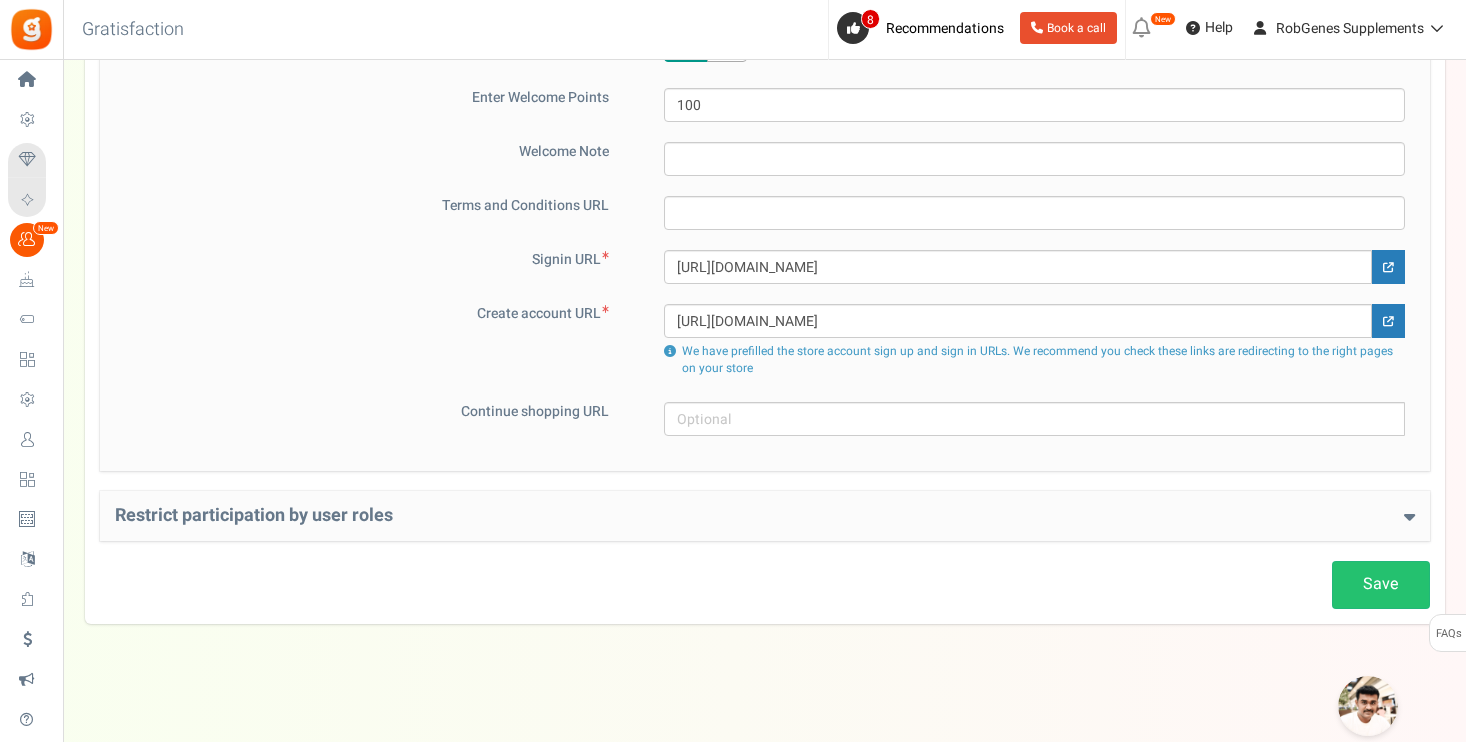 click on "Restrict participation by user roles
Restrict user roles from participating in your program
?
Yes
No
User roles
Allow the below entered user roles
?
? click here ? ? No" at bounding box center (765, 516) 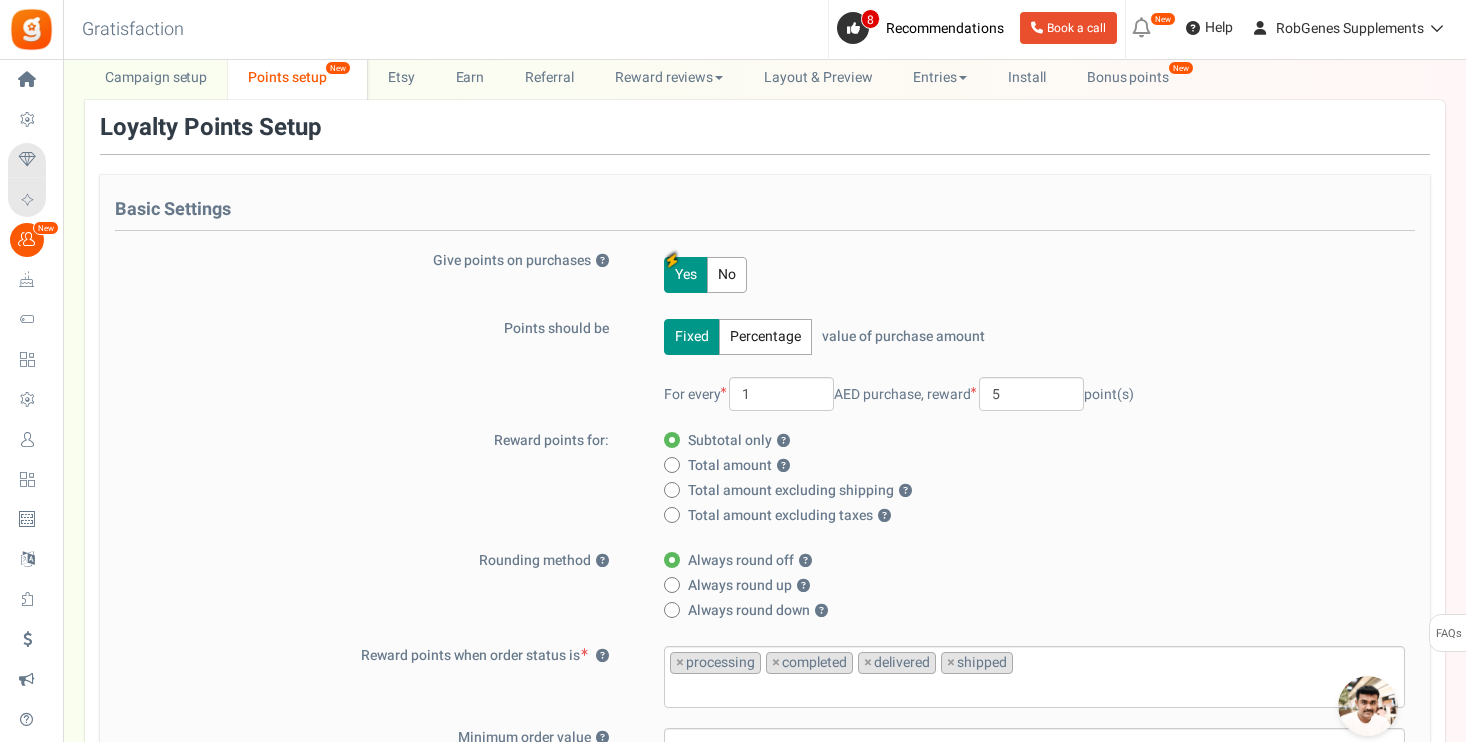 scroll, scrollTop: 120, scrollLeft: 0, axis: vertical 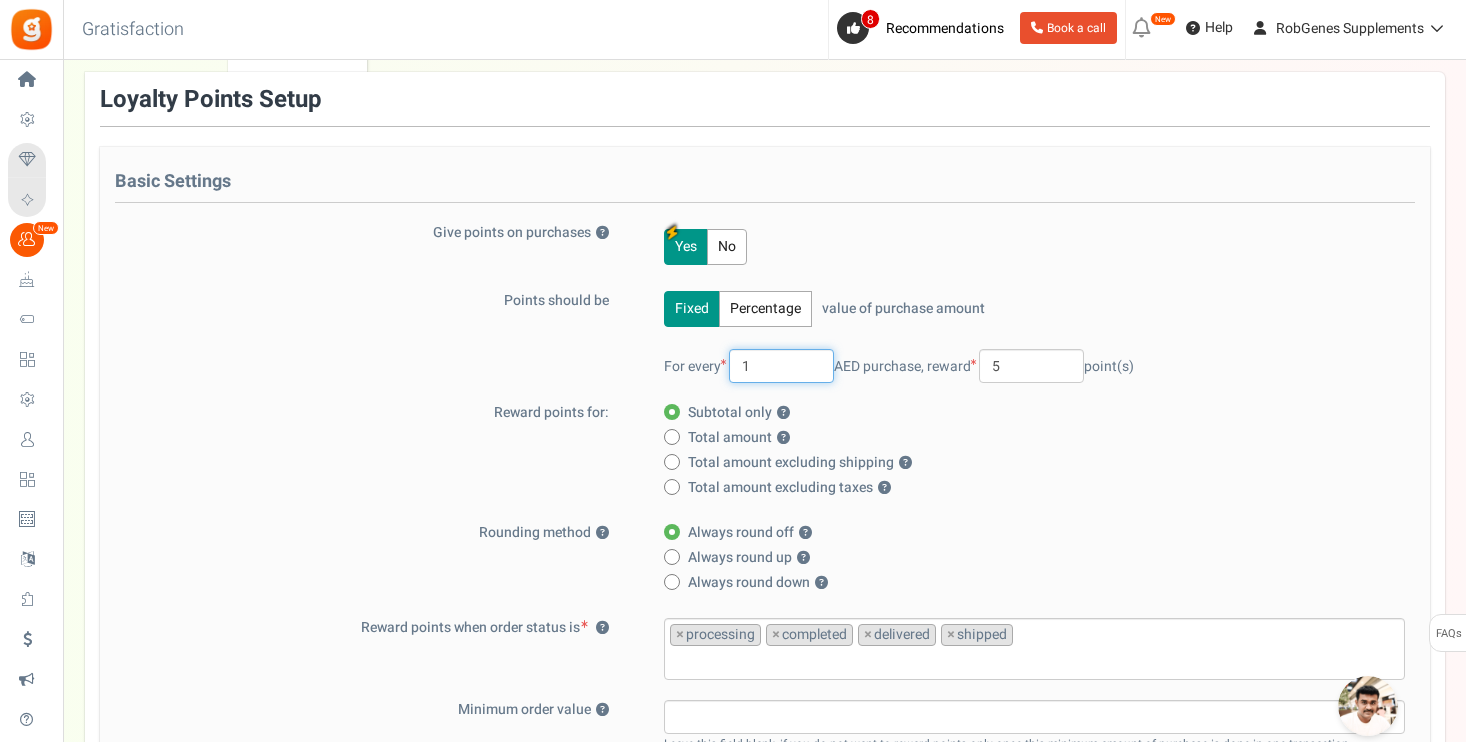 click on "1" at bounding box center (781, 366) 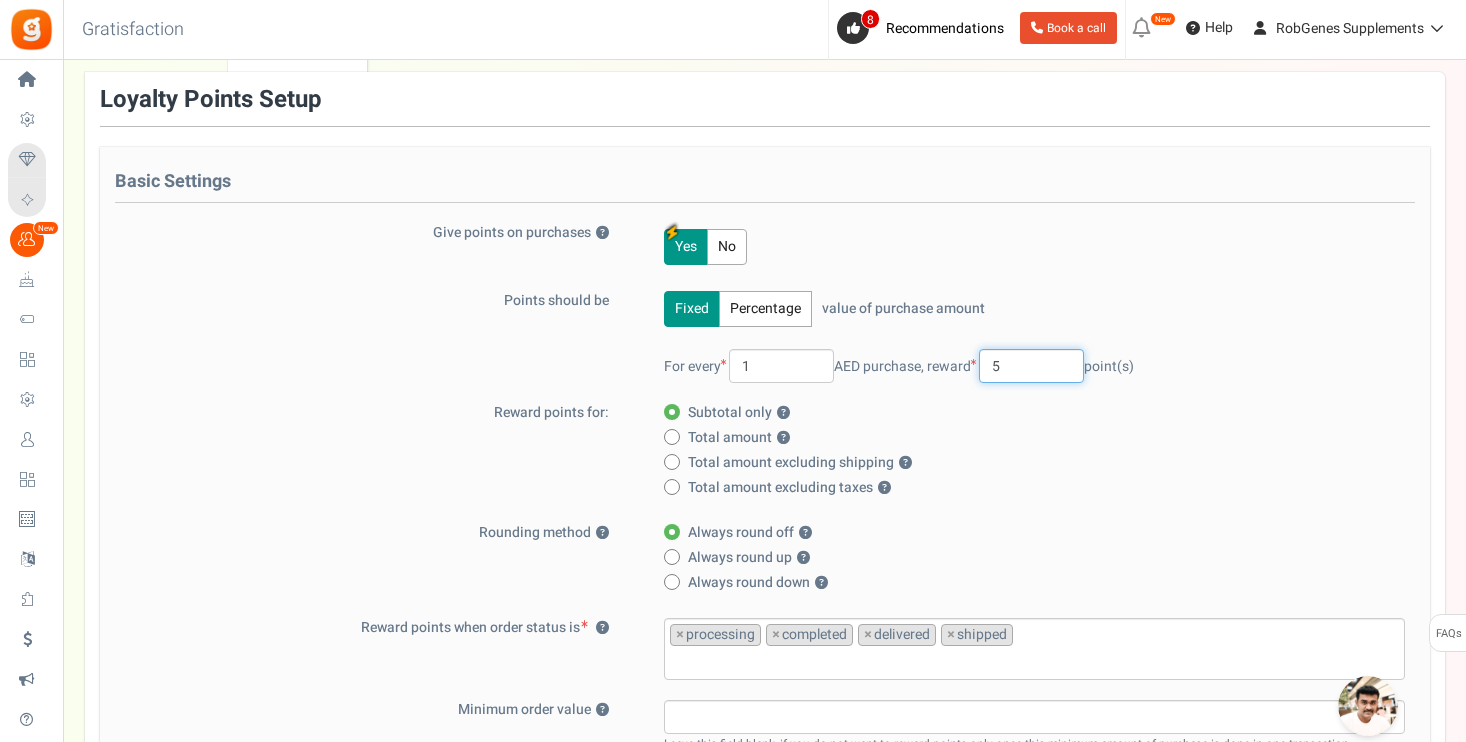 click on "5" at bounding box center (1031, 366) 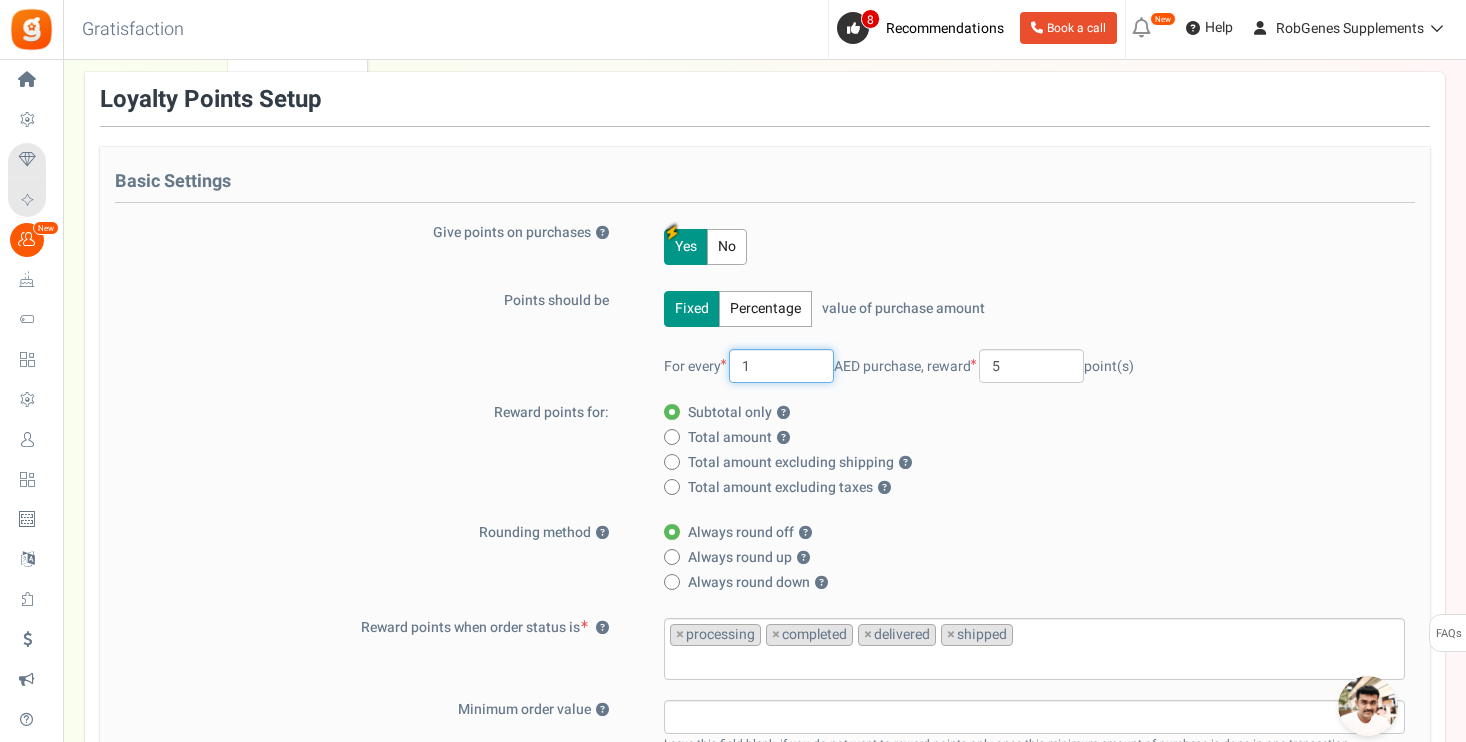 click on "1" at bounding box center (781, 366) 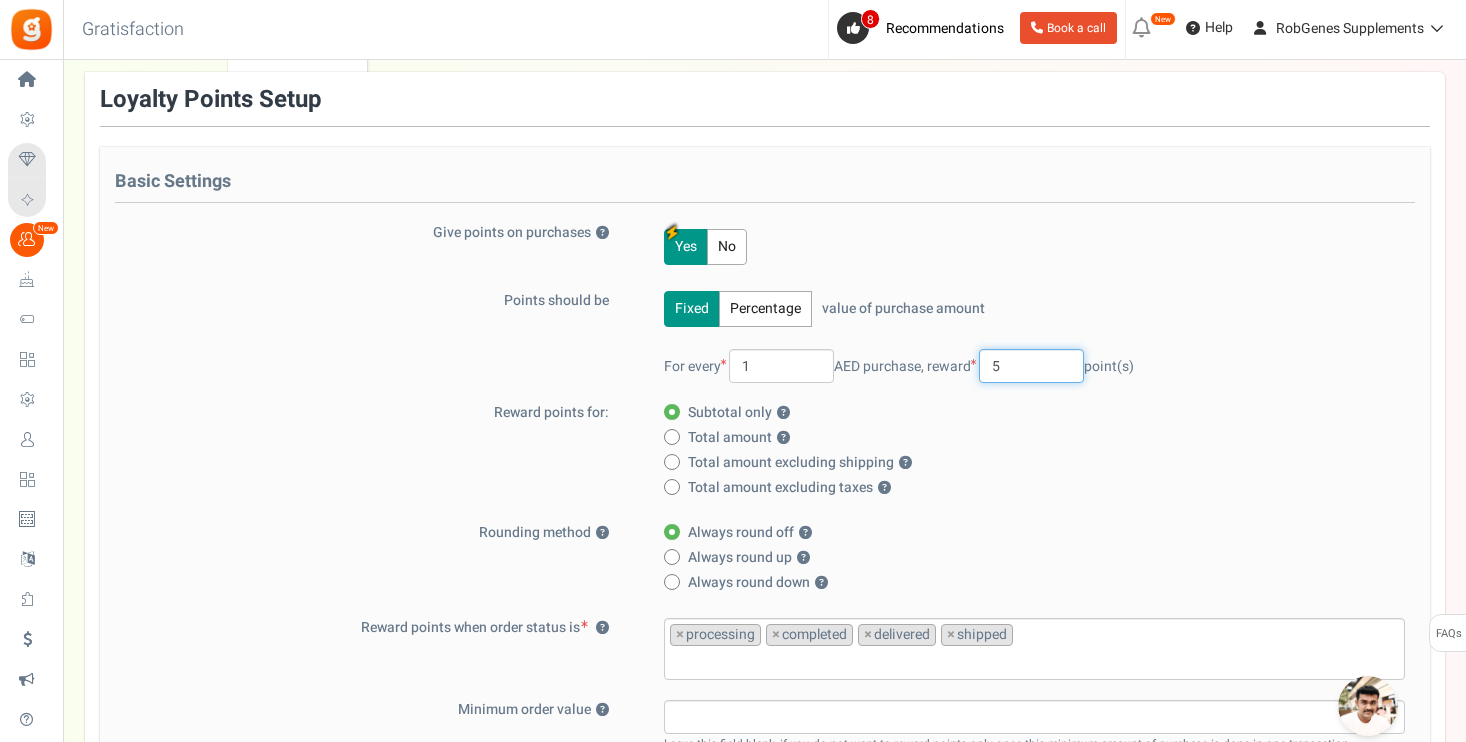 click on "5" at bounding box center (1031, 366) 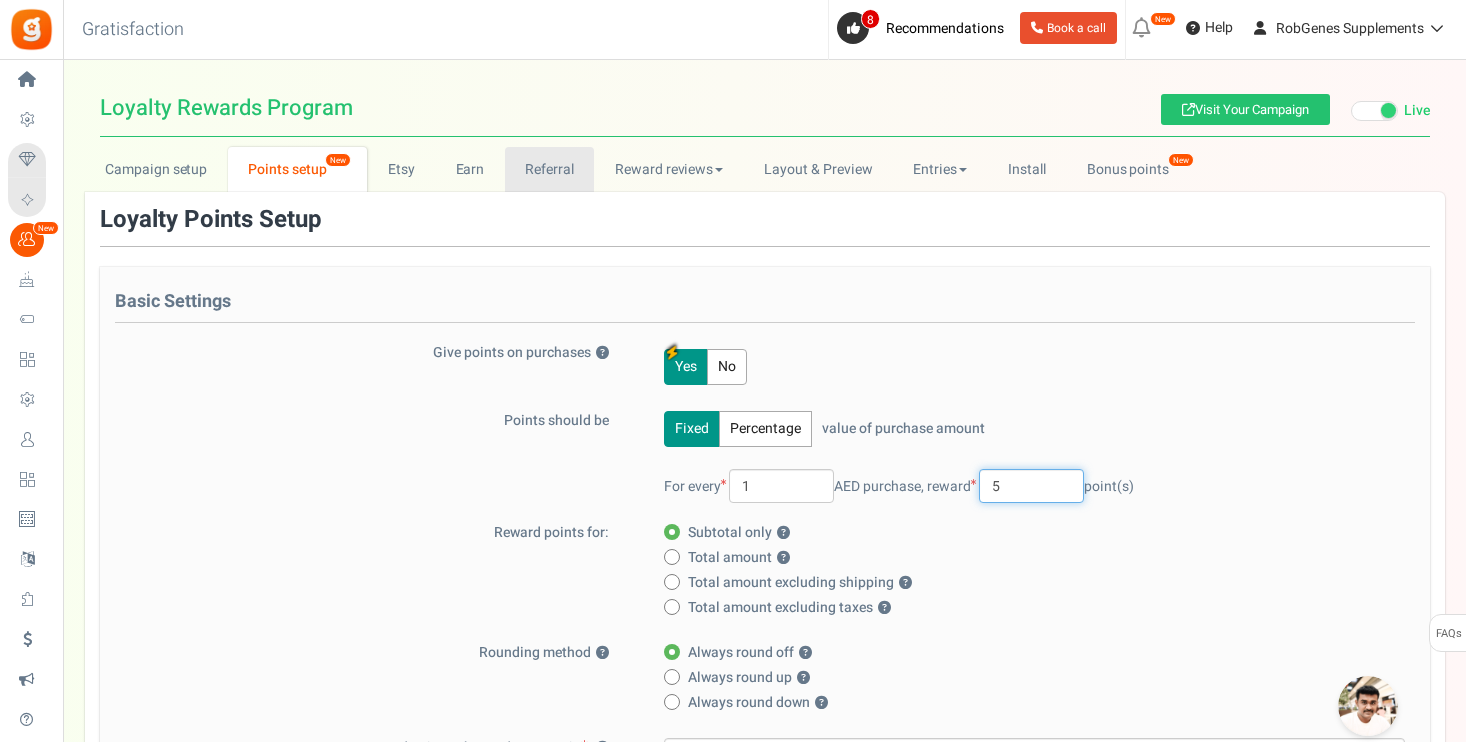scroll, scrollTop: 0, scrollLeft: 0, axis: both 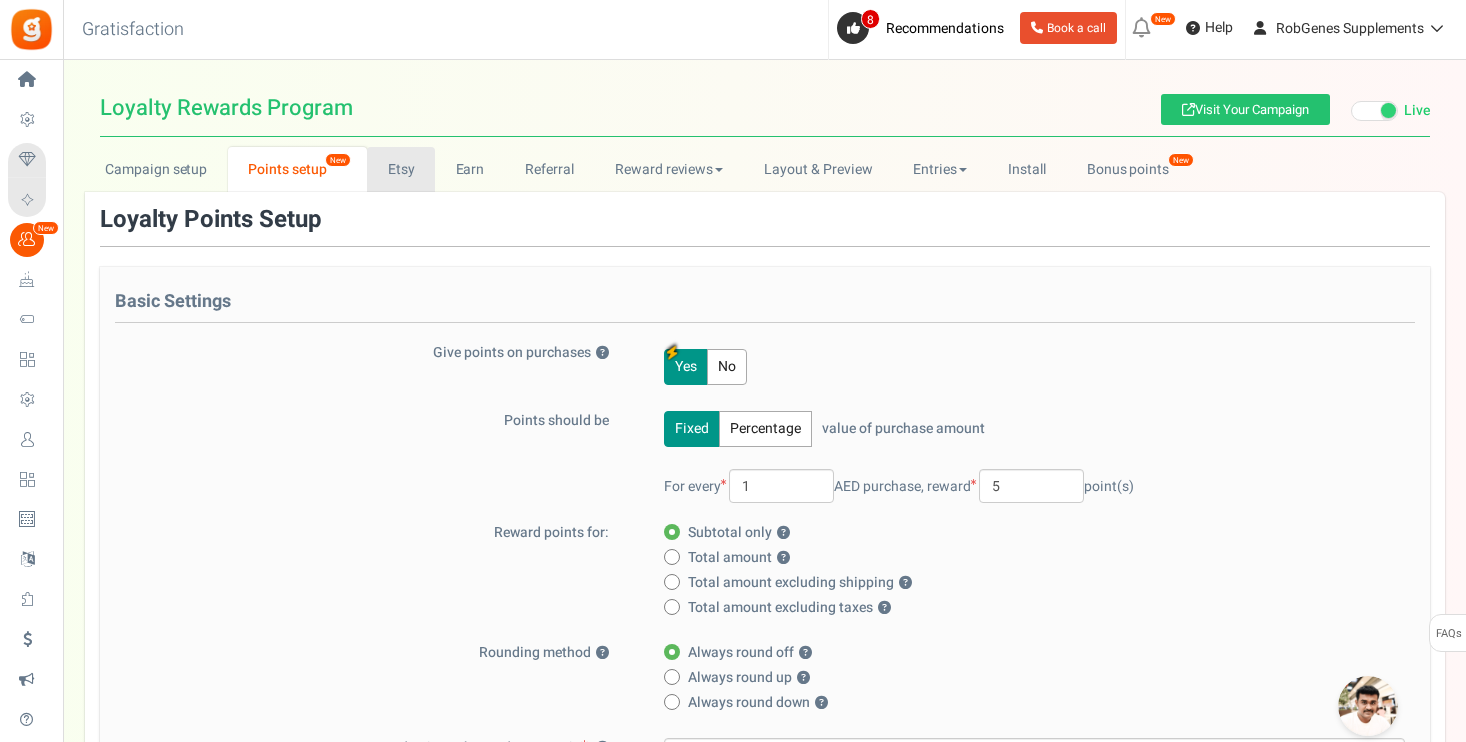 click on "Etsy" at bounding box center [401, 169] 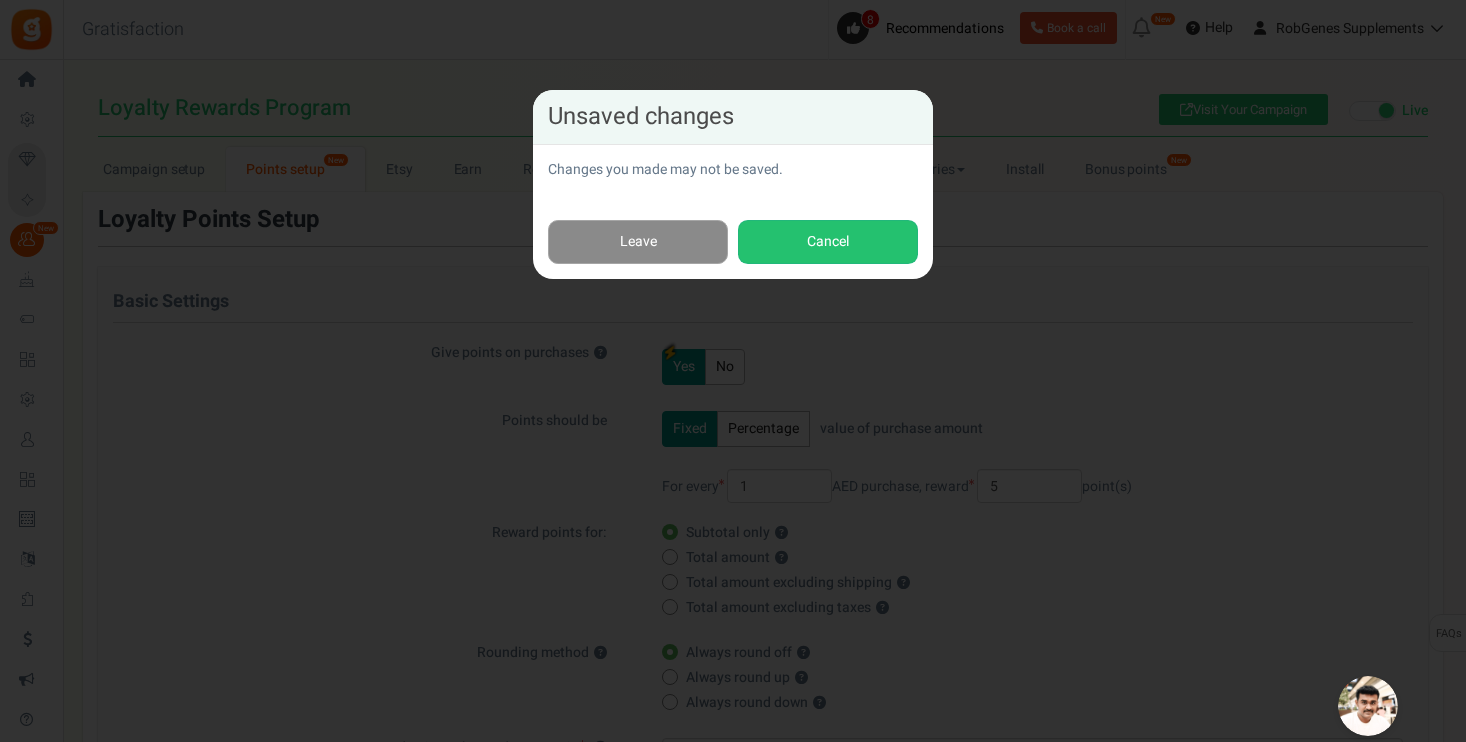 click on "Leave" at bounding box center [638, 242] 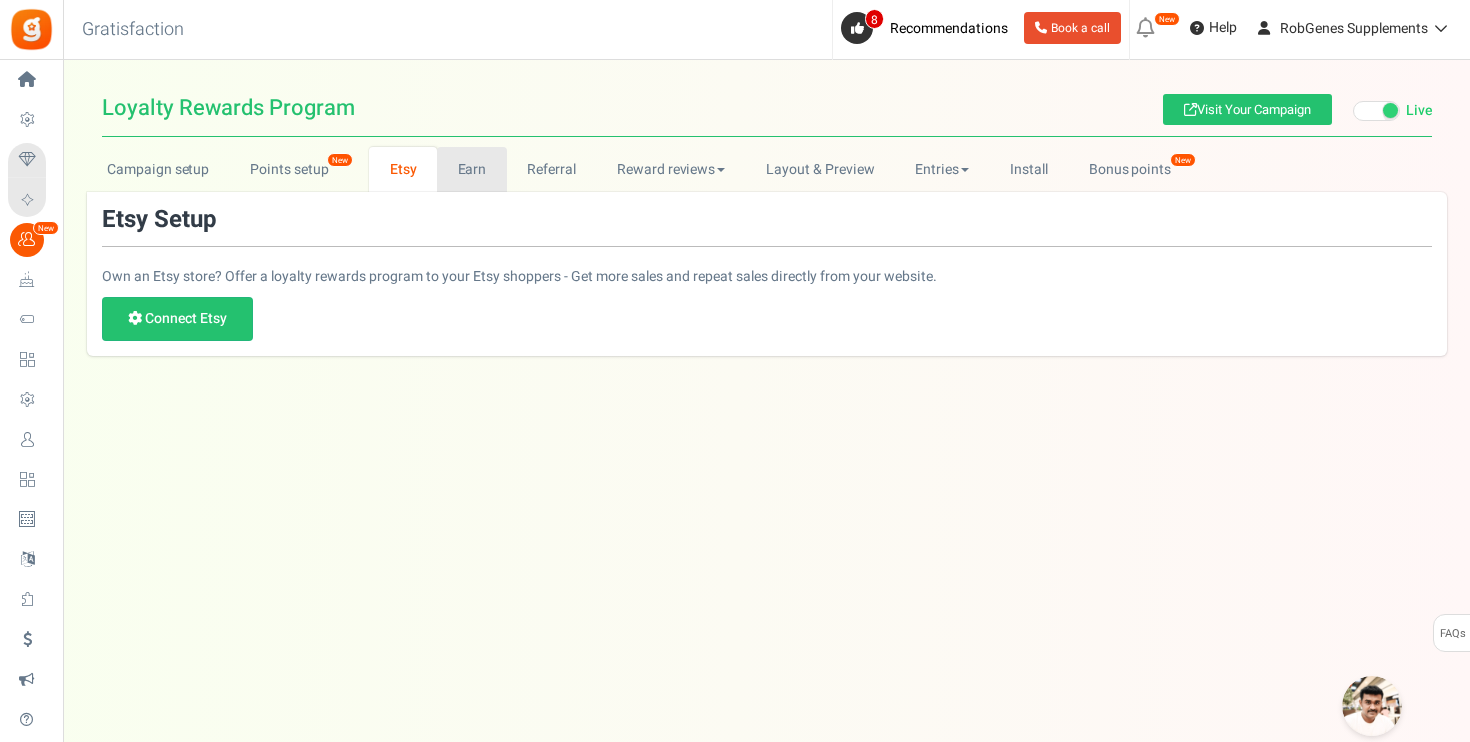 click on "Earn" at bounding box center (472, 169) 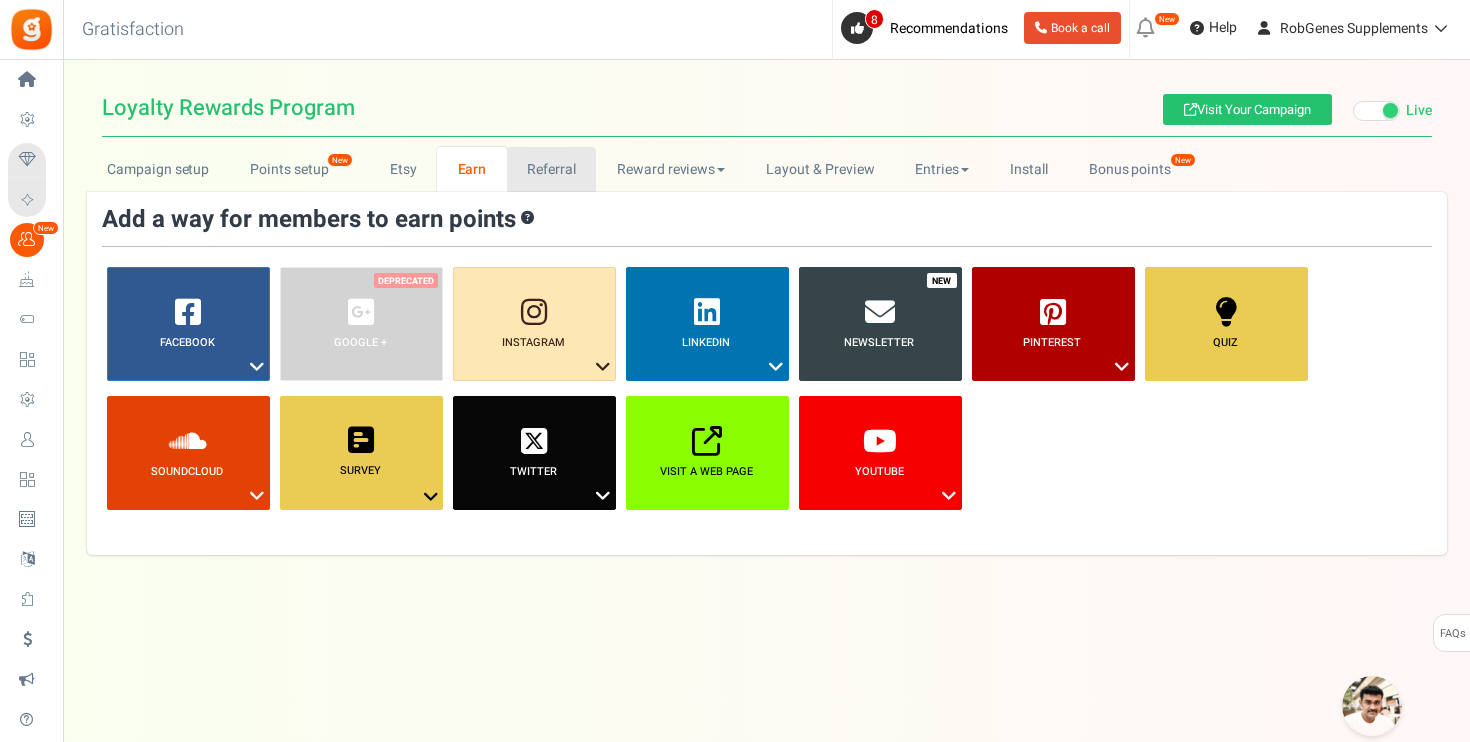 click on "Referral" at bounding box center [552, 169] 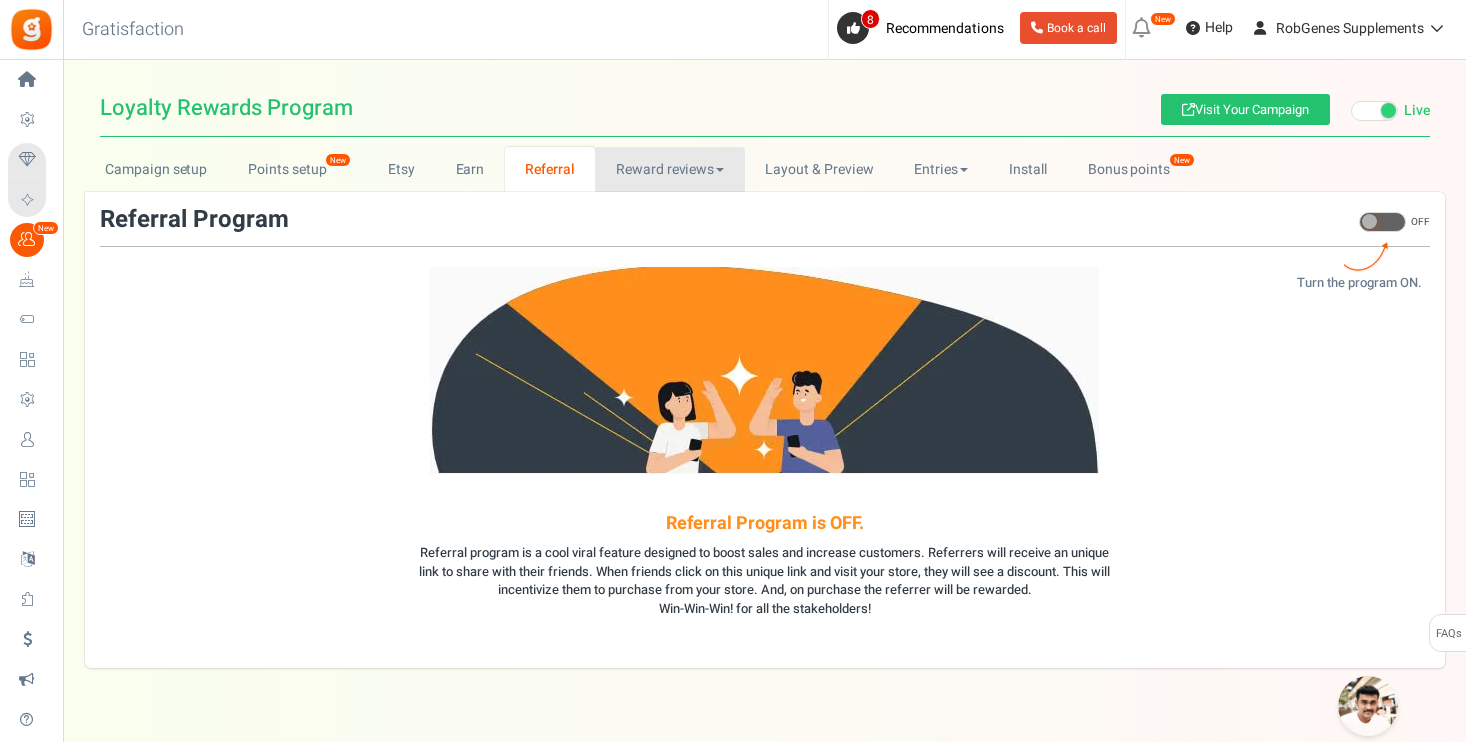 click on "Reward reviews" at bounding box center (669, 169) 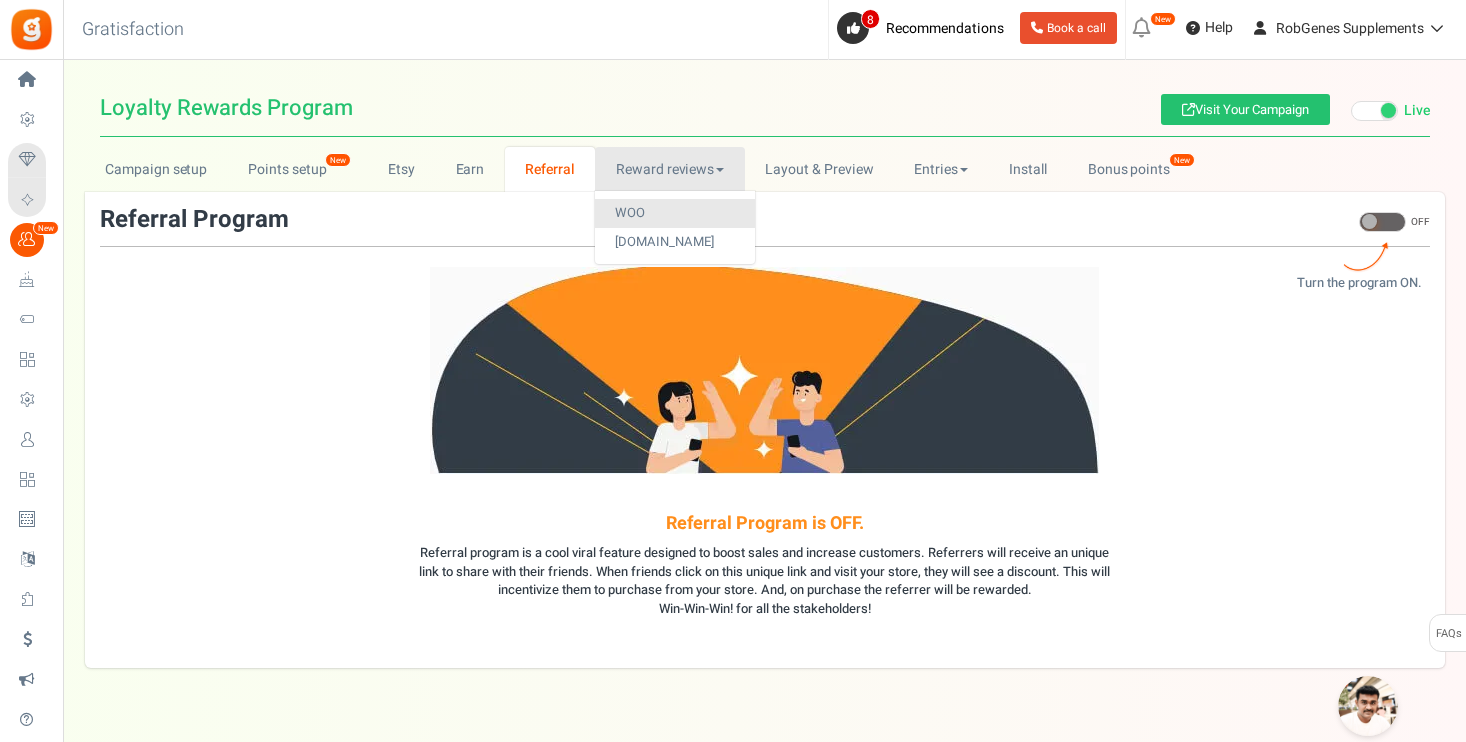 click on "WOO" at bounding box center [675, 213] 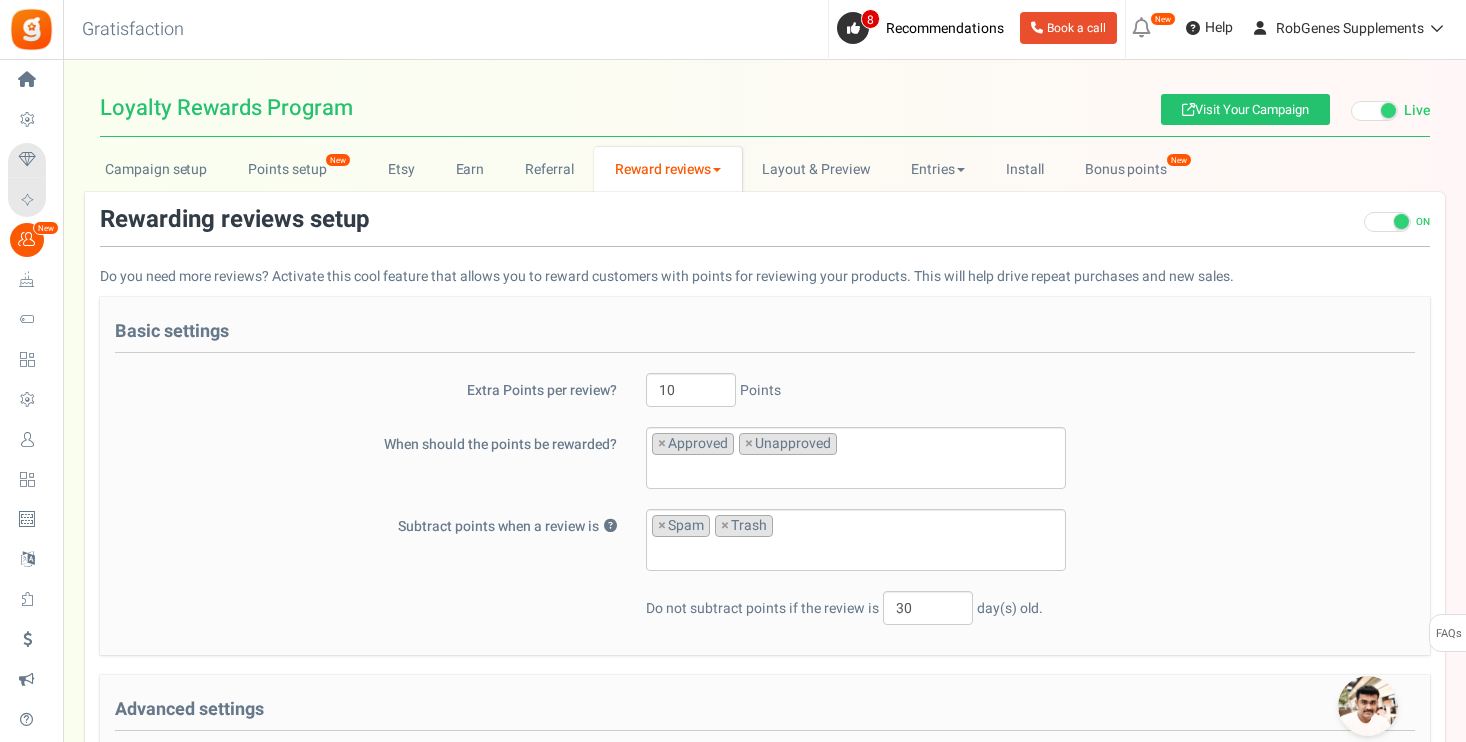 click on "Reward reviews" at bounding box center (667, 169) 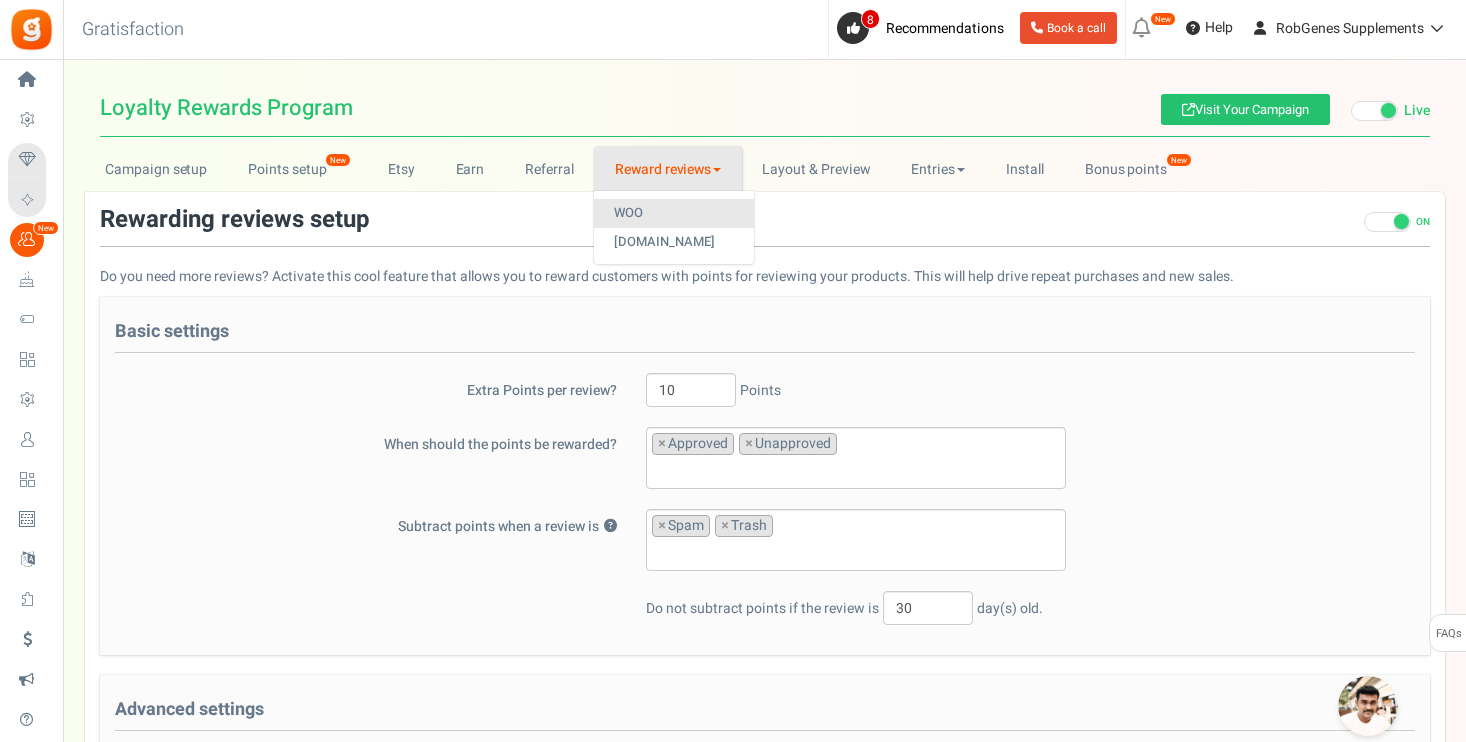 click on "WOO" at bounding box center [674, 213] 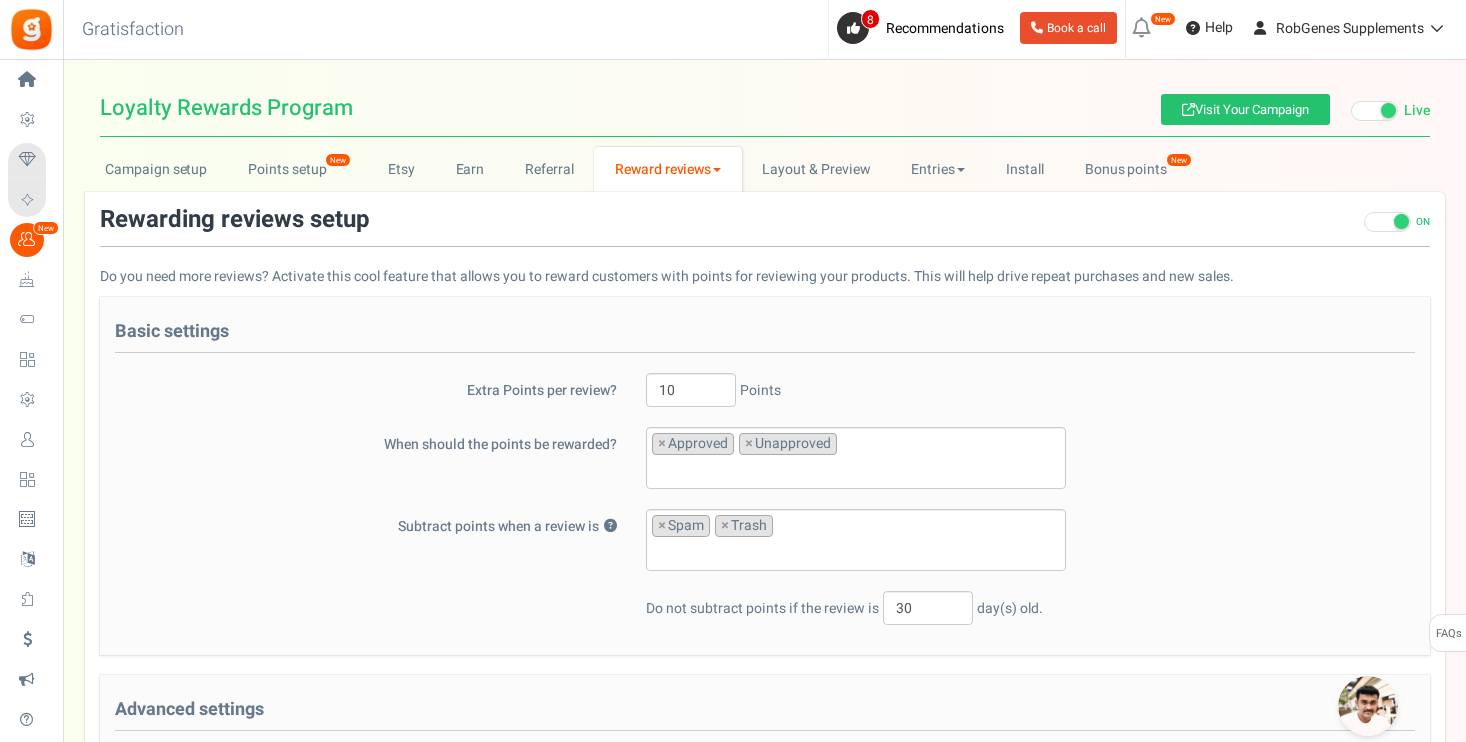 click on "Reward reviews" at bounding box center (667, 169) 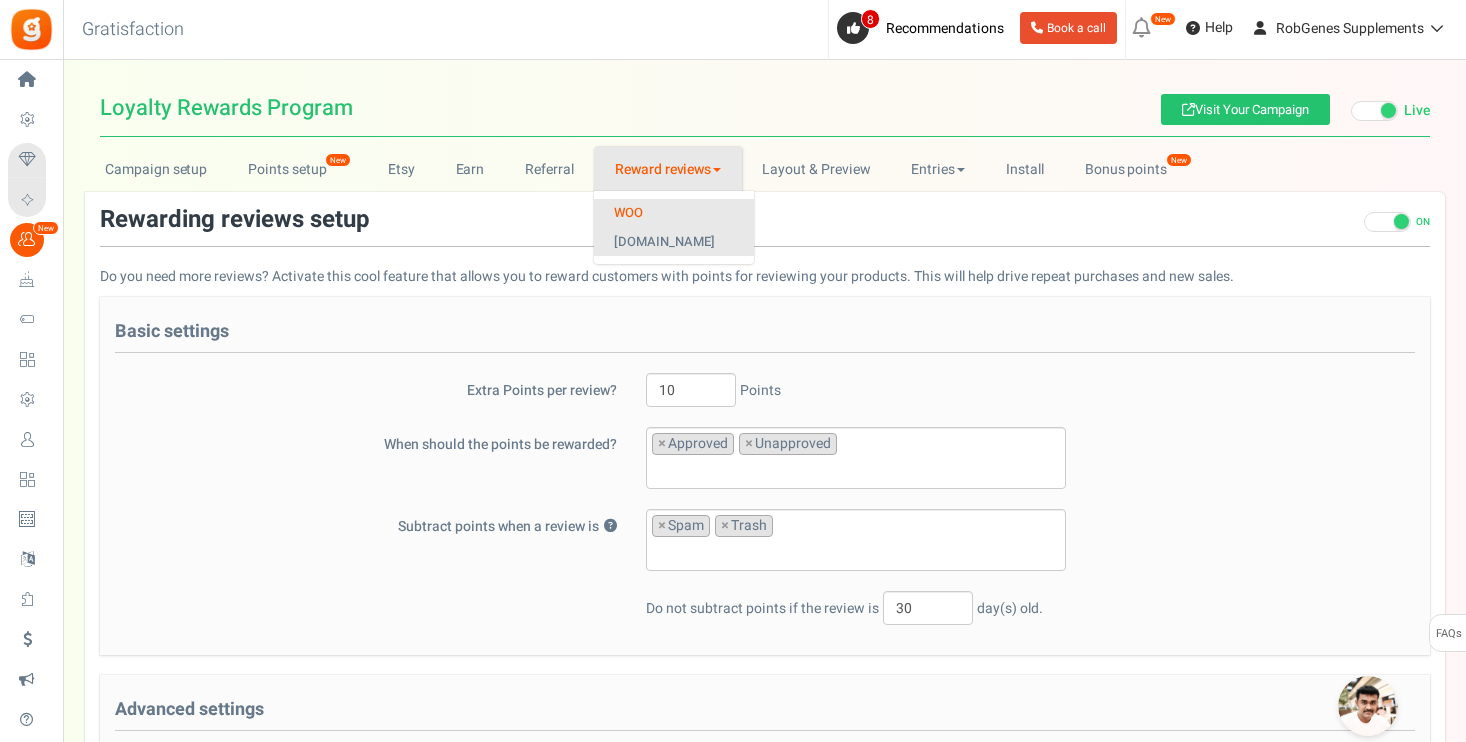 click on "[DOMAIN_NAME]" at bounding box center [674, 242] 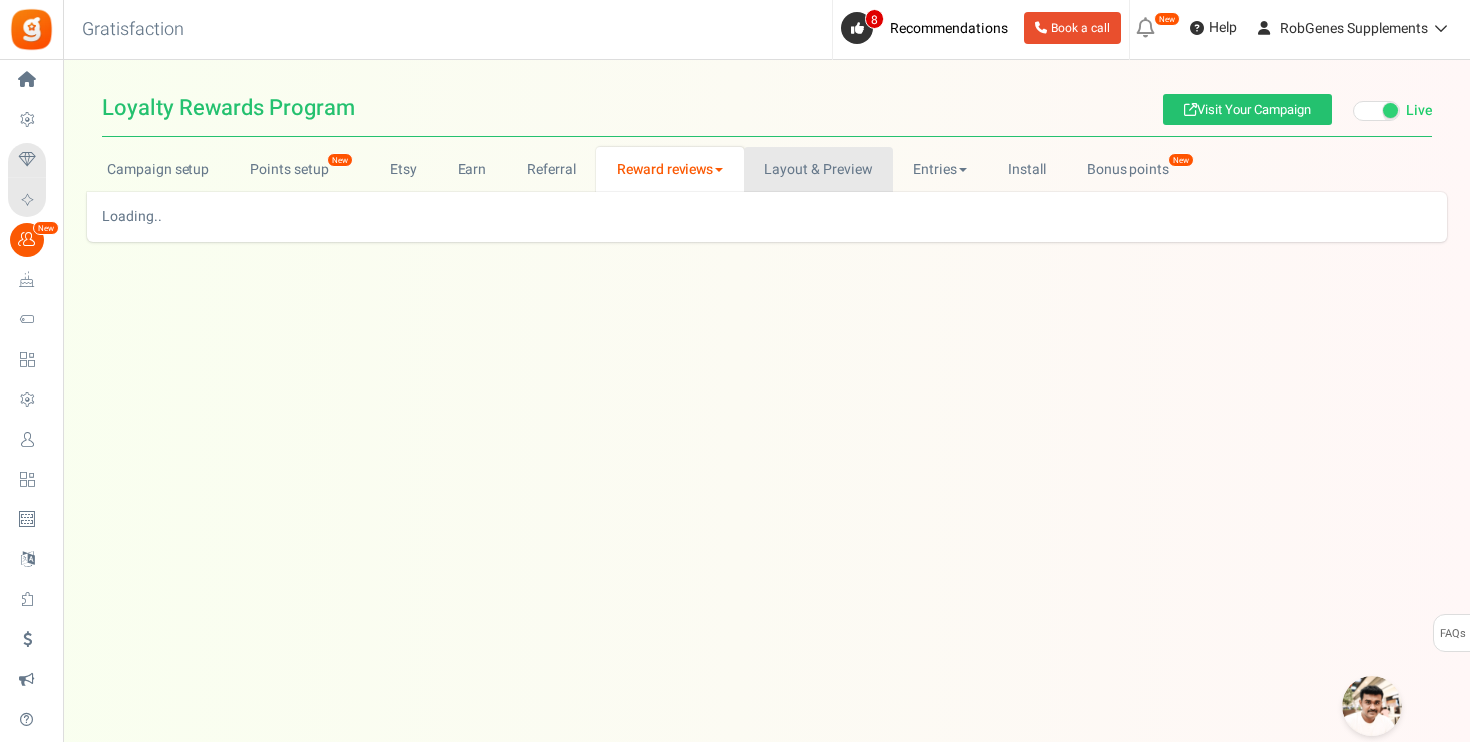 click on "Layout & Preview" at bounding box center [818, 169] 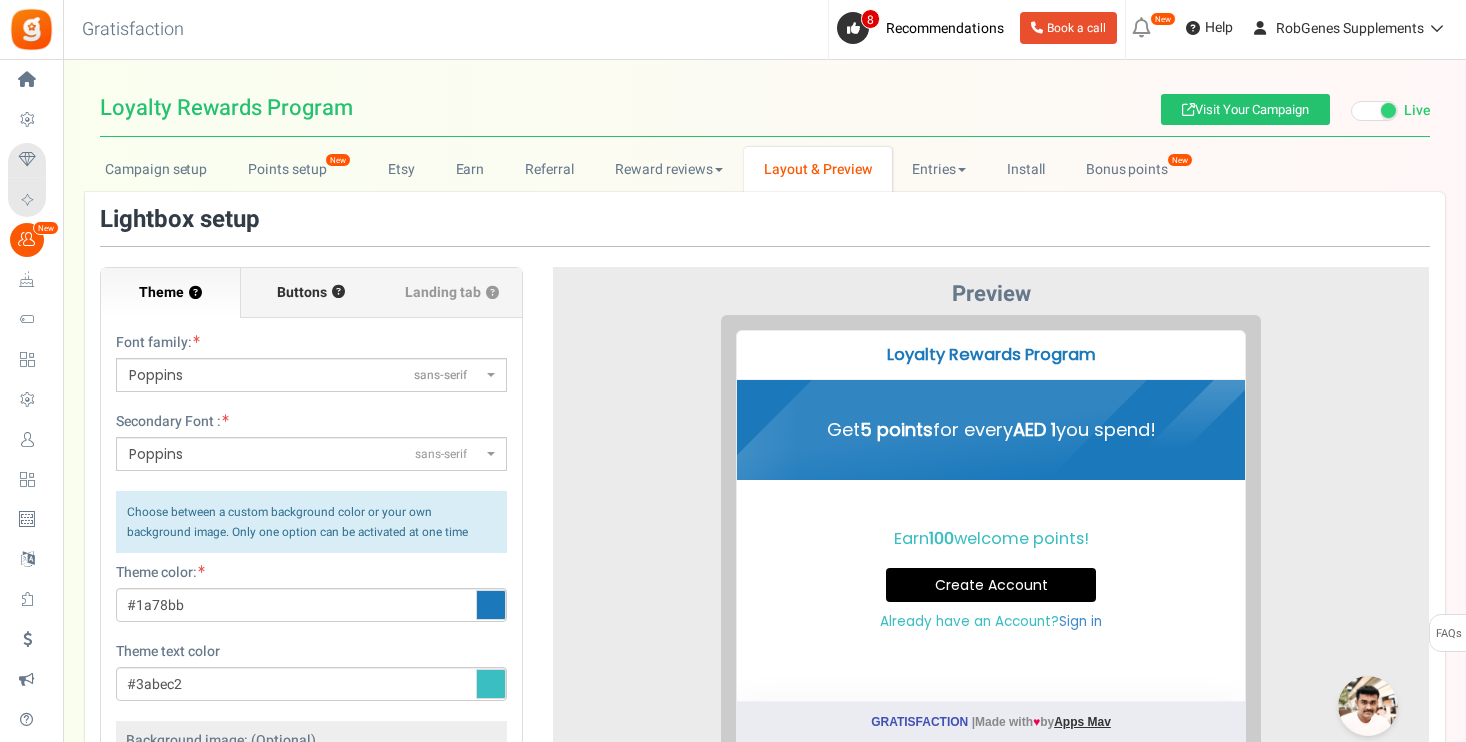 click on "Buttons" at bounding box center (302, 293) 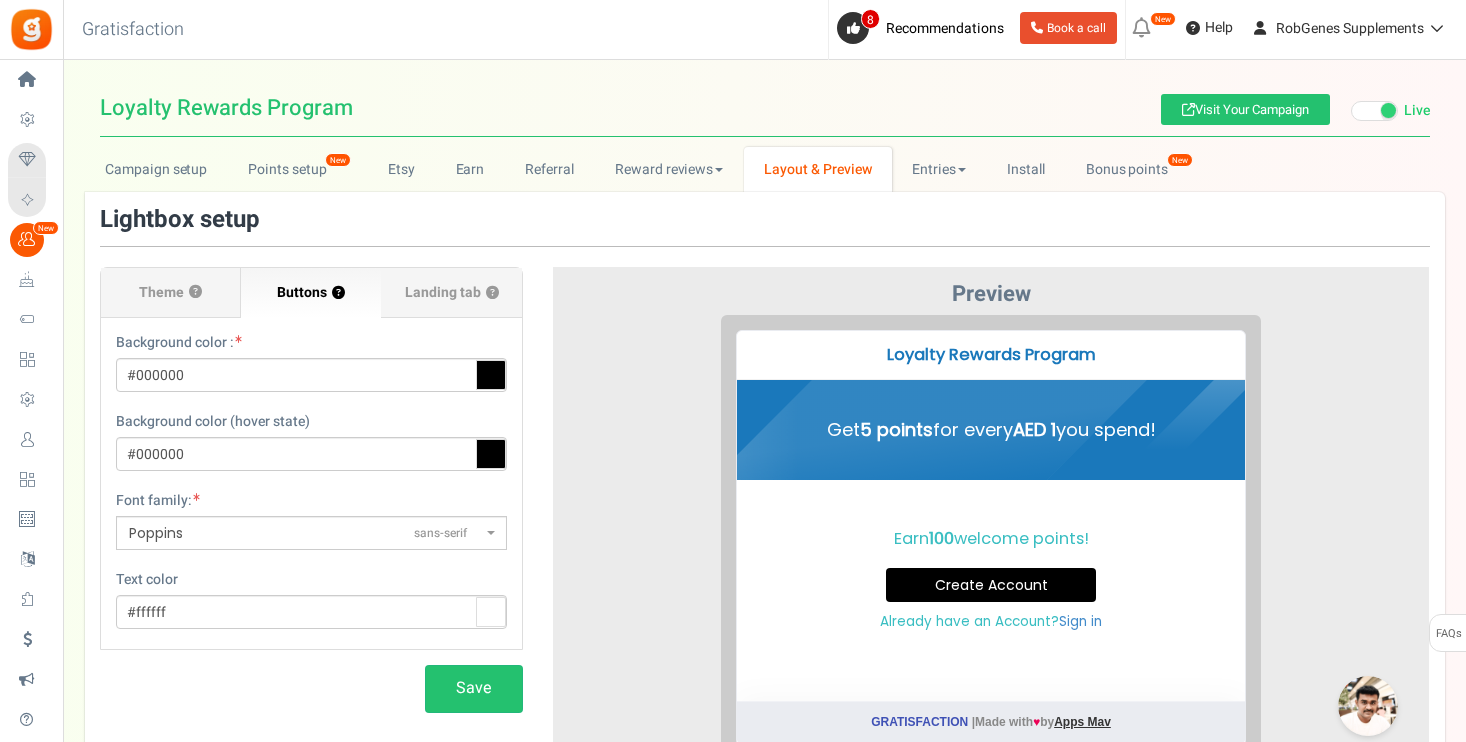 scroll, scrollTop: 0, scrollLeft: 0, axis: both 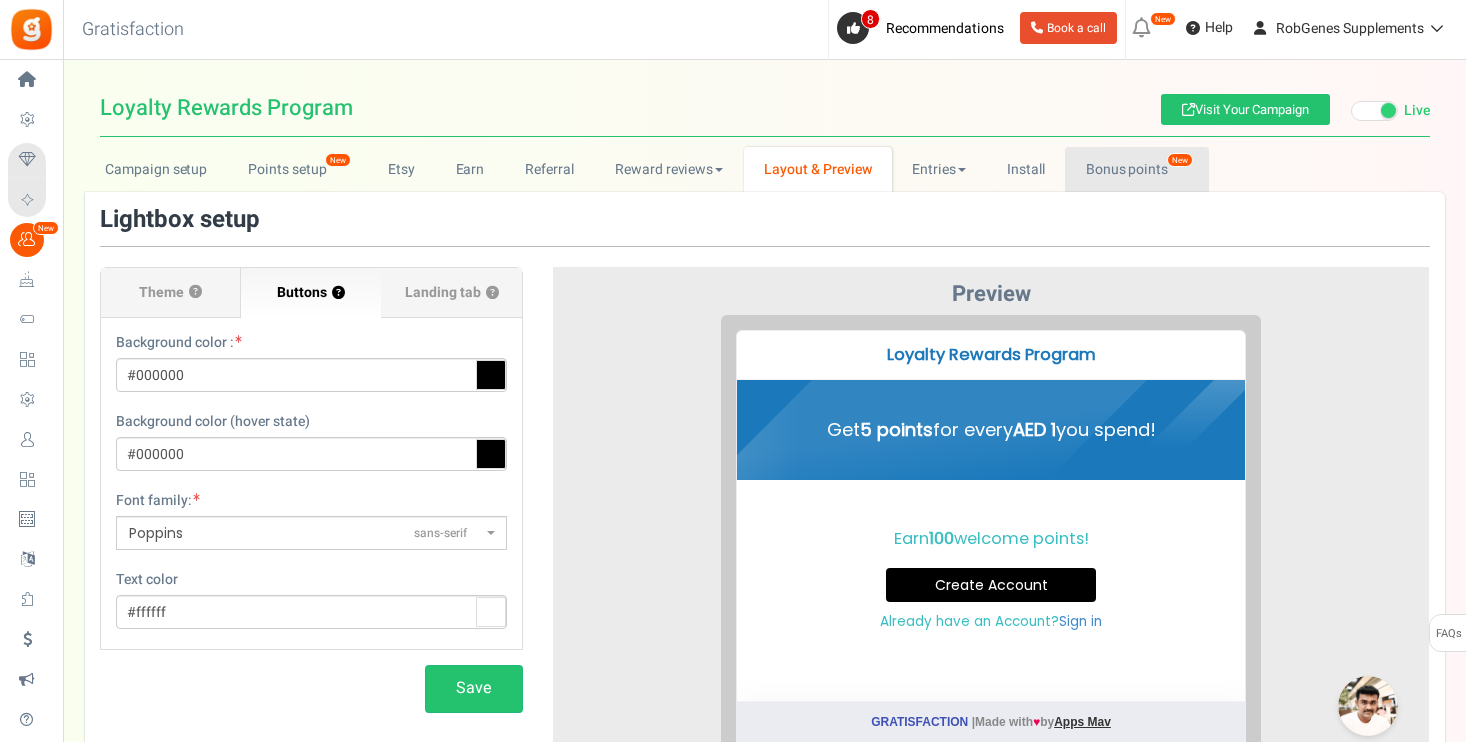 click on "Bonus points
New" at bounding box center [1136, 169] 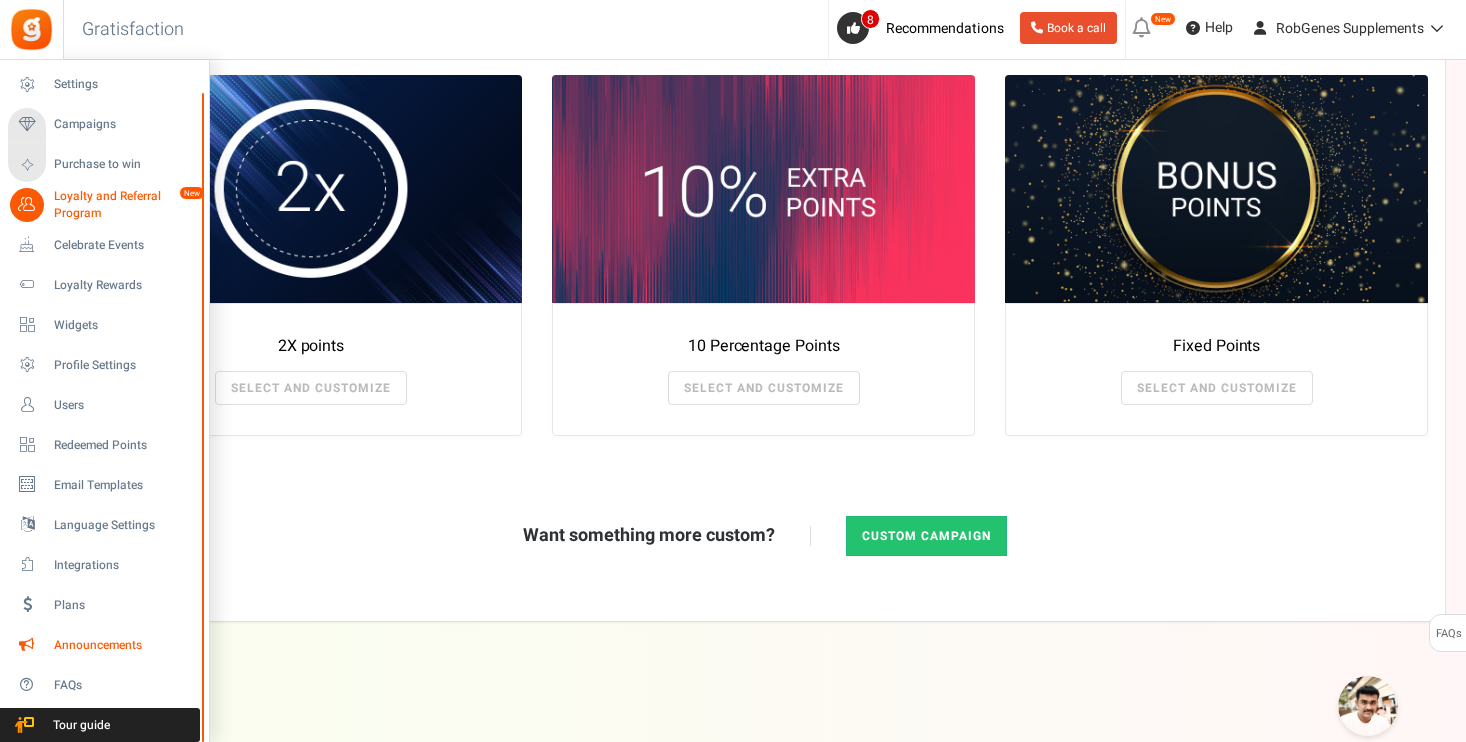 scroll, scrollTop: 391, scrollLeft: 0, axis: vertical 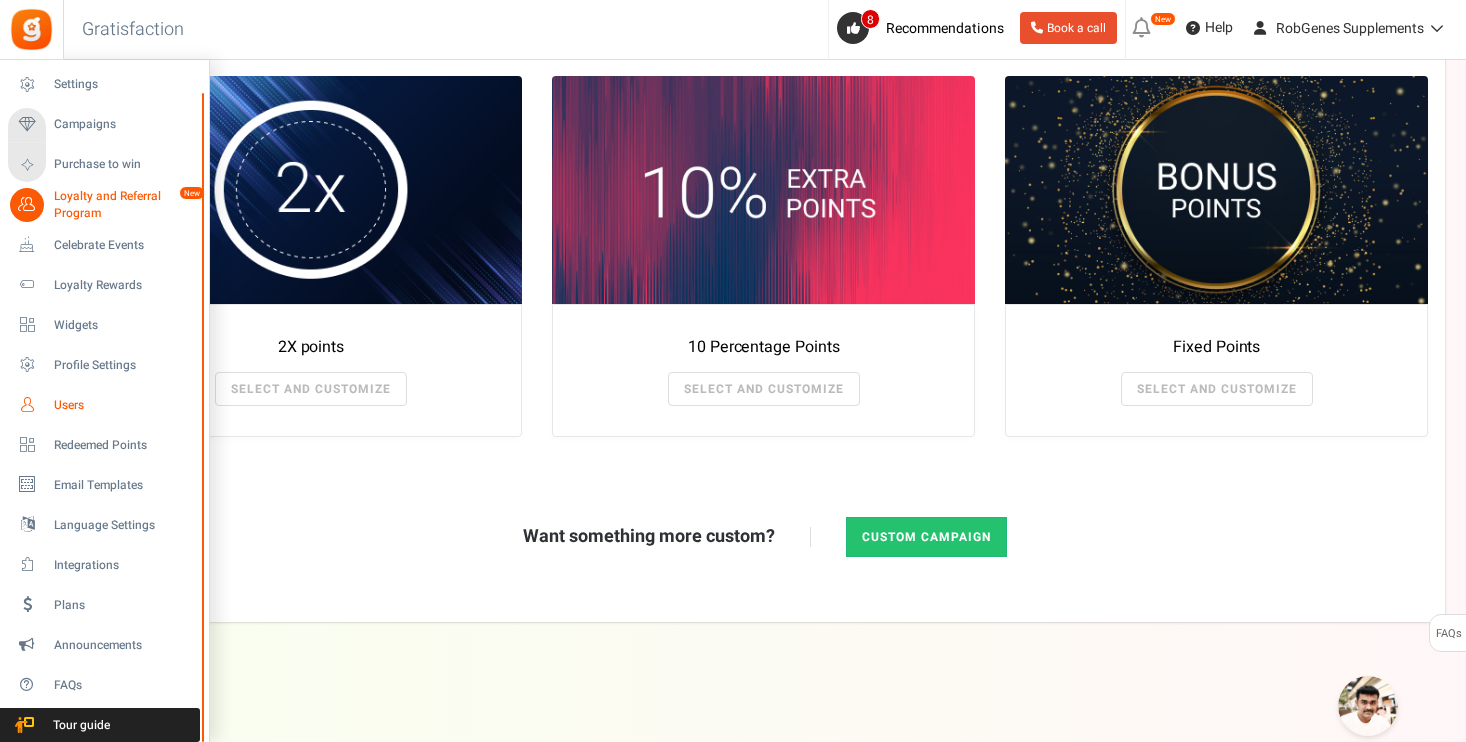 click on "Users" at bounding box center (124, 405) 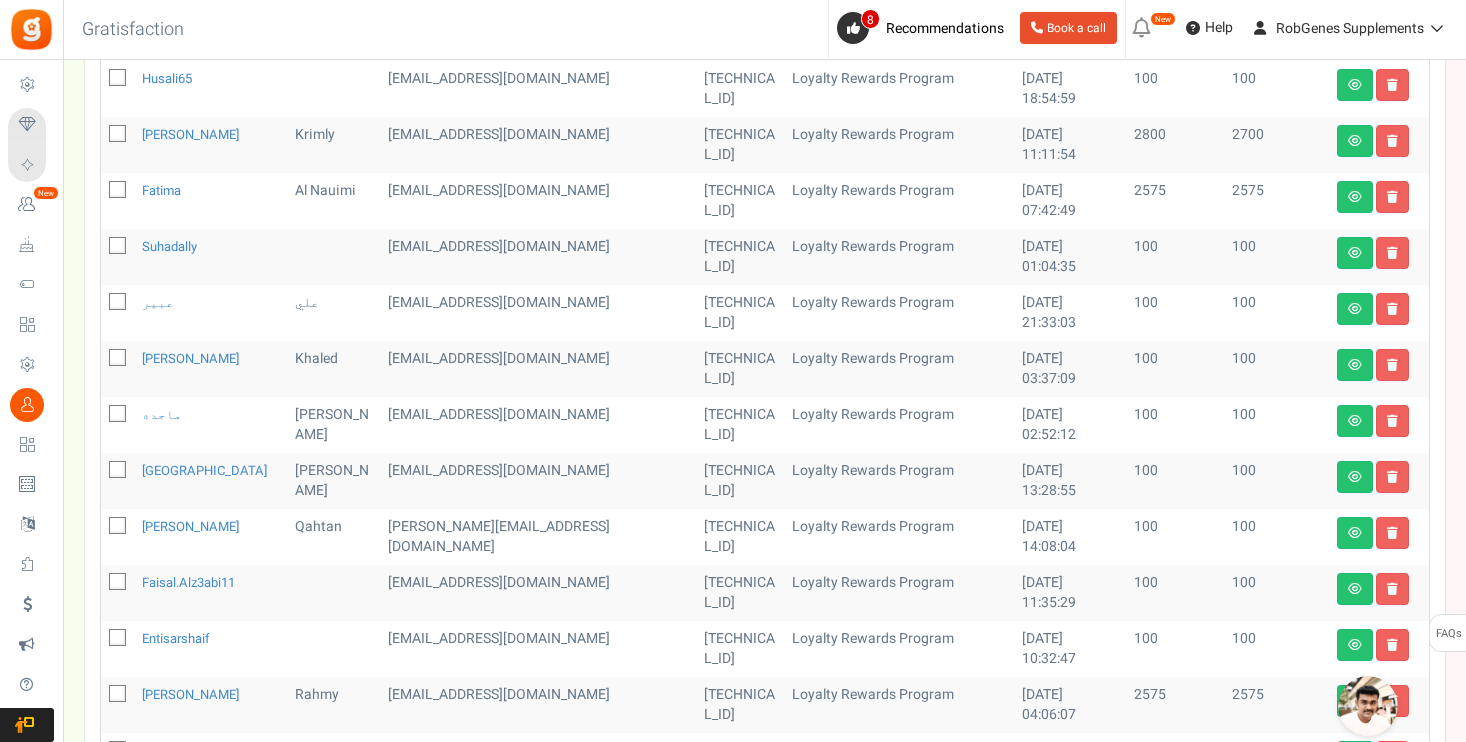 scroll, scrollTop: 752, scrollLeft: 0, axis: vertical 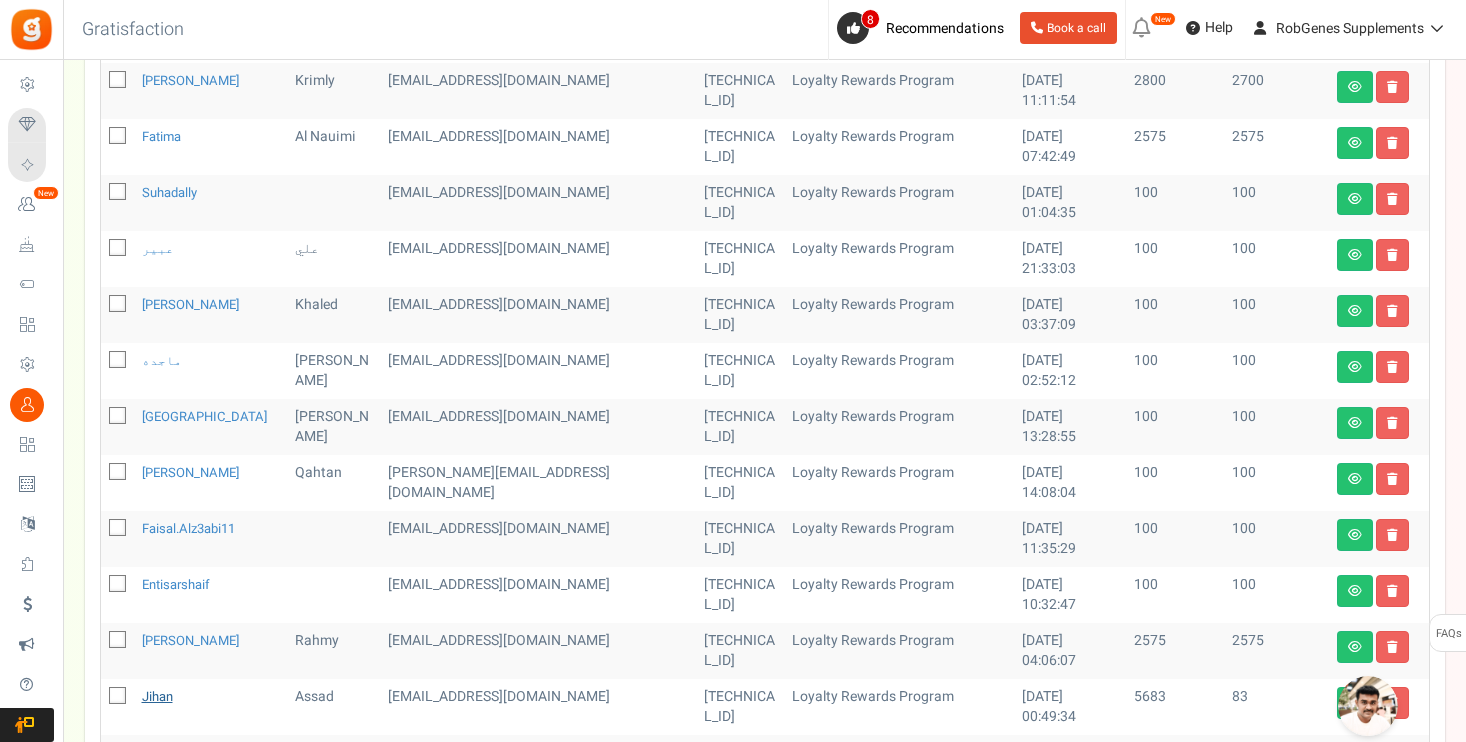 click on "Jihan" at bounding box center [157, 696] 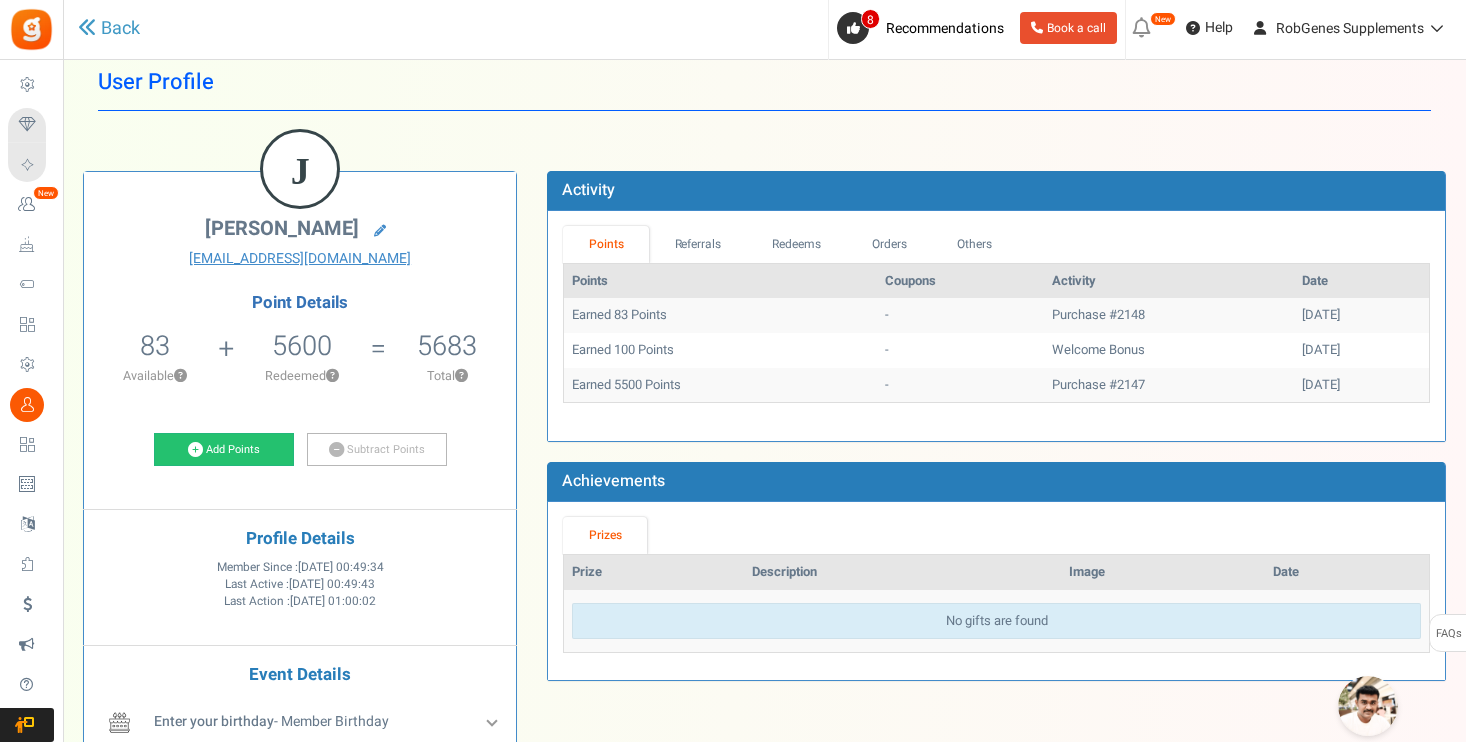 scroll, scrollTop: 25, scrollLeft: 0, axis: vertical 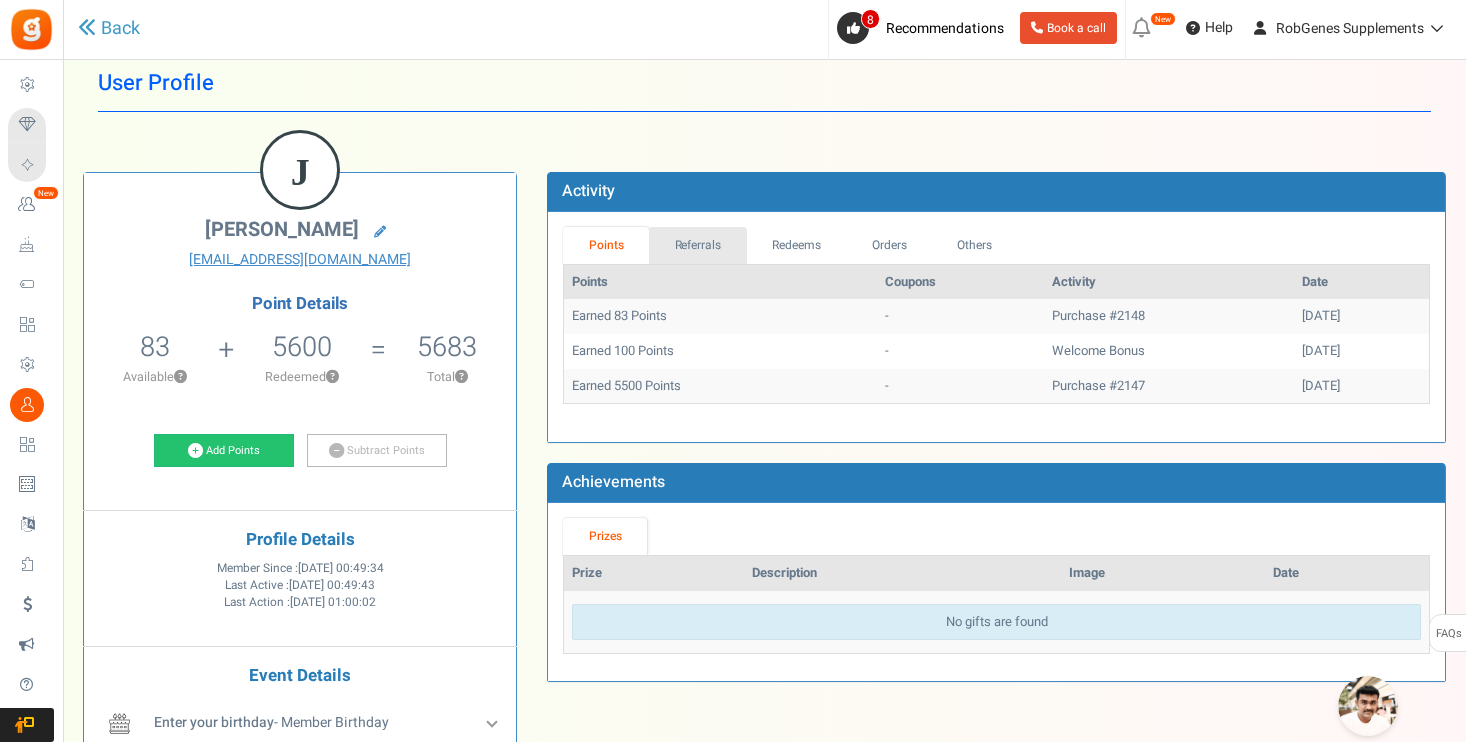 click on "Referrals" at bounding box center (698, 245) 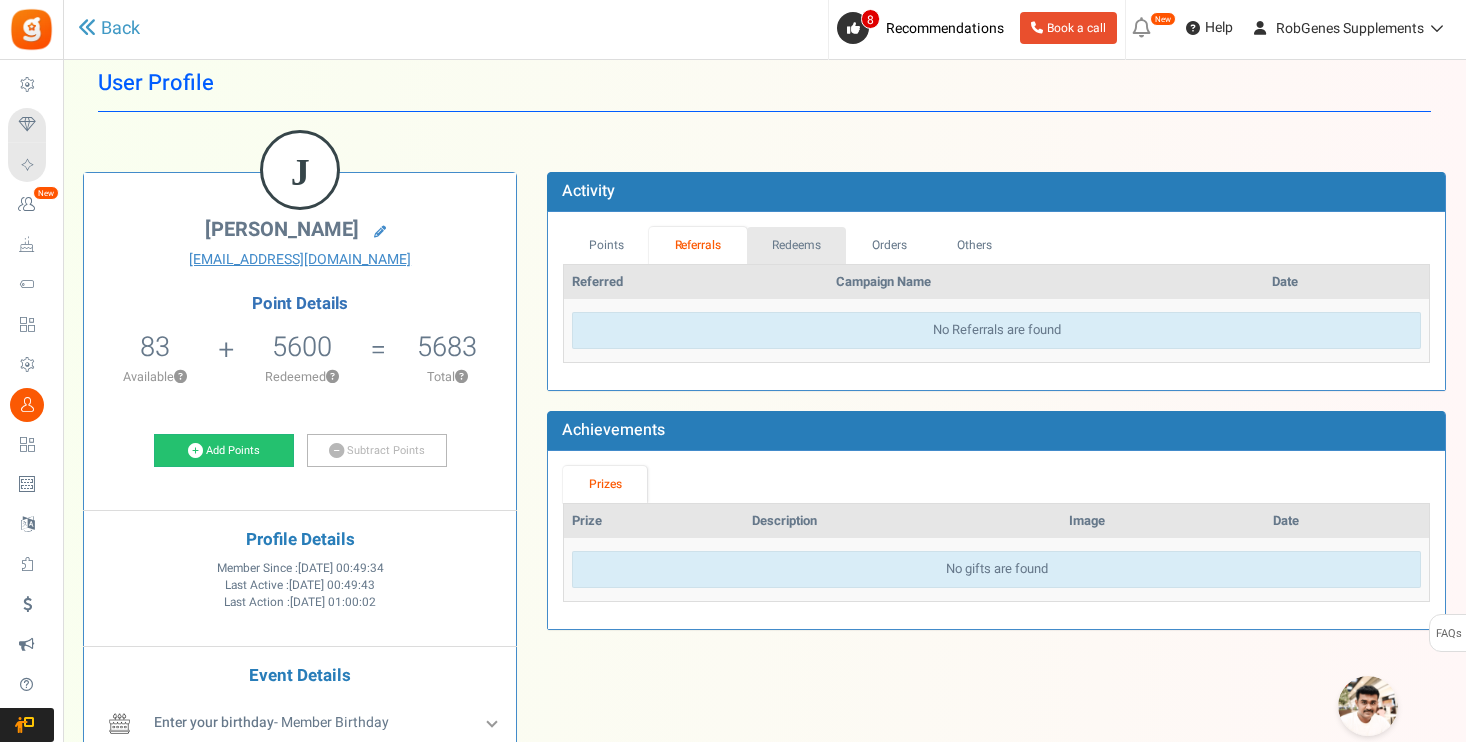 click on "Redeems" at bounding box center (797, 245) 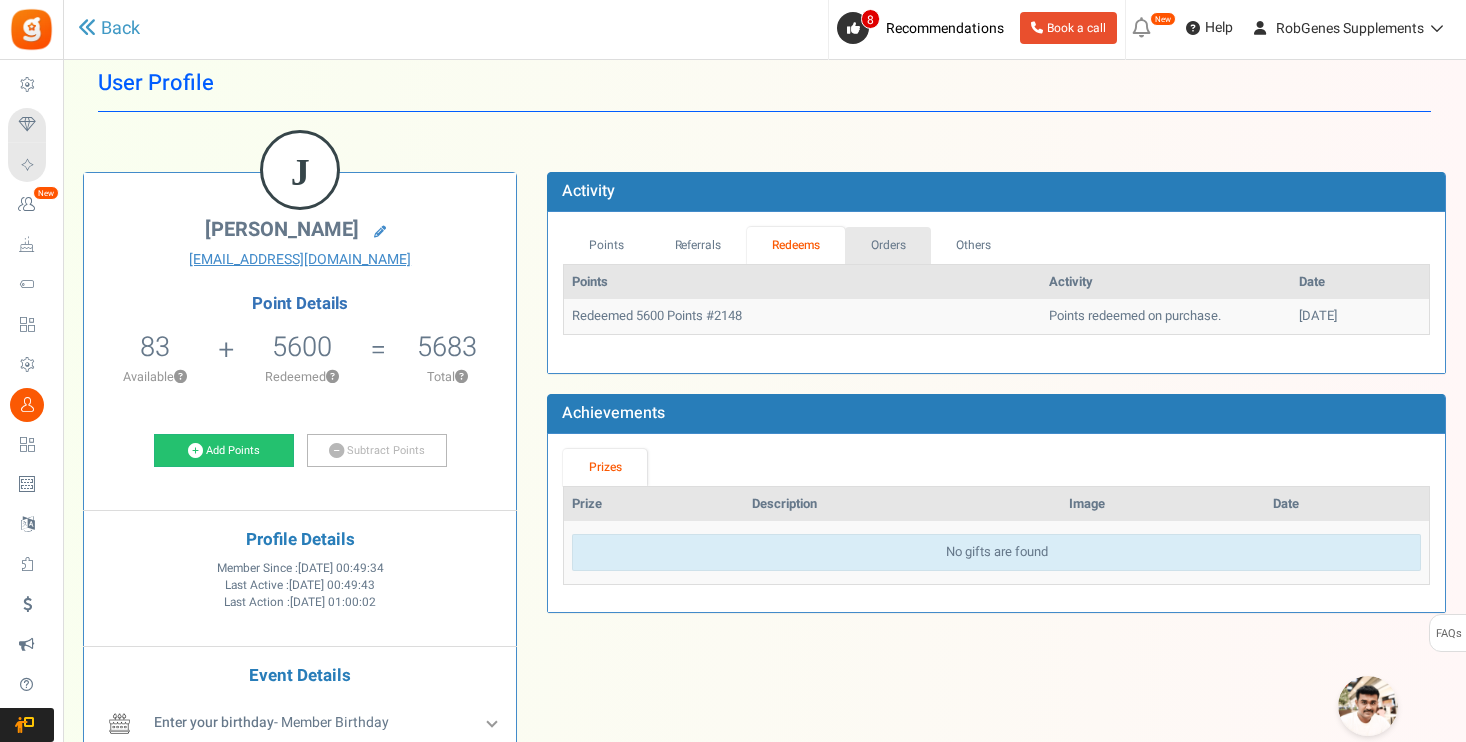 click on "Orders" at bounding box center (888, 245) 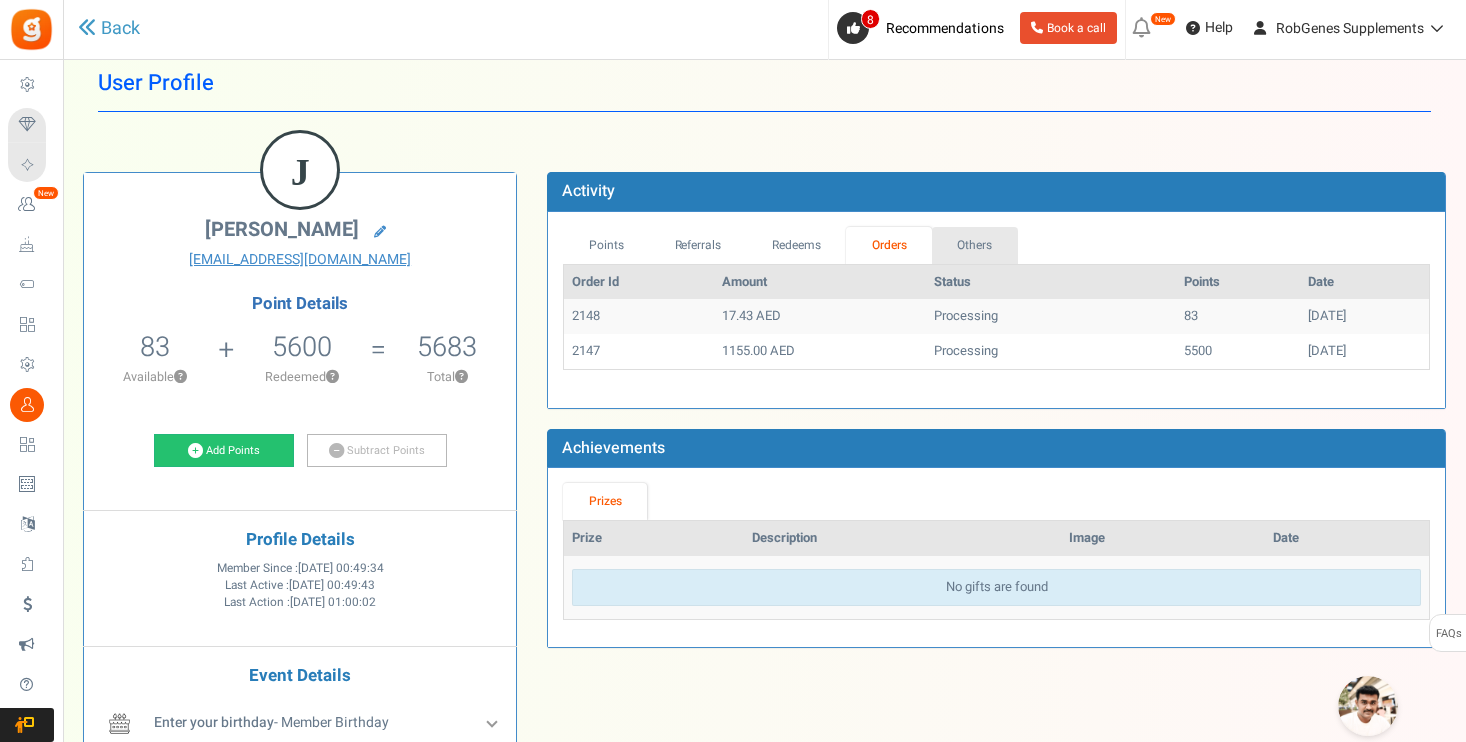 click on "Others" at bounding box center (975, 245) 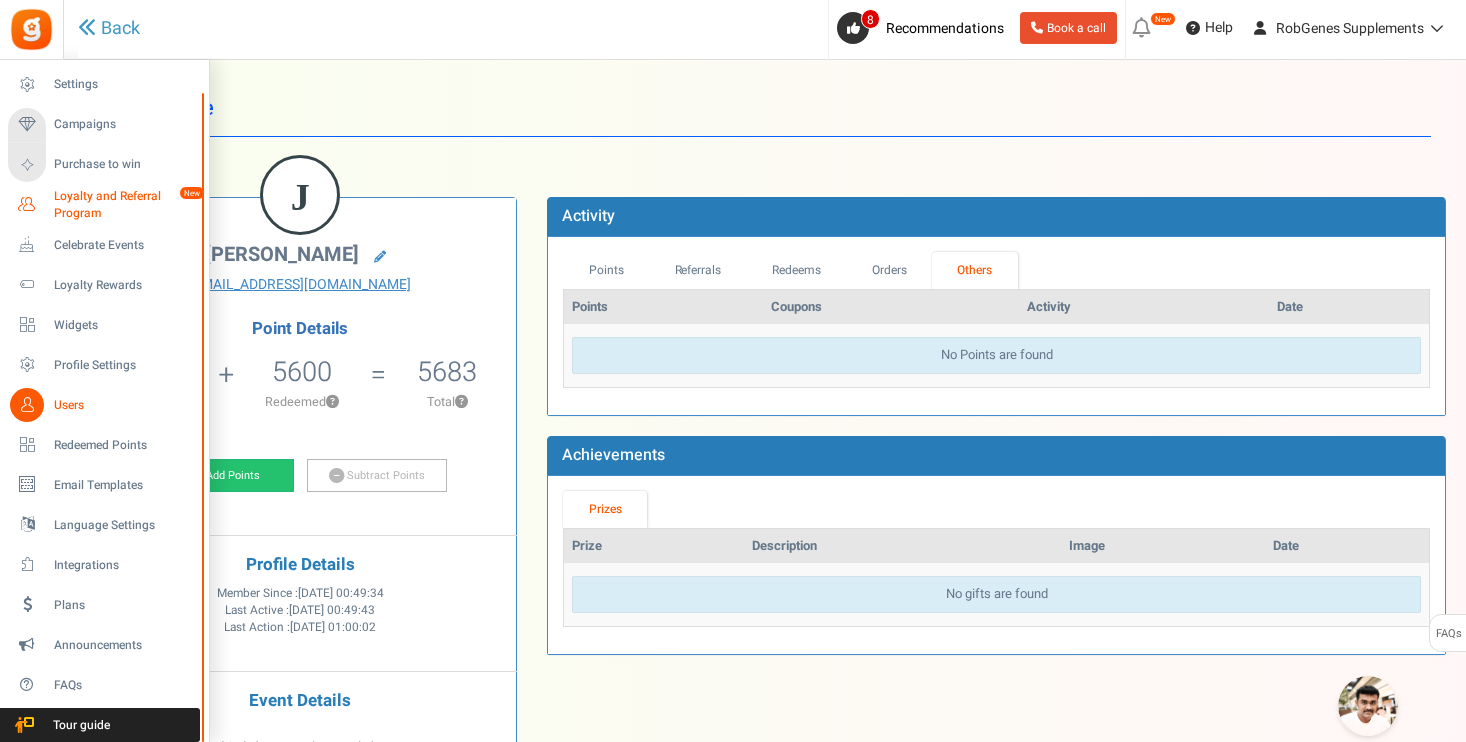 scroll, scrollTop: 0, scrollLeft: 0, axis: both 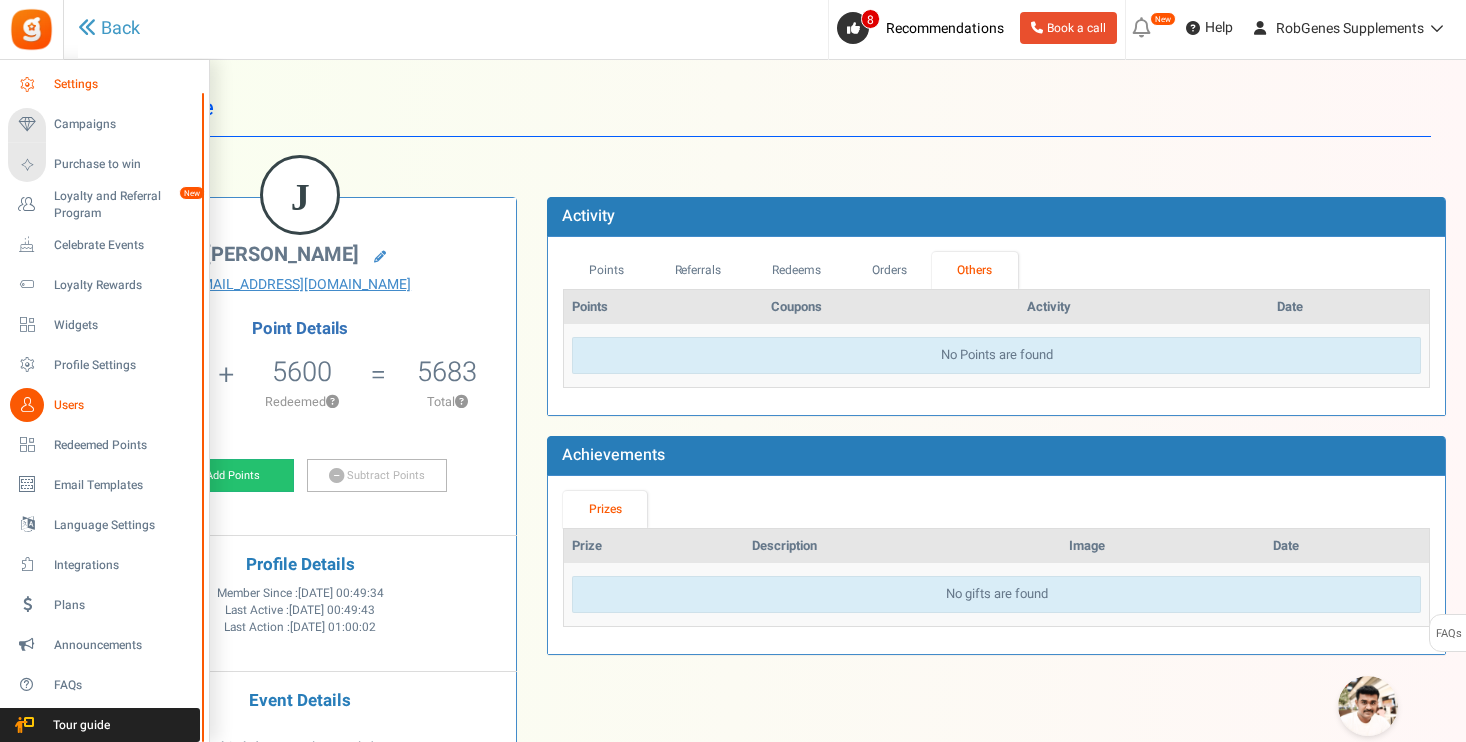click on "Settings" at bounding box center [124, 84] 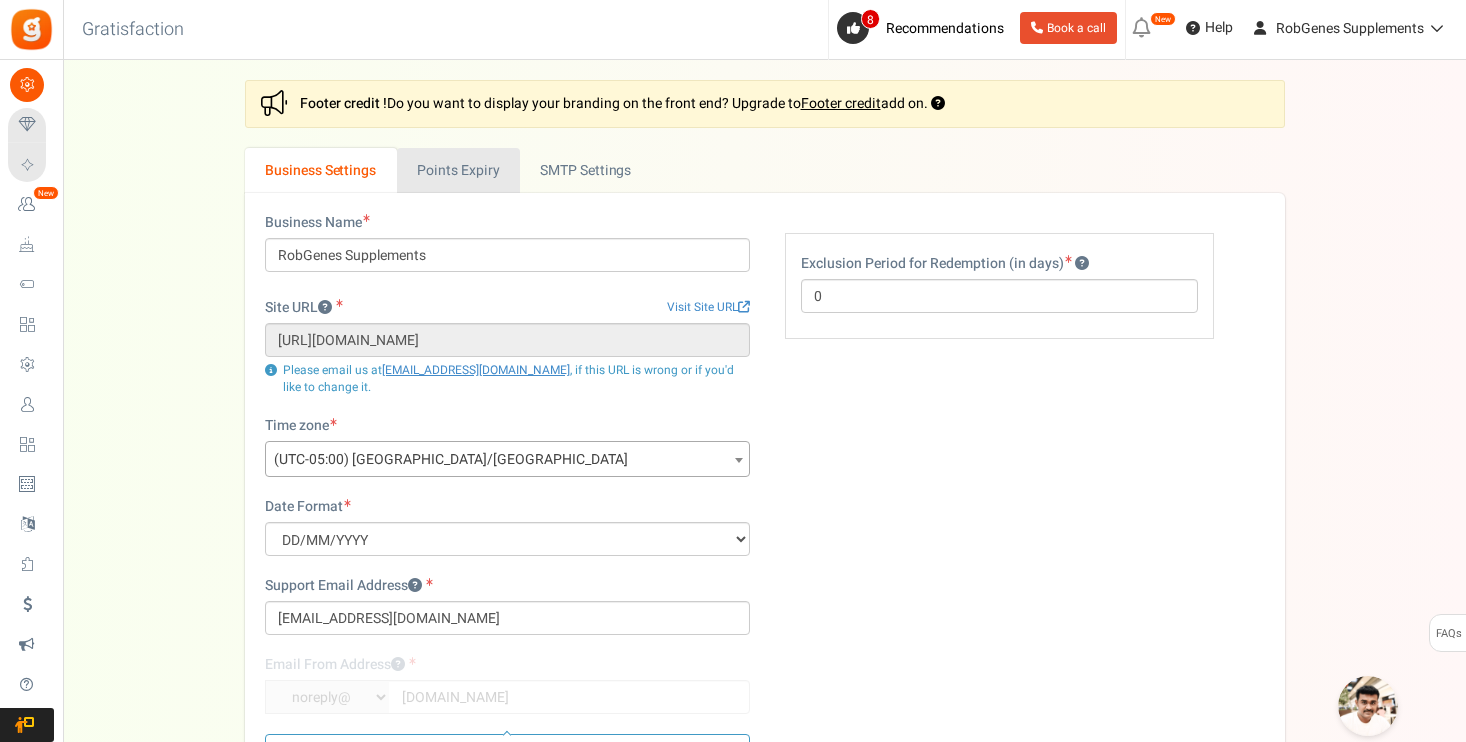 click on "Points Expiry" at bounding box center (458, 170) 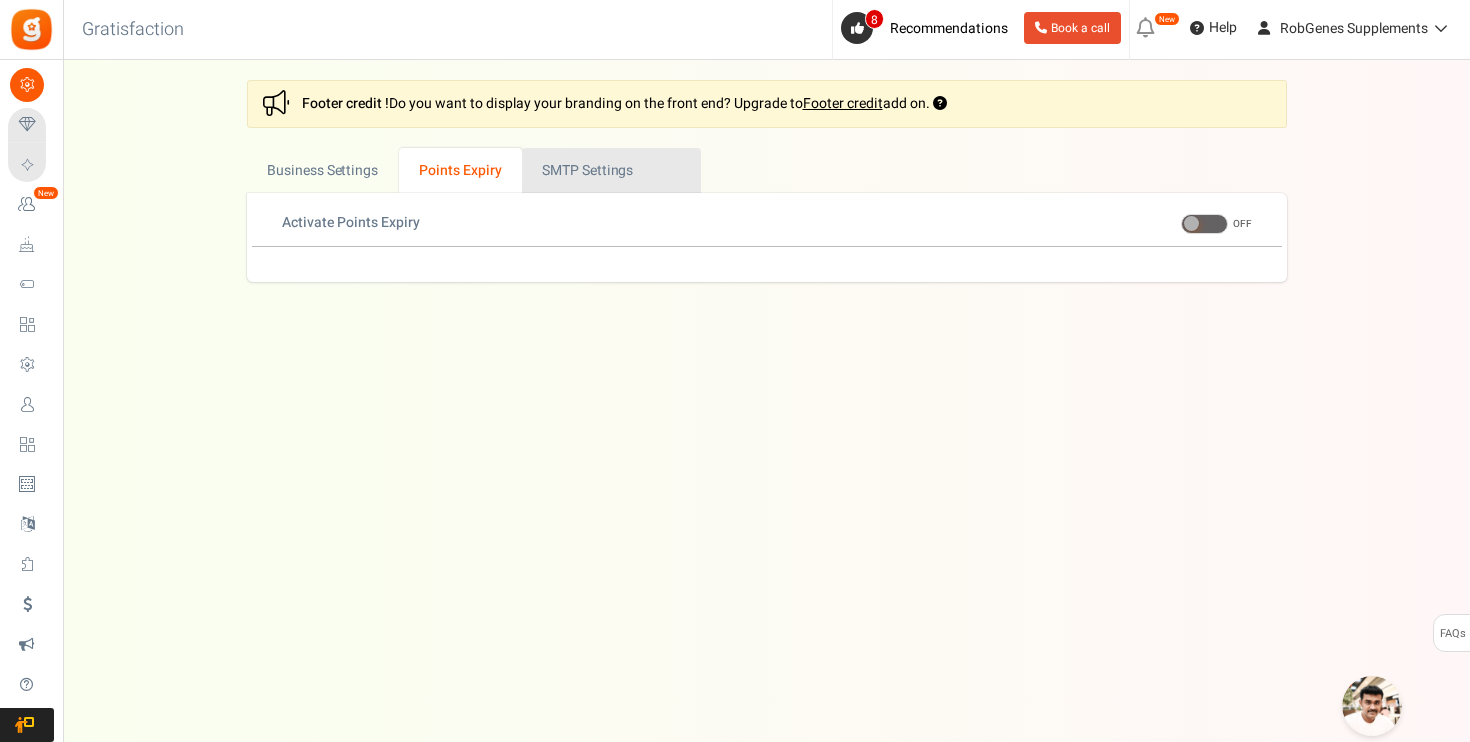 click on "Active SMTP Settings" at bounding box center [611, 170] 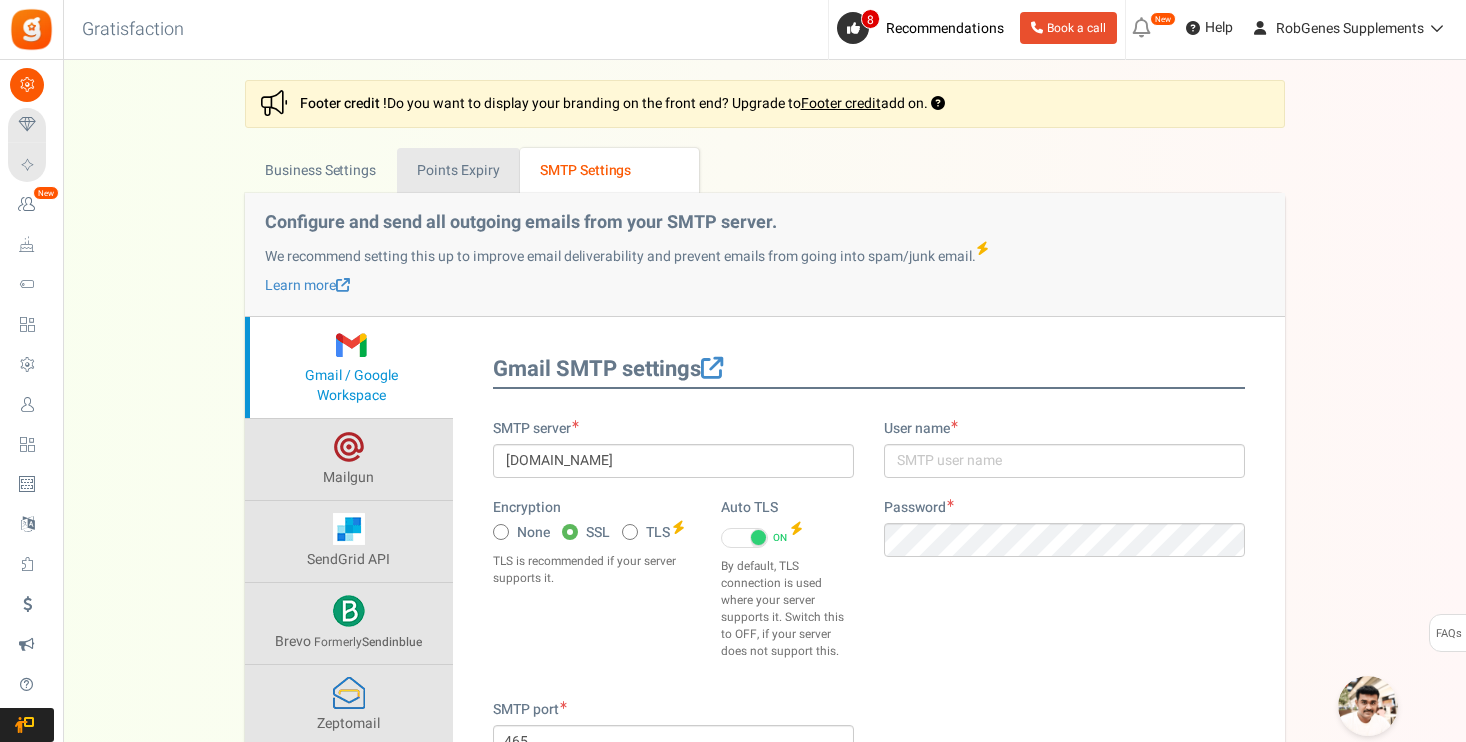 click on "Points Expiry" at bounding box center [458, 170] 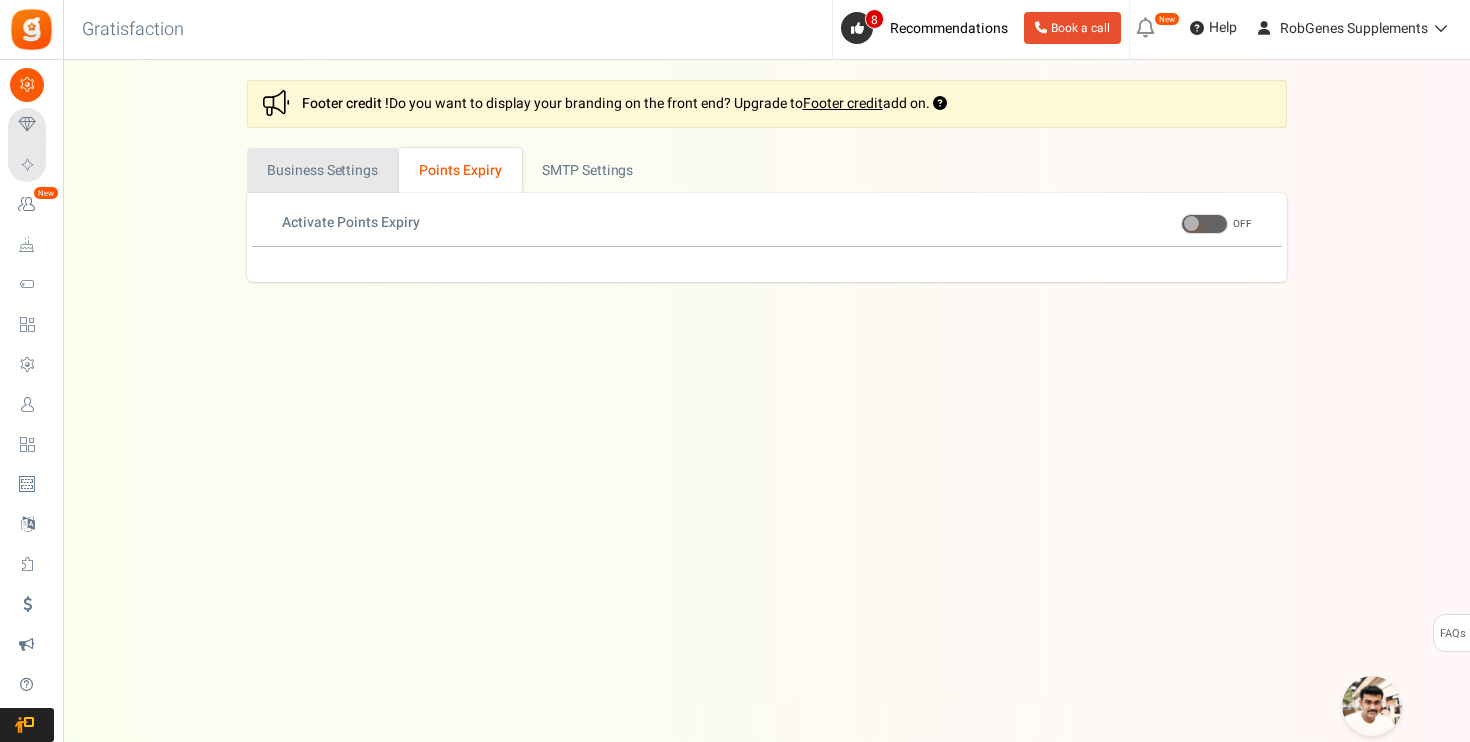 click on "Business Settings" at bounding box center [323, 170] 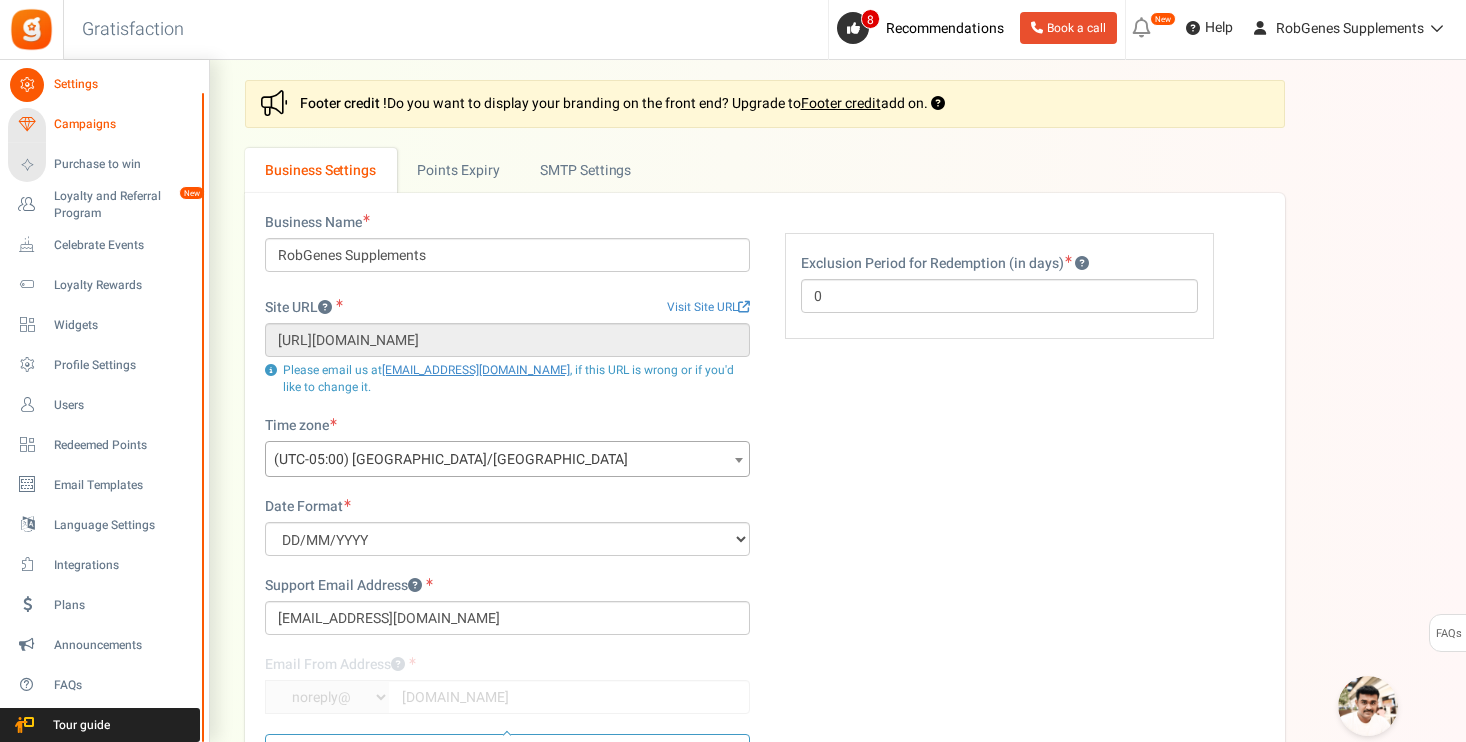click at bounding box center (27, 125) 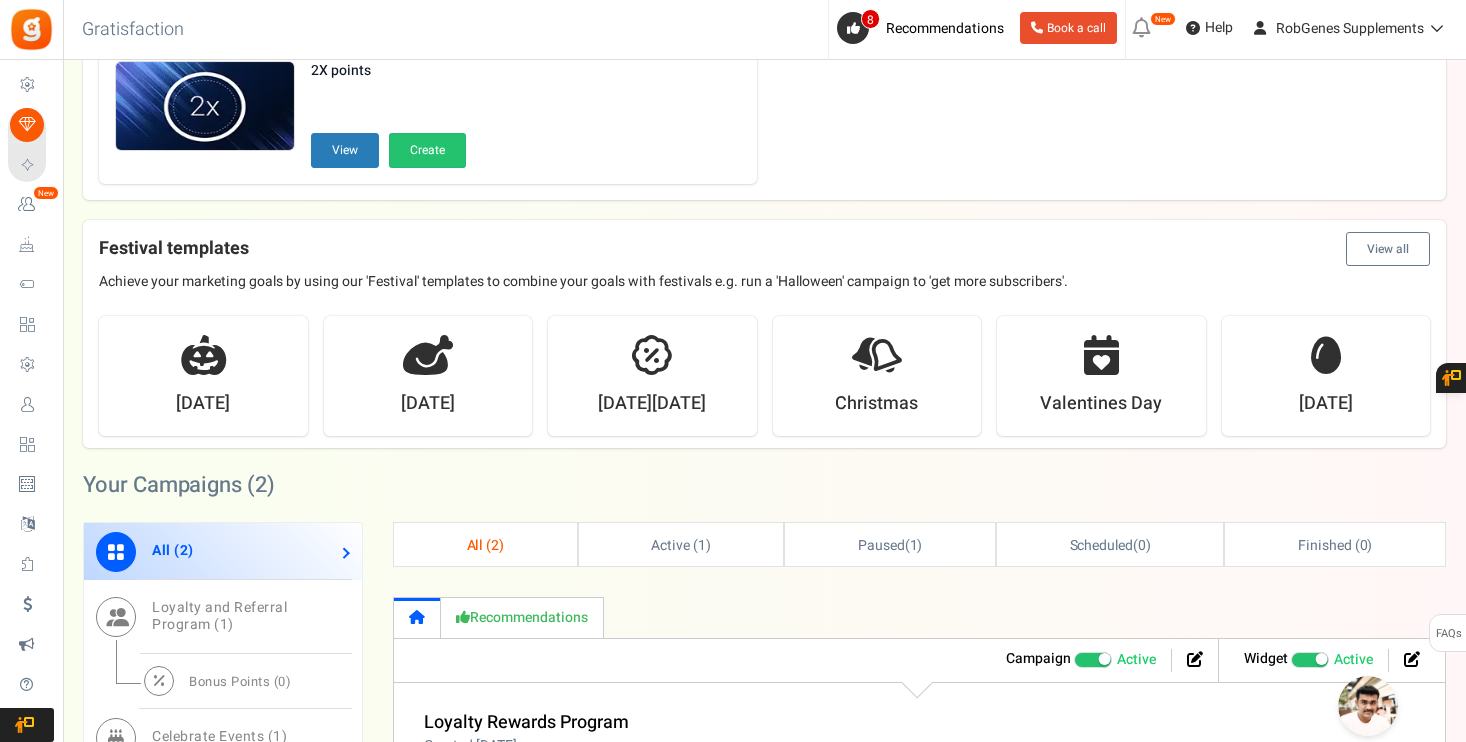 scroll, scrollTop: 534, scrollLeft: 0, axis: vertical 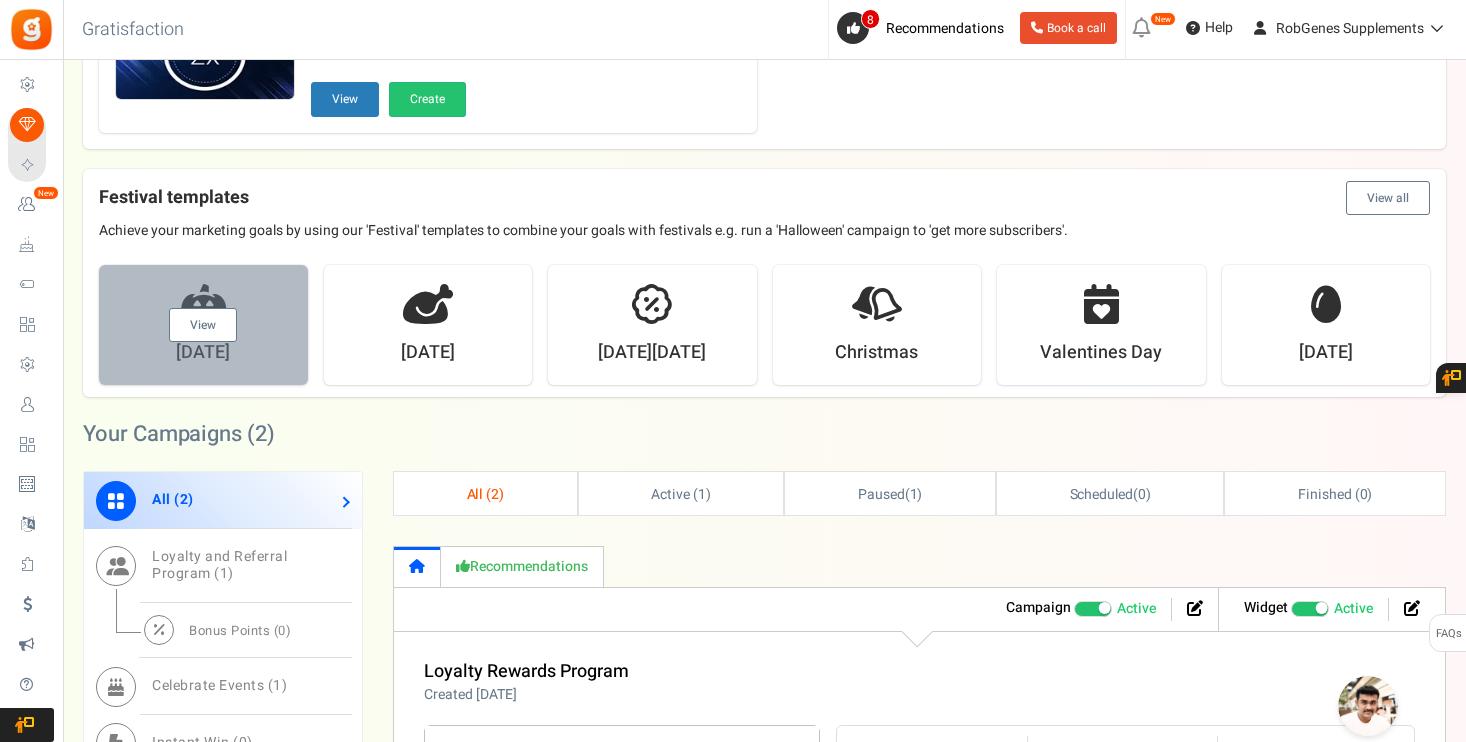 click on "View" at bounding box center (203, 325) 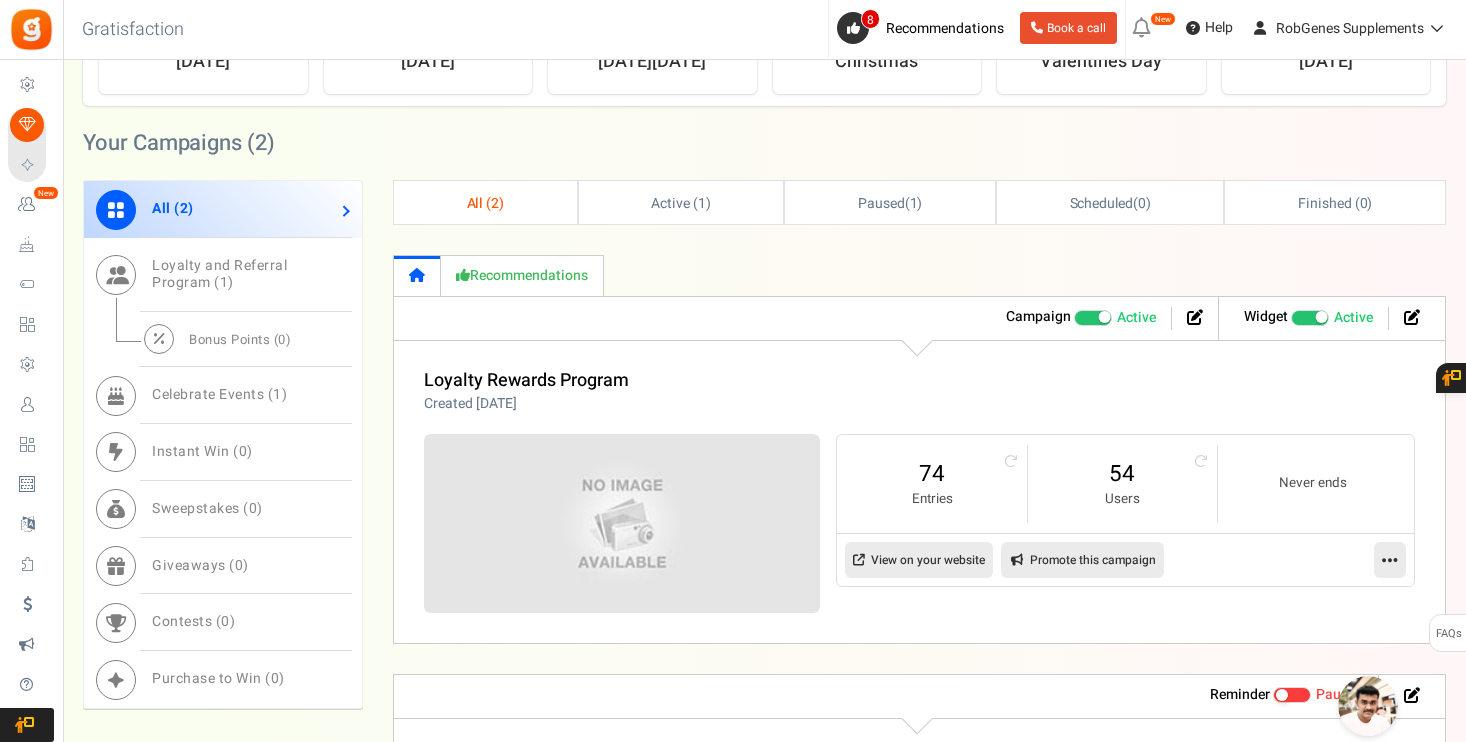 scroll, scrollTop: 826, scrollLeft: 0, axis: vertical 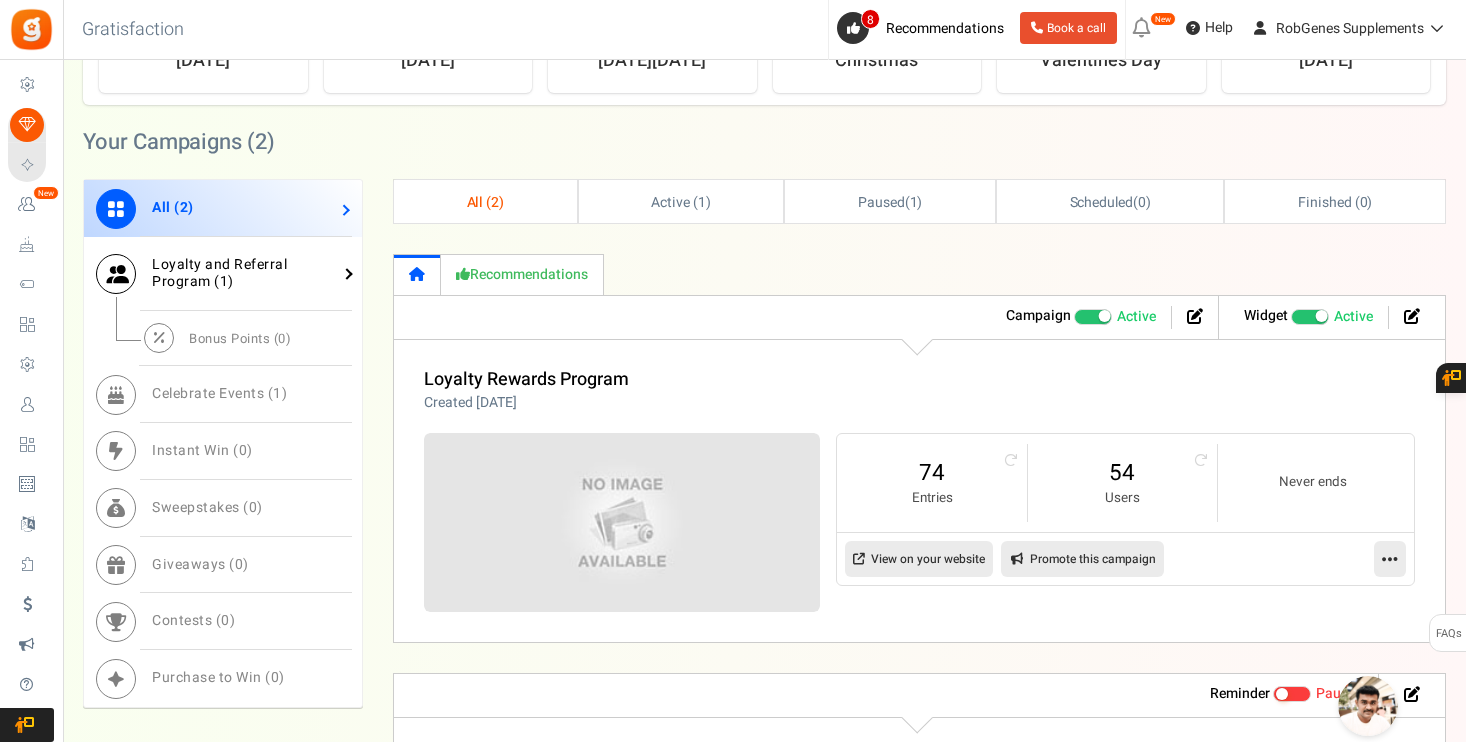 click on "Loyalty and Referral Program ( 1 )" at bounding box center [219, 273] 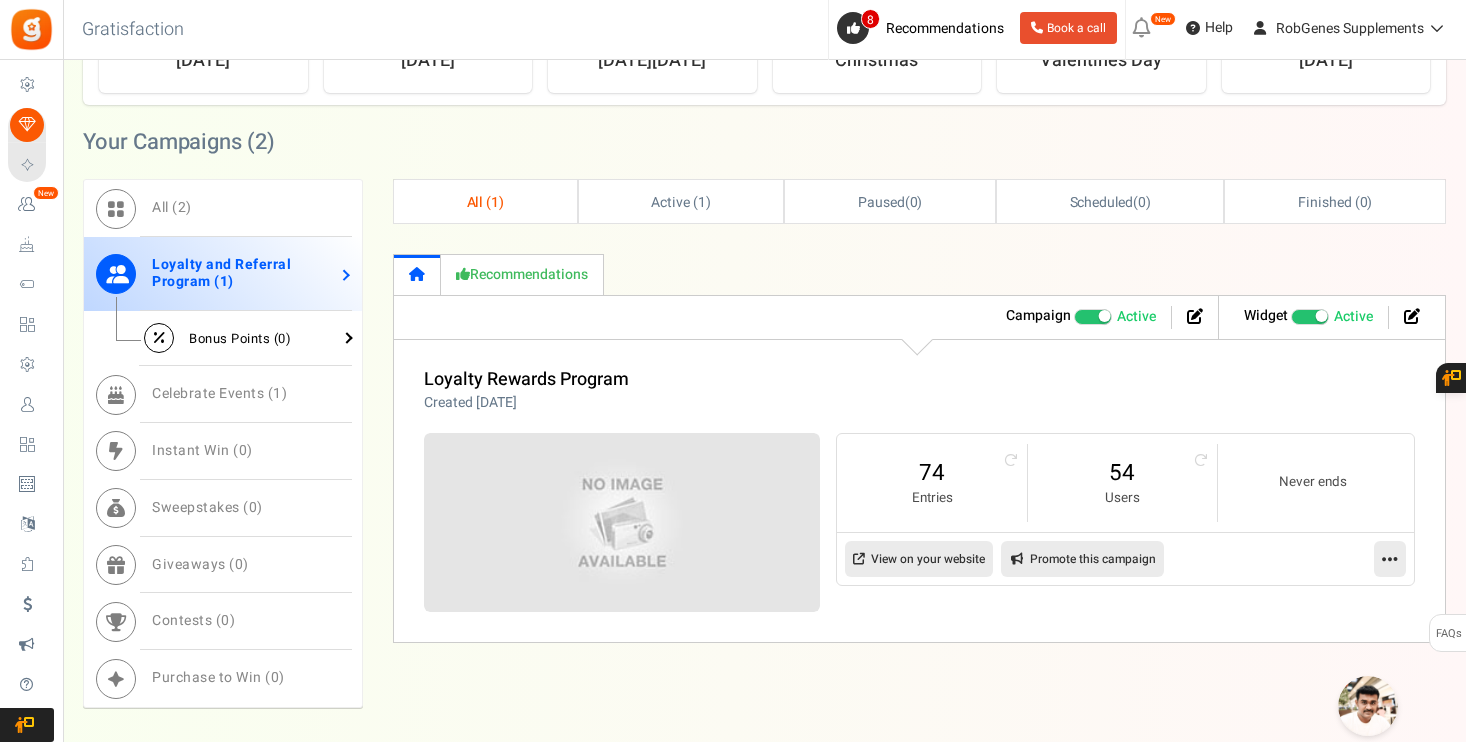 click on "Bonus Points ( 0 )" at bounding box center [240, 338] 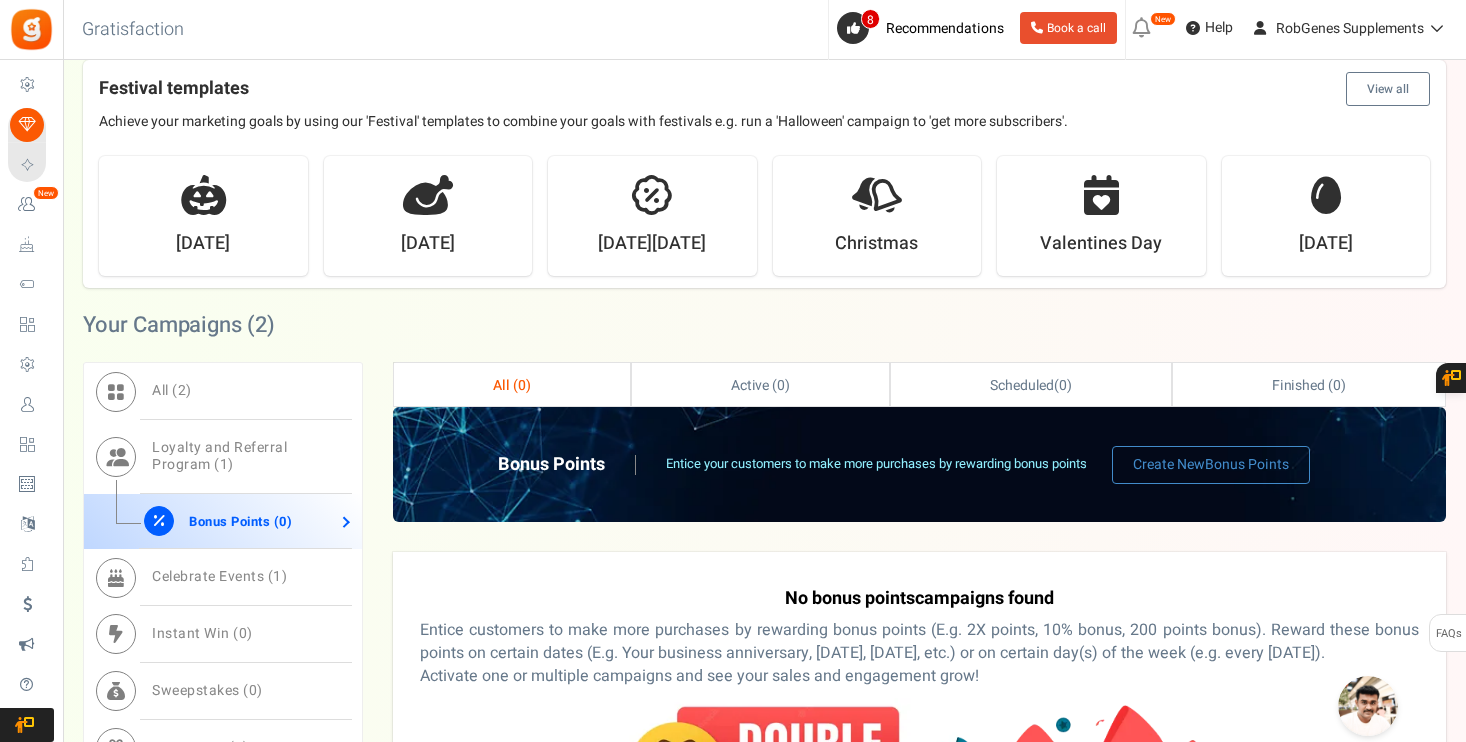 scroll, scrollTop: 639, scrollLeft: 0, axis: vertical 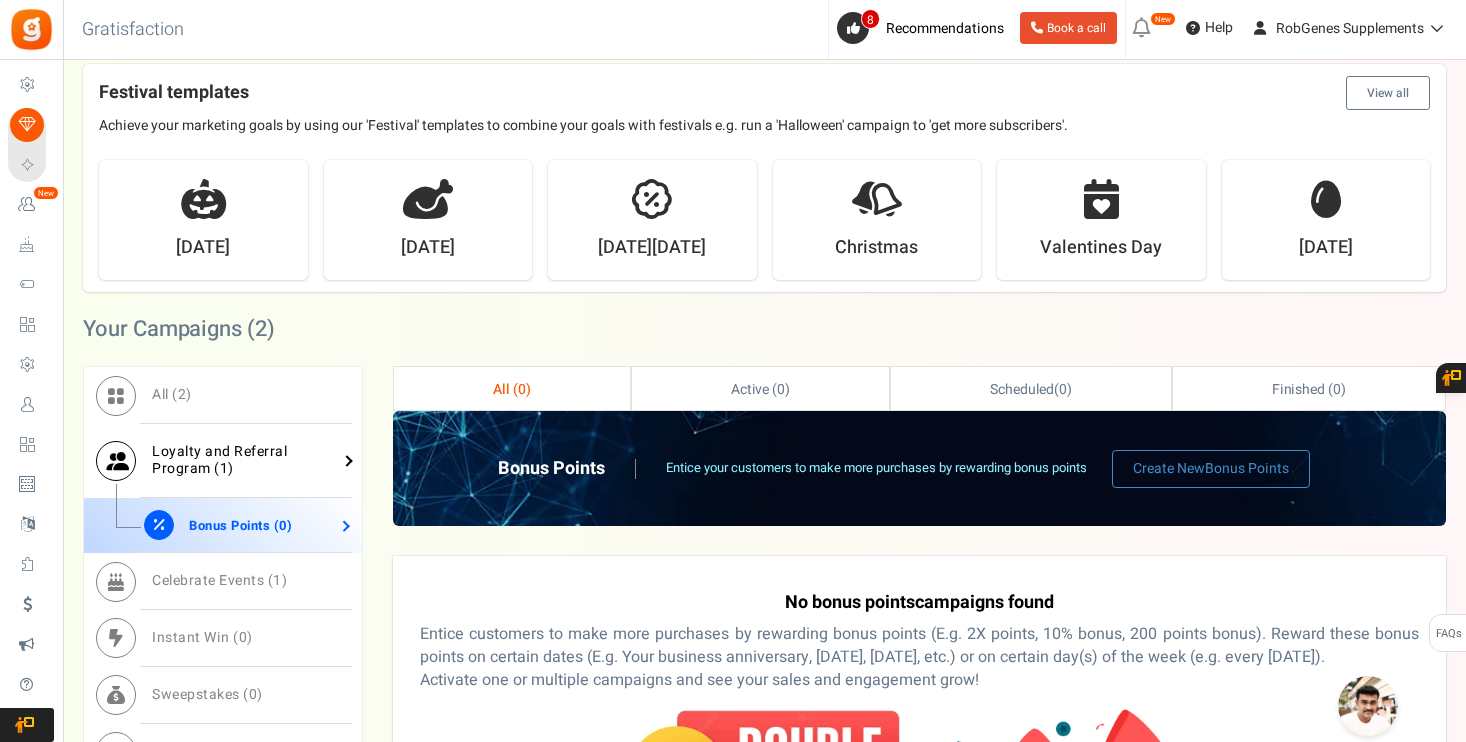 click on "Loyalty and Referral Program ( 1 )" at bounding box center (219, 460) 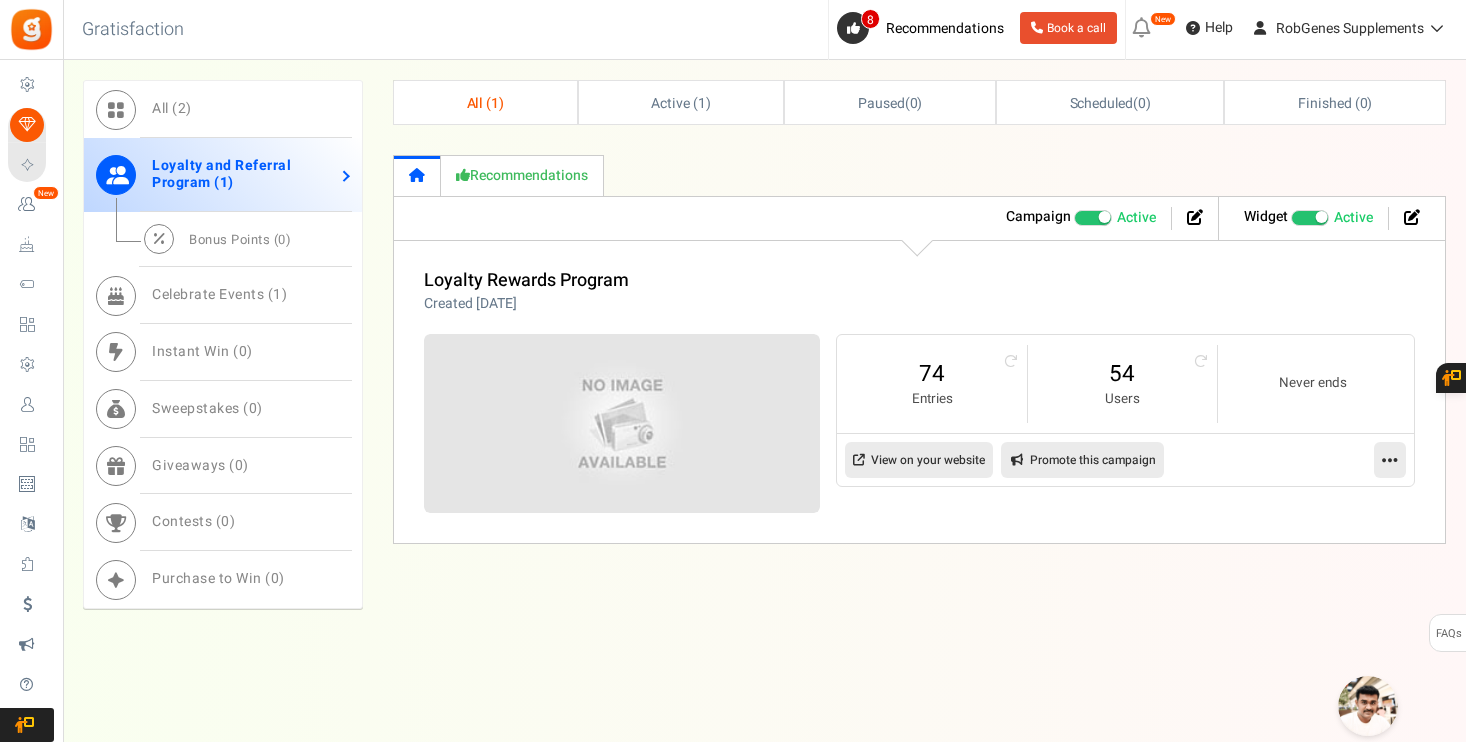 scroll, scrollTop: 924, scrollLeft: 0, axis: vertical 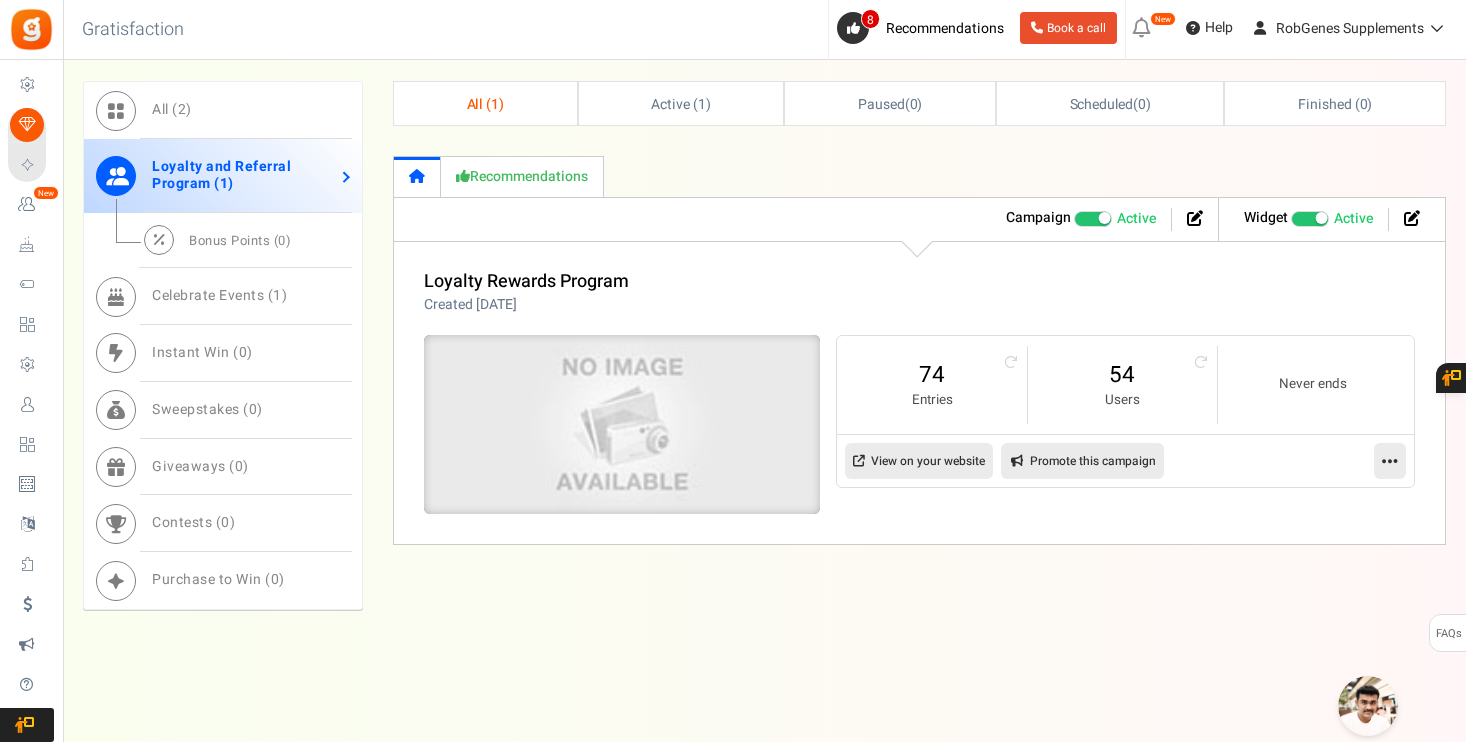 click at bounding box center (622, 425) 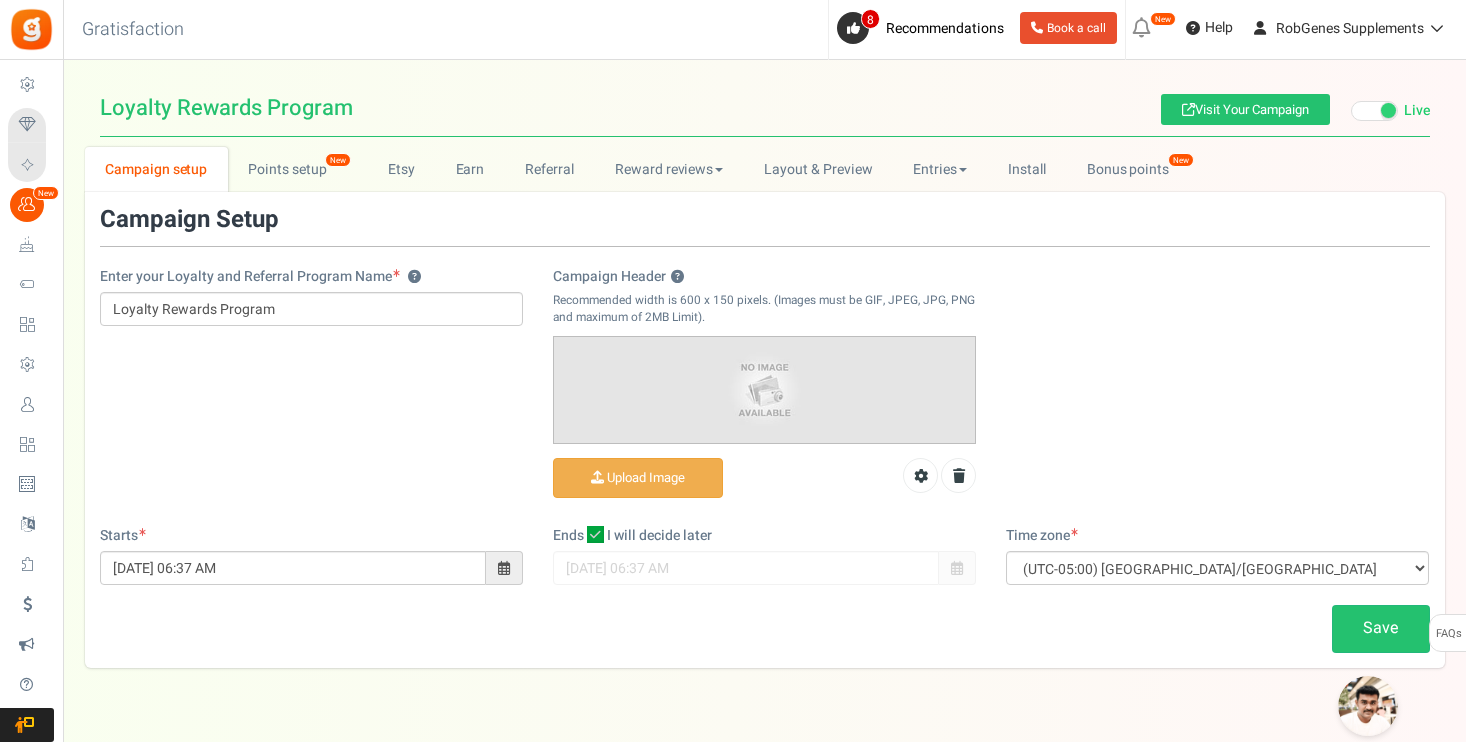 scroll, scrollTop: 0, scrollLeft: 0, axis: both 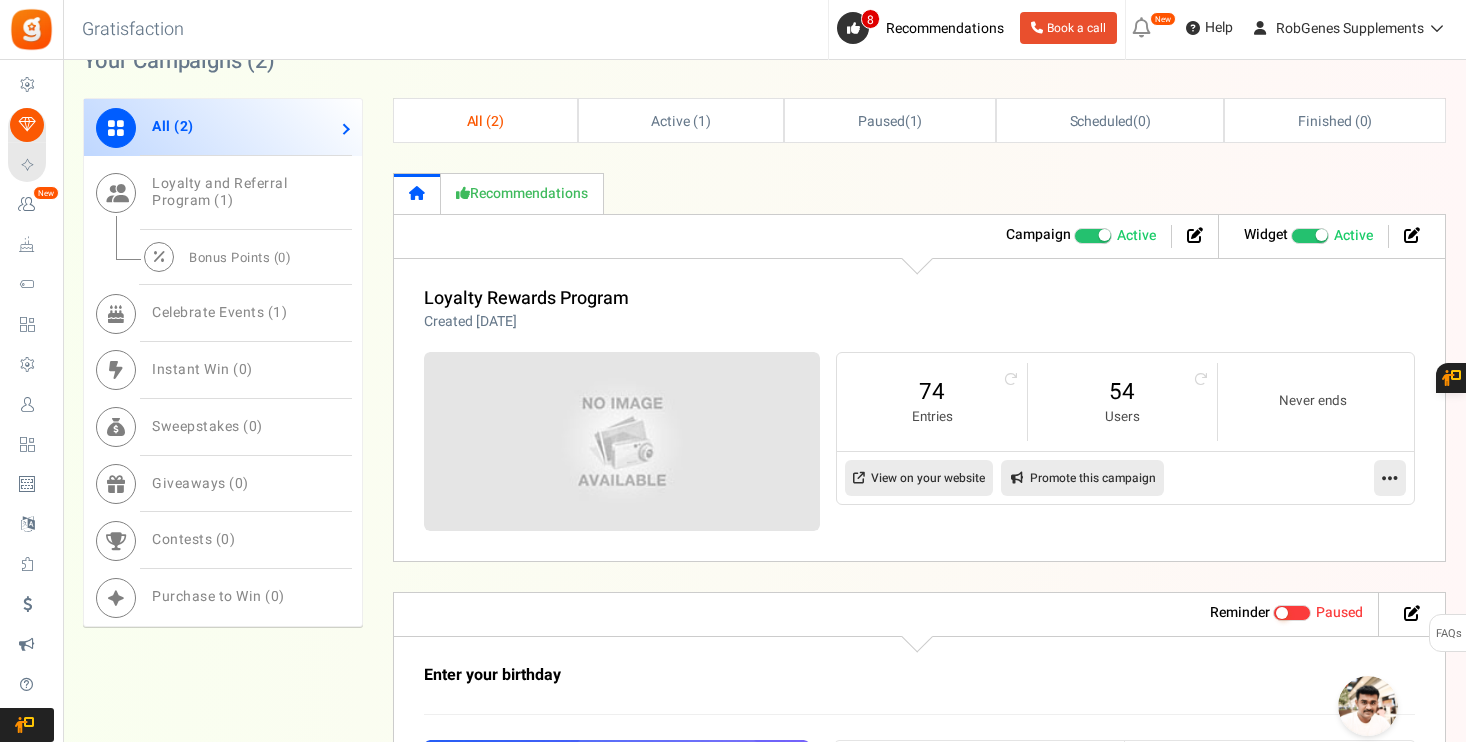 click at bounding box center (1390, 478) 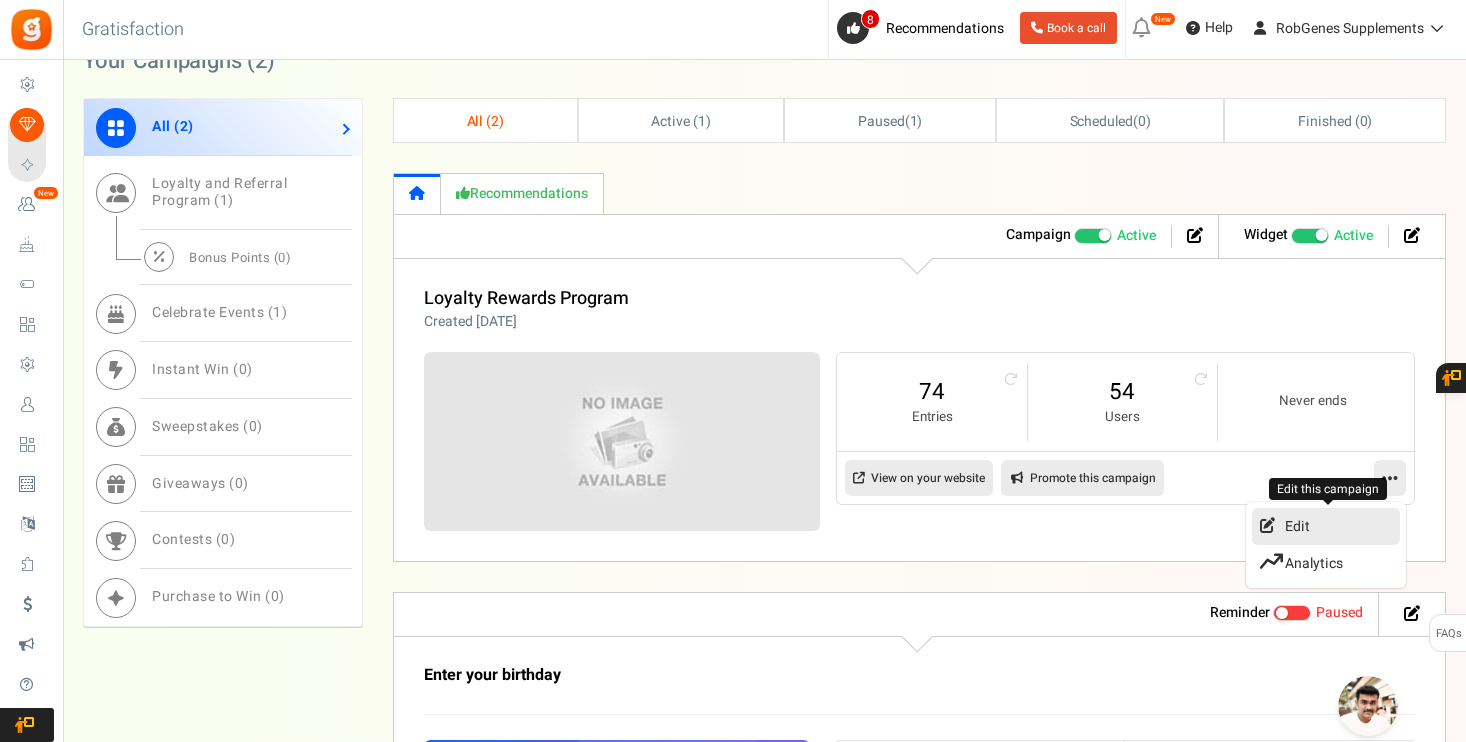 click on "Edit" at bounding box center [1326, 526] 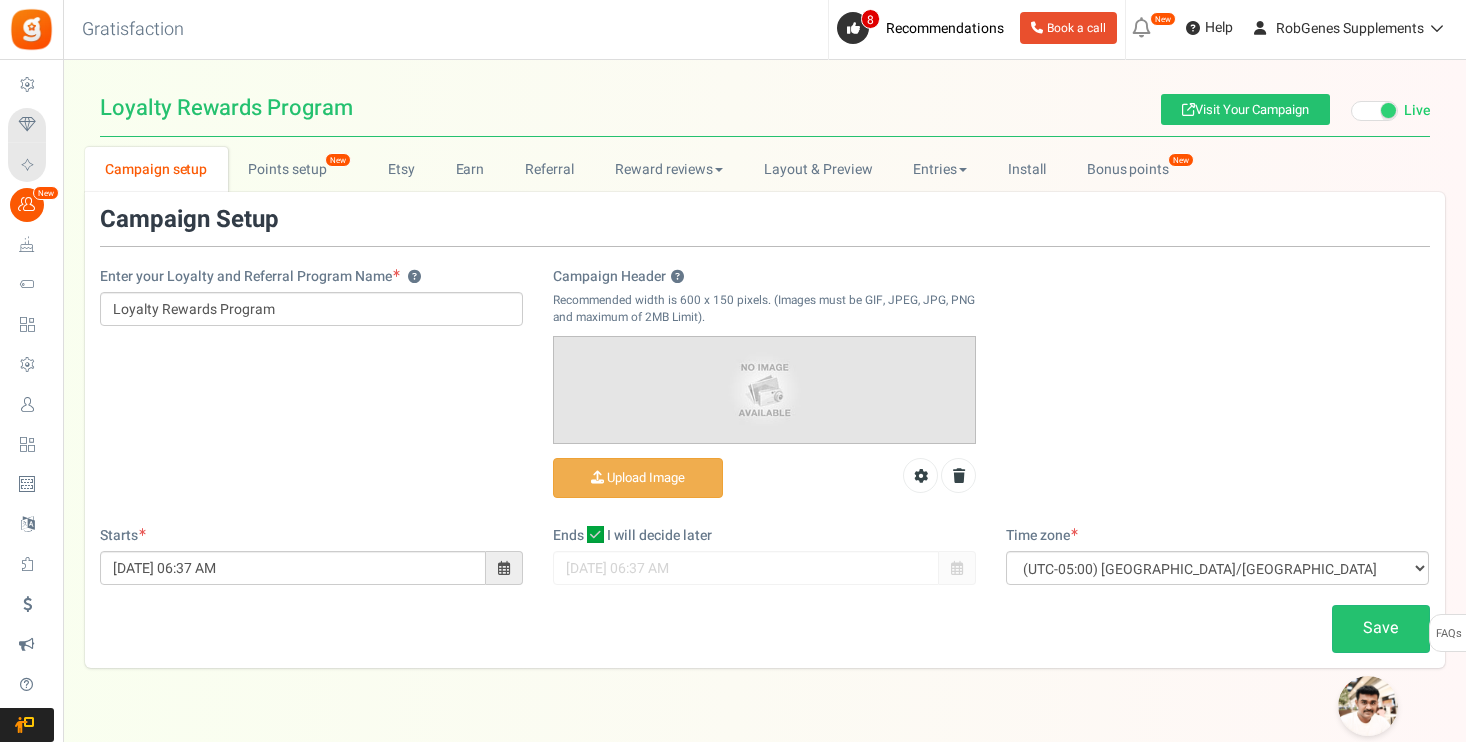 scroll, scrollTop: 0, scrollLeft: 0, axis: both 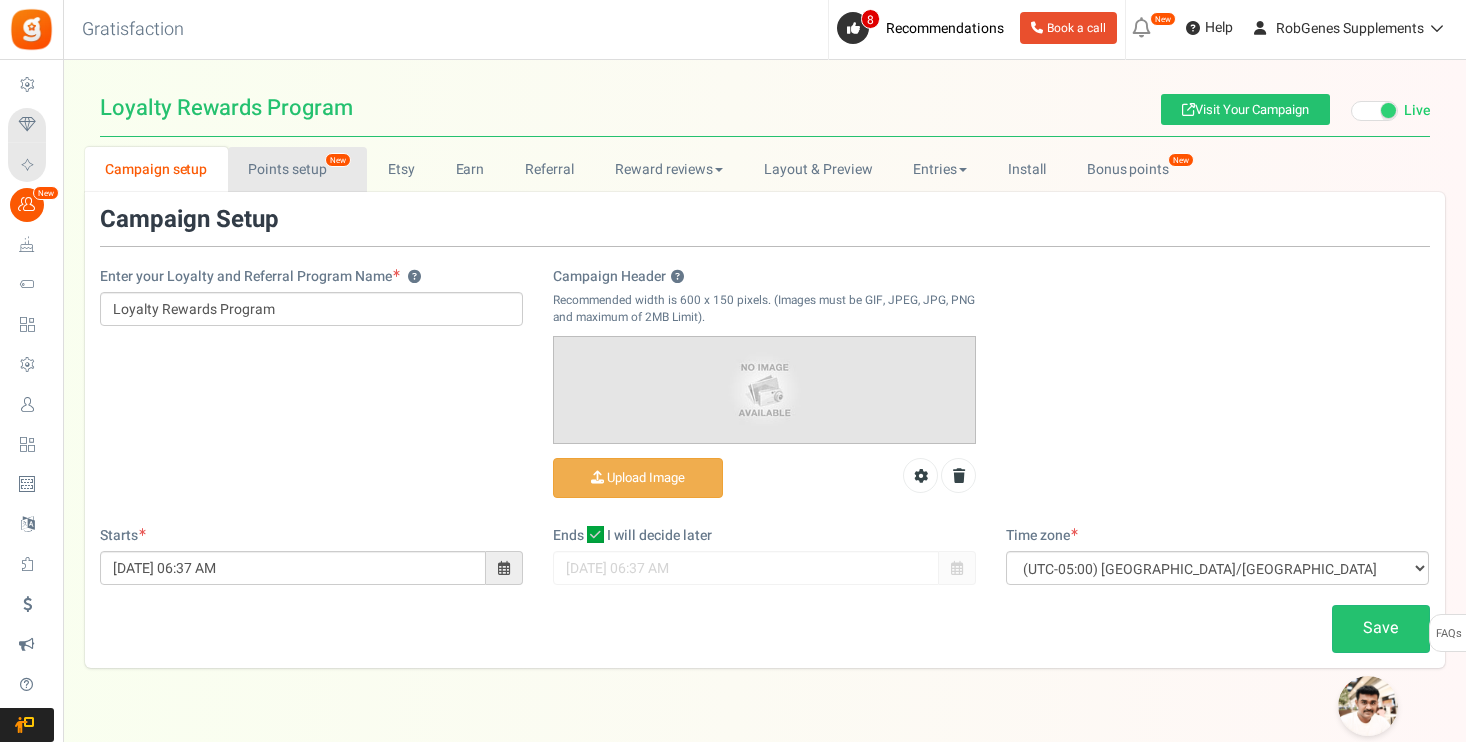 click on "Points setup
New" at bounding box center [297, 169] 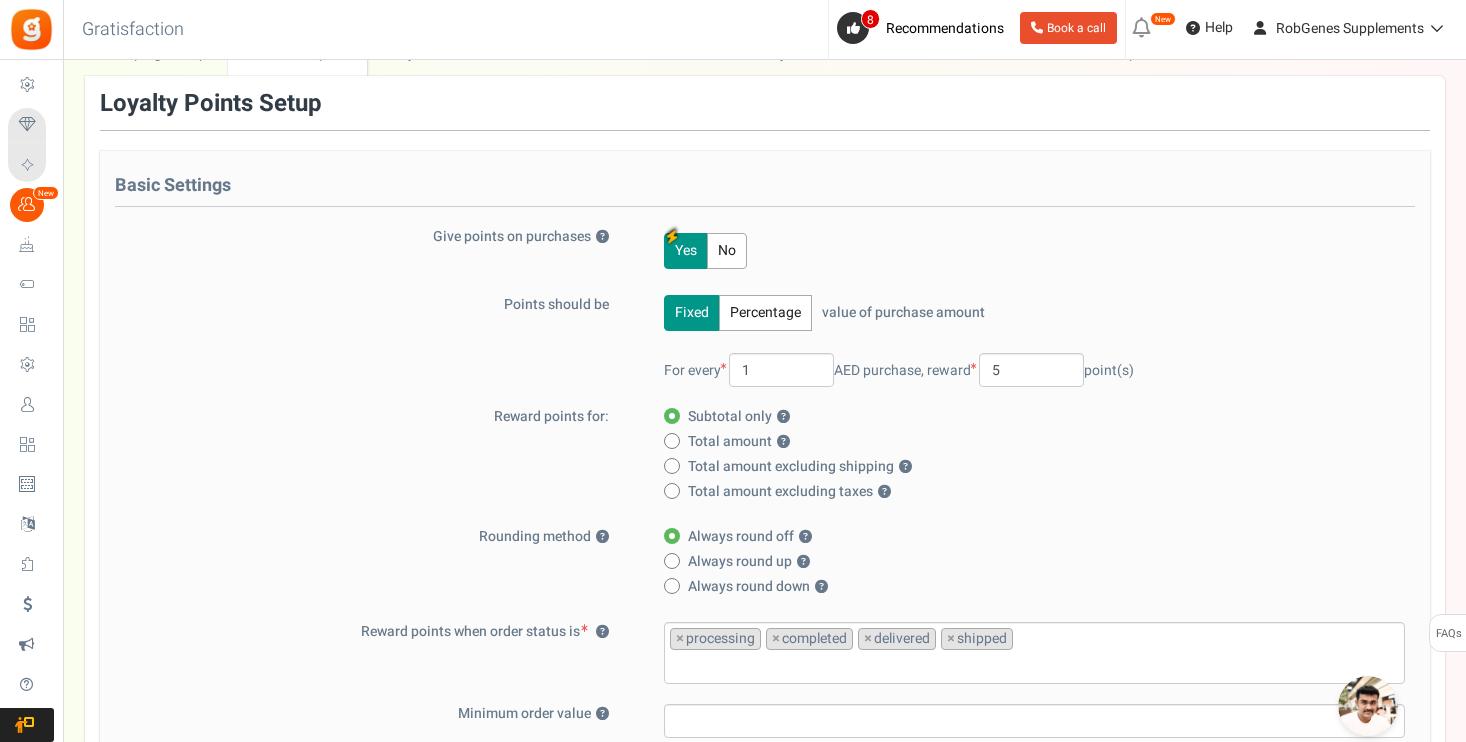scroll, scrollTop: 124, scrollLeft: 0, axis: vertical 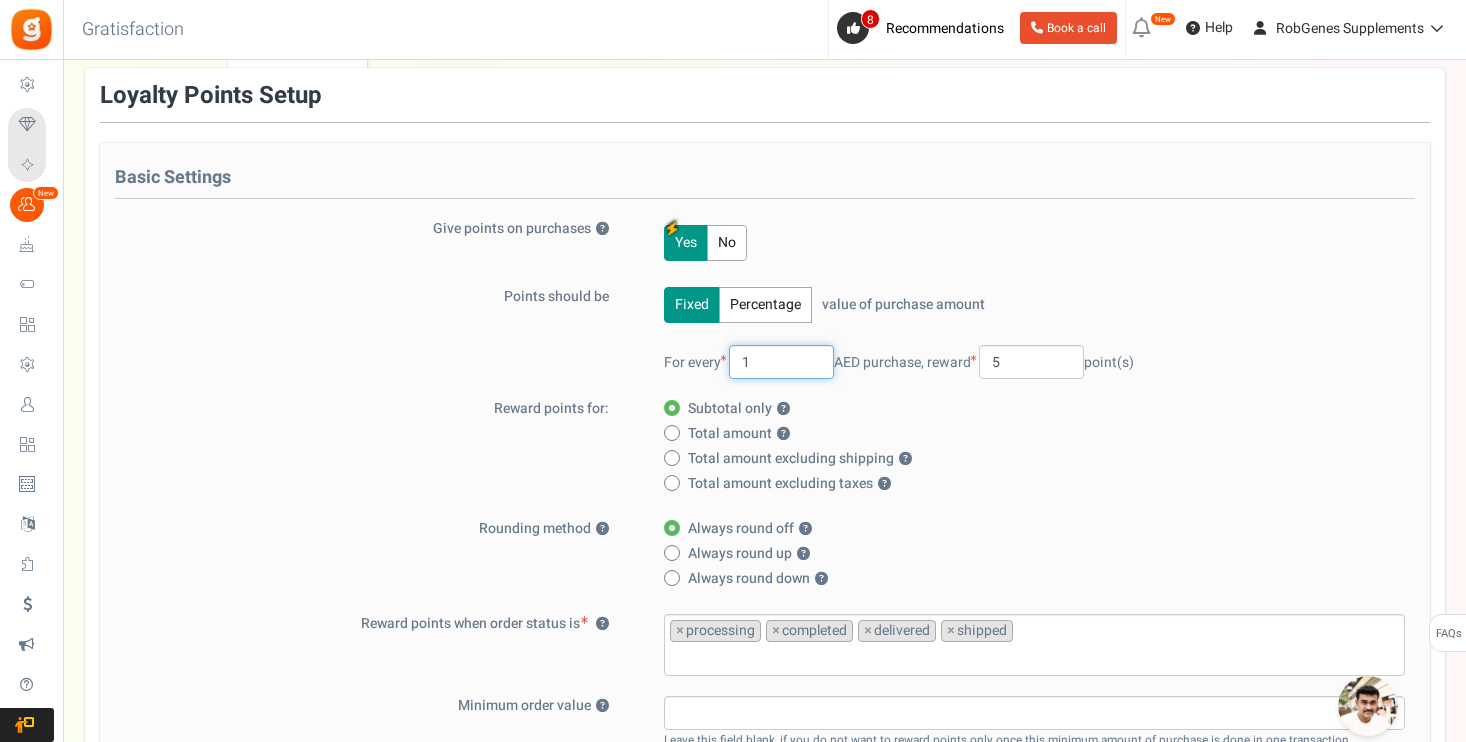 click on "1" at bounding box center (781, 362) 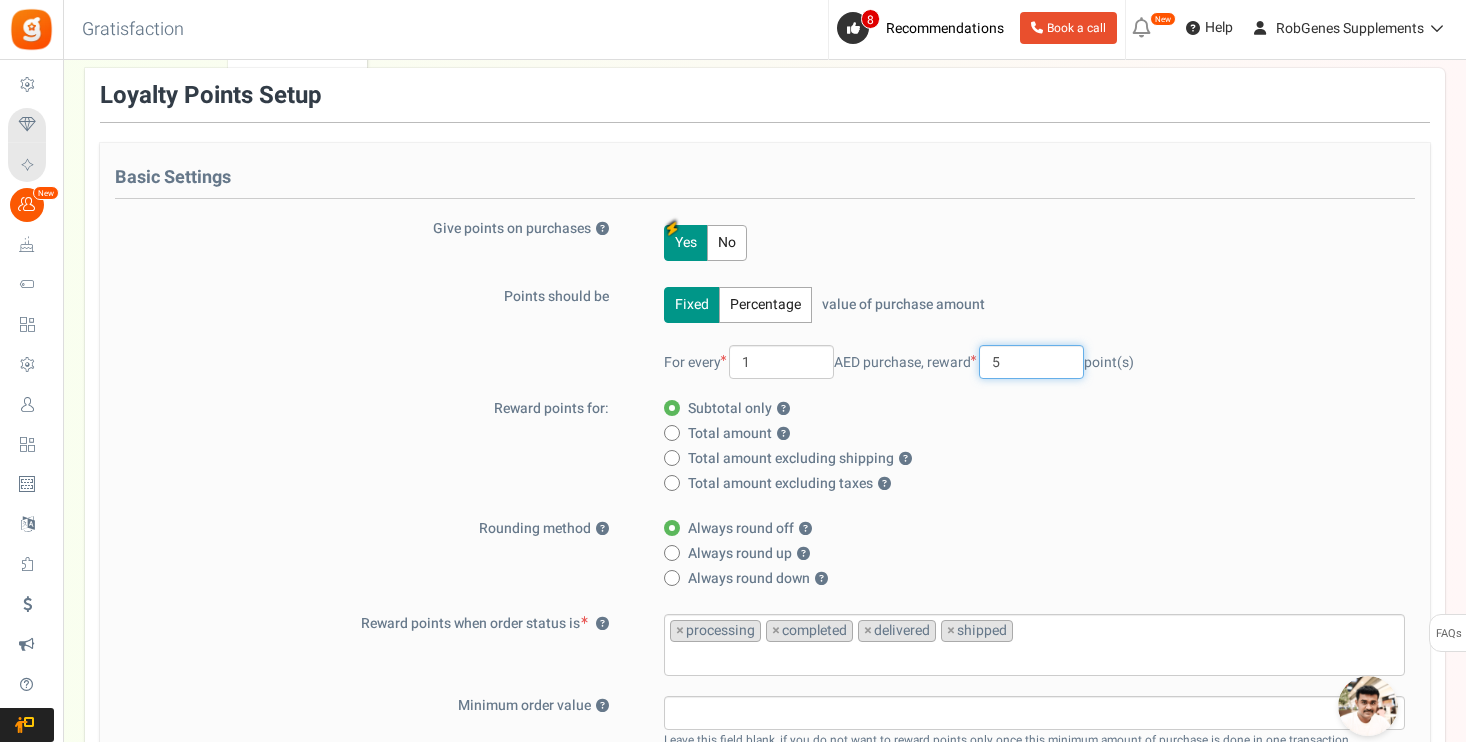 click on "5" at bounding box center (1031, 362) 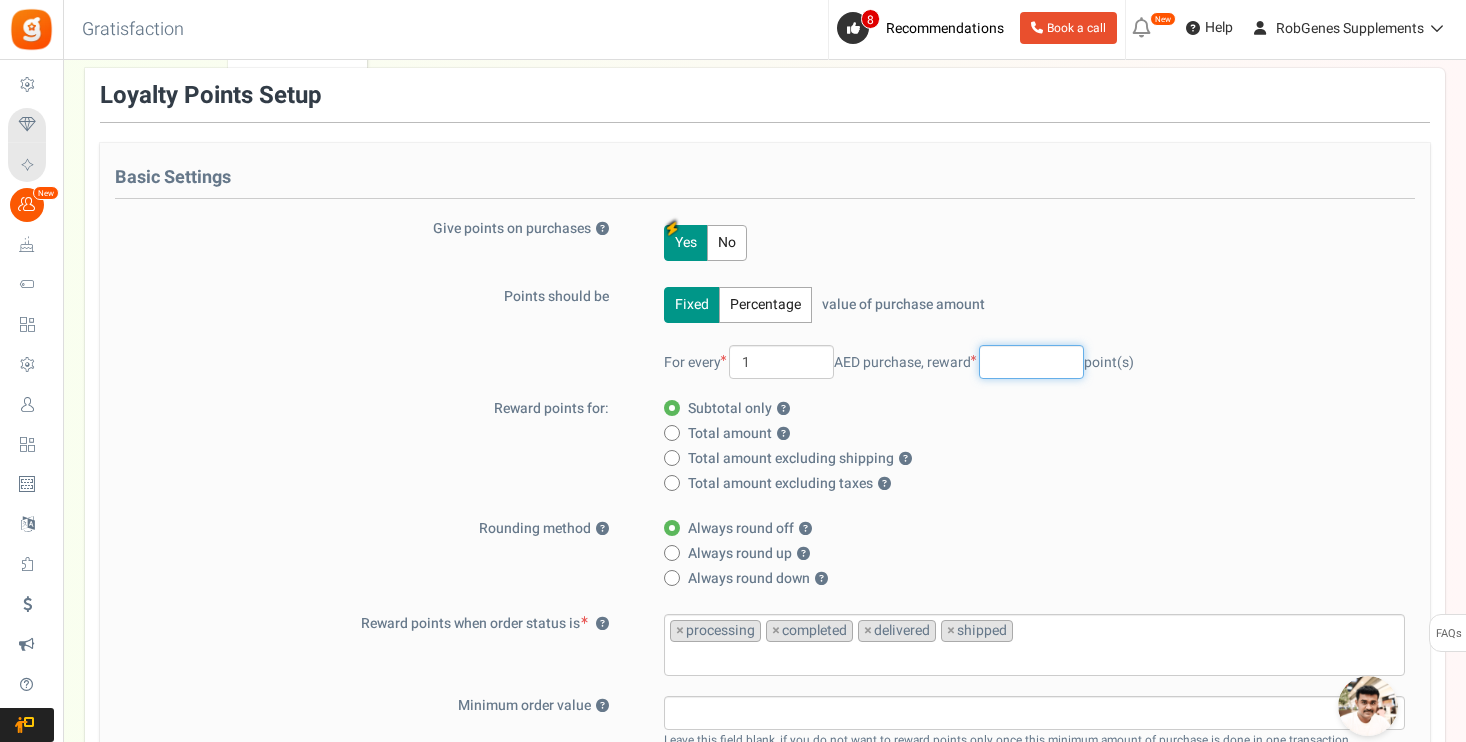 type on ")" 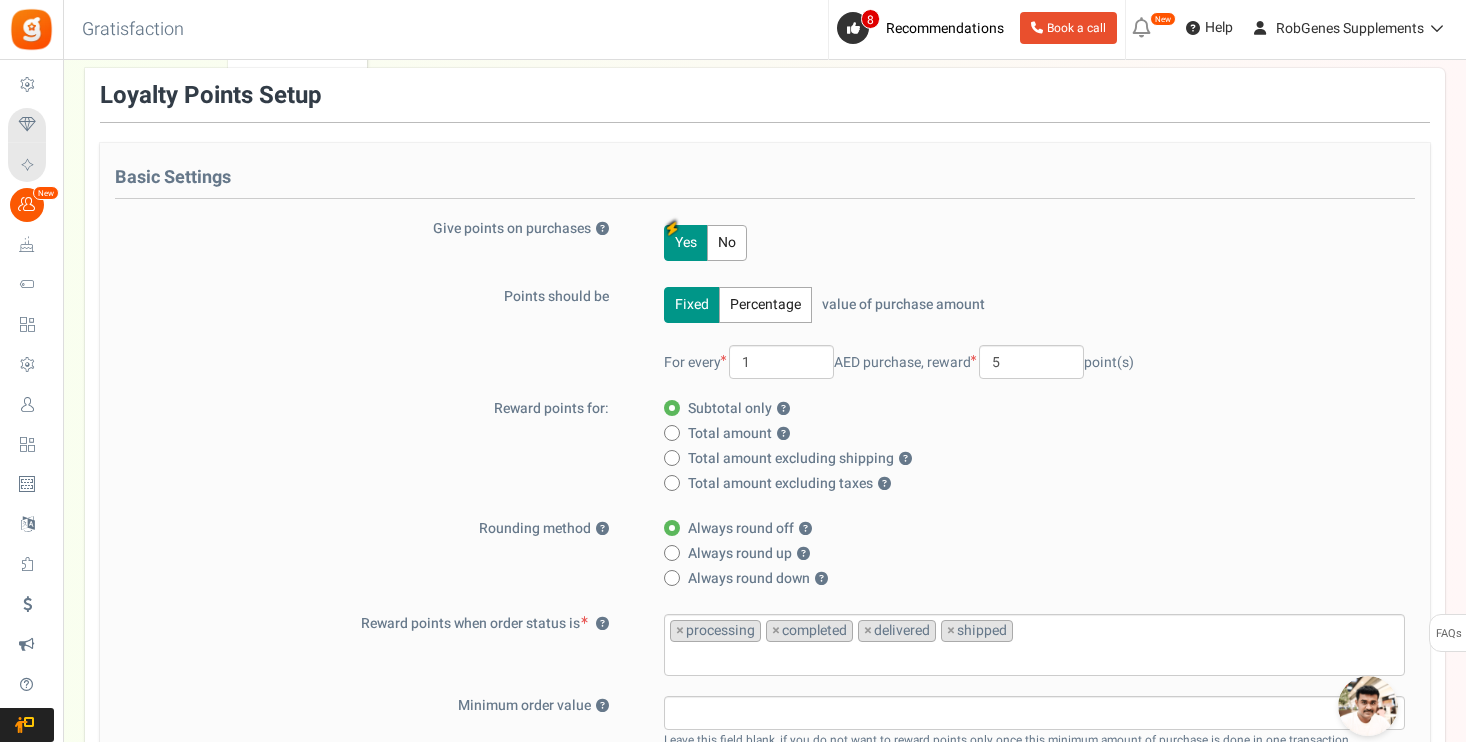 click on "Fixed
Percentage
value of purchase amount
100
%    of purchase amount.
For every
1
AED purchase,
reward
5
point(s)" at bounding box center [1021, 343] 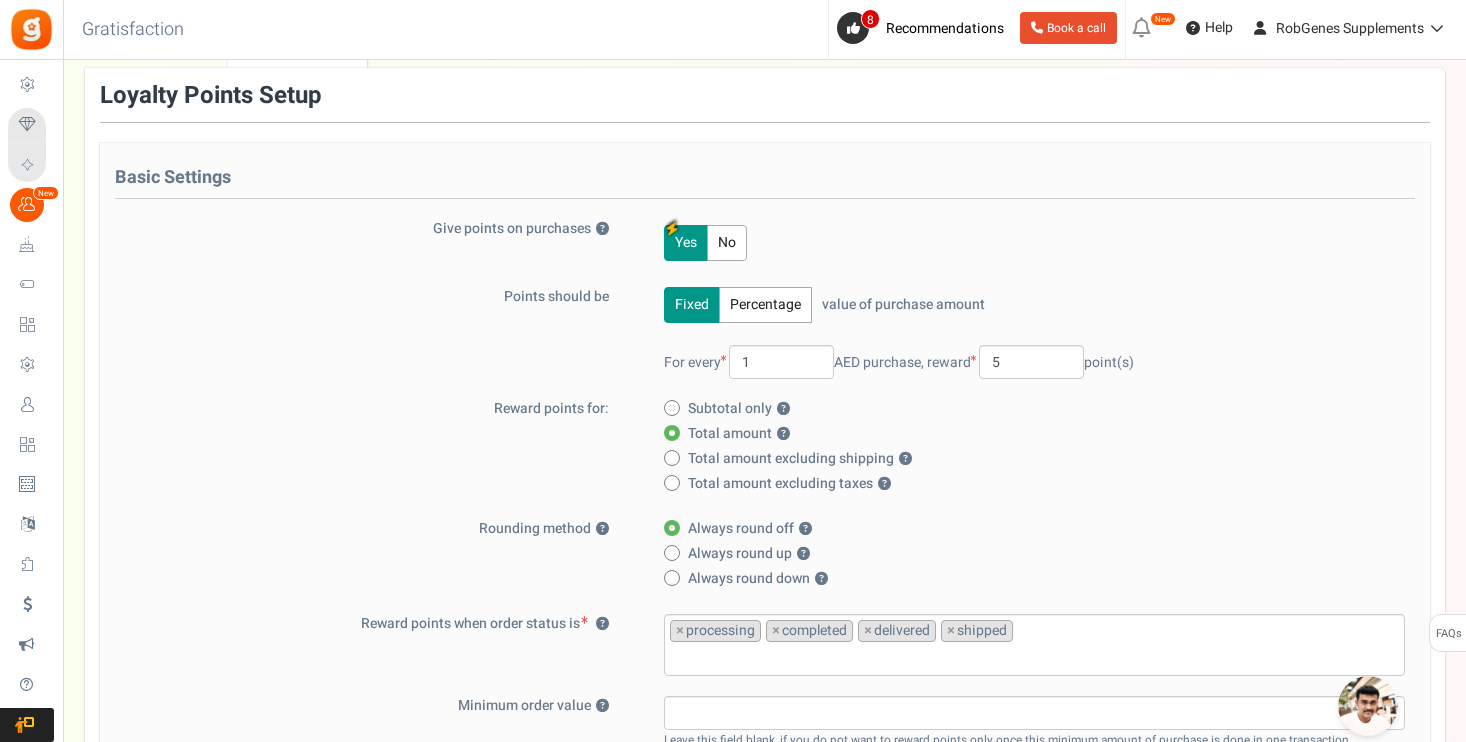 click on "Subtotal only
?" at bounding box center (739, 409) 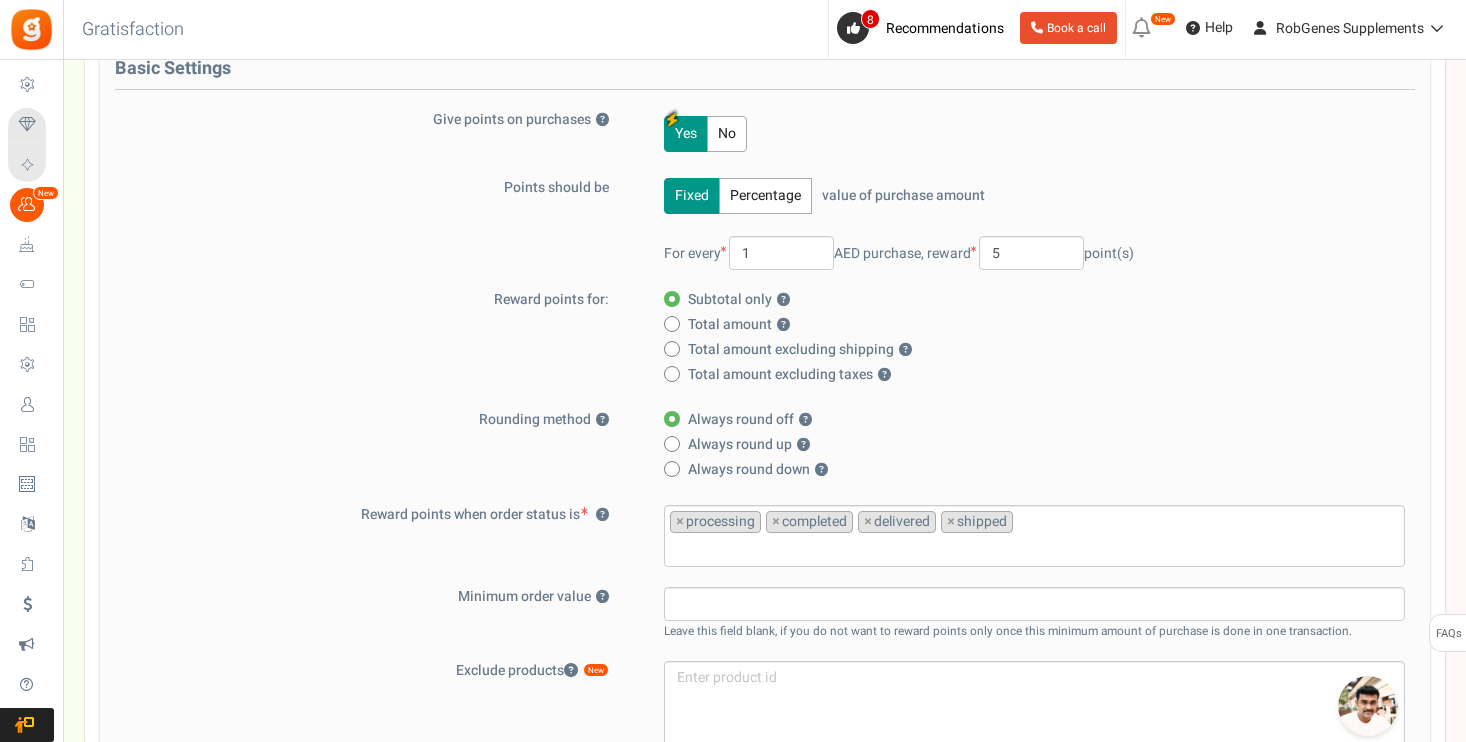 scroll, scrollTop: 234, scrollLeft: 0, axis: vertical 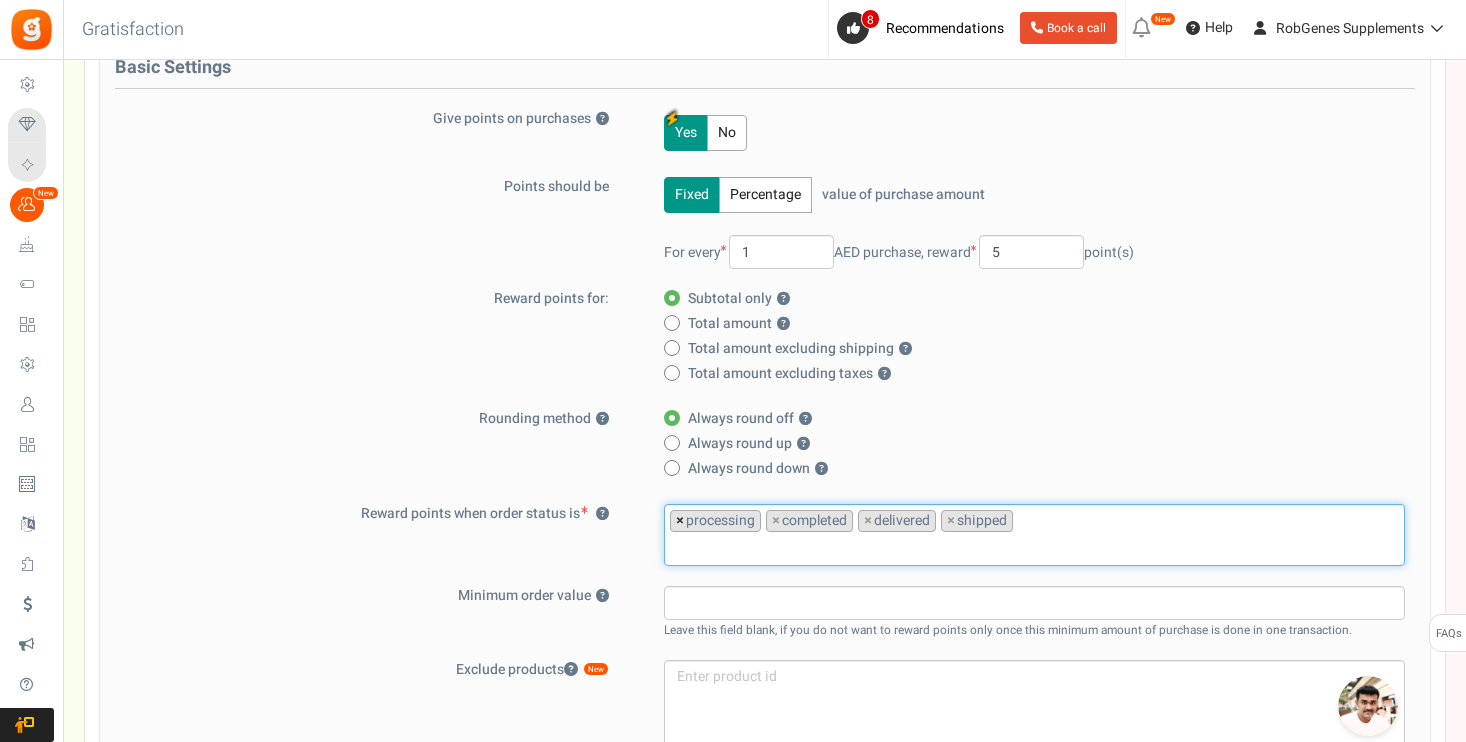 click on "×" at bounding box center [680, 521] 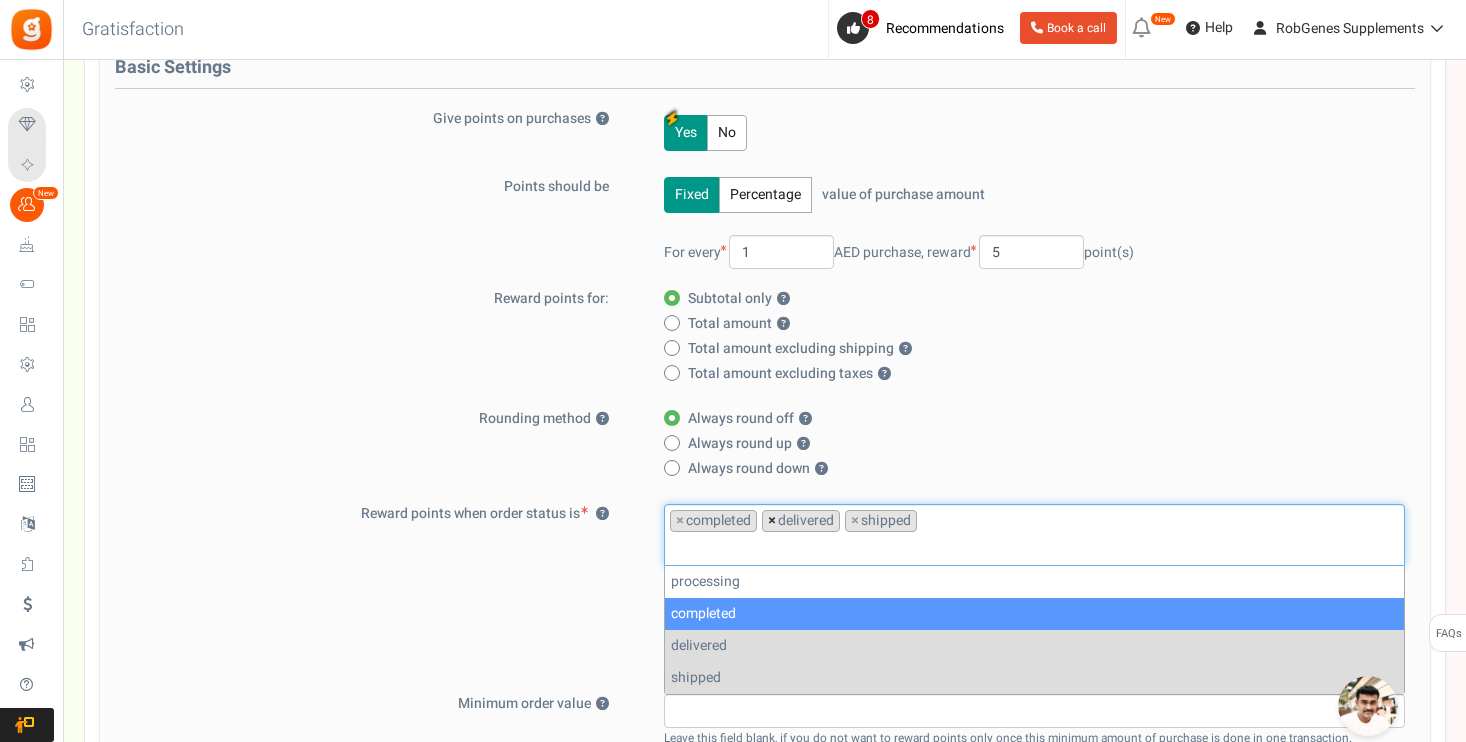 click on "×" at bounding box center [772, 521] 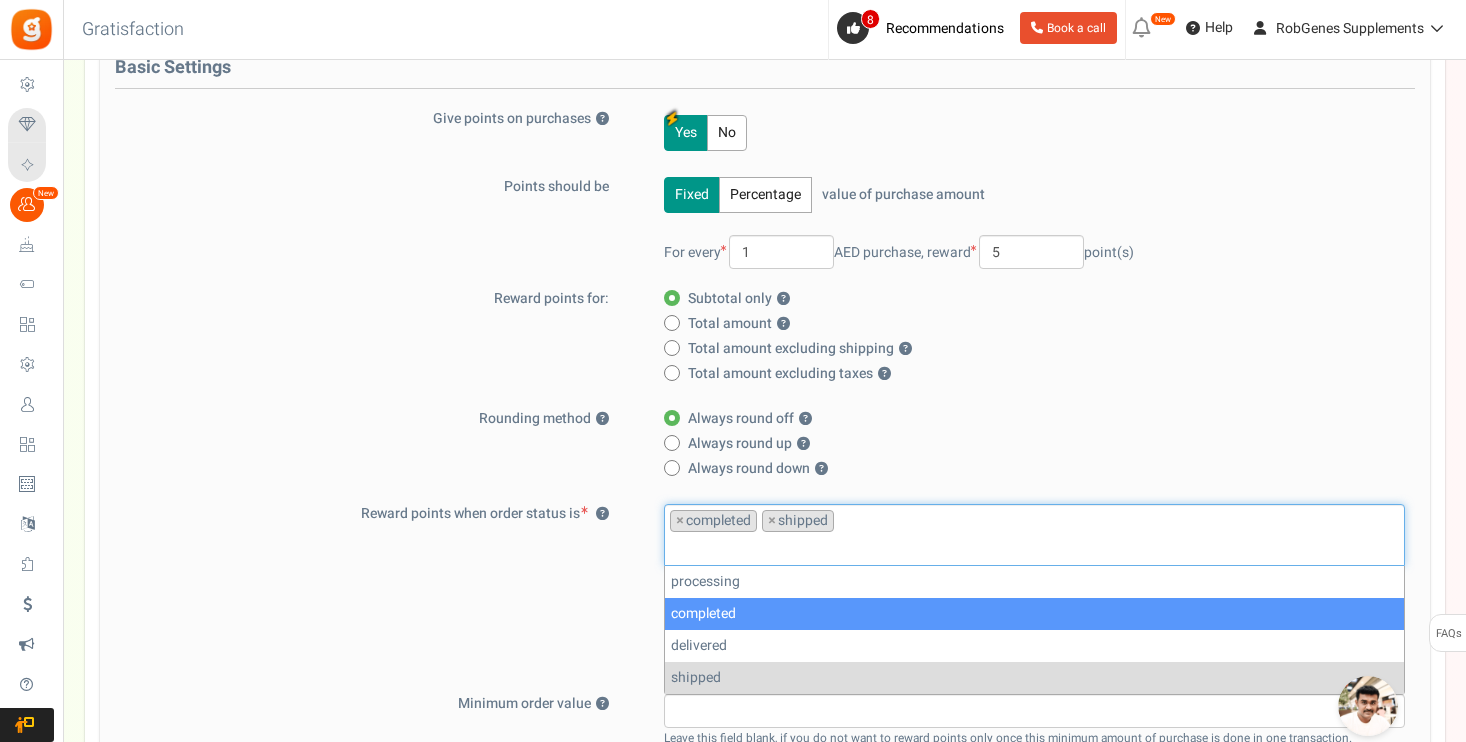 click on "×" at bounding box center (772, 521) 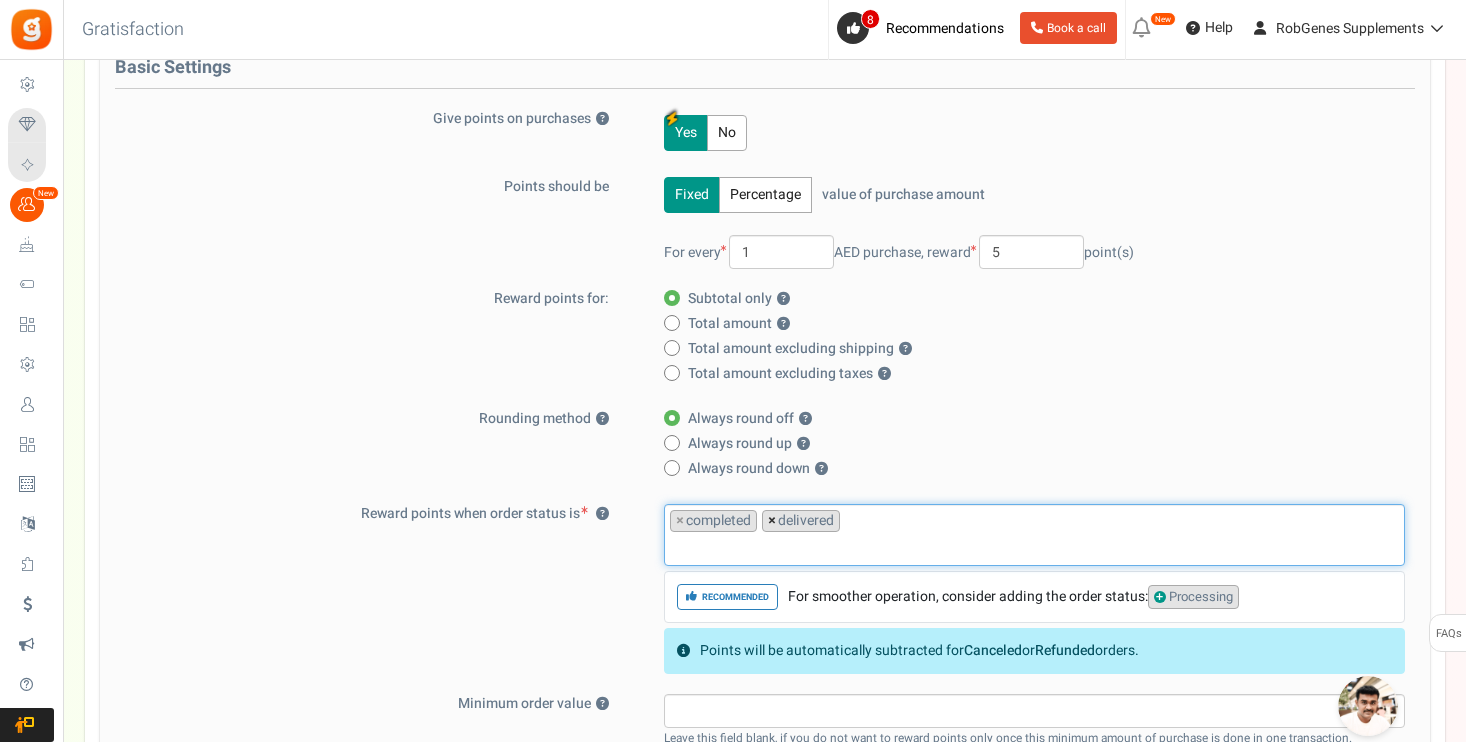click on "×" at bounding box center [772, 521] 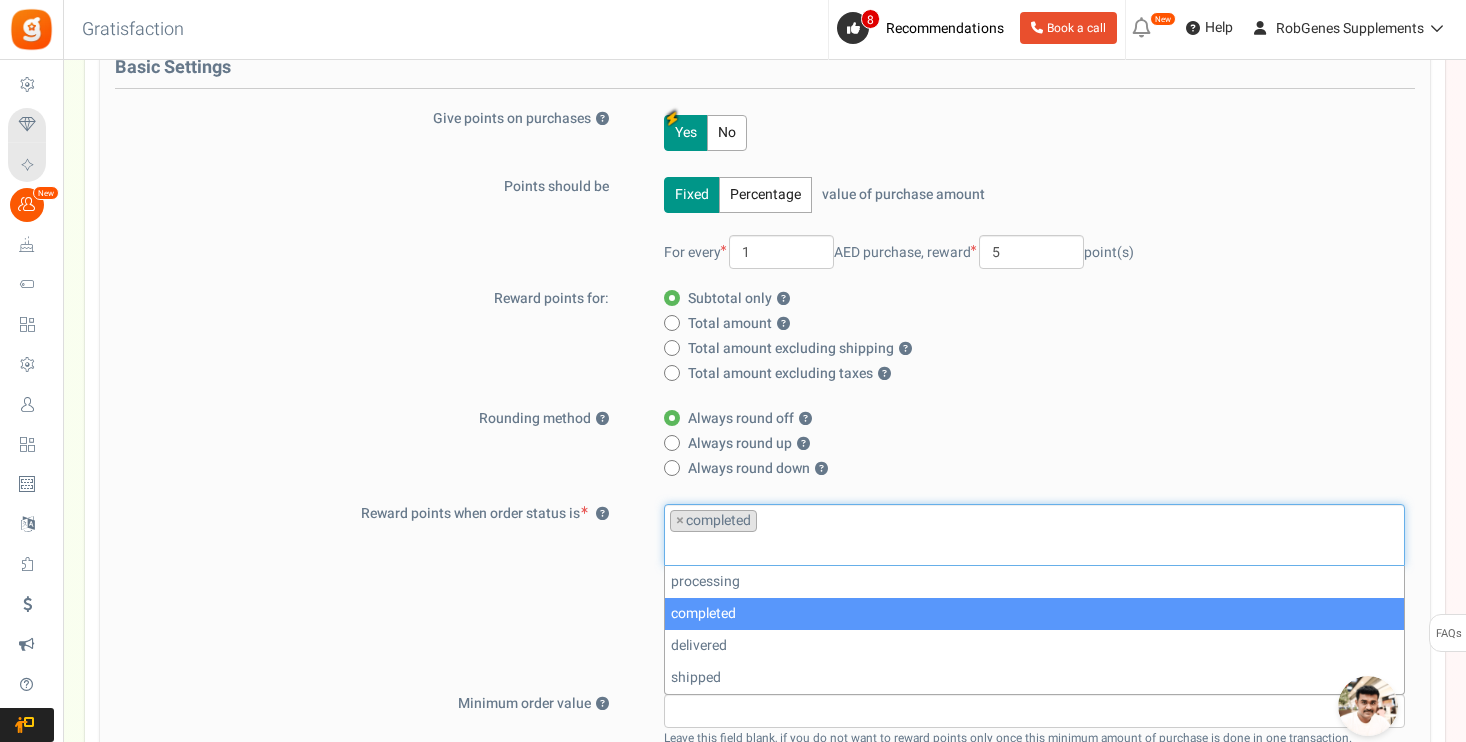 click on "Always round off
?" at bounding box center [1028, 419] 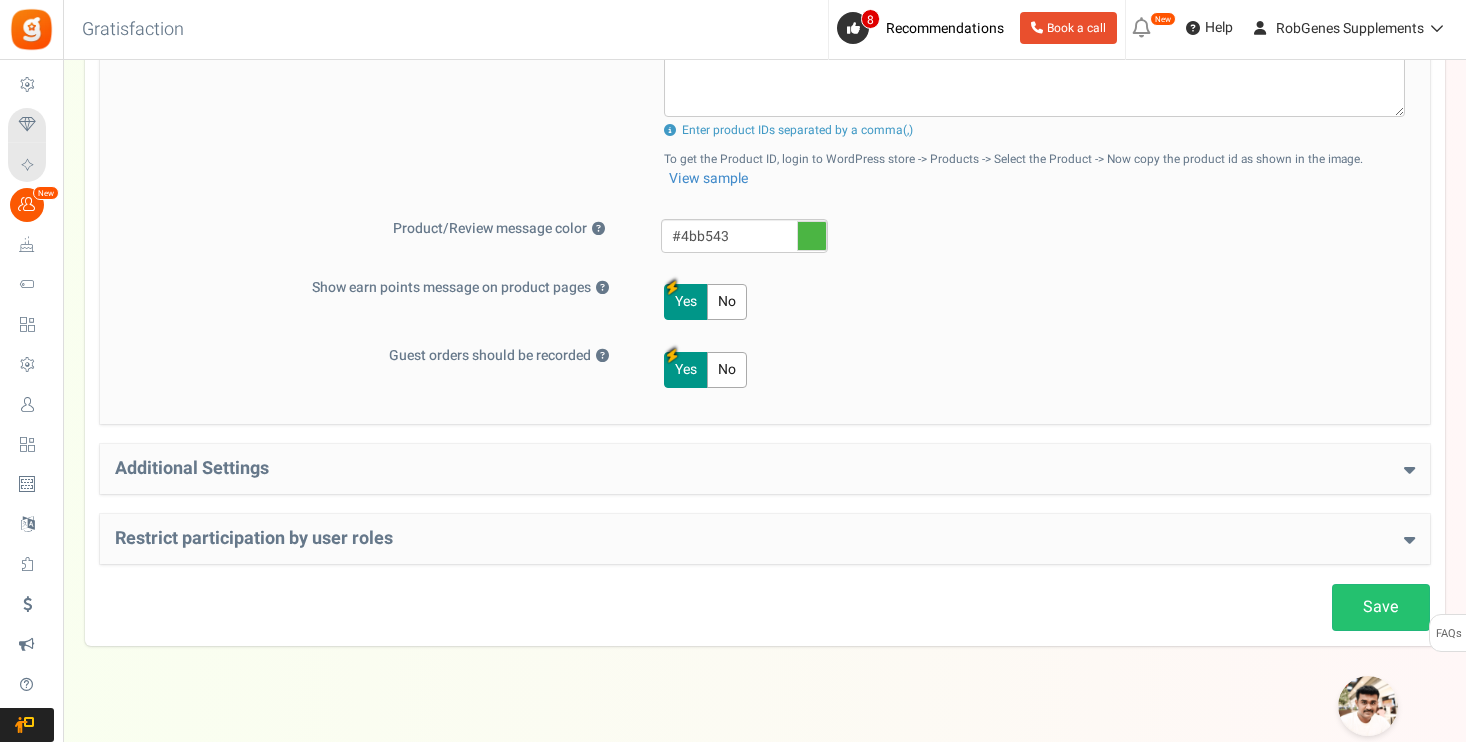 scroll, scrollTop: 980, scrollLeft: 0, axis: vertical 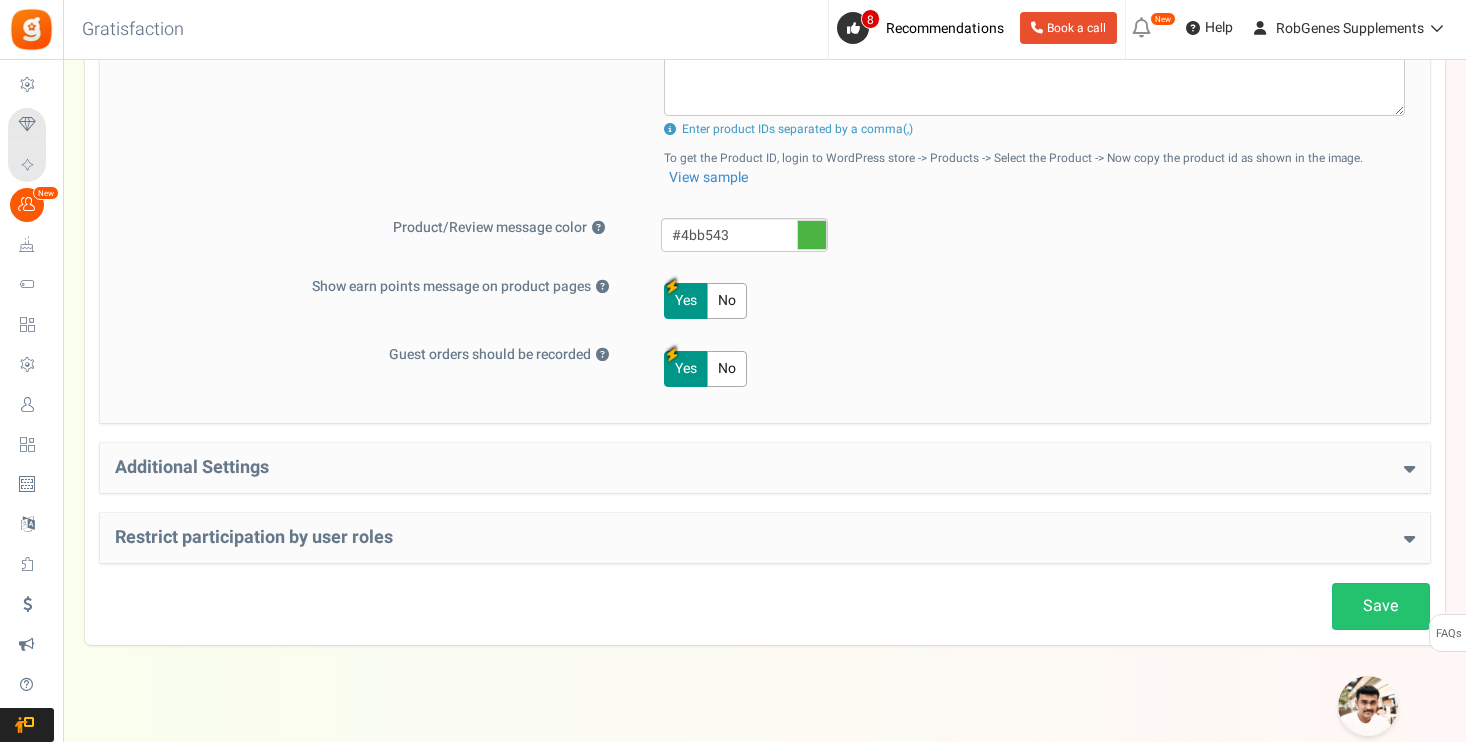 click on "Save
Loyalty Points Setup
Basic Settings
Give points on purchases
?
Yes
No
Points should be
Fixed
Percentage
value of purchase amount
100
%    of purchase amount.
For every
1
AED purchase,
reward
5
point(s)" at bounding box center [765, -72] 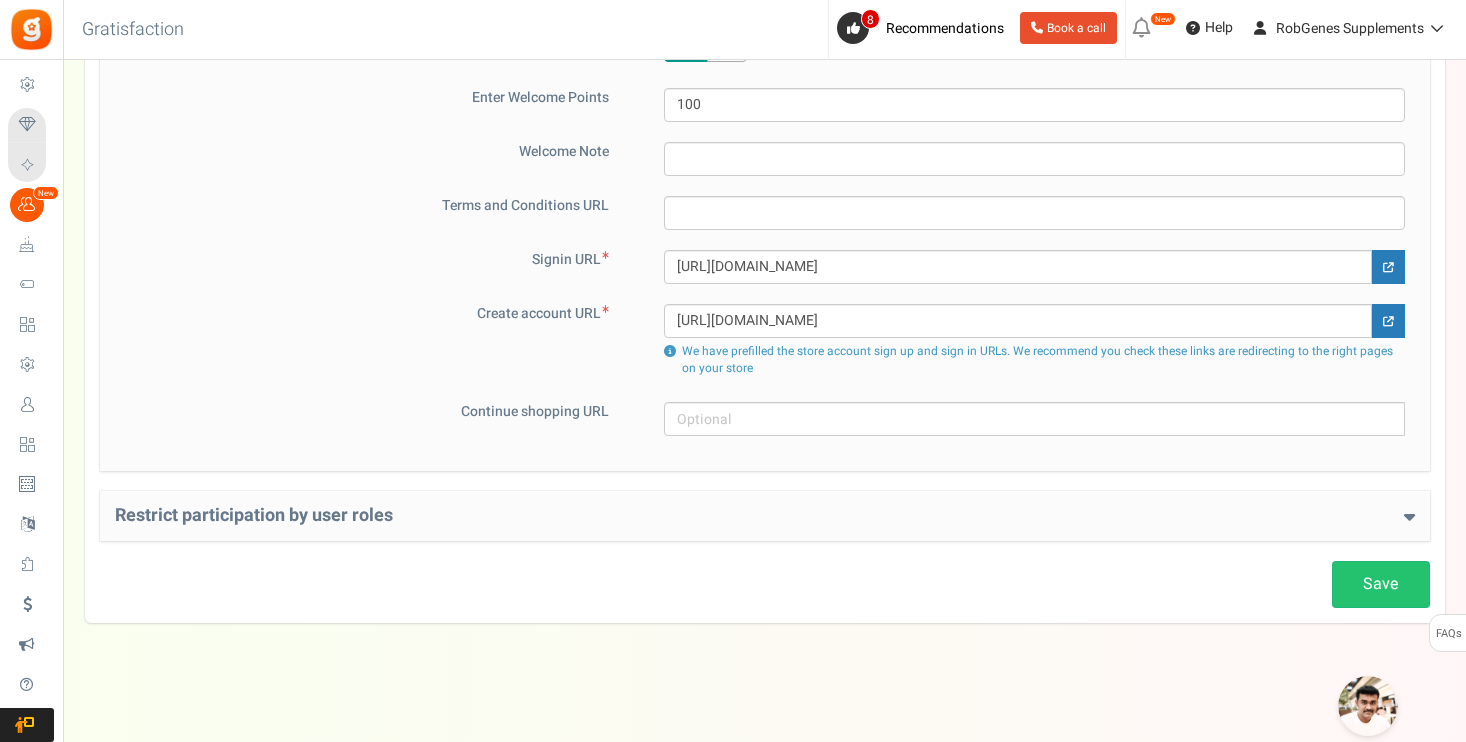scroll, scrollTop: 1463, scrollLeft: 0, axis: vertical 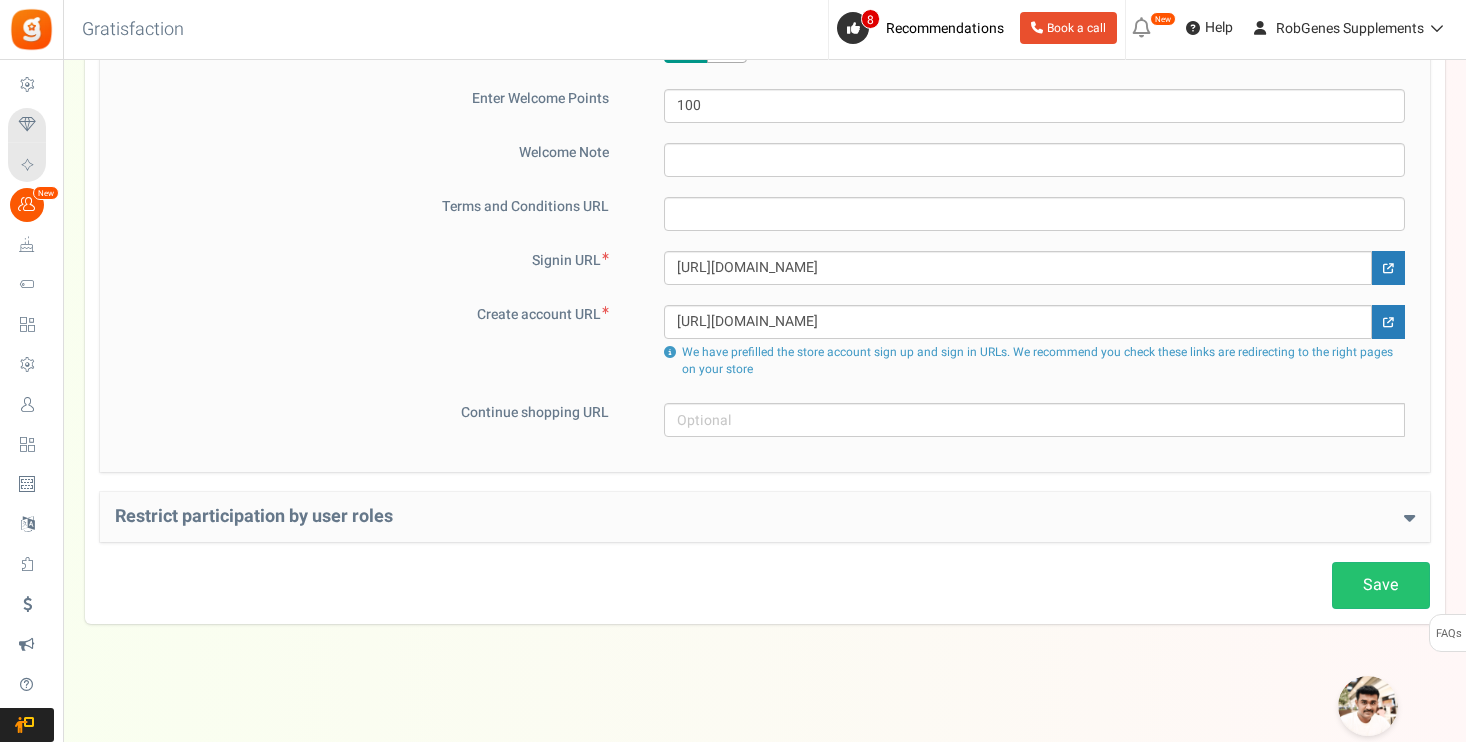 click on "Restrict participation by user roles
Restrict user roles from participating in your program
?
Yes
No
User roles
Allow the below entered user roles
?
? click here ? ? No" at bounding box center (765, 517) 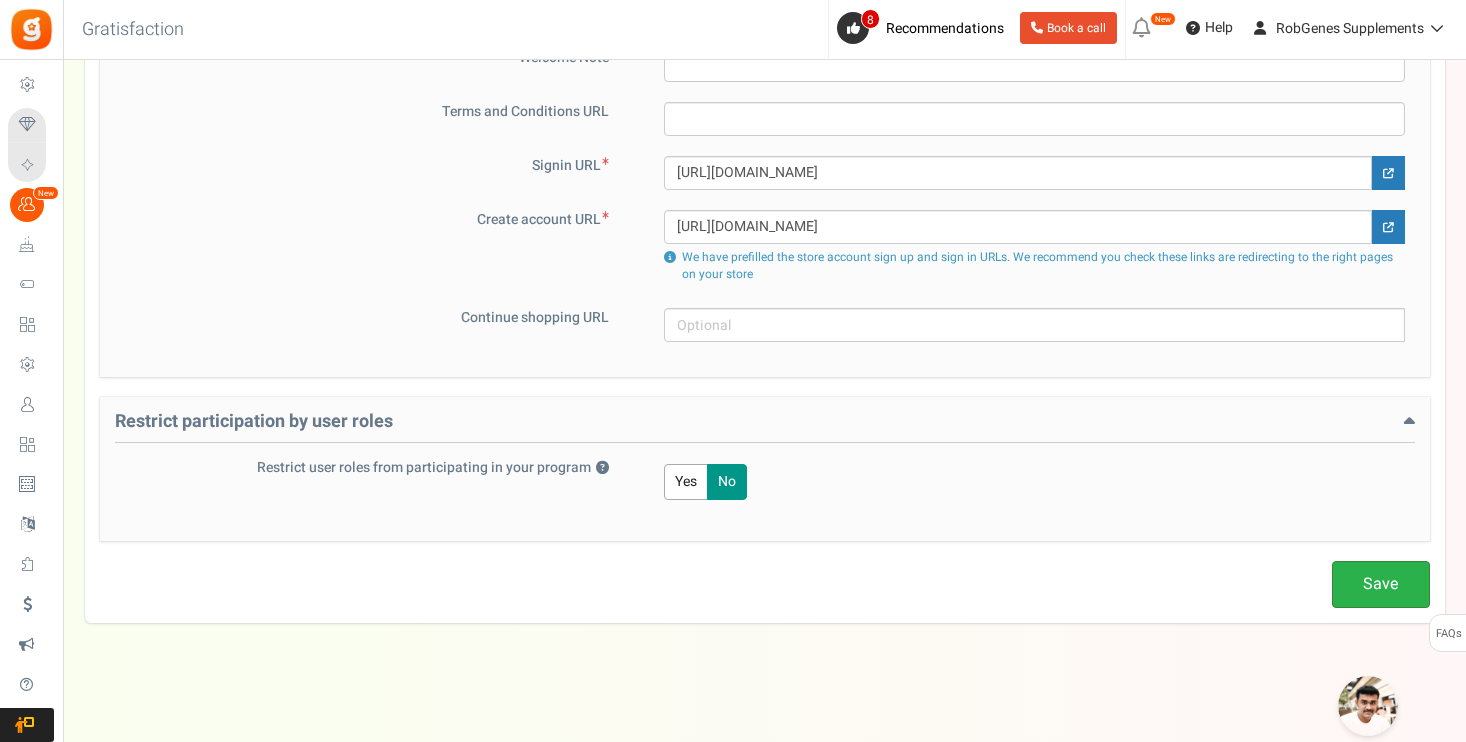 scroll, scrollTop: 1557, scrollLeft: 0, axis: vertical 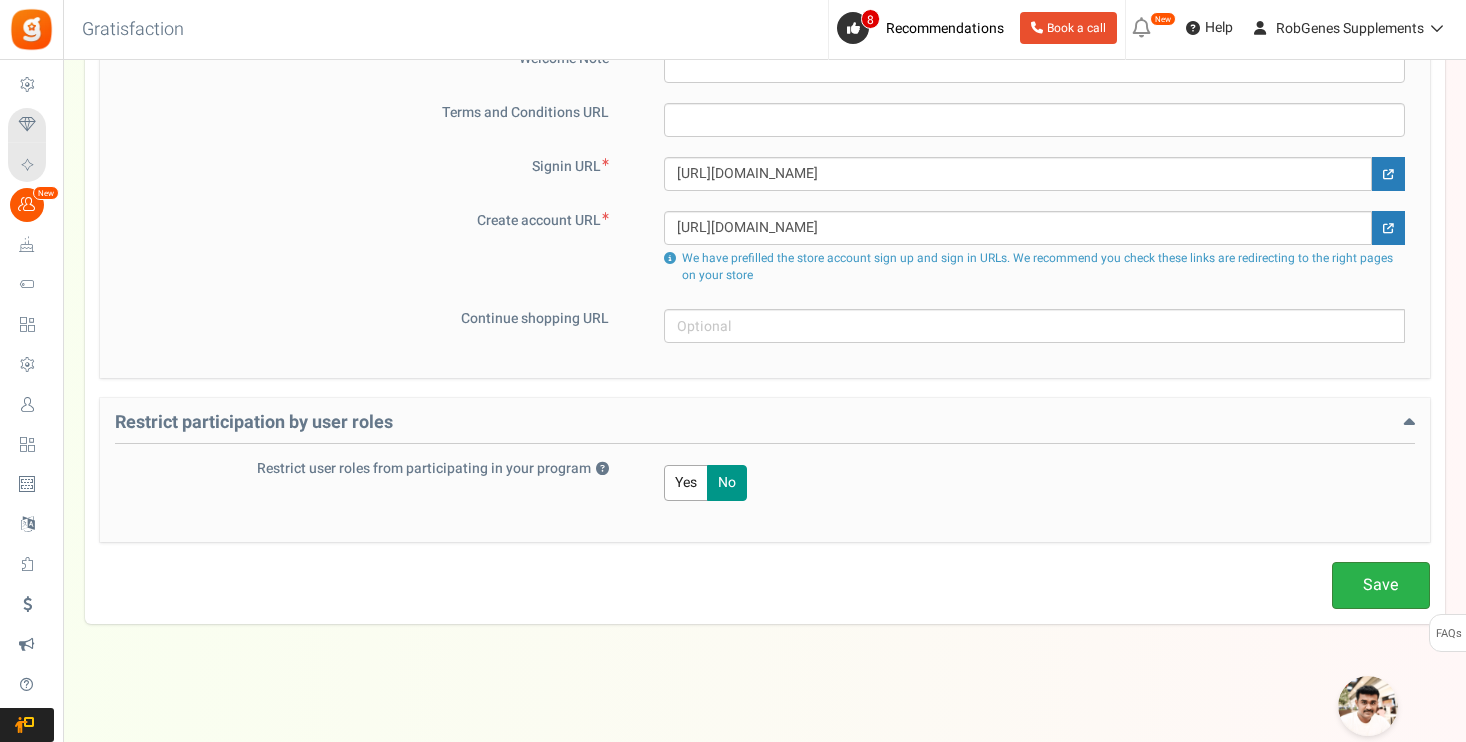 click on "Save" at bounding box center [1381, 585] 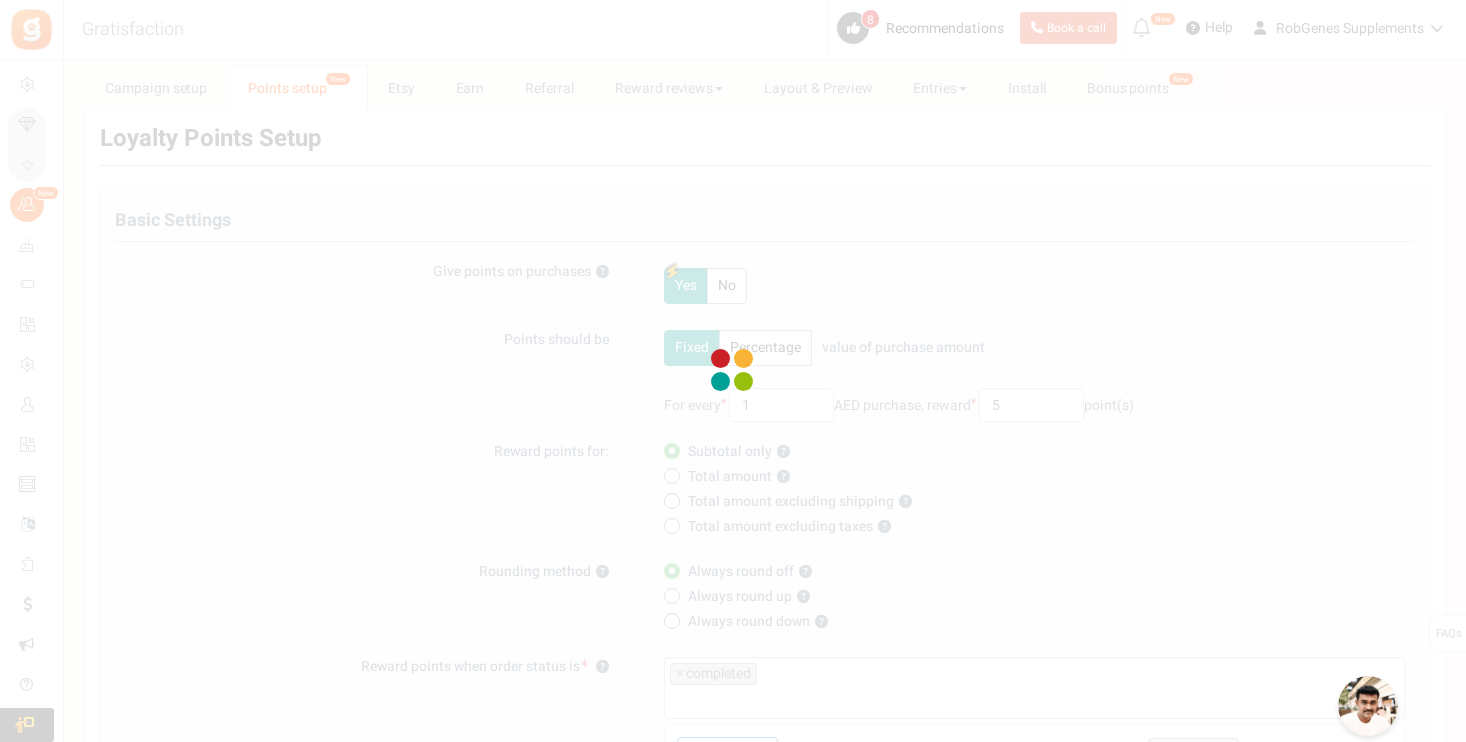 scroll, scrollTop: 14, scrollLeft: 0, axis: vertical 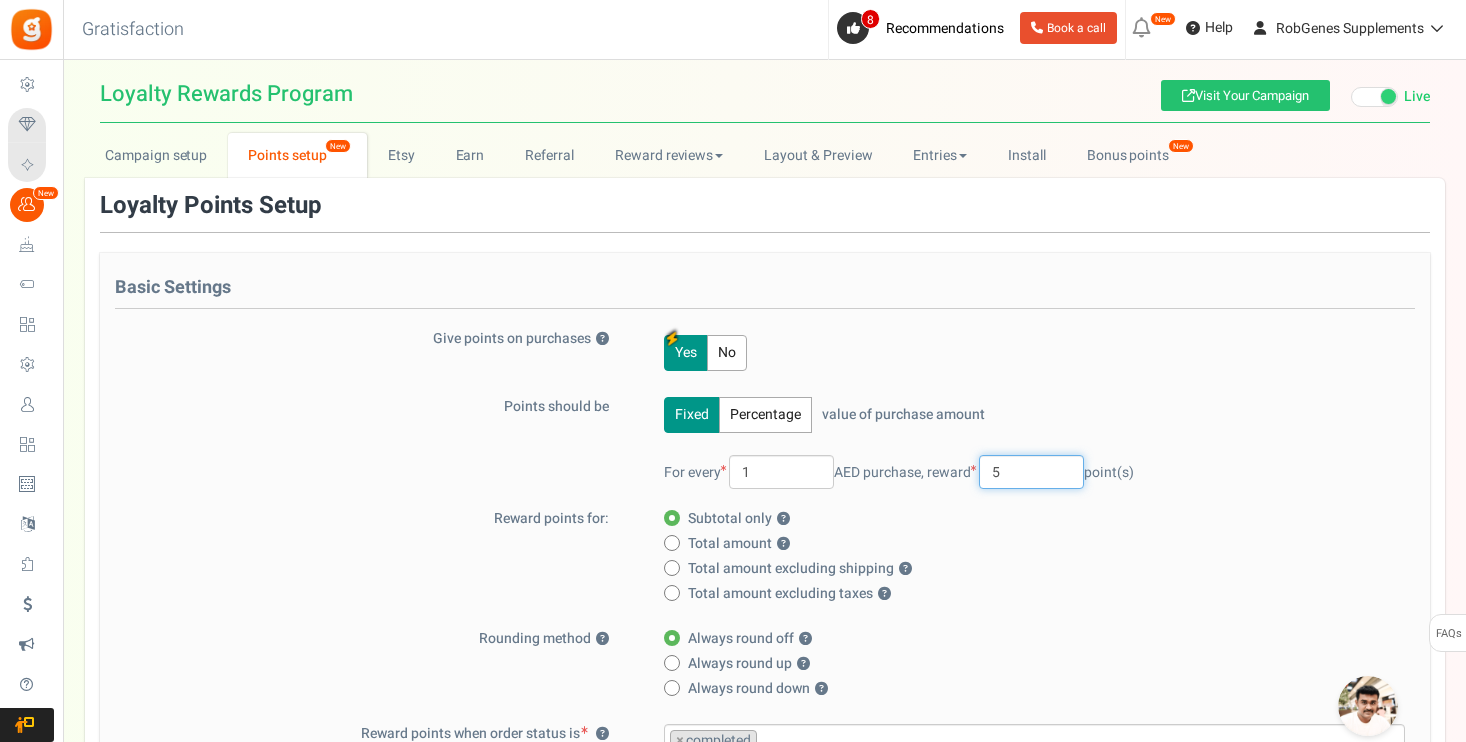 click on "5" at bounding box center [1031, 472] 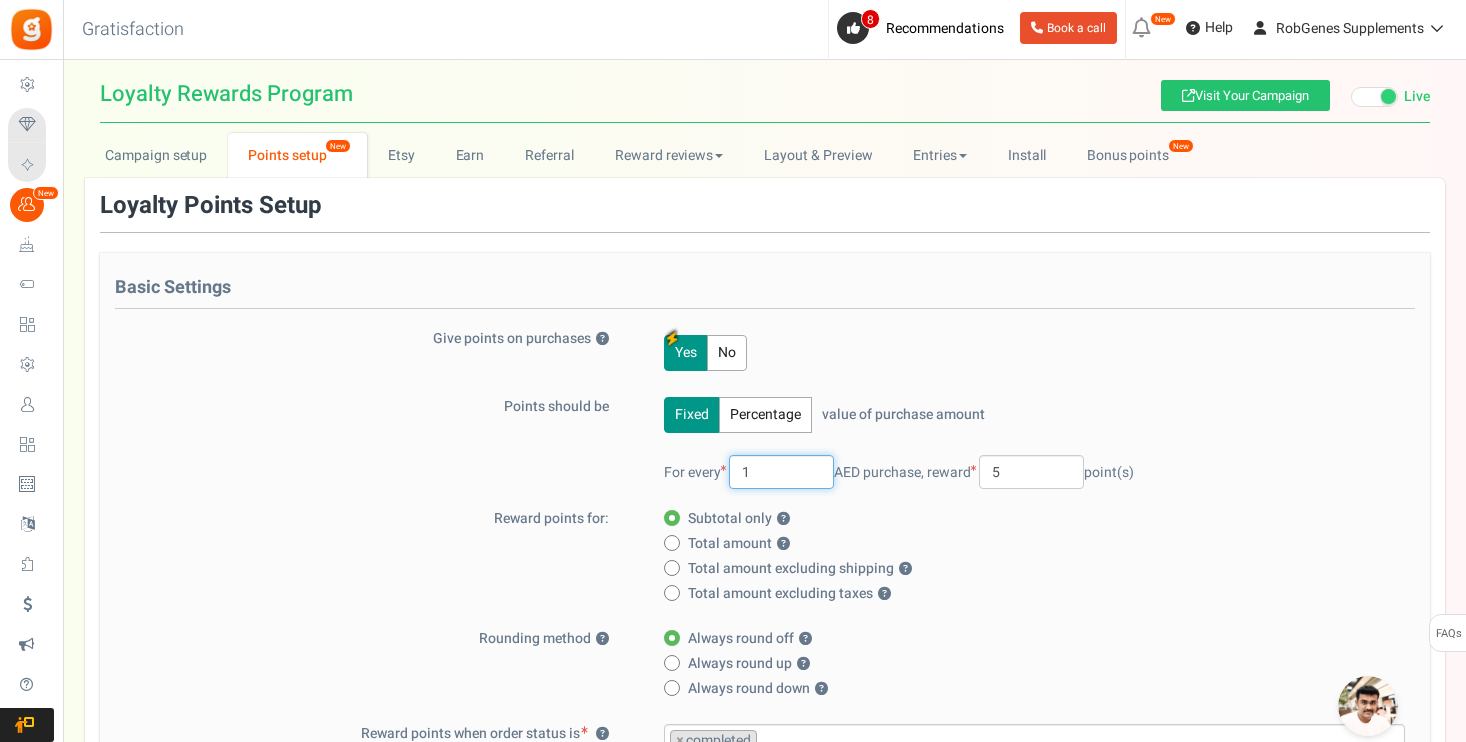 click on "1" at bounding box center (781, 472) 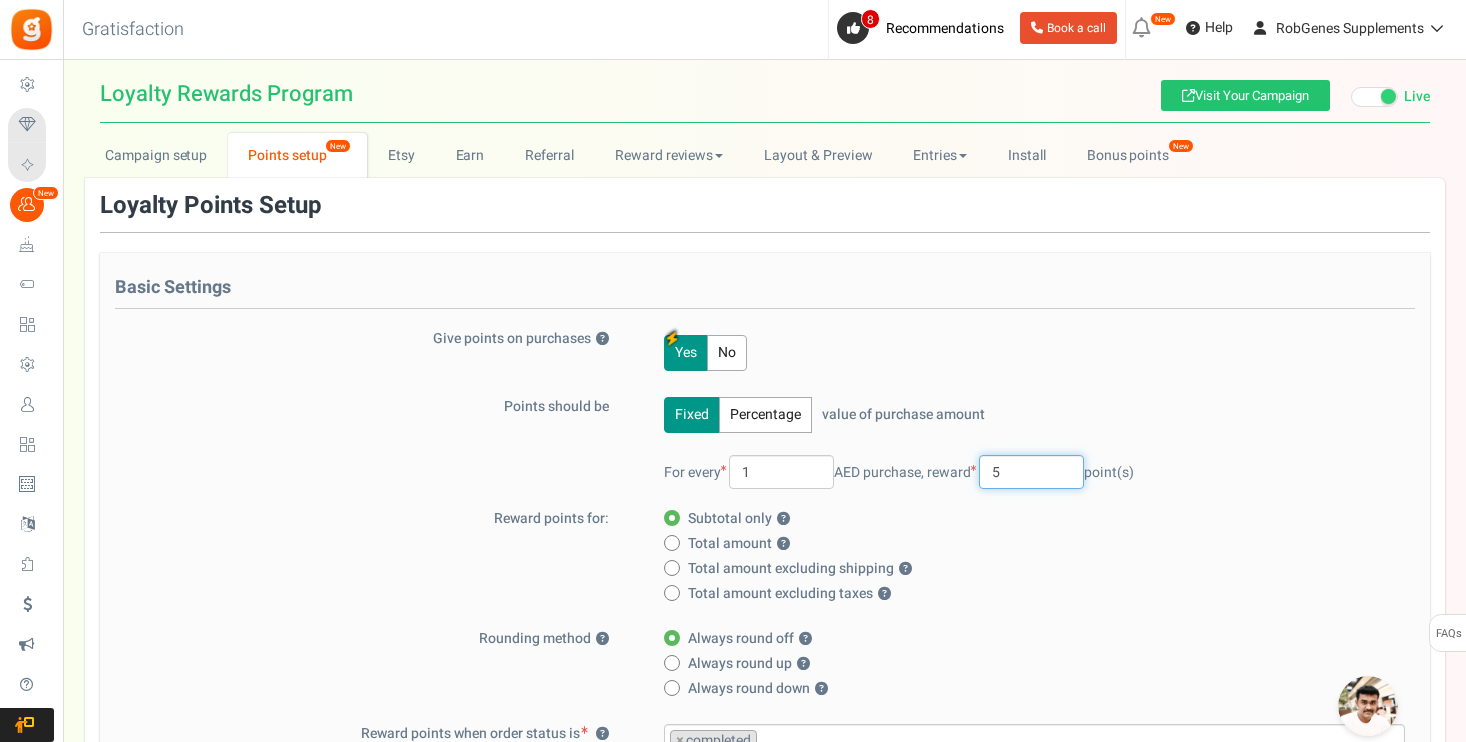 click on "5" at bounding box center [1031, 472] 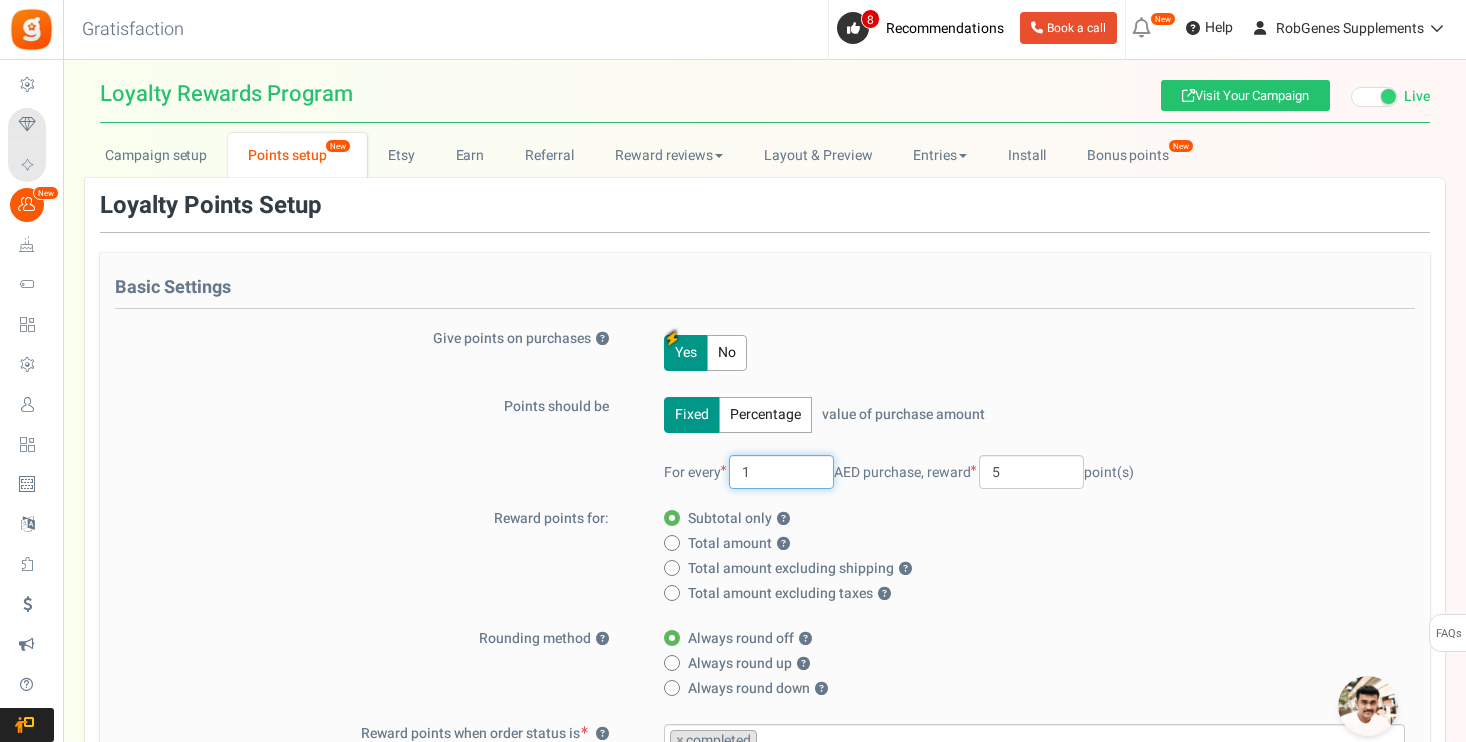 click on "1" at bounding box center (781, 472) 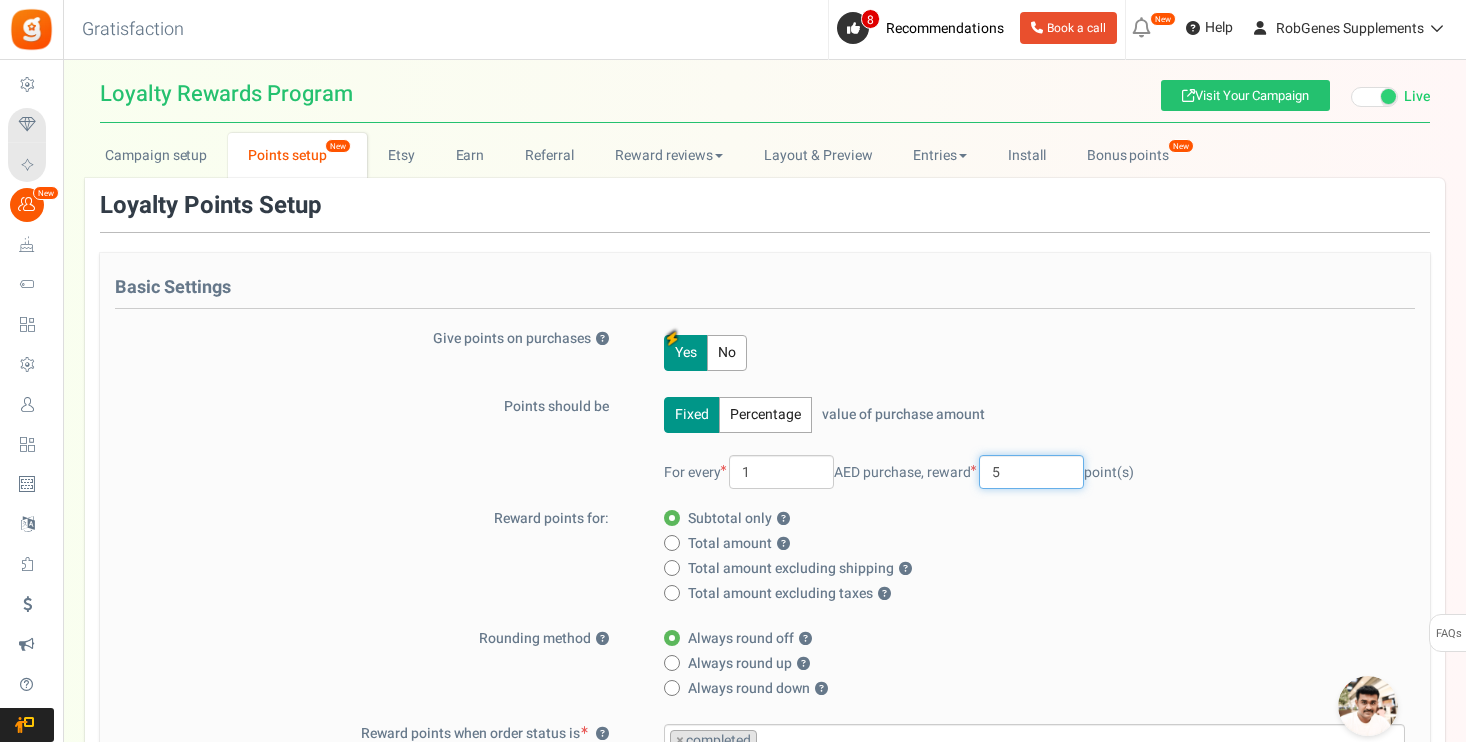 click on "5" at bounding box center [1031, 472] 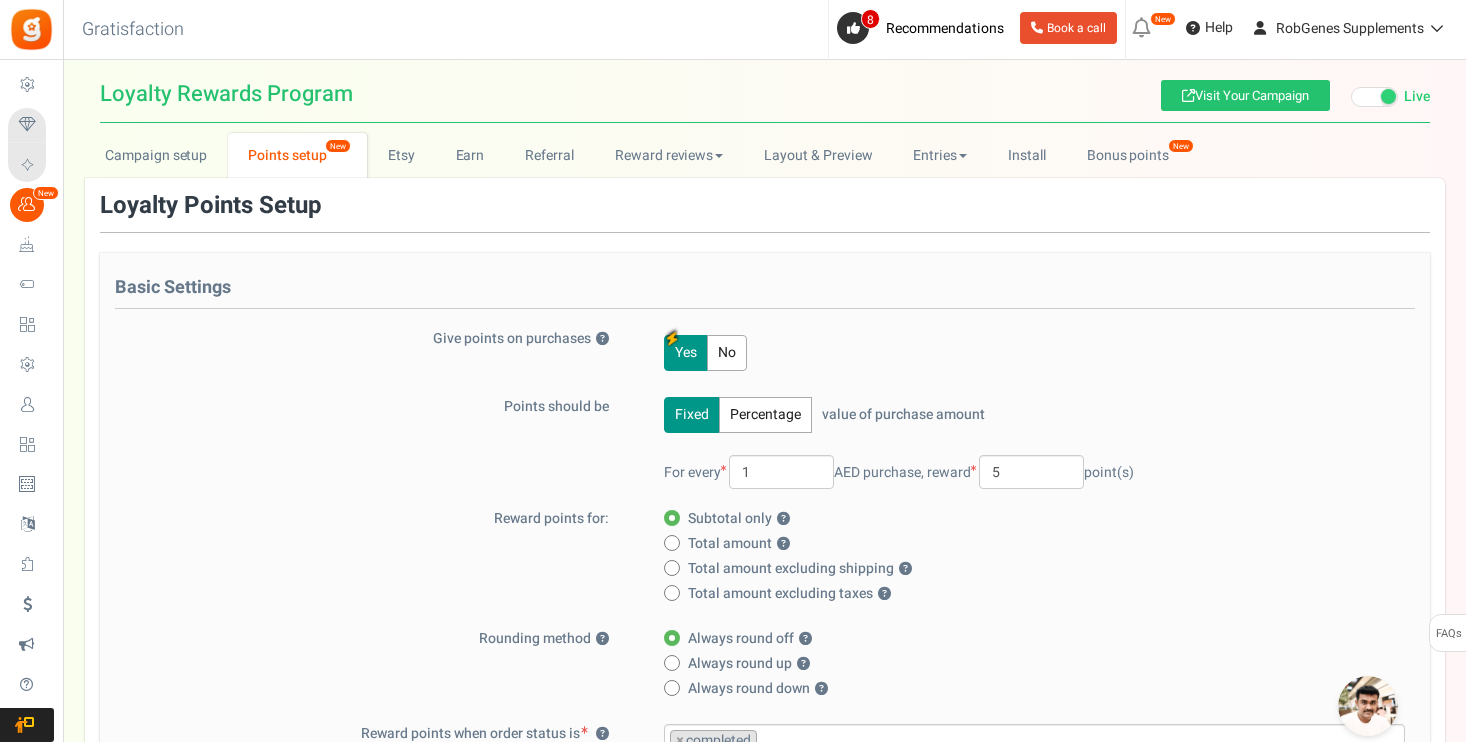 click on "Percentage" at bounding box center (765, 415) 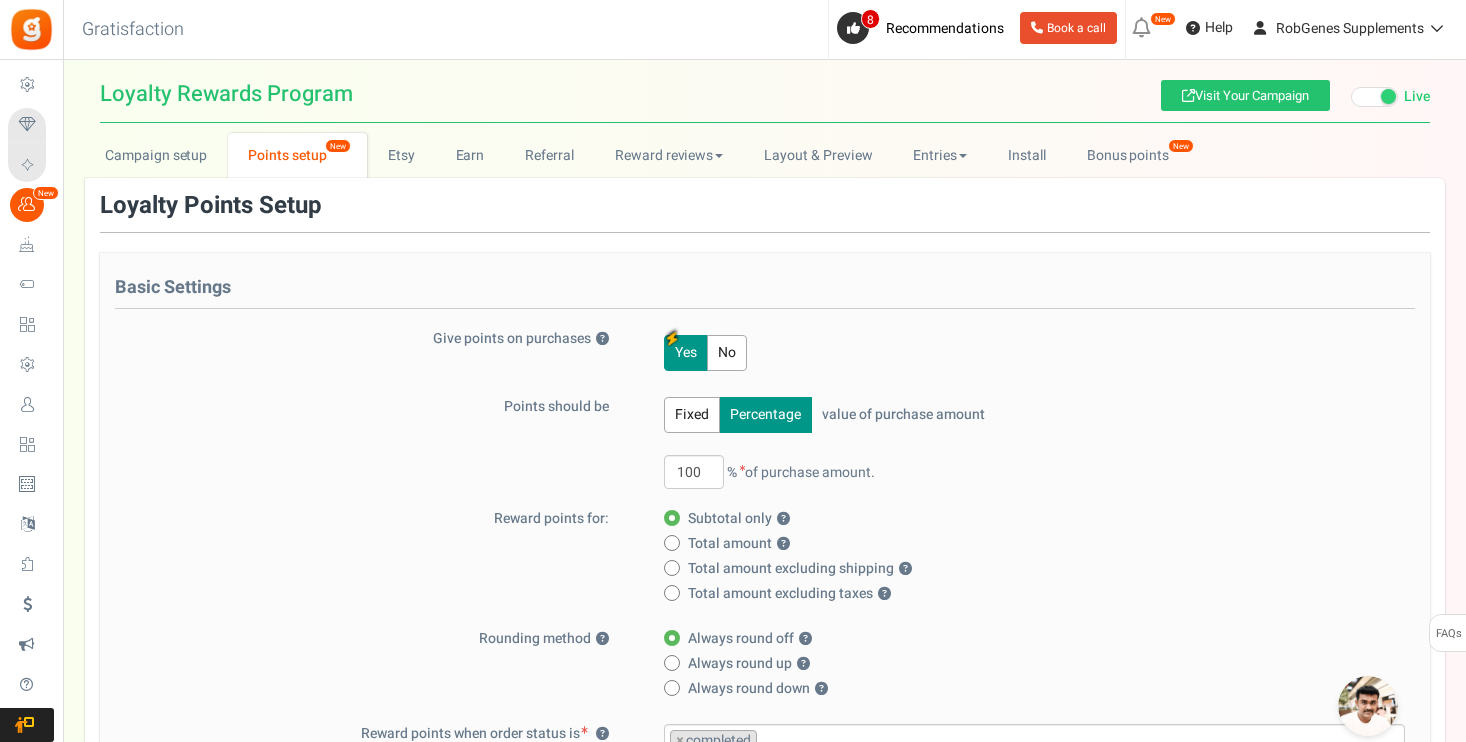 click on "Fixed" at bounding box center (692, 415) 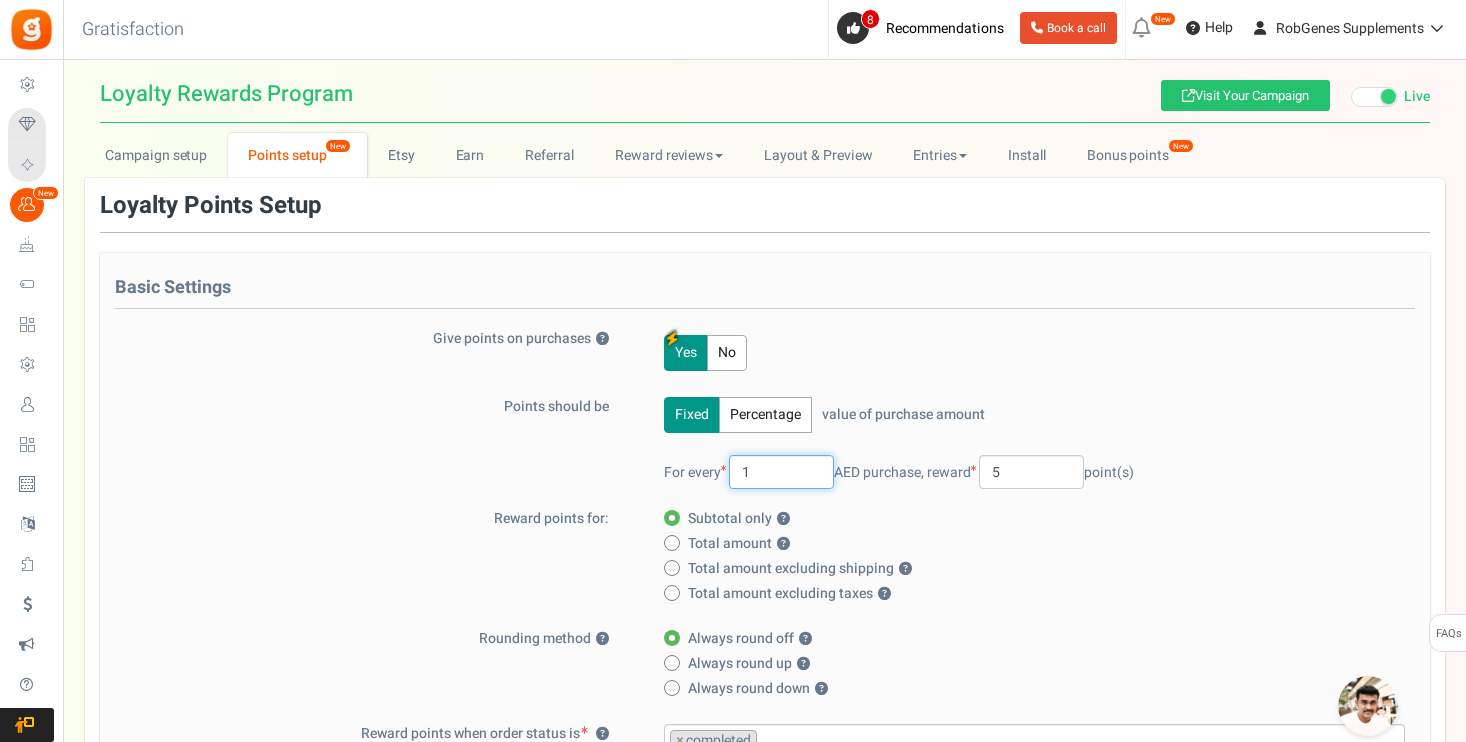 click on "1" at bounding box center [781, 472] 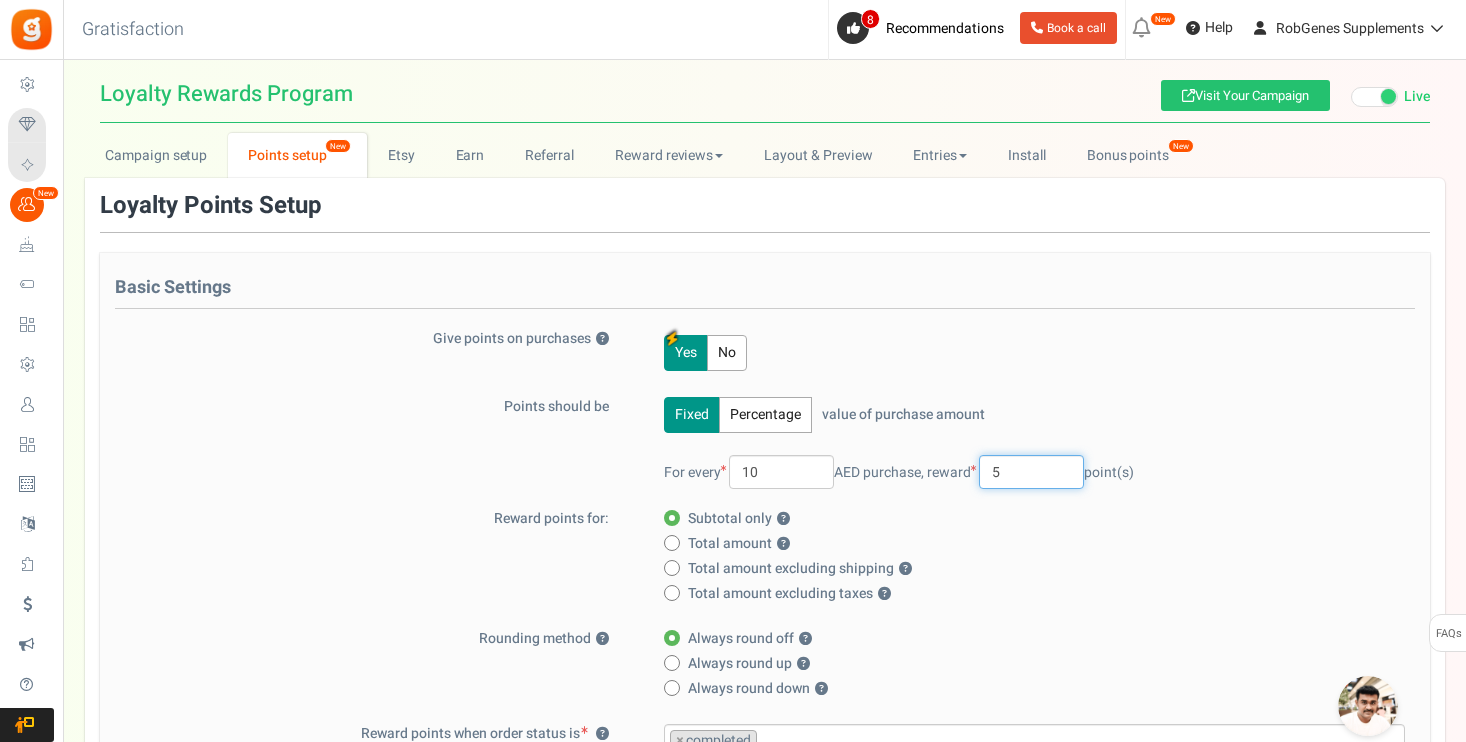 click on "5" at bounding box center [1031, 472] 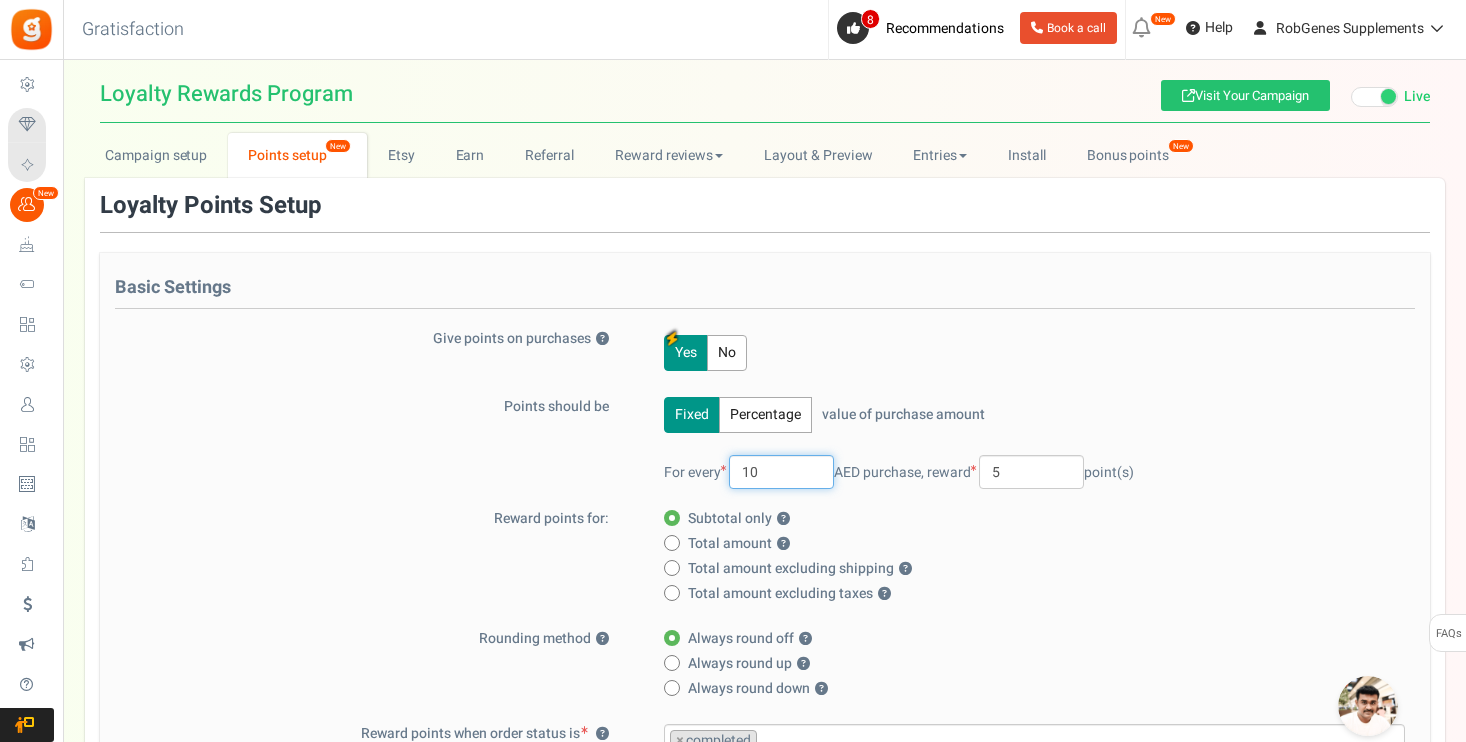 click on "10" at bounding box center [781, 472] 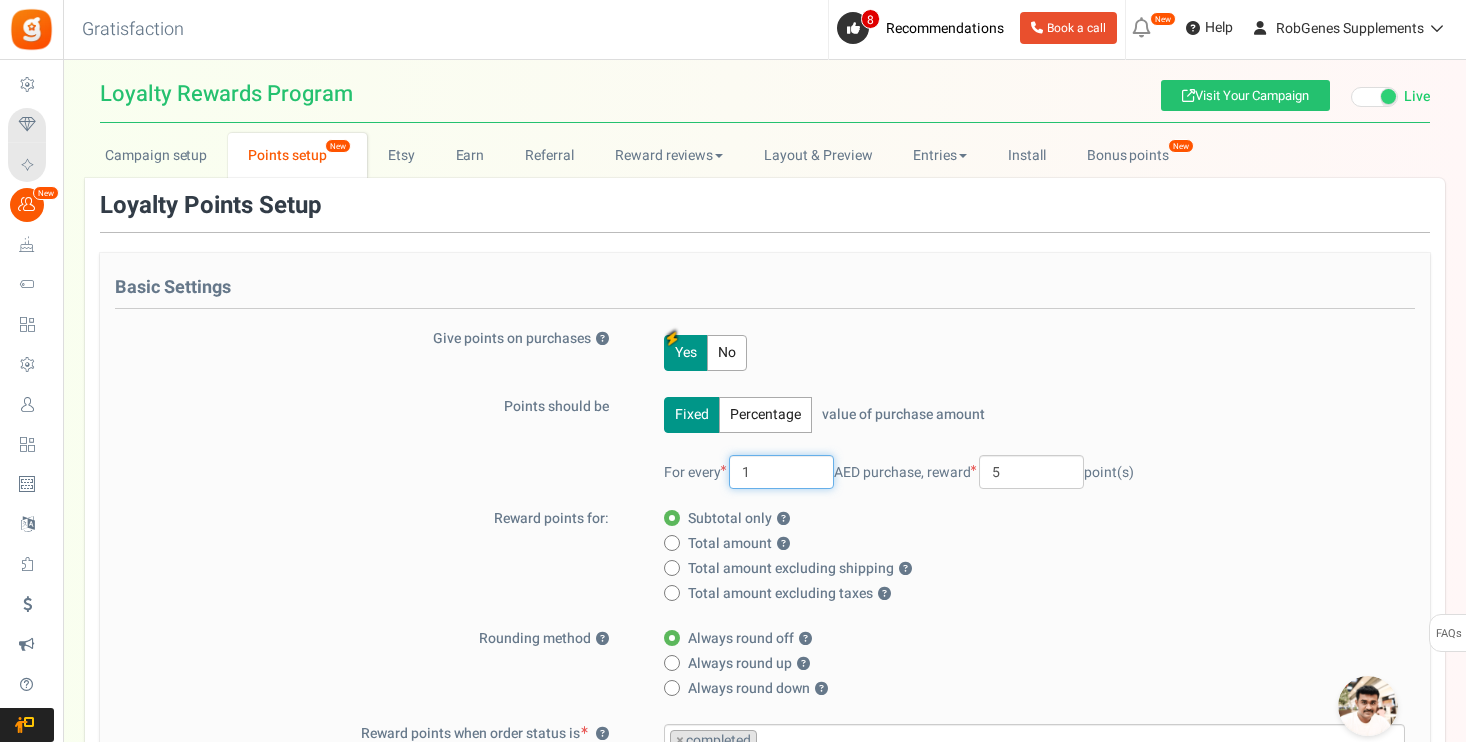 type on "1" 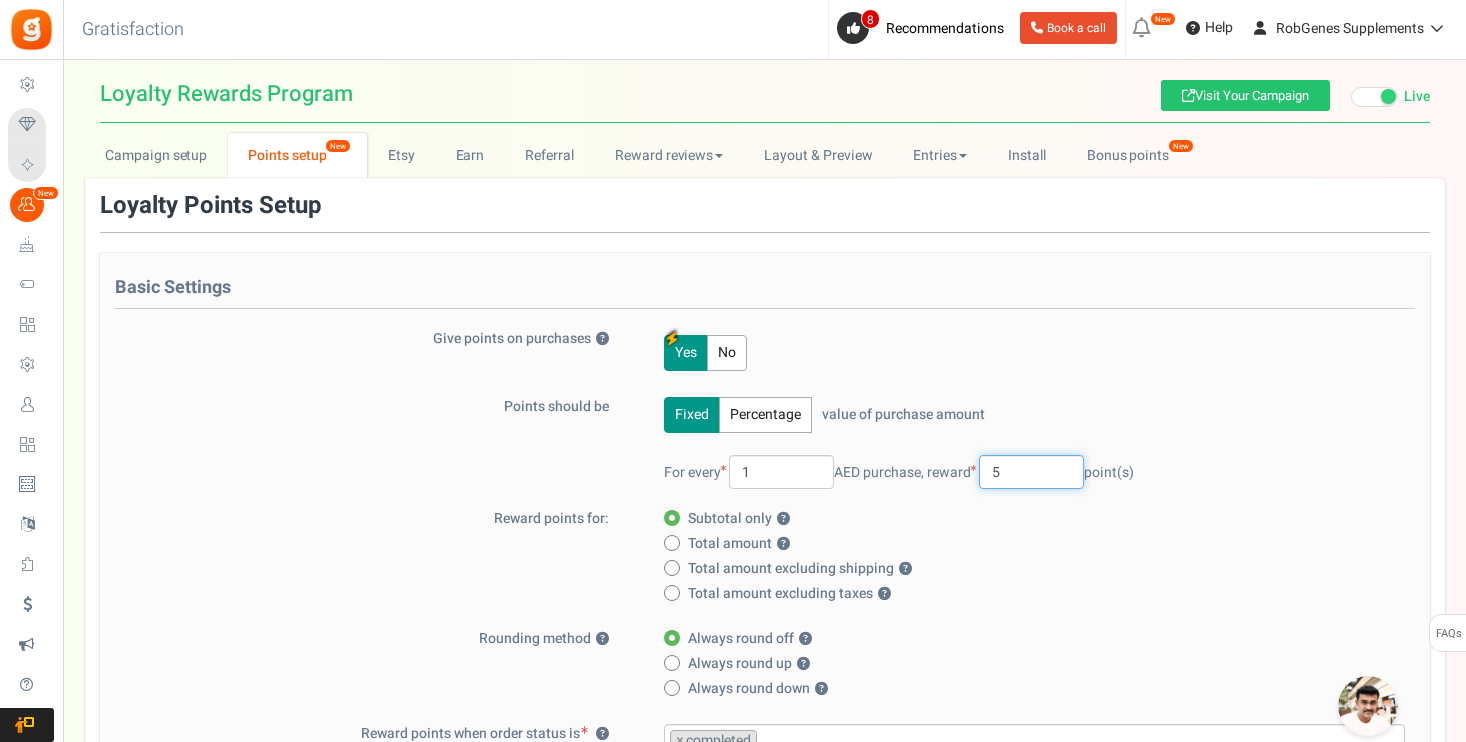 click on "5" at bounding box center (1031, 472) 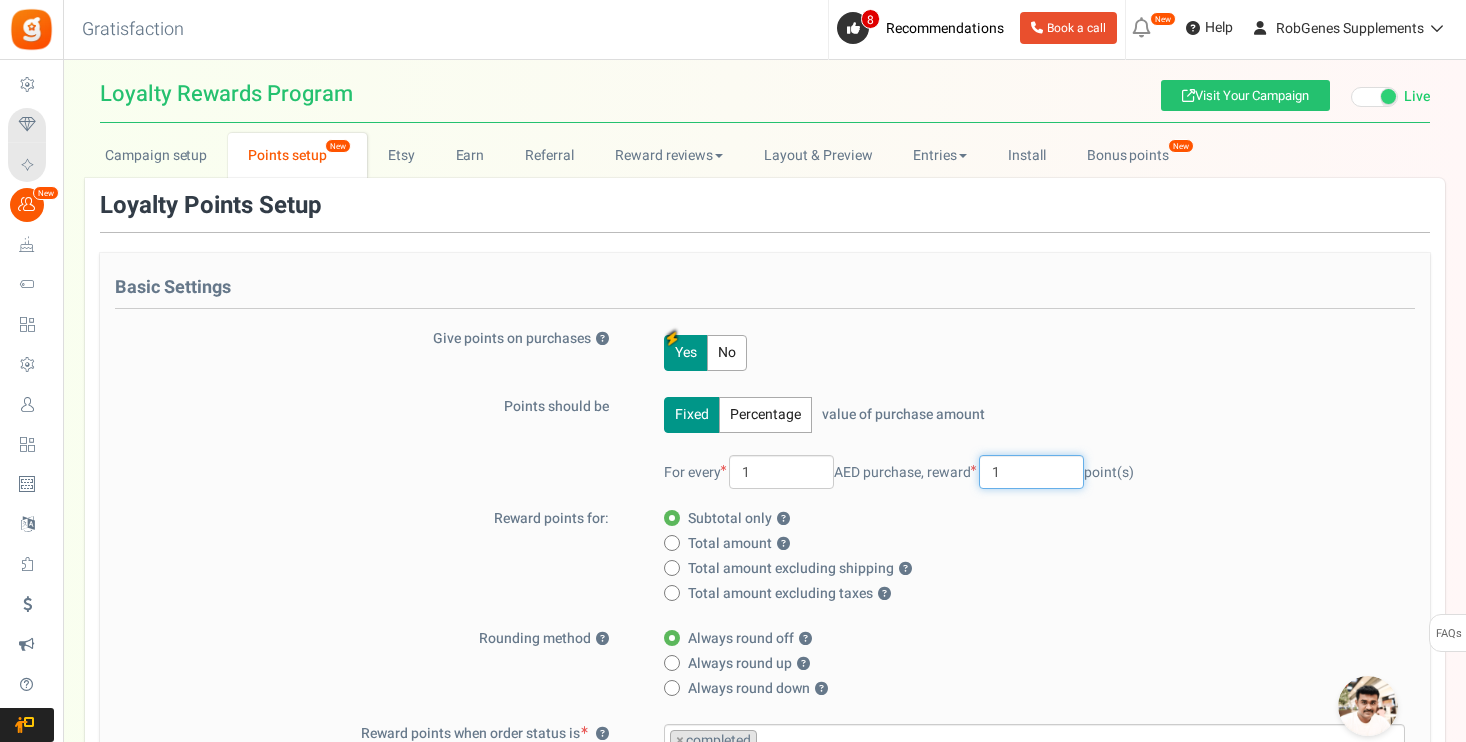 type on "1" 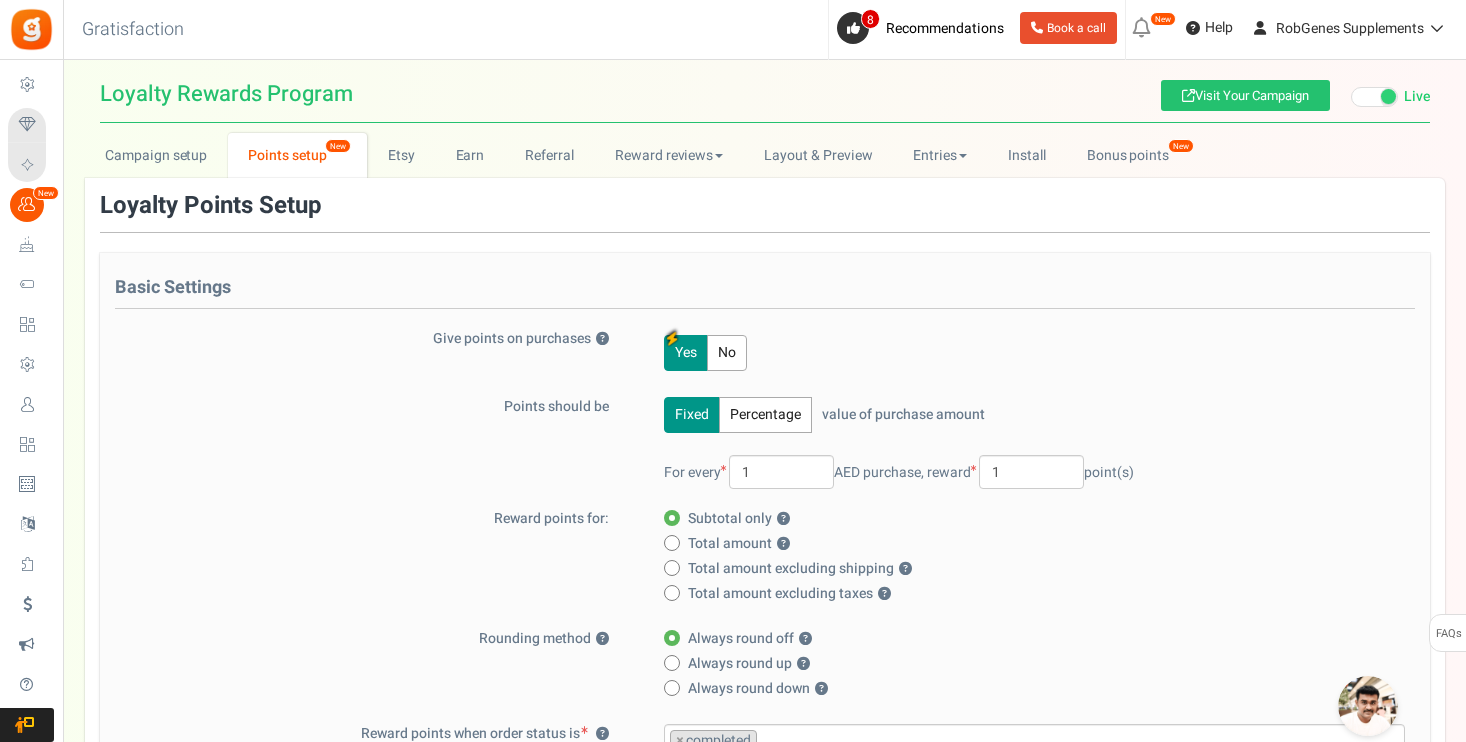 click on "Fixed
Percentage
value of purchase amount
100
%    of purchase amount.
For every
1
AED purchase,
reward
1
point(s)" at bounding box center [1021, 453] 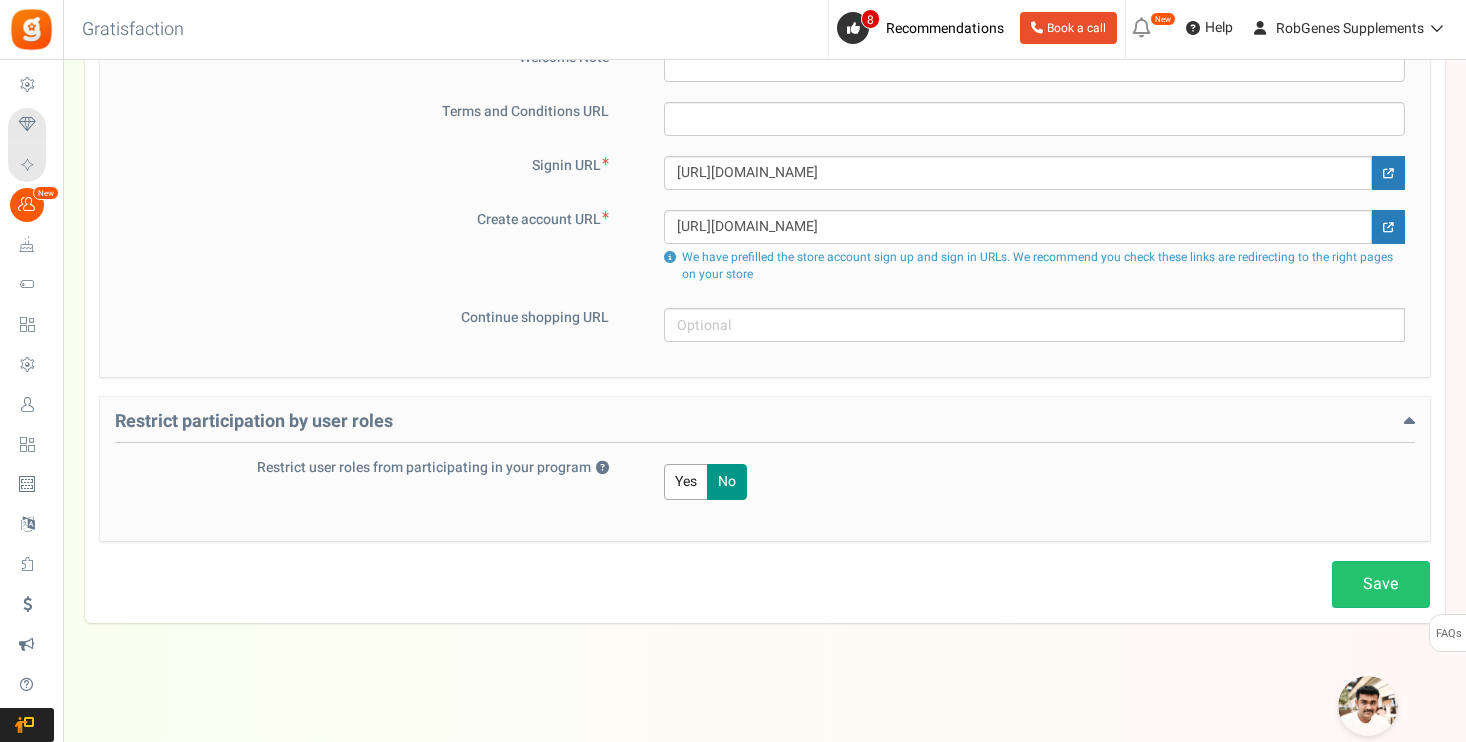scroll, scrollTop: 1557, scrollLeft: 0, axis: vertical 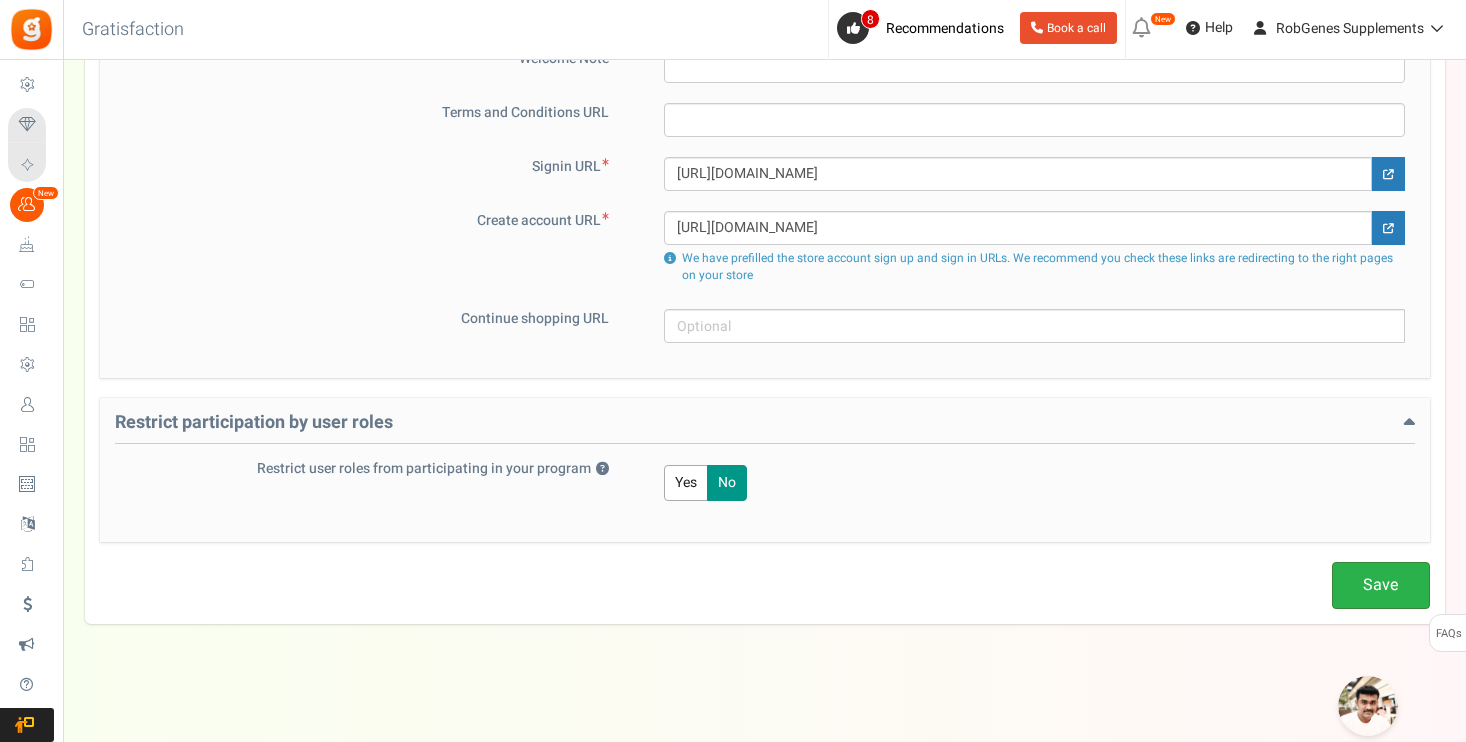click on "Save" at bounding box center (1381, 585) 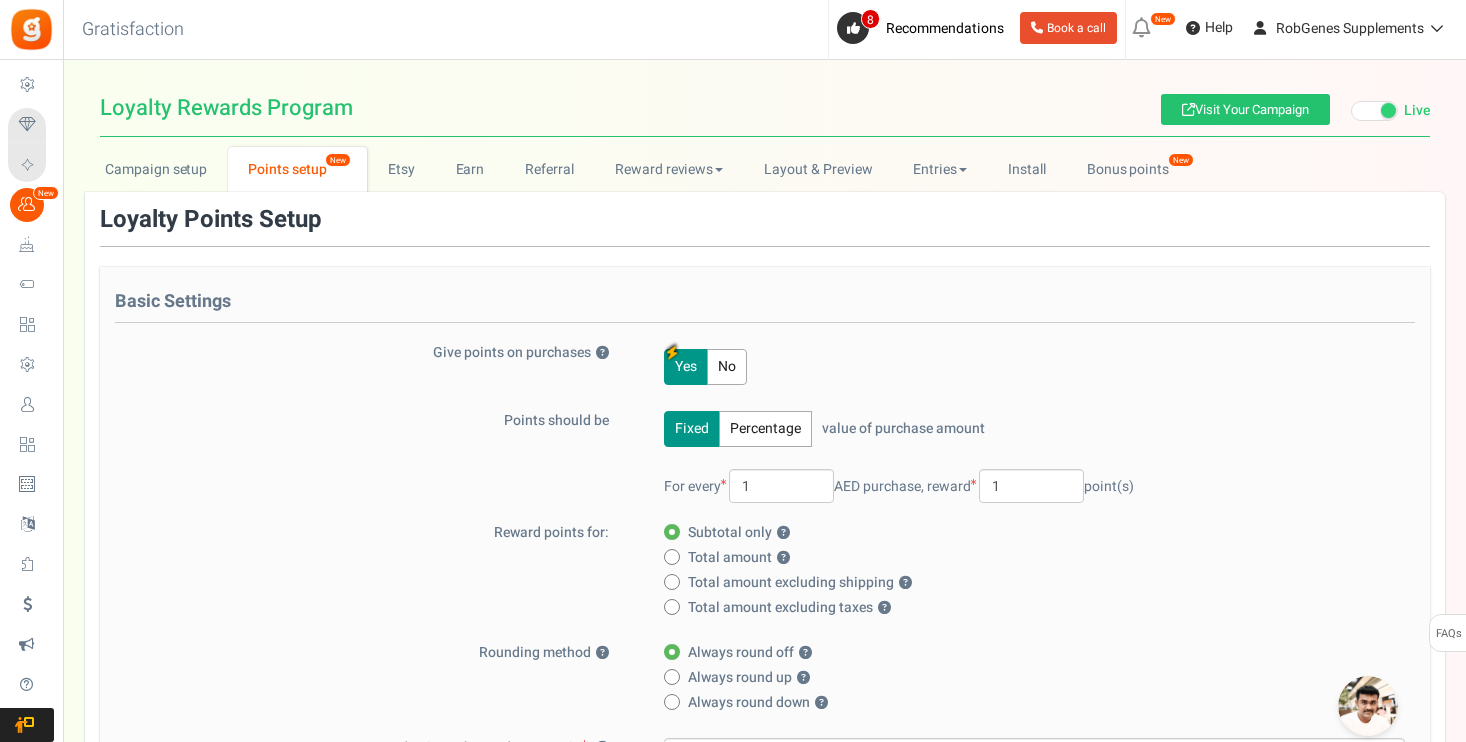 scroll, scrollTop: 0, scrollLeft: 0, axis: both 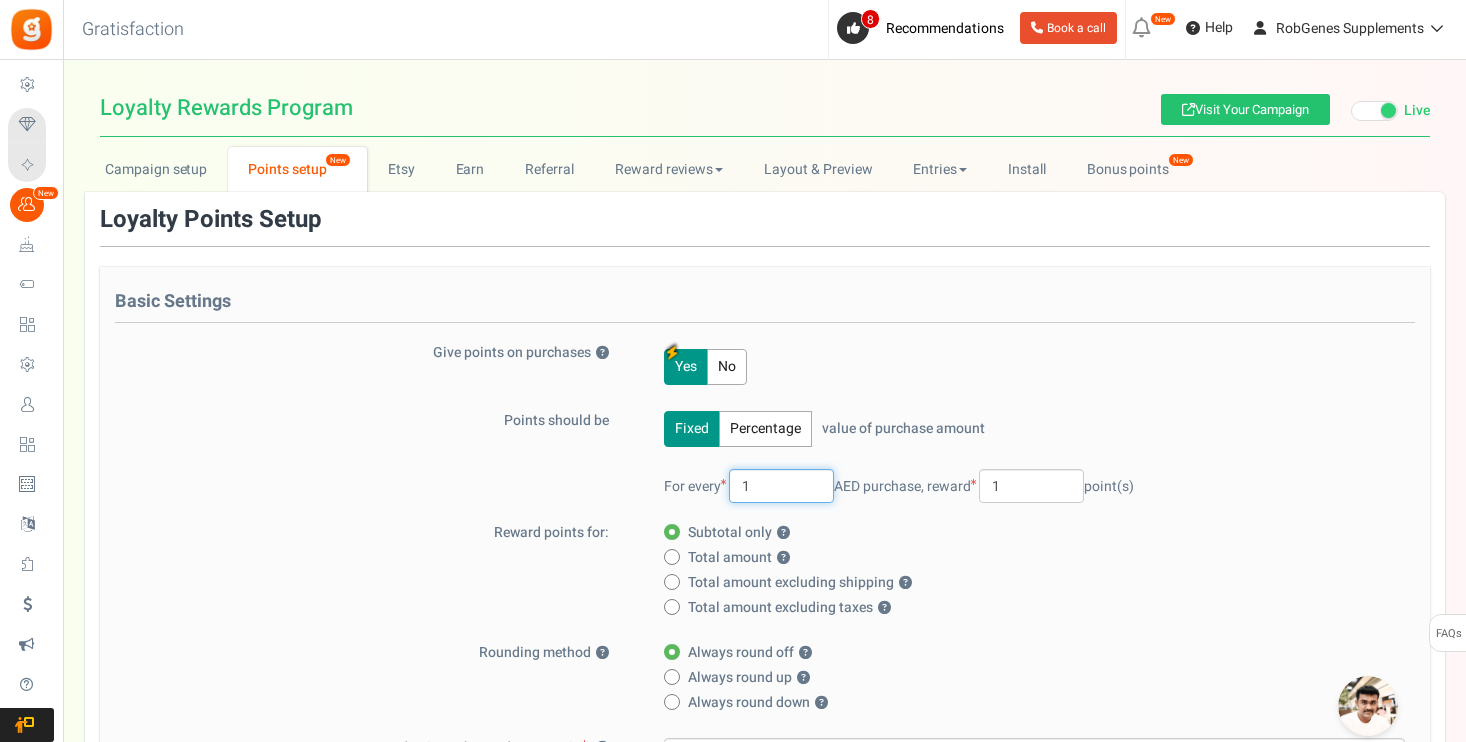 click on "1" at bounding box center [781, 486] 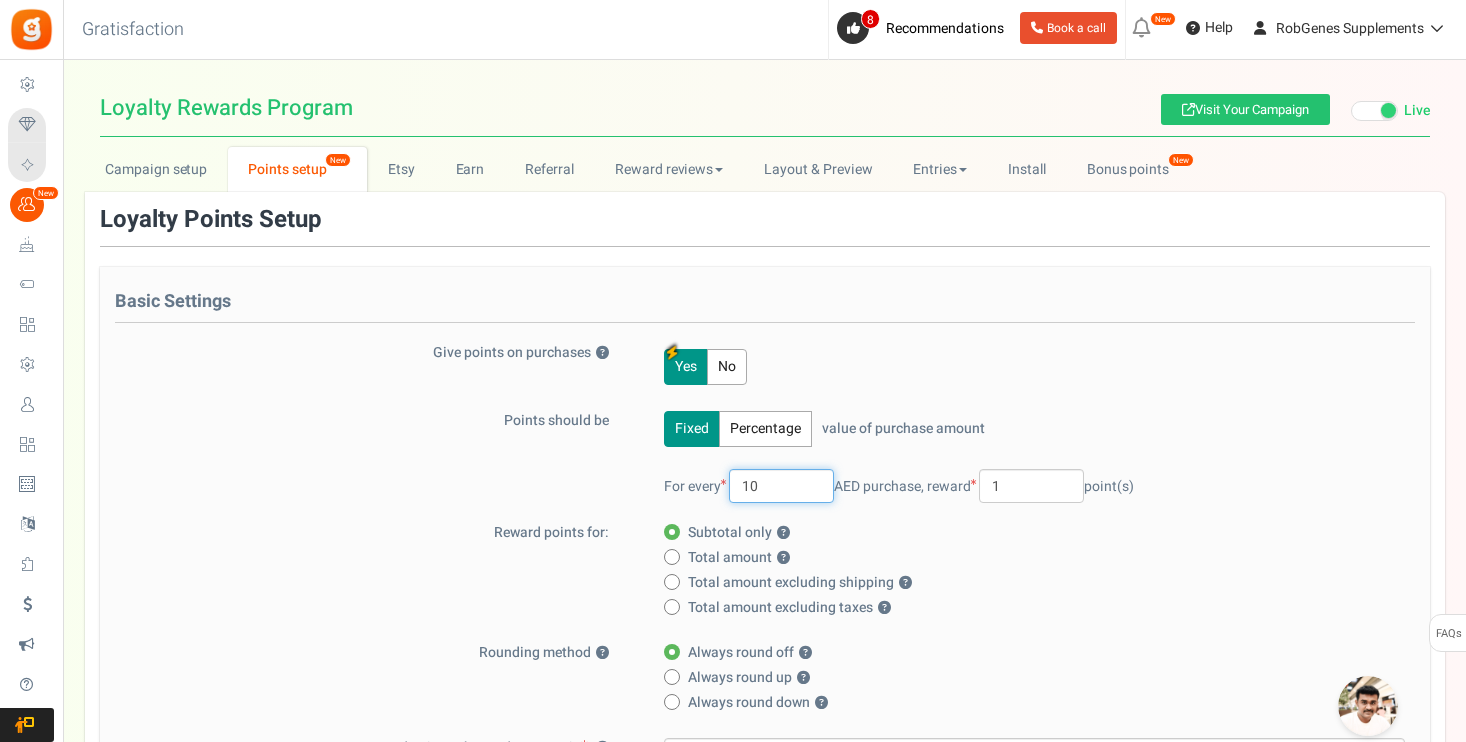 type on "10" 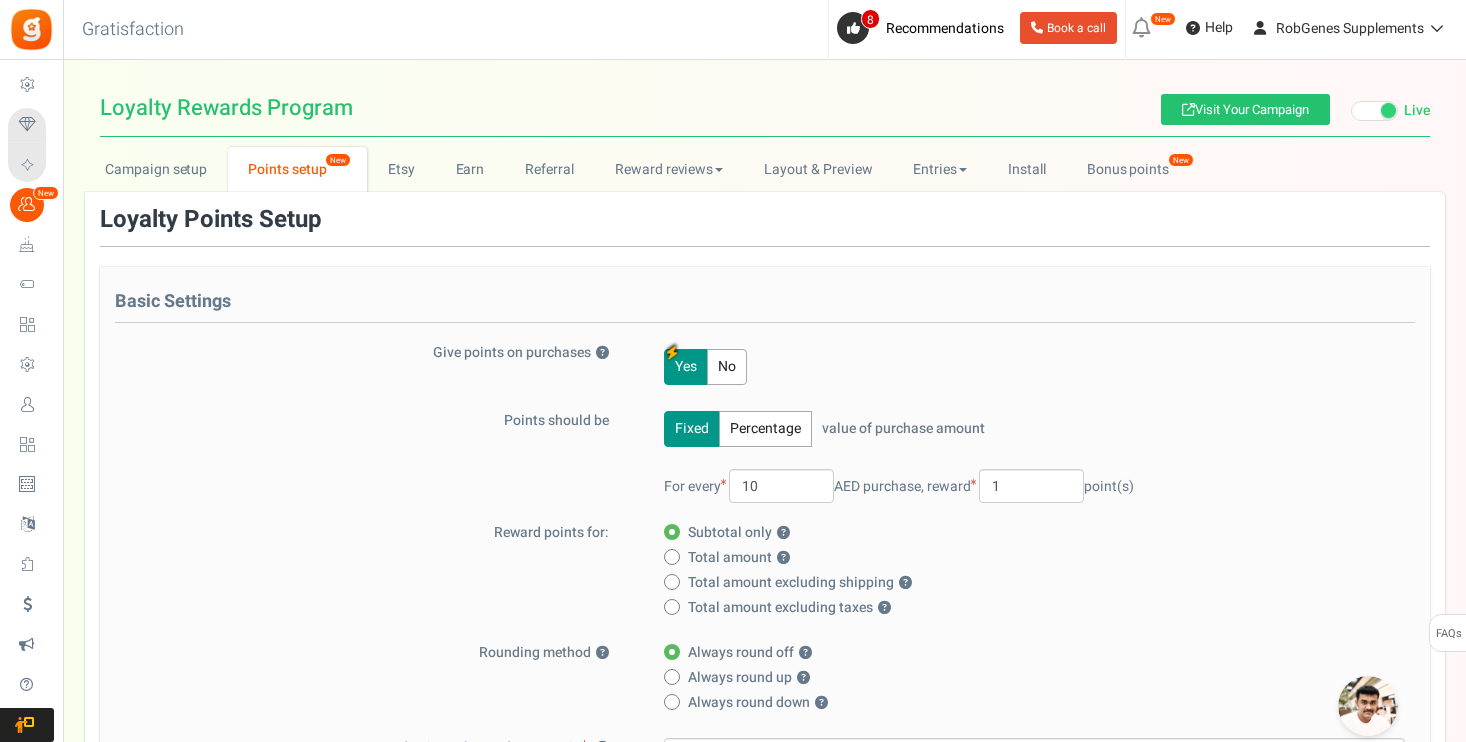 click on "Total amount
?" at bounding box center (1028, 558) 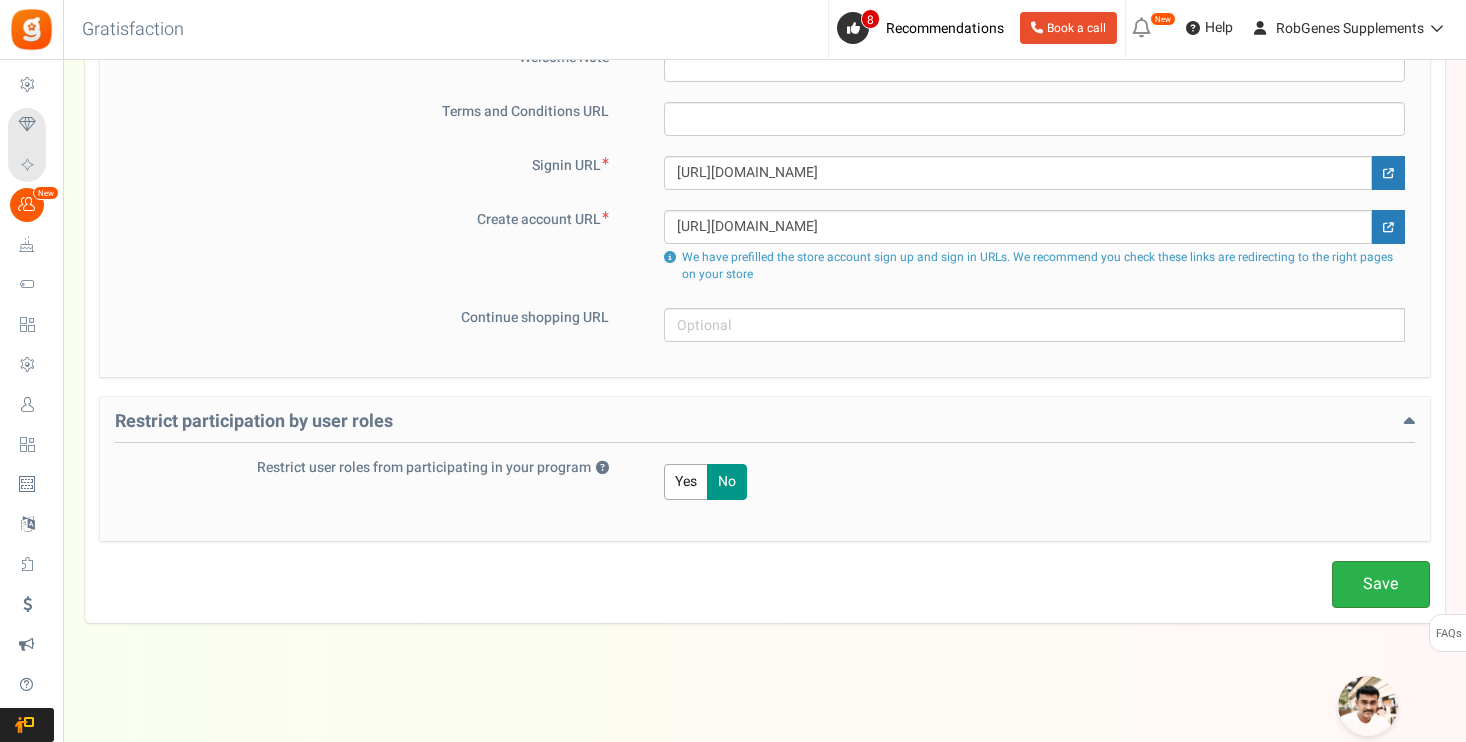 scroll, scrollTop: 1557, scrollLeft: 0, axis: vertical 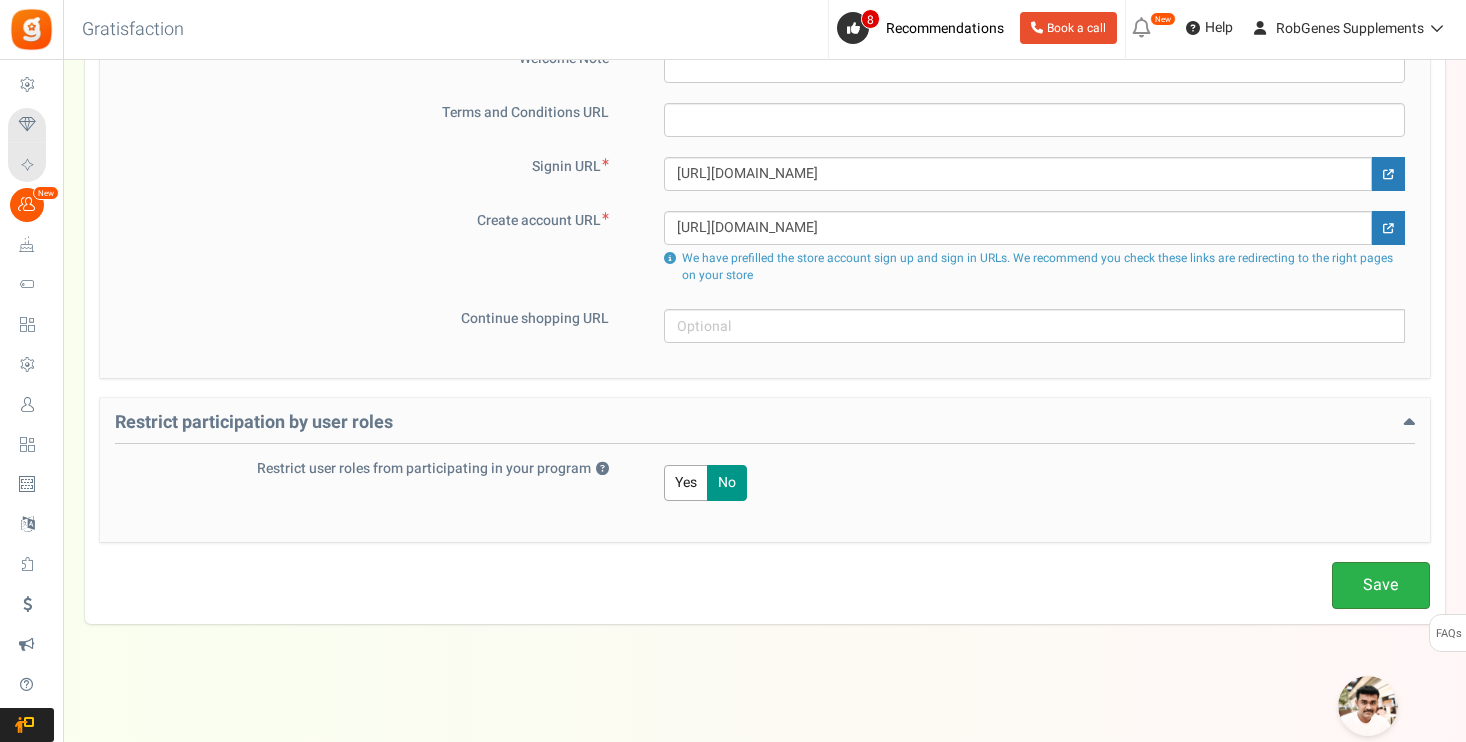 click on "Save" at bounding box center [1381, 585] 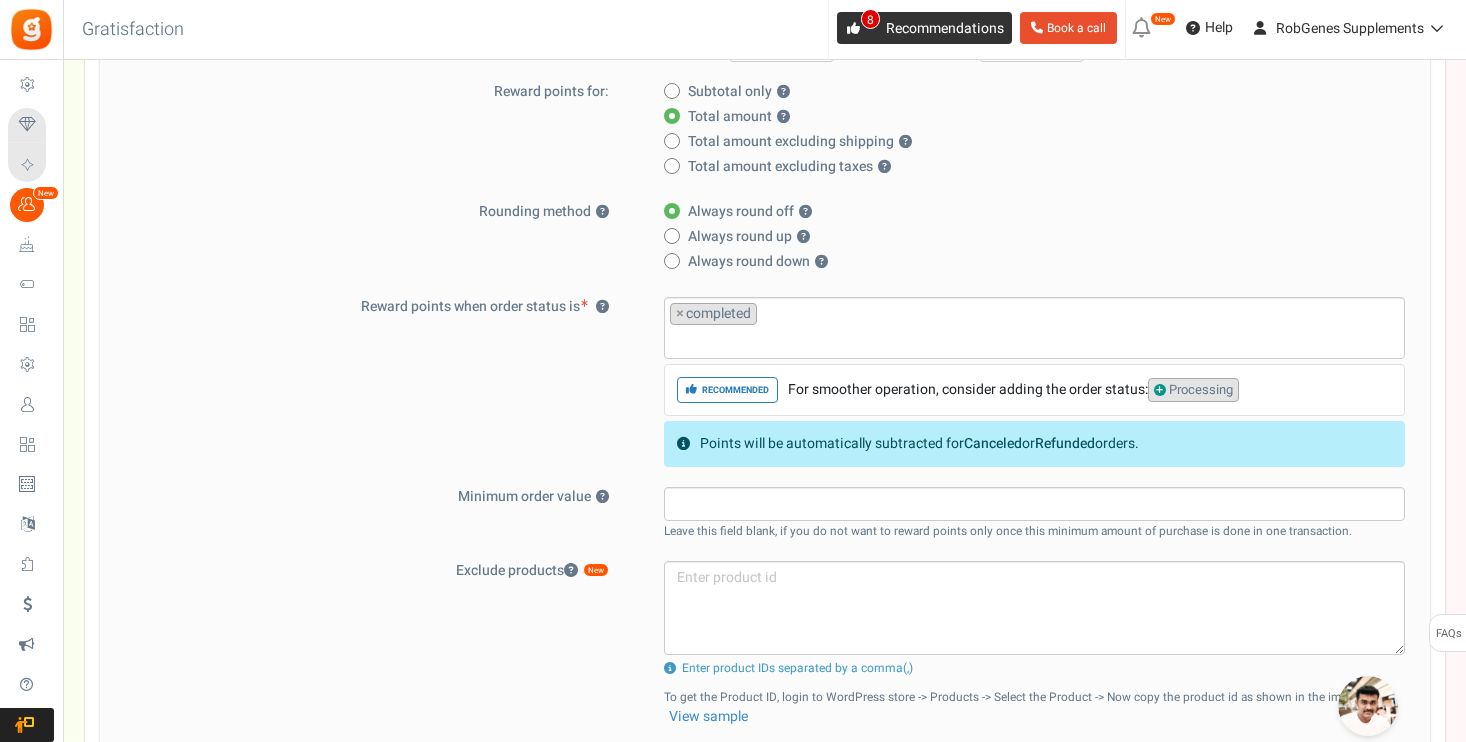 click on "Recommendations" at bounding box center (945, 28) 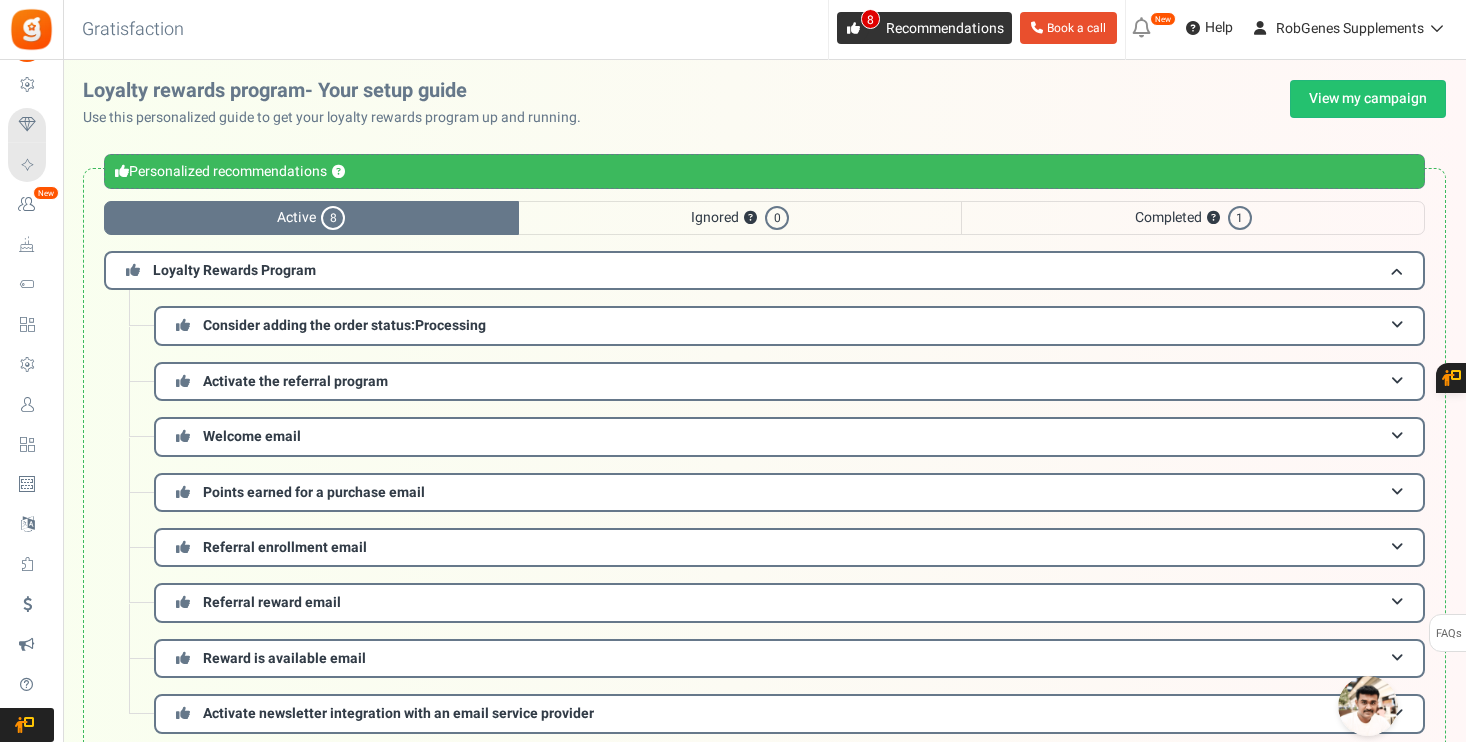 scroll, scrollTop: 118, scrollLeft: 0, axis: vertical 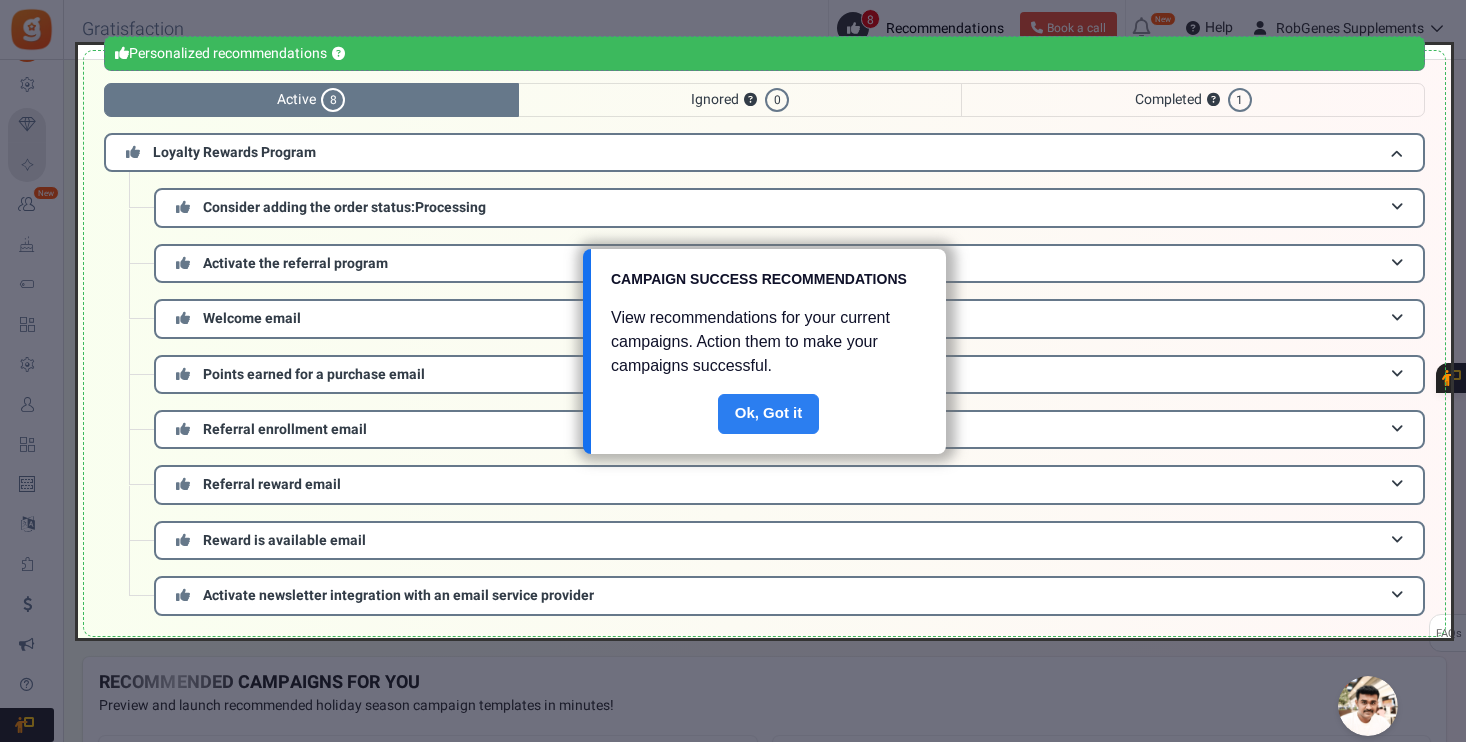 click on "Done" at bounding box center [769, 414] 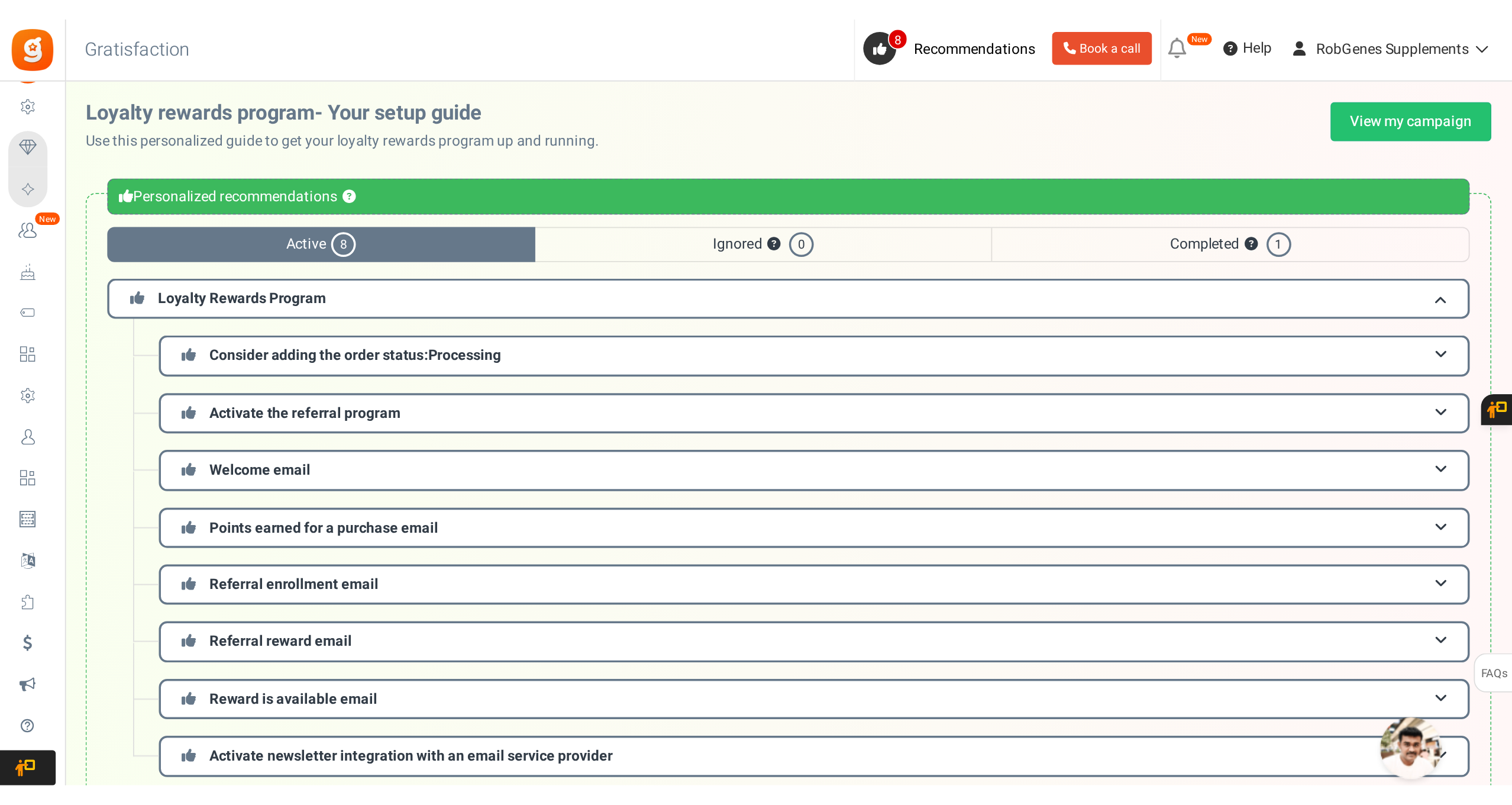 scroll, scrollTop: 0, scrollLeft: 0, axis: both 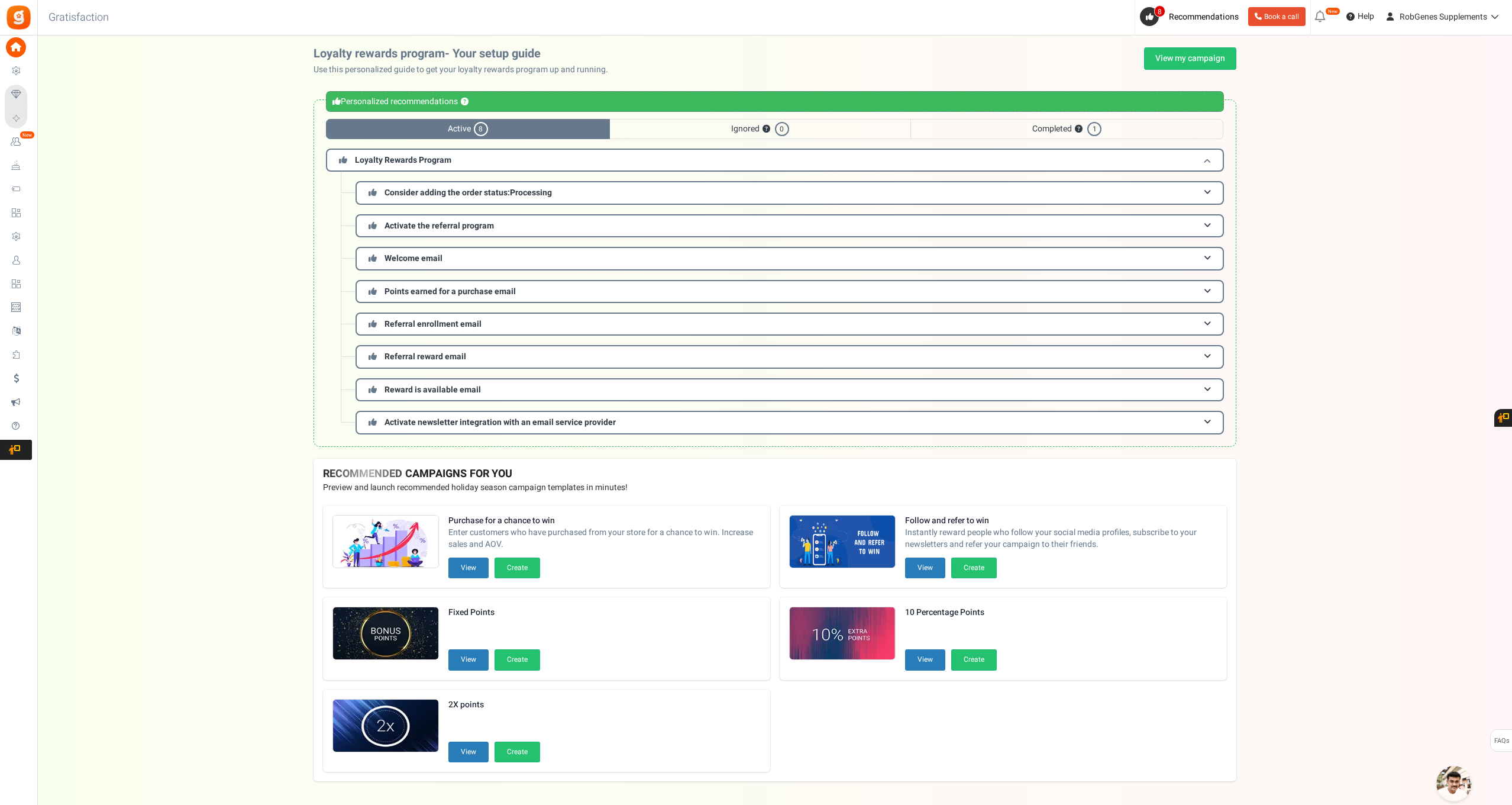 click on "Loyalty Rewards Program" at bounding box center (775, 160) 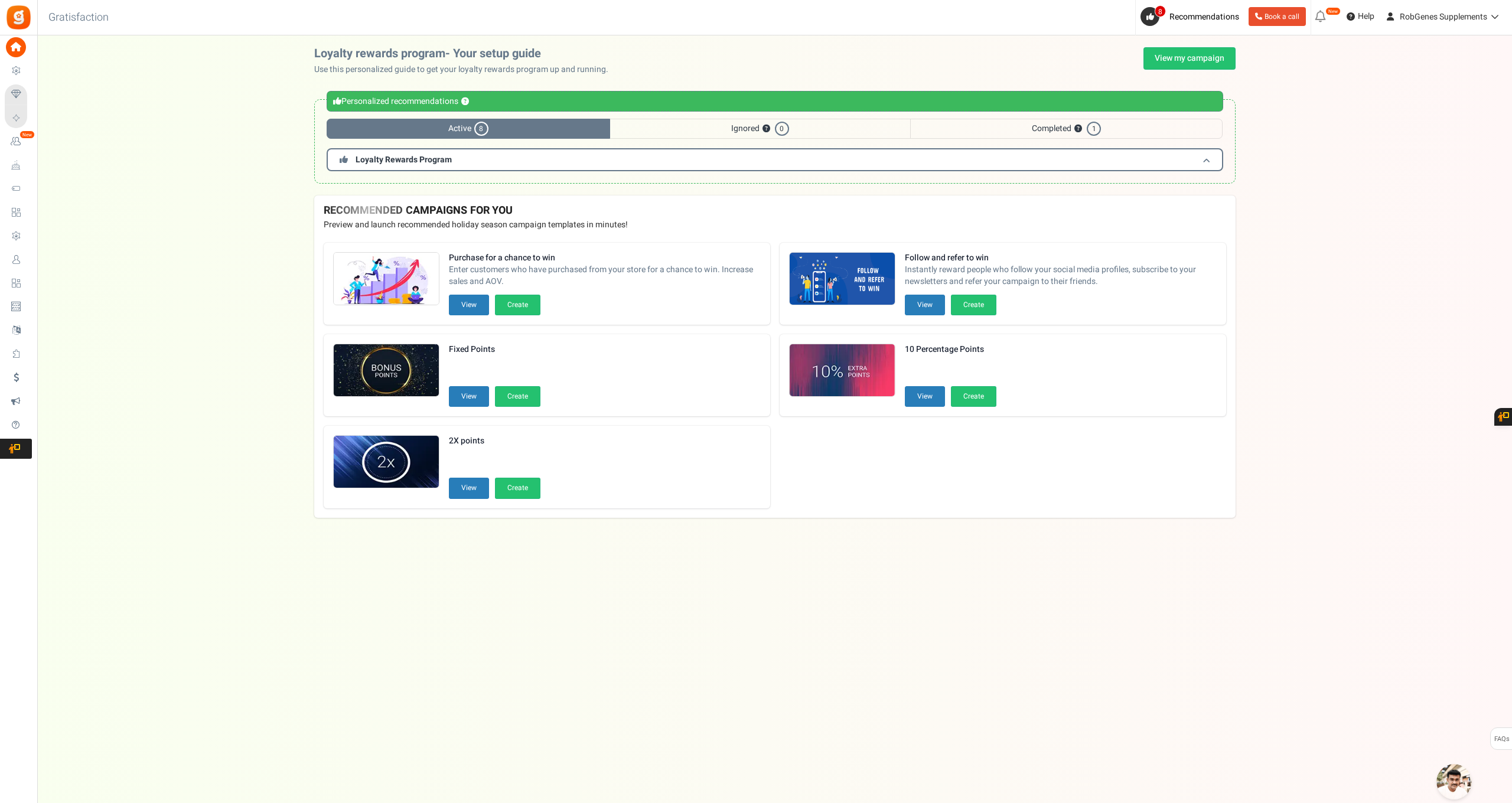 click on "Loyalty Rewards Program" at bounding box center (775, 159) 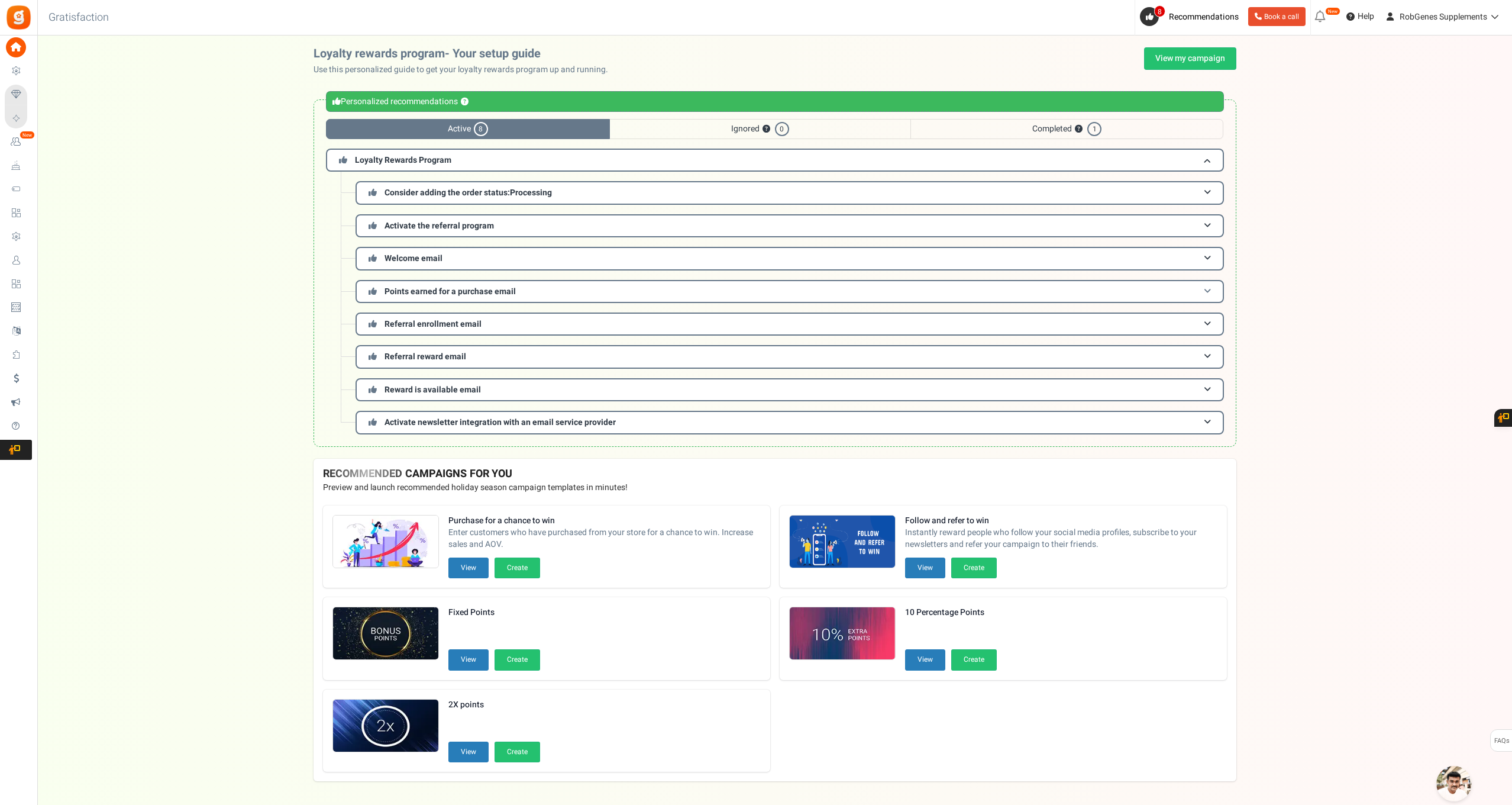 scroll, scrollTop: 0, scrollLeft: 0, axis: both 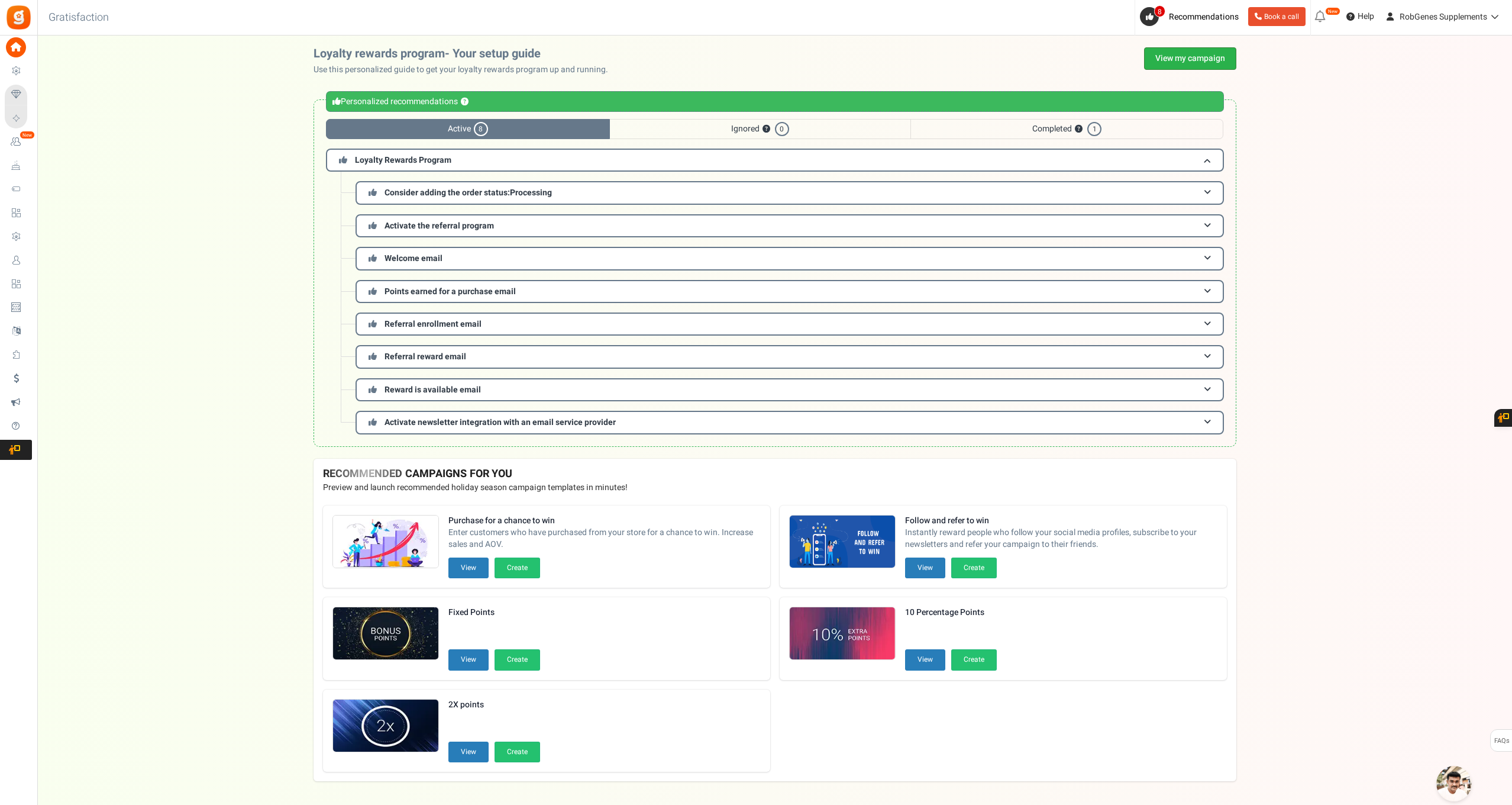 click on "View my campaign" at bounding box center [1190, 59] 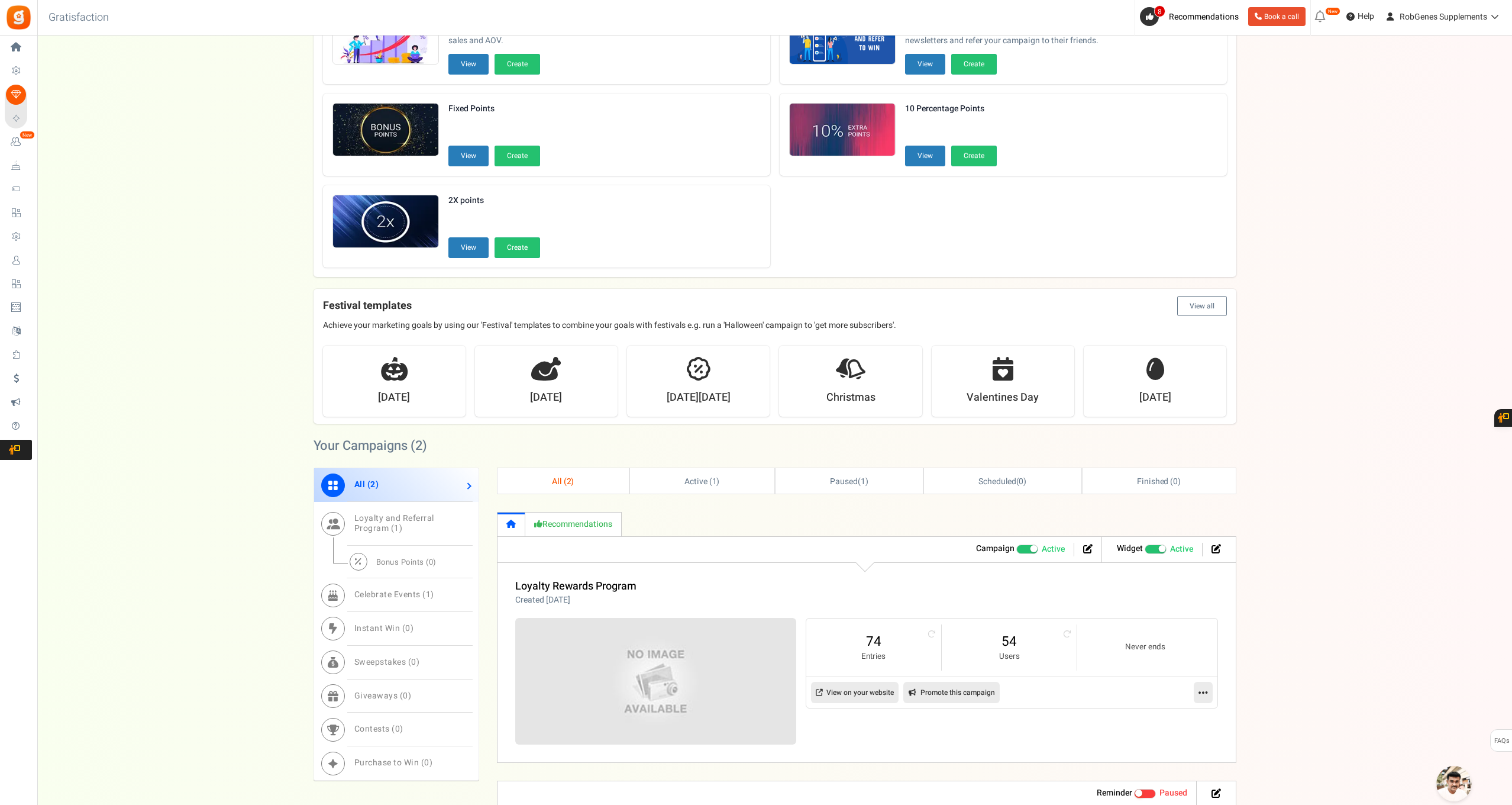 scroll, scrollTop: 144, scrollLeft: 0, axis: vertical 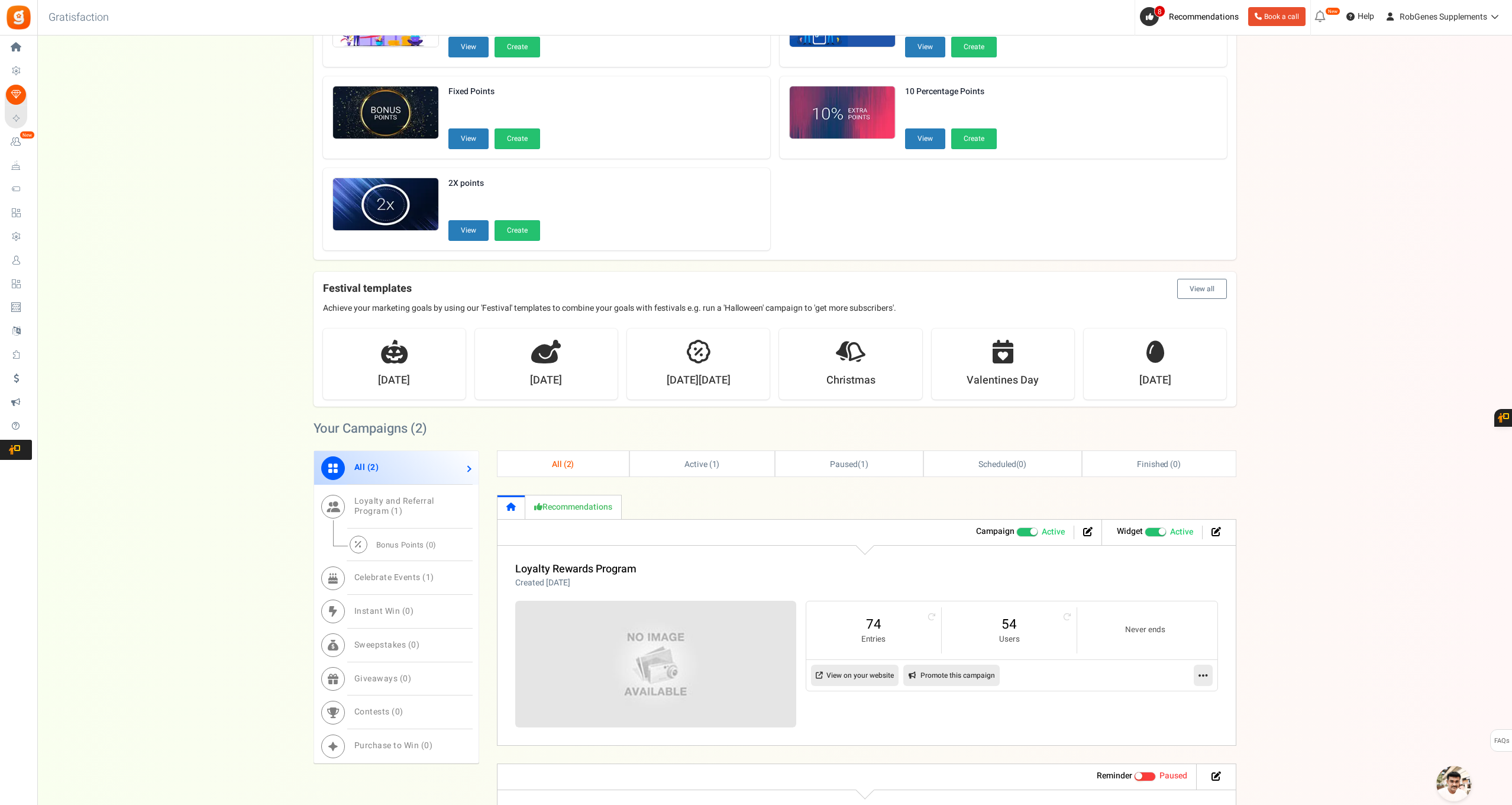 click on "View all" at bounding box center (1202, 289) 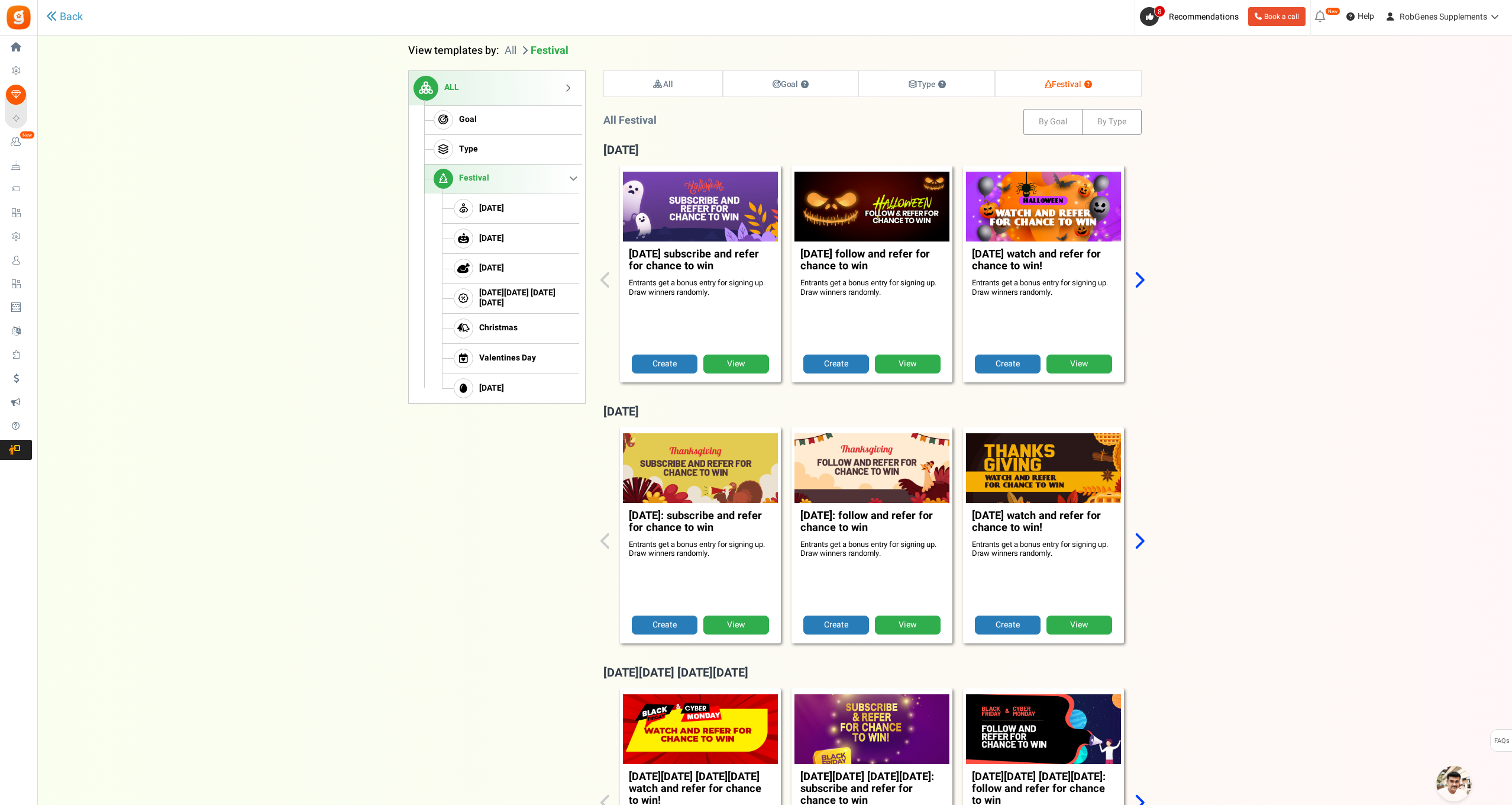 scroll, scrollTop: 120, scrollLeft: 0, axis: vertical 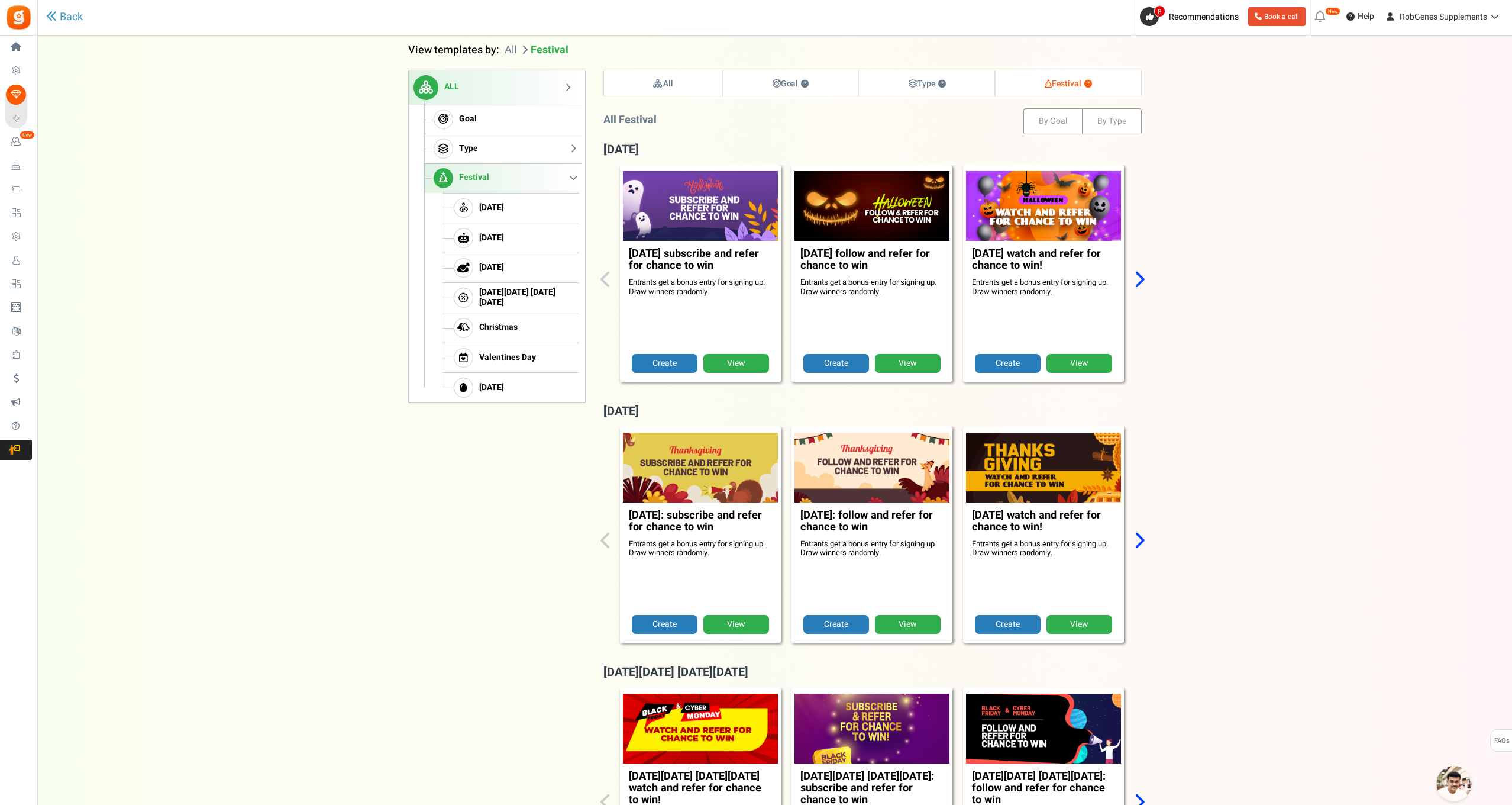 click on "Type" at bounding box center (502, 149) 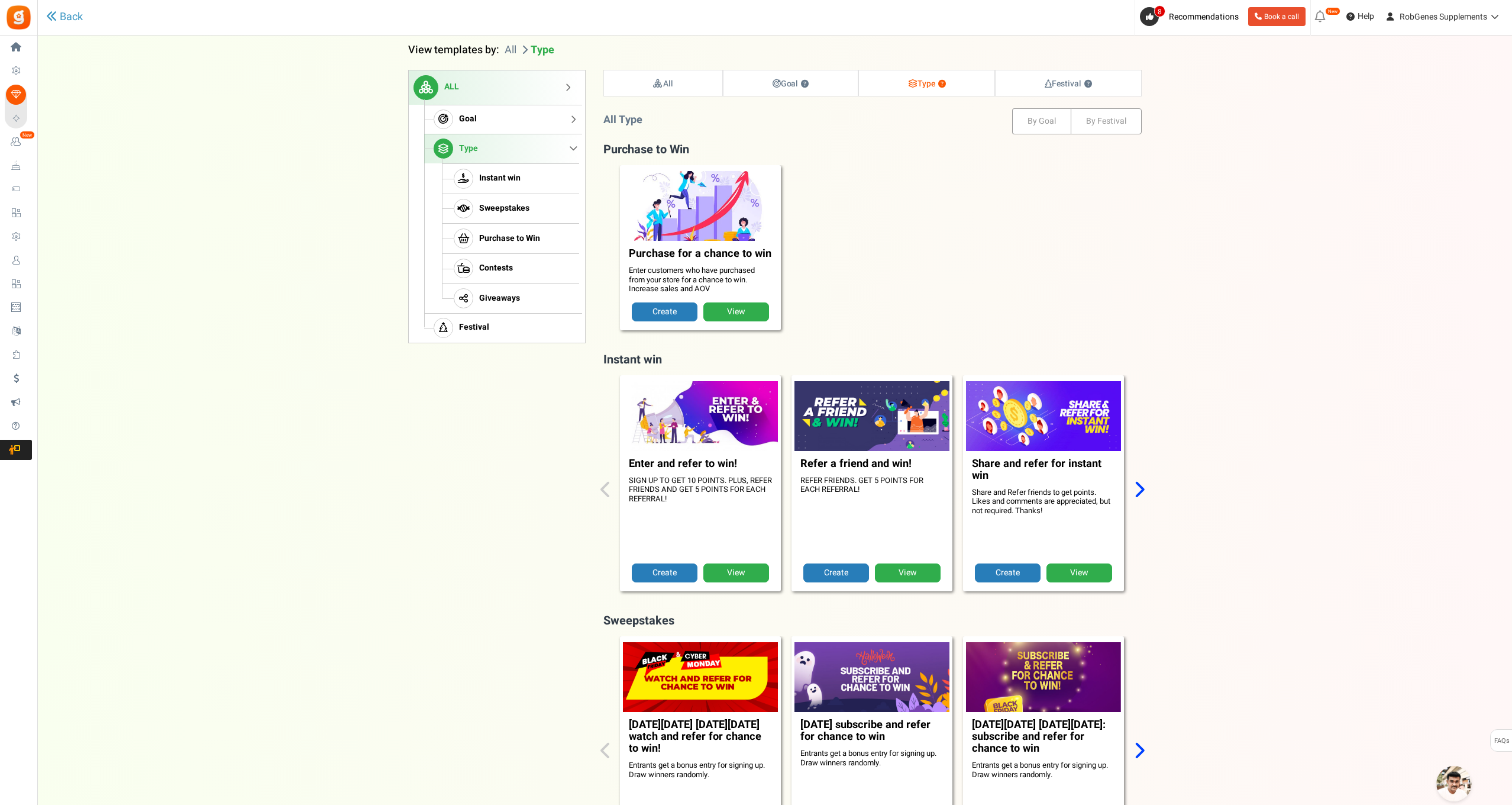 click on "Goal" at bounding box center (502, 120) 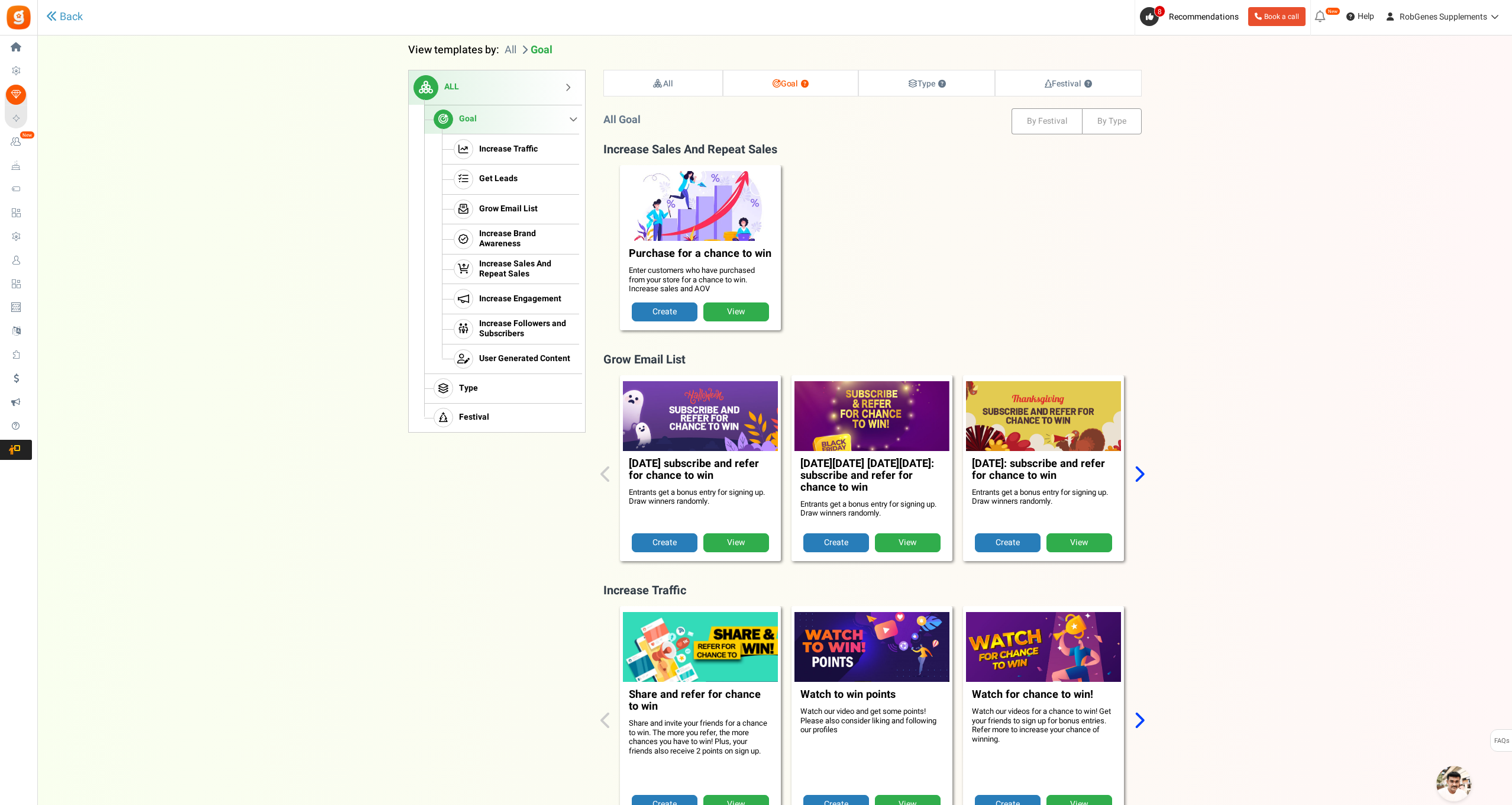 click on "All" at bounding box center (511, 50) 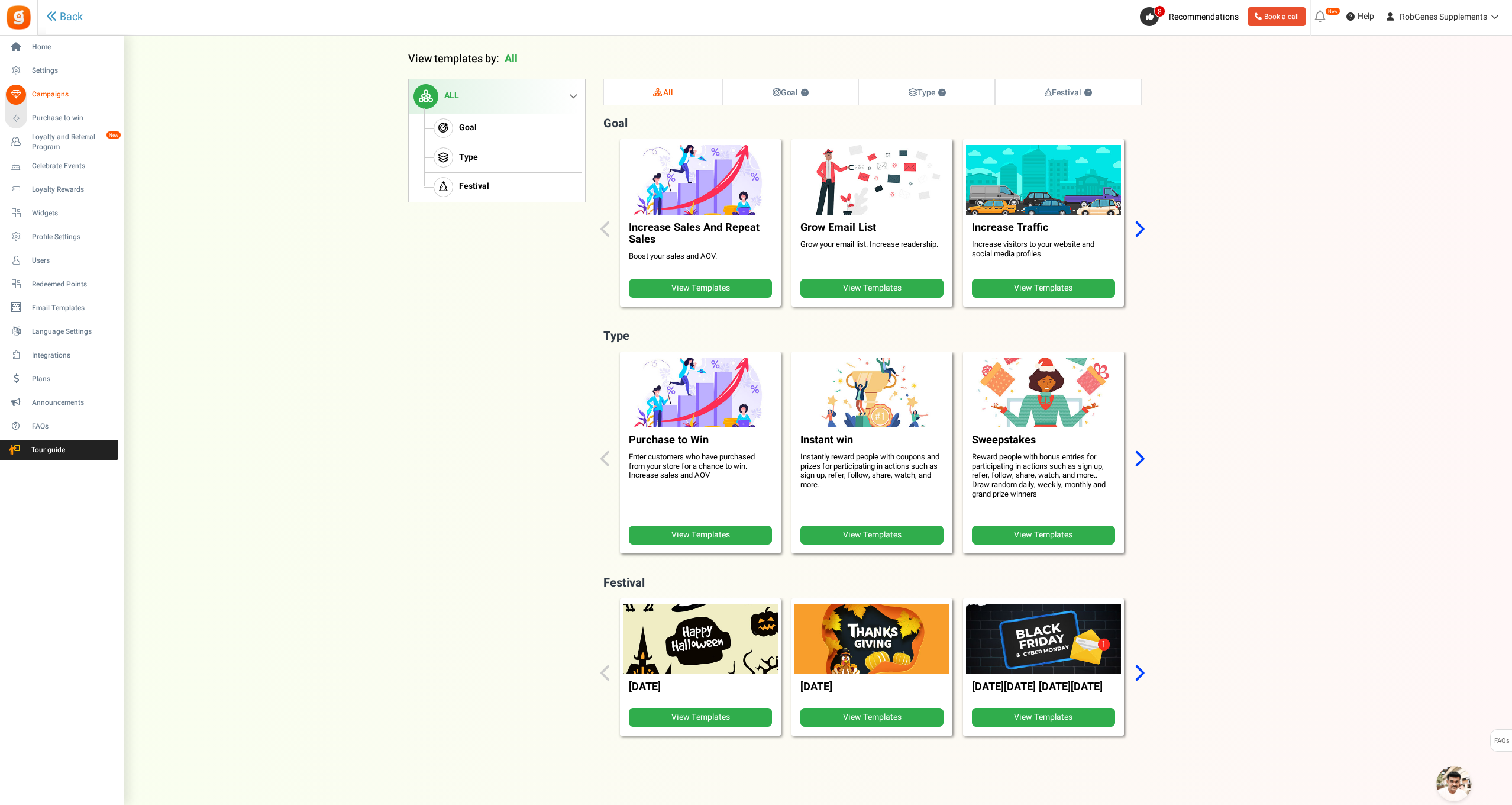 click on "Campaigns" at bounding box center [73, 94] 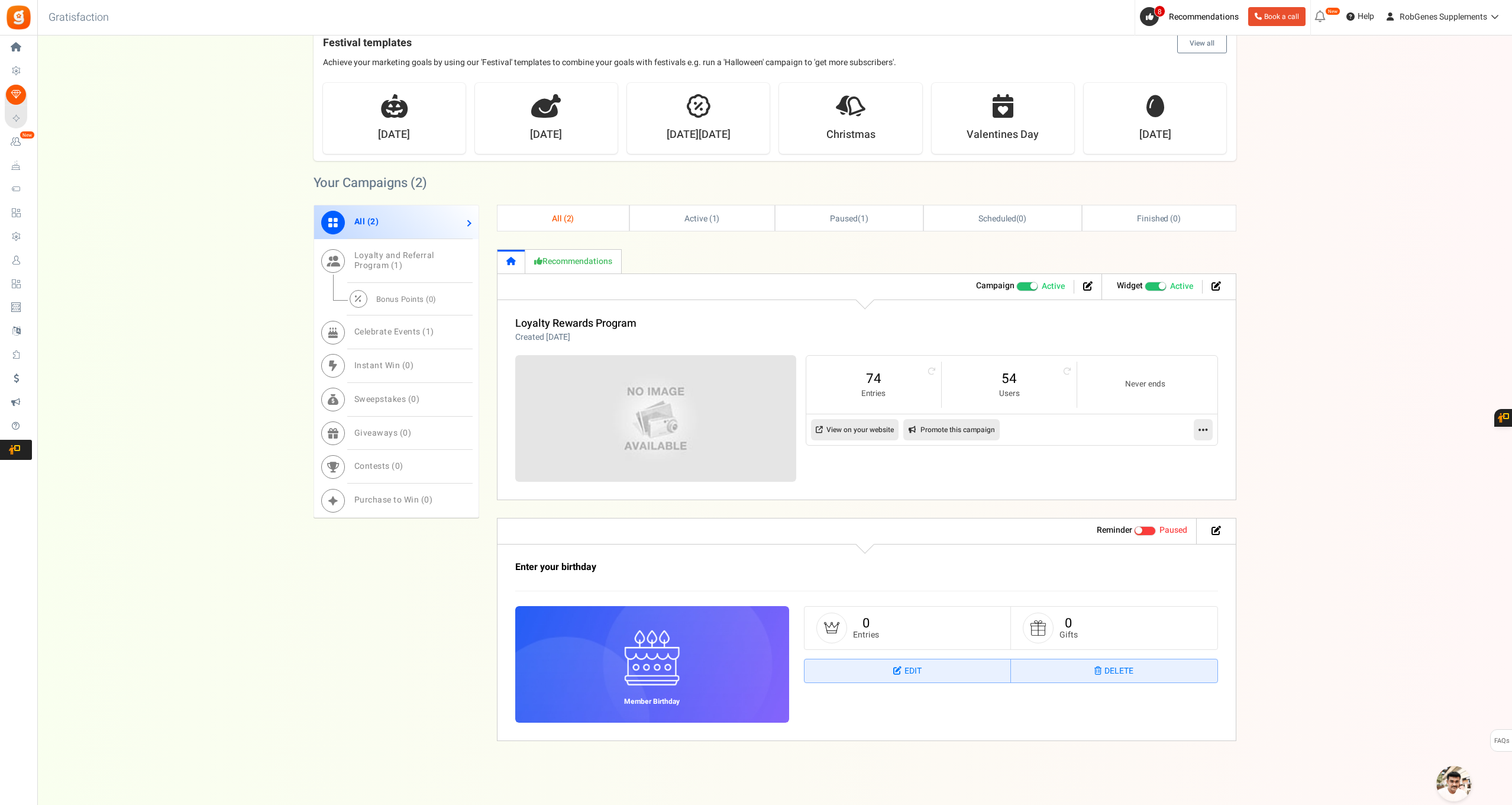 scroll, scrollTop: 389, scrollLeft: 0, axis: vertical 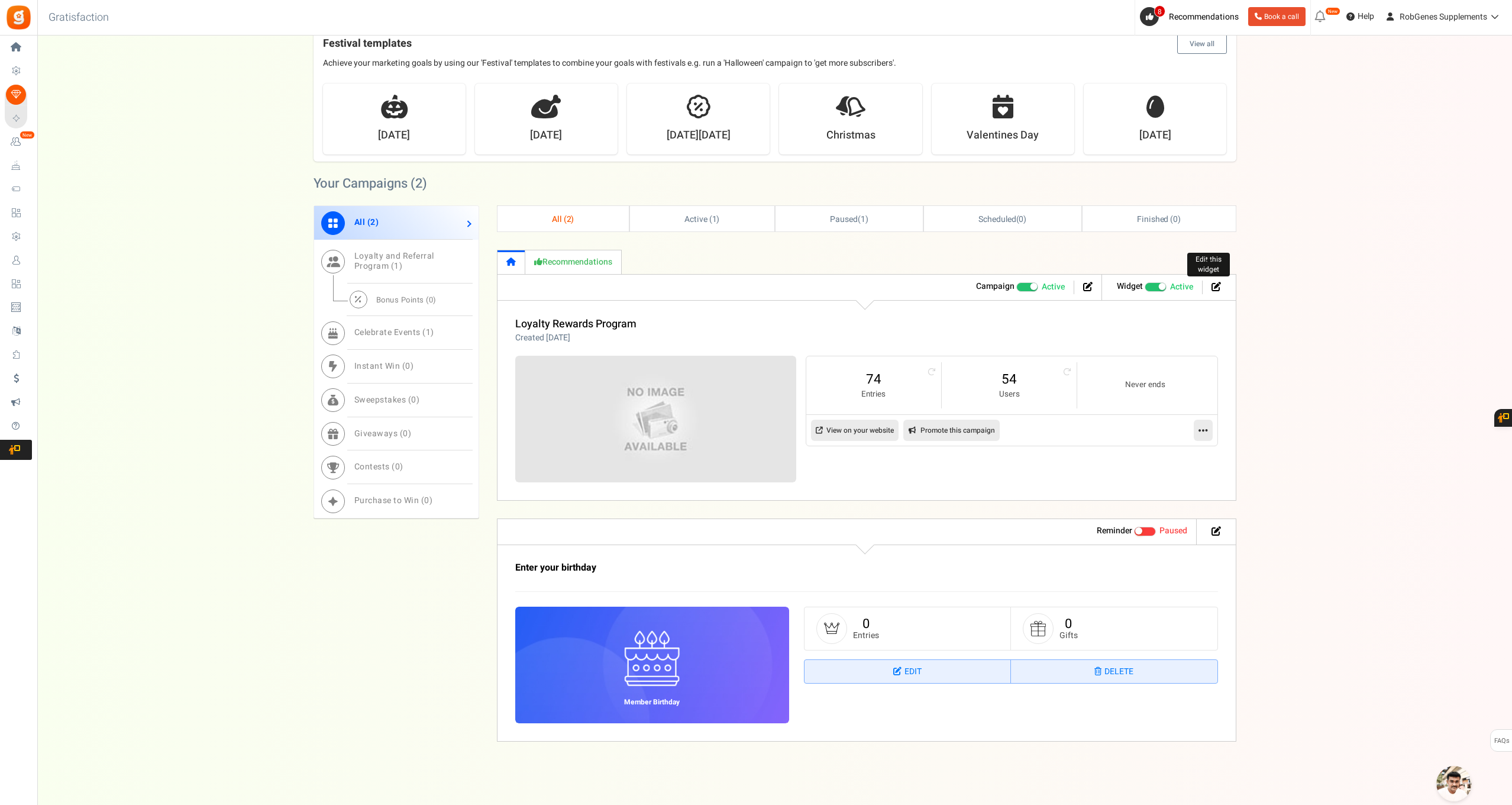click at bounding box center (1216, 286) 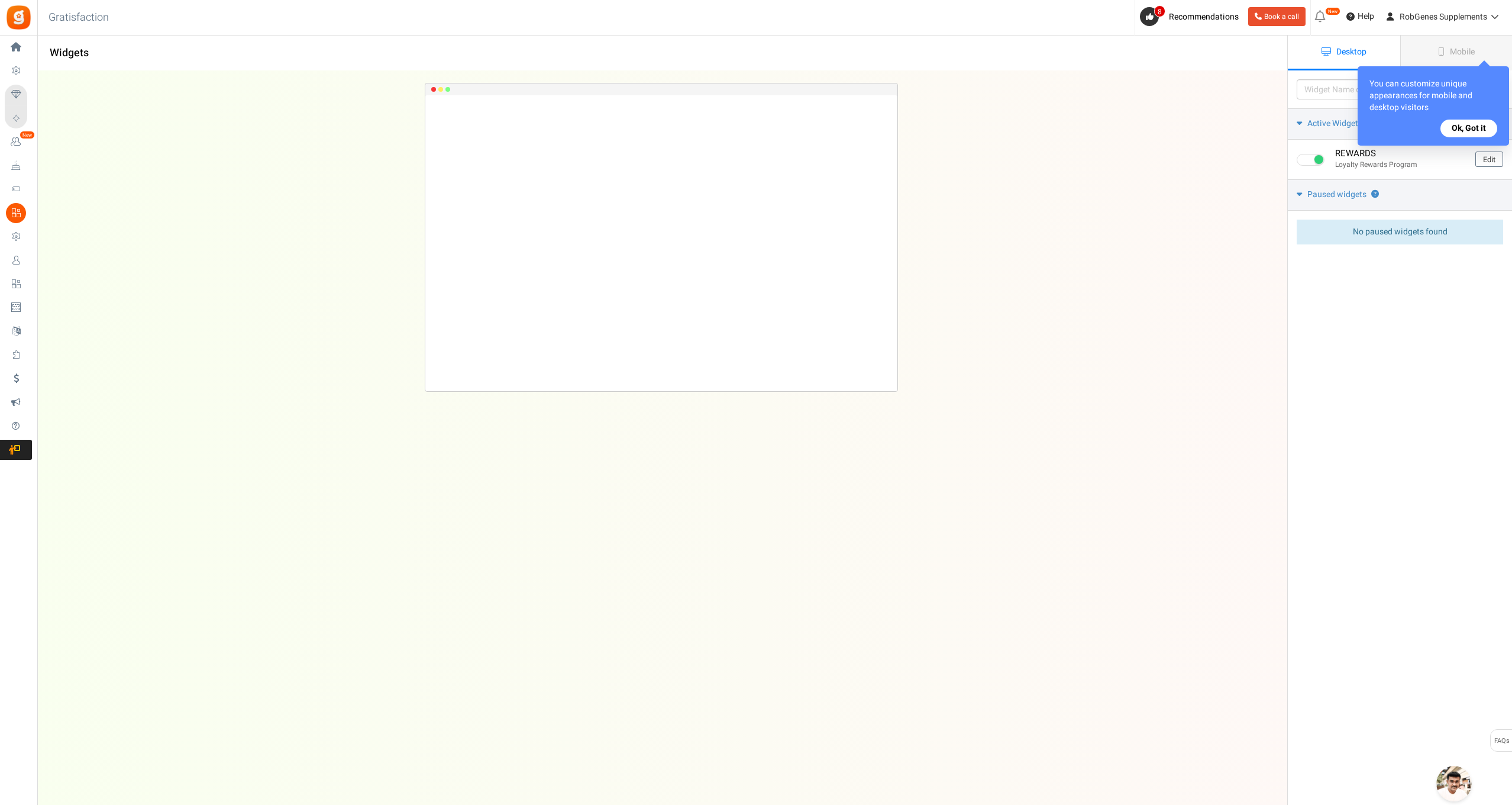 scroll, scrollTop: 0, scrollLeft: 0, axis: both 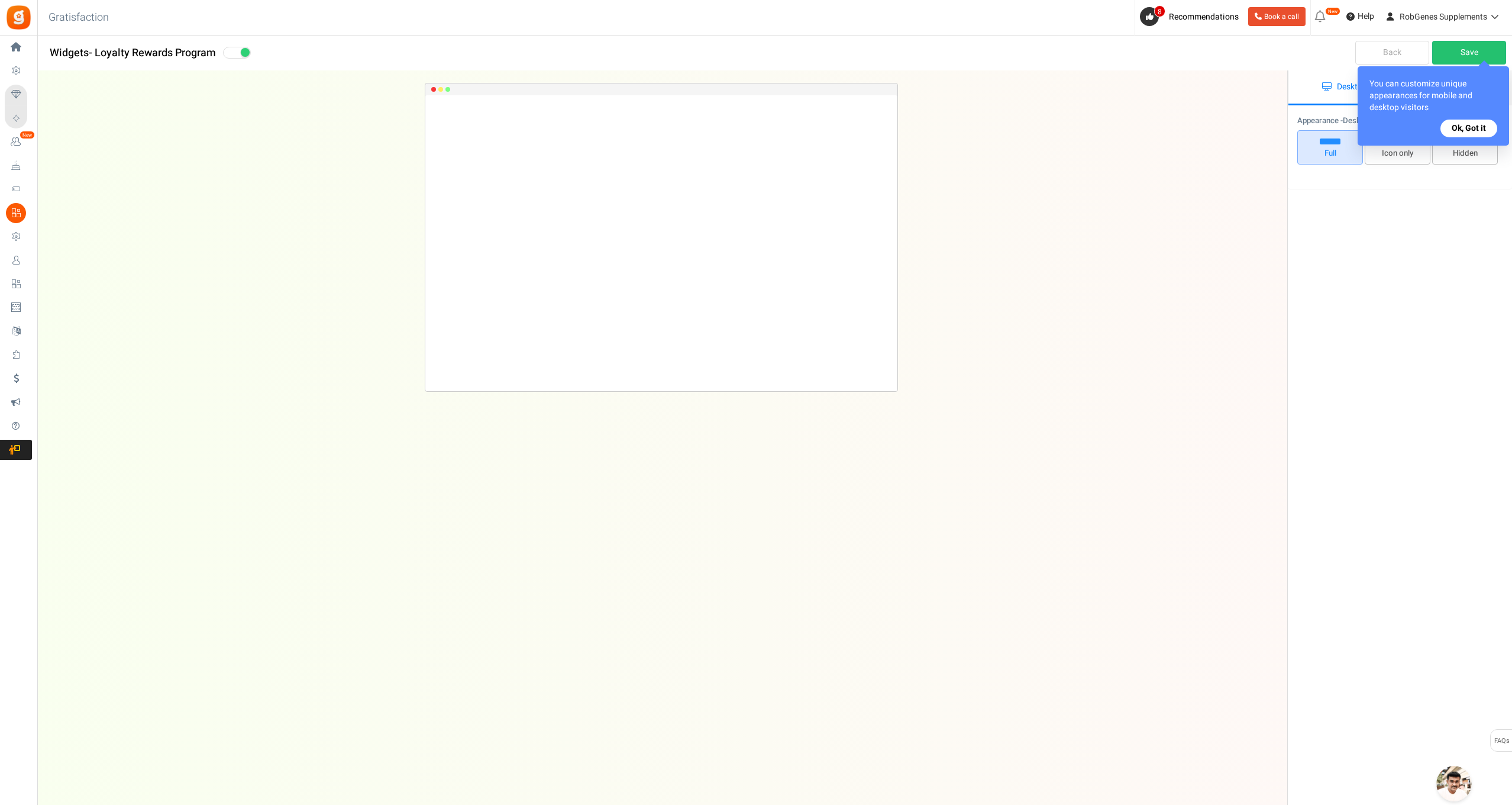 radio on "true" 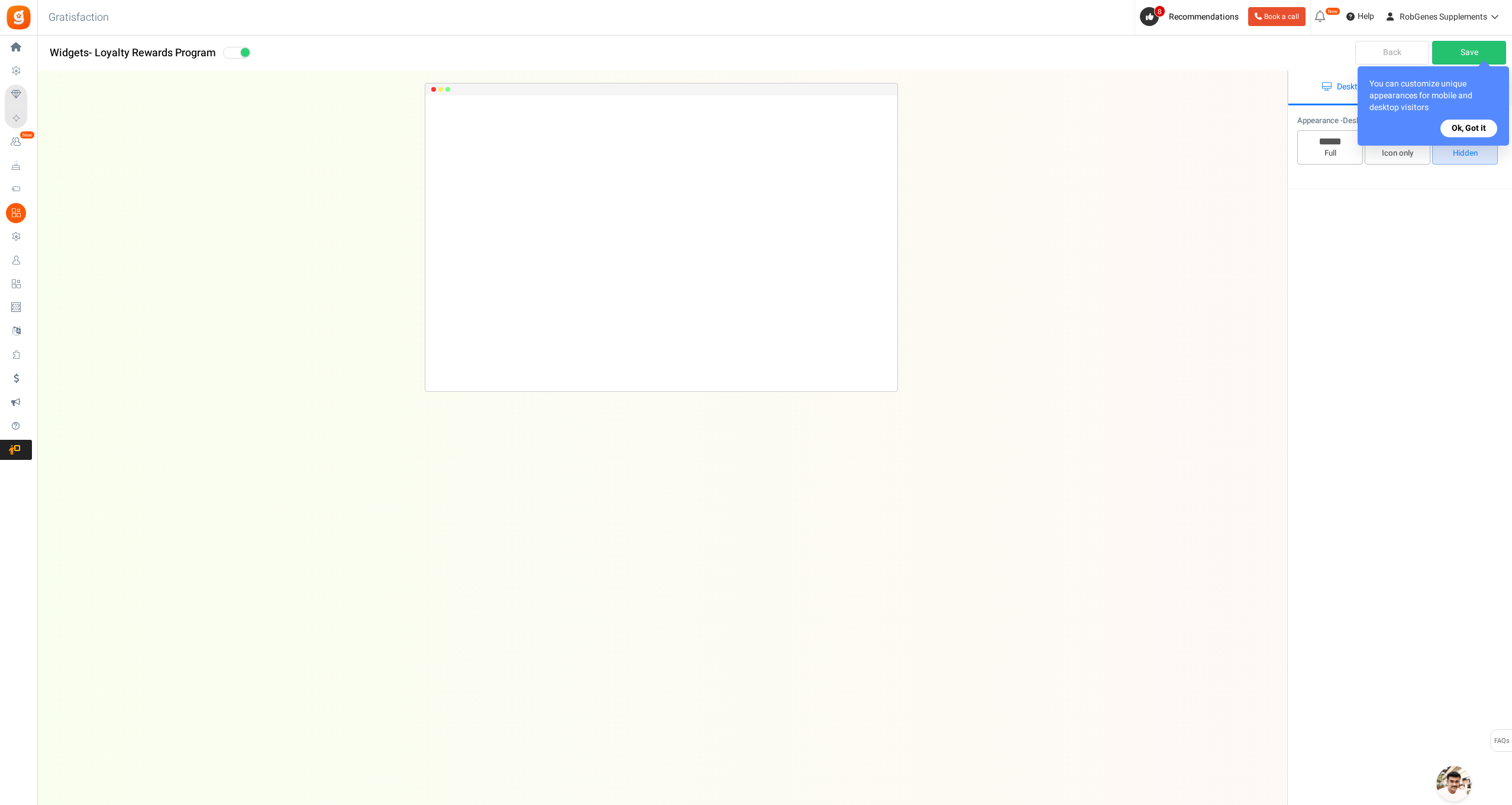 scroll, scrollTop: 0, scrollLeft: 0, axis: both 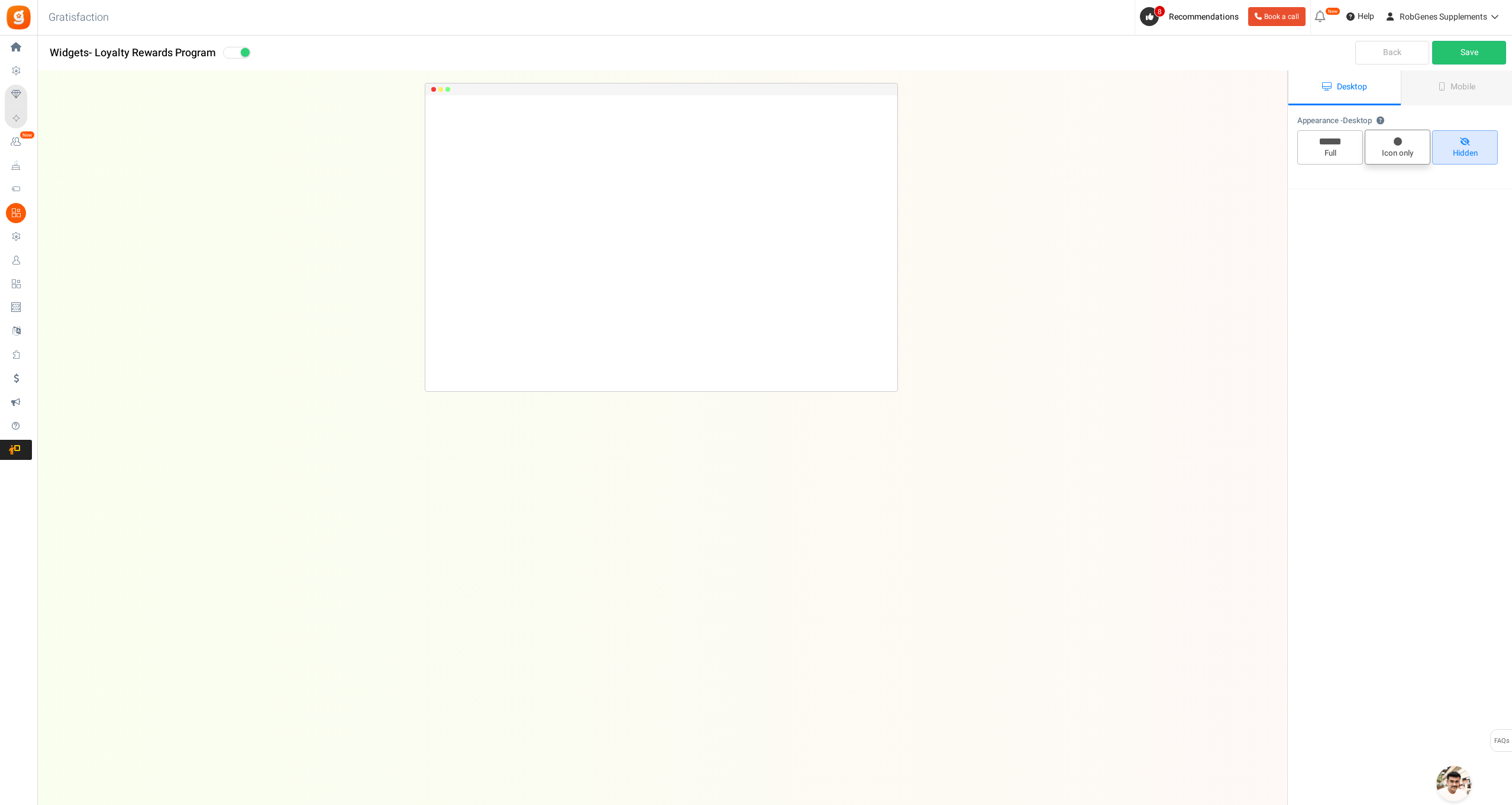 click on "Icon only" at bounding box center [1397, 147] 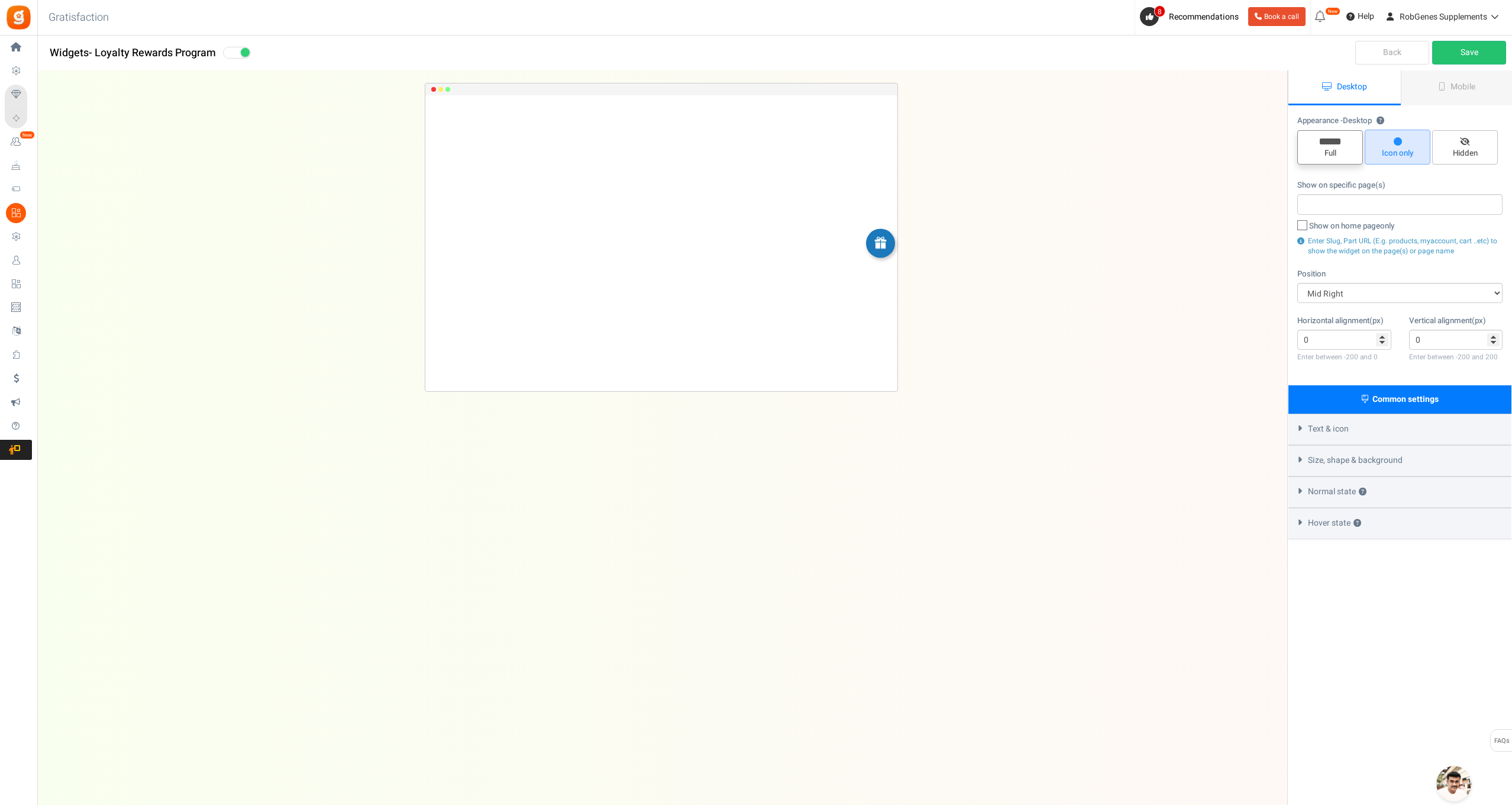 click on "Full" at bounding box center (1330, 153) 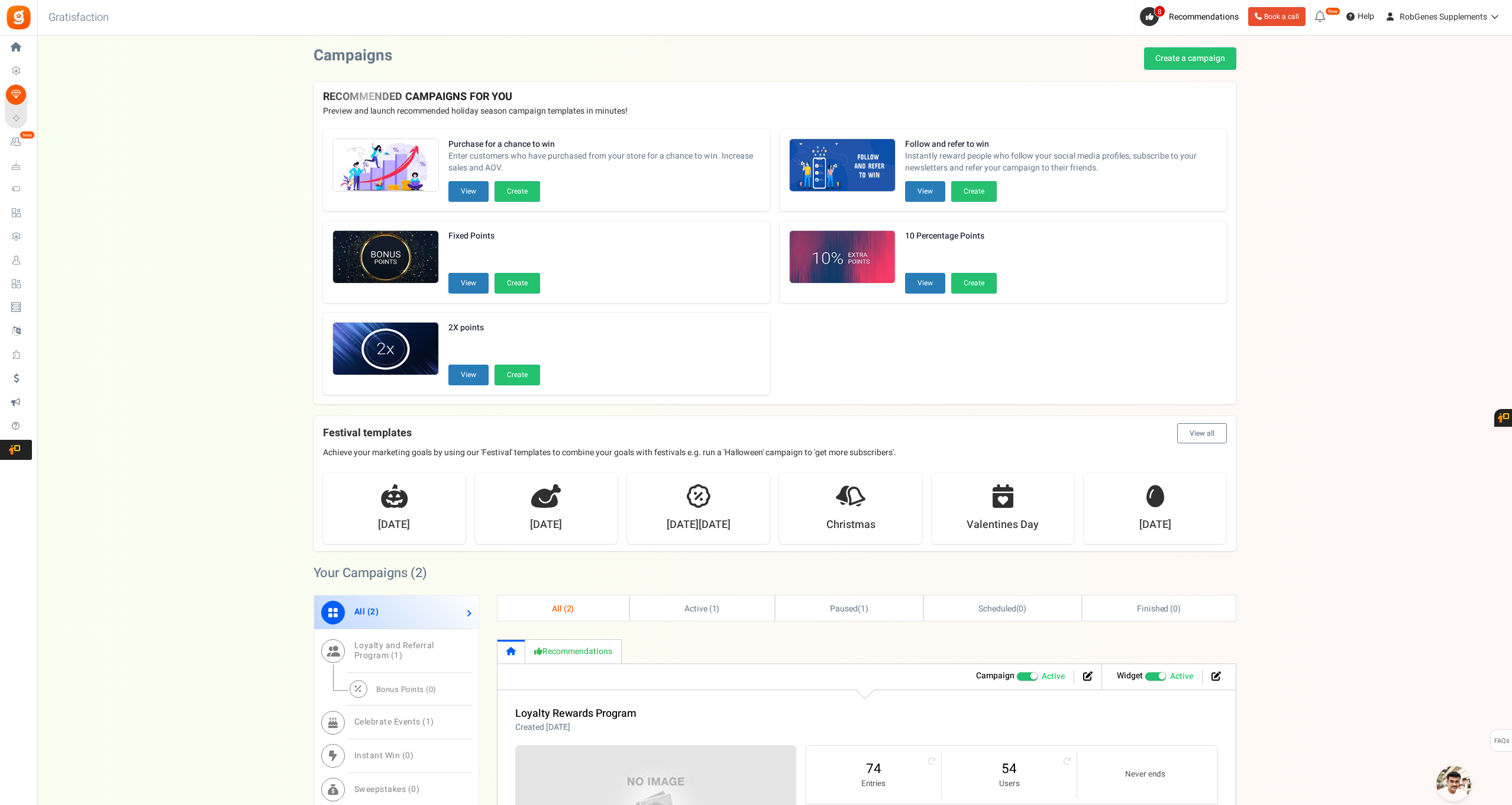 scroll, scrollTop: 294, scrollLeft: 0, axis: vertical 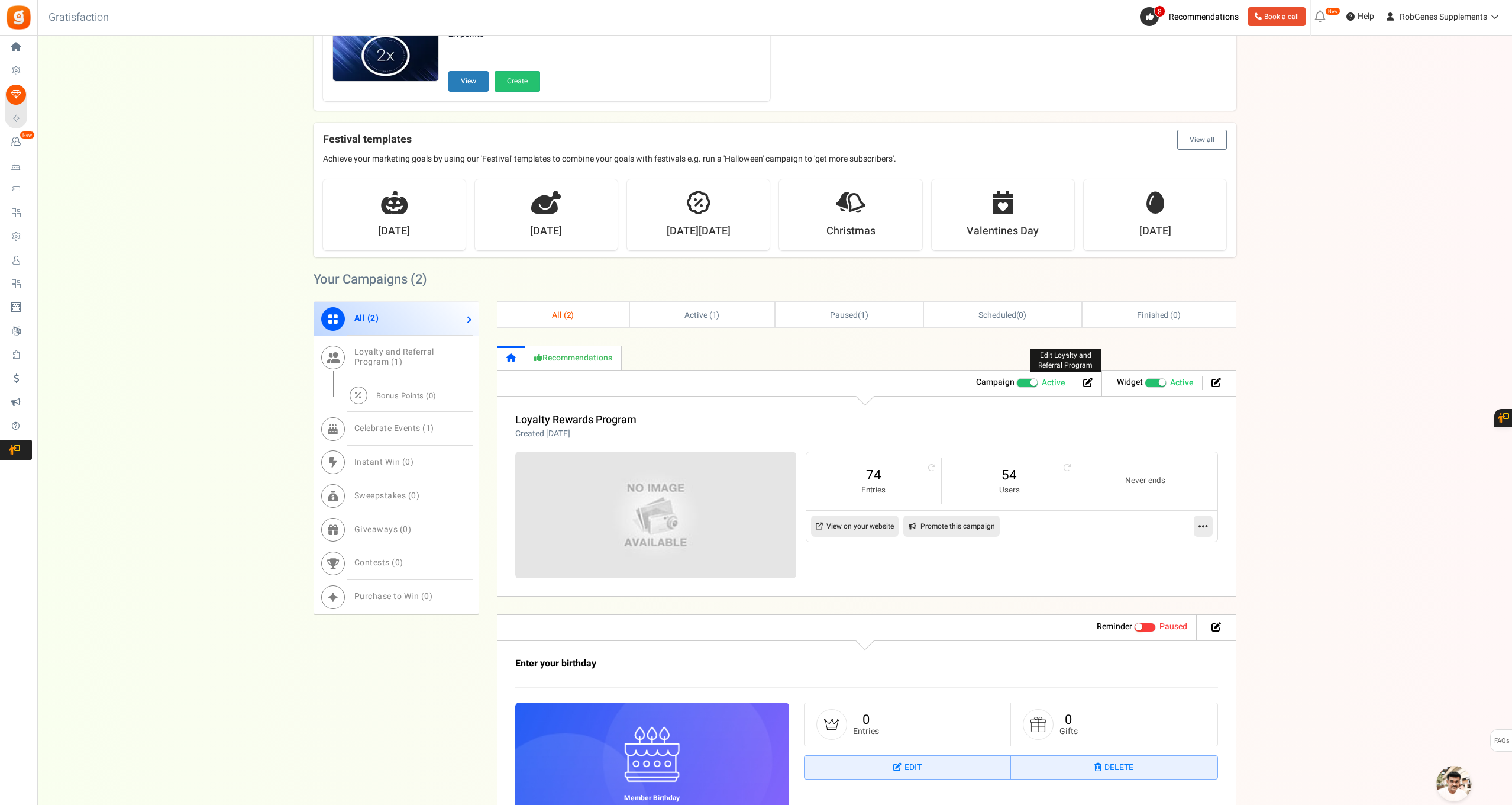 click at bounding box center (1088, 382) 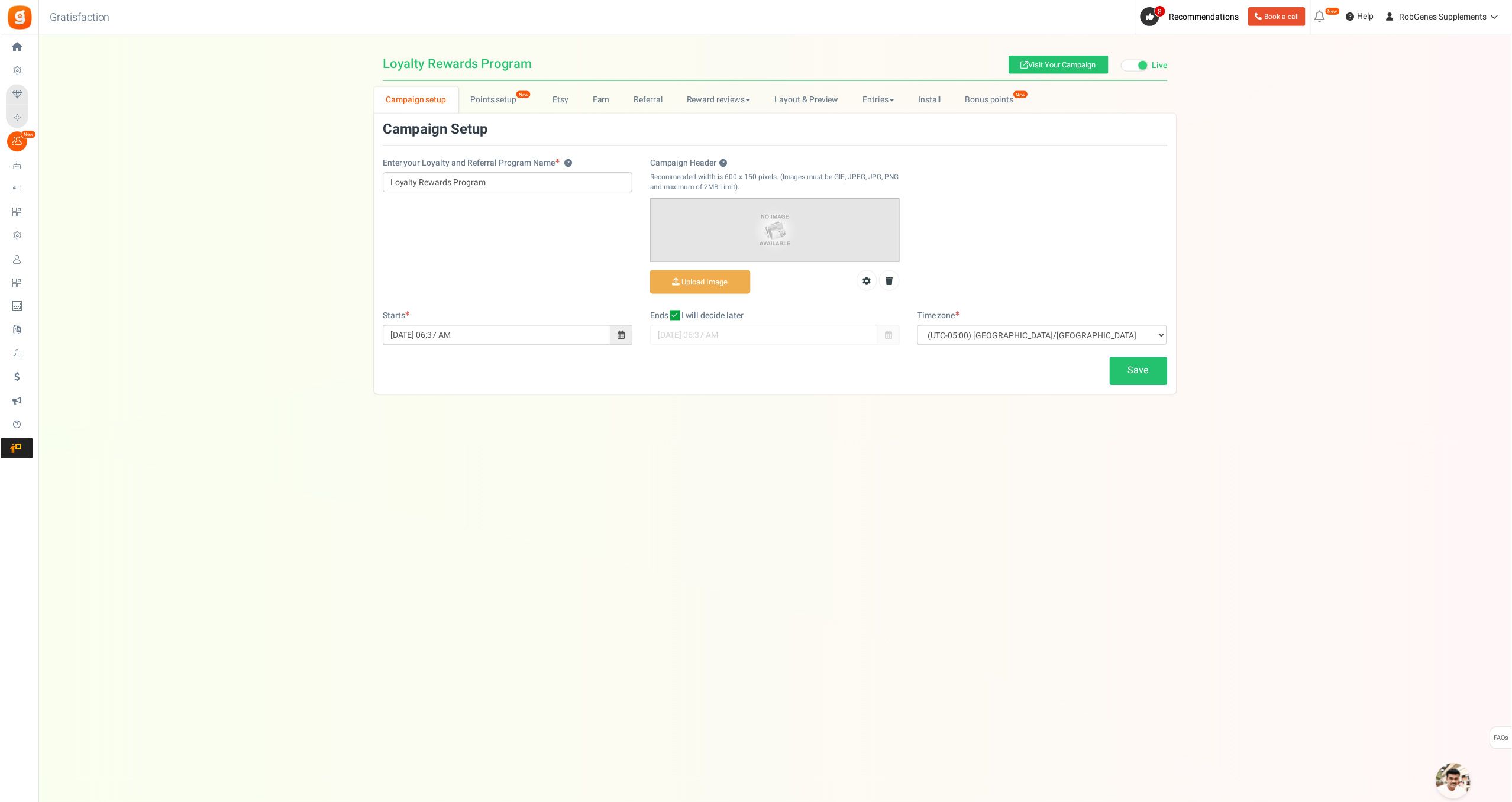 scroll, scrollTop: 0, scrollLeft: 0, axis: both 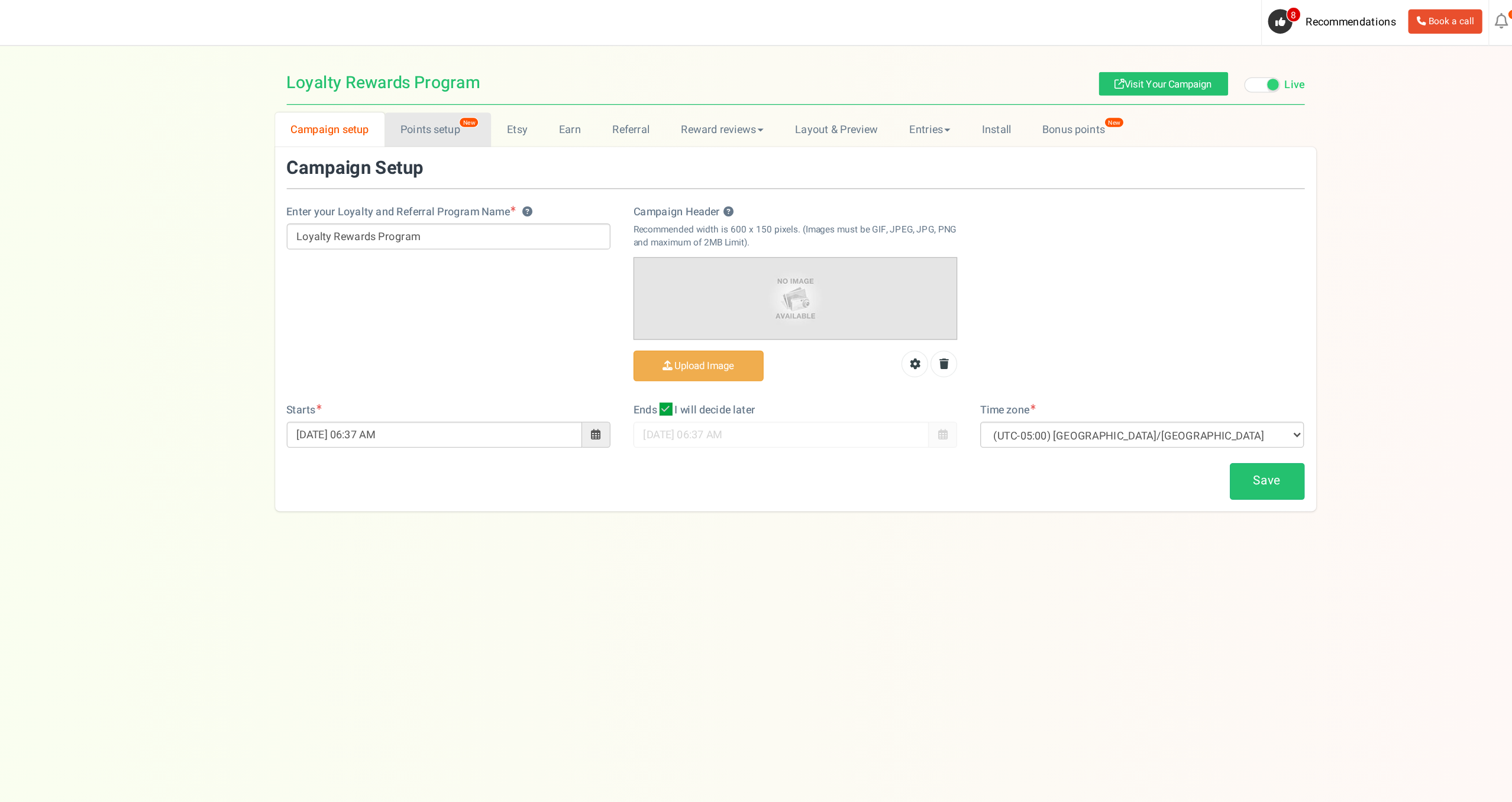 click on "Points setup
New" at bounding box center [498, 100] 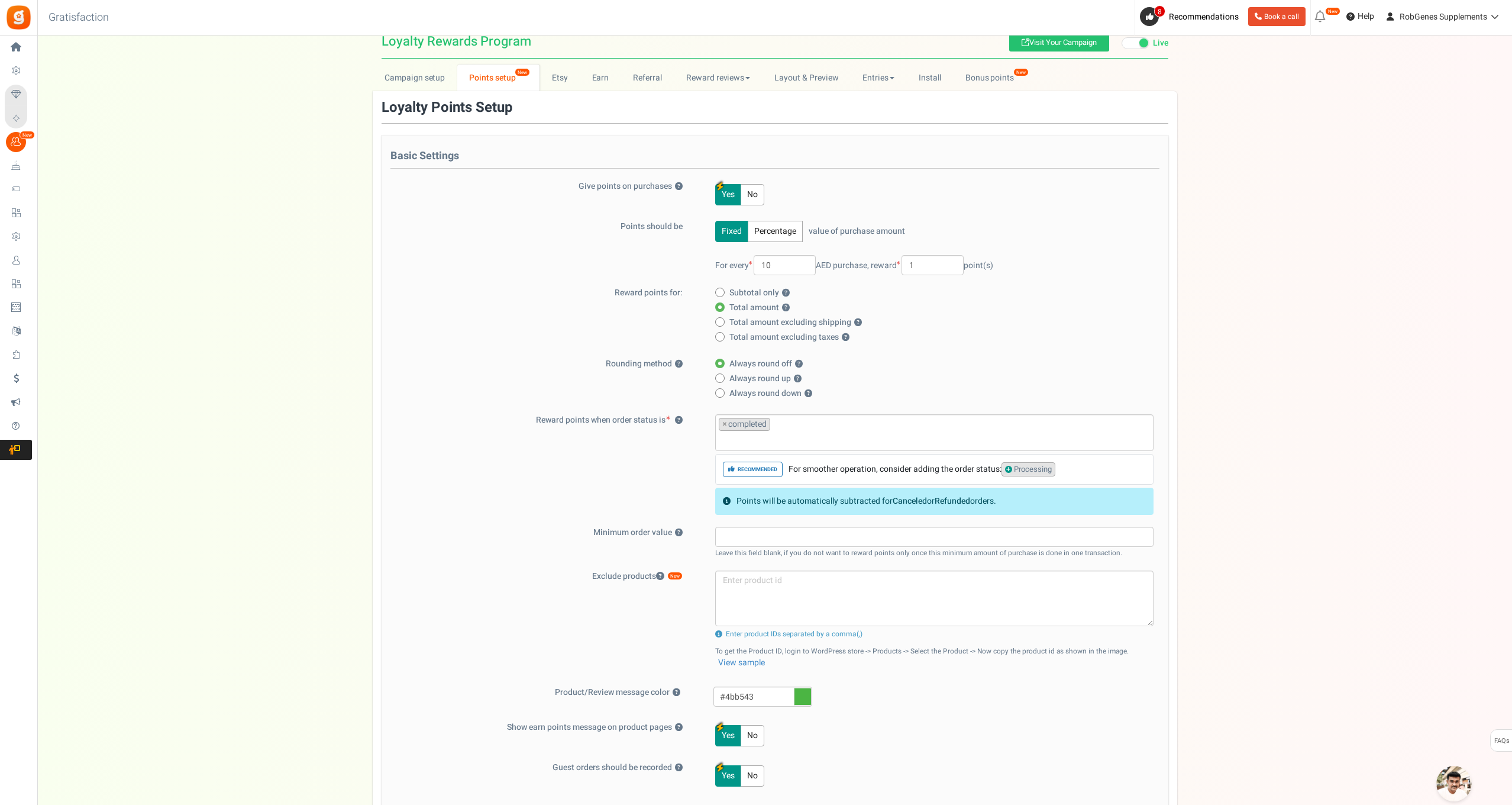 scroll, scrollTop: 0, scrollLeft: 0, axis: both 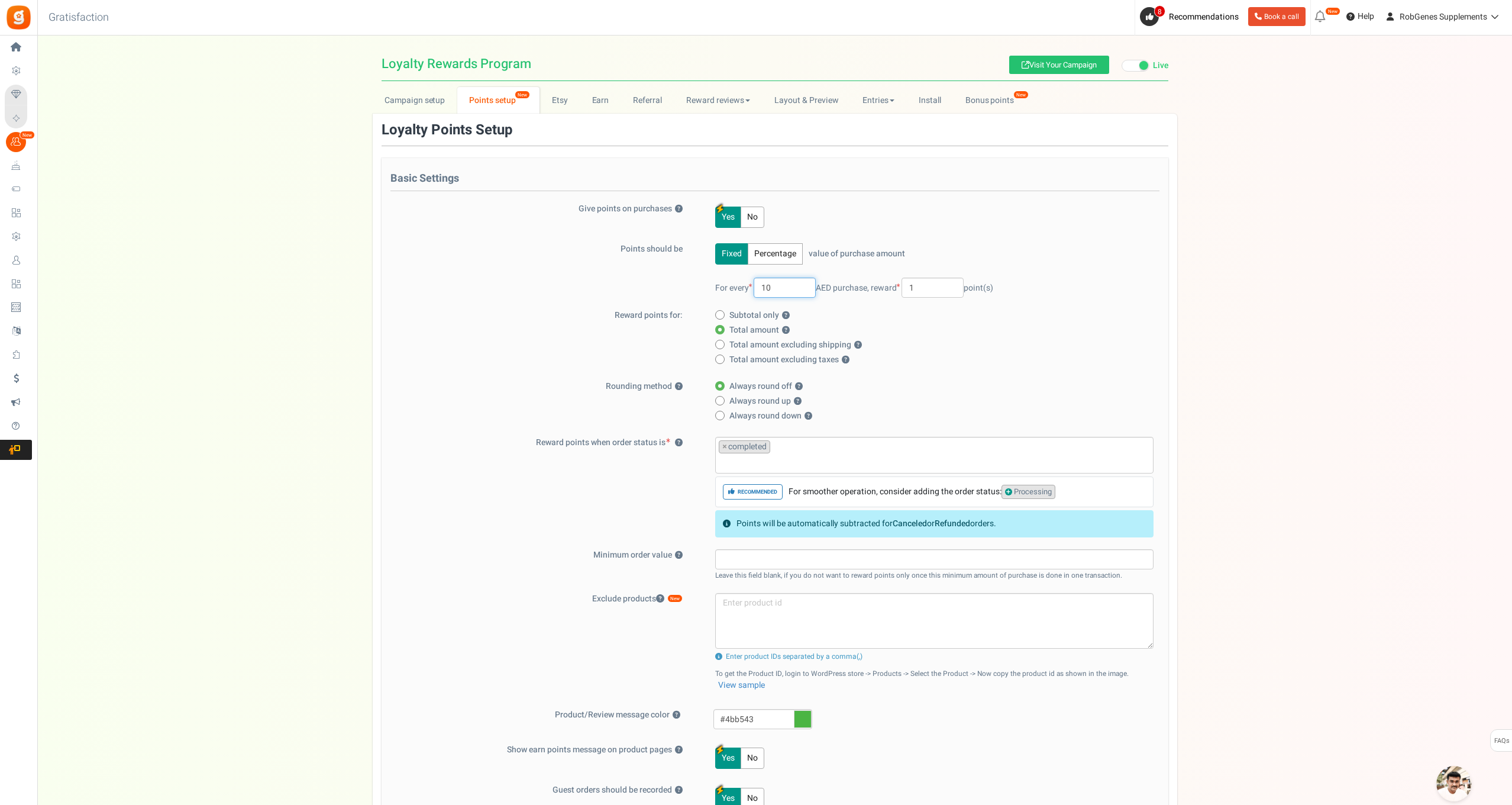 click on "10" at bounding box center [784, 288] 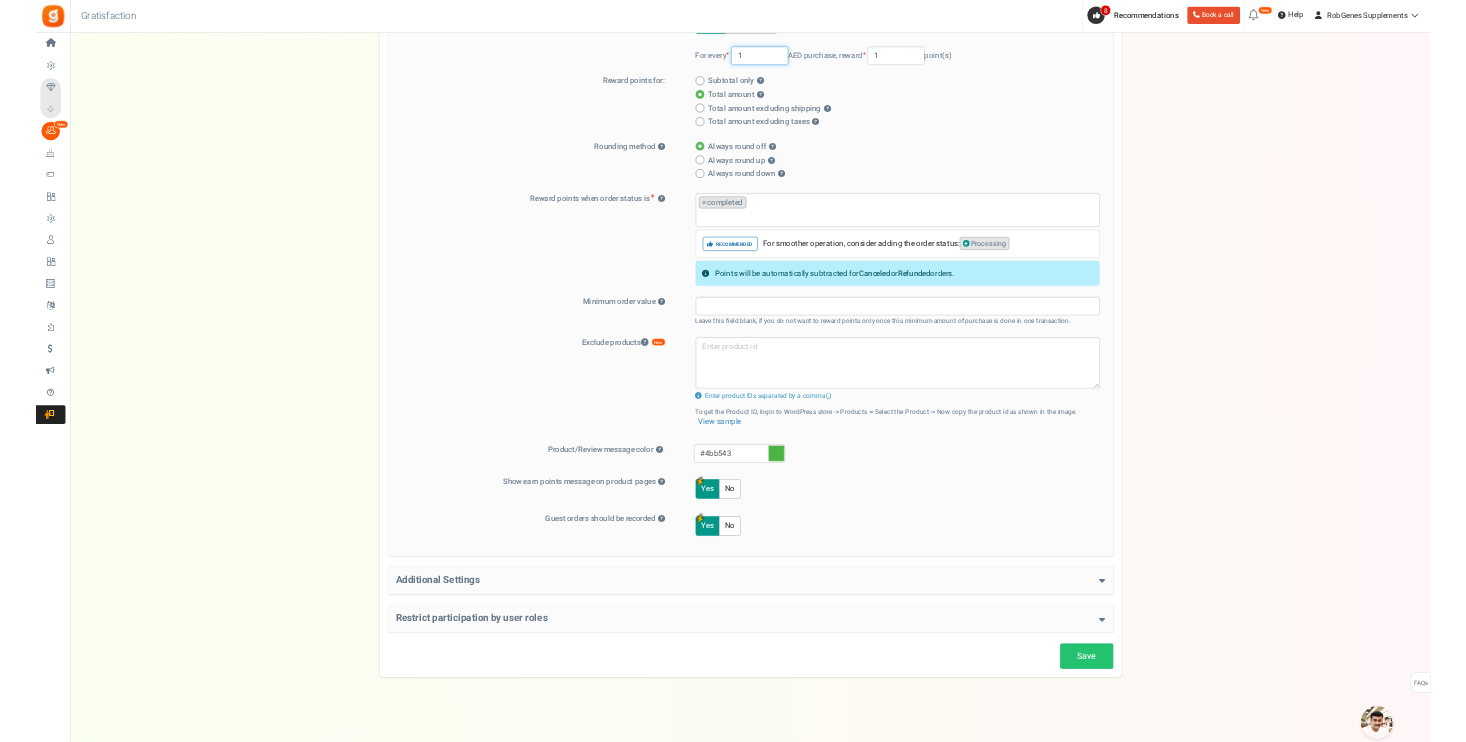 scroll, scrollTop: 383, scrollLeft: 0, axis: vertical 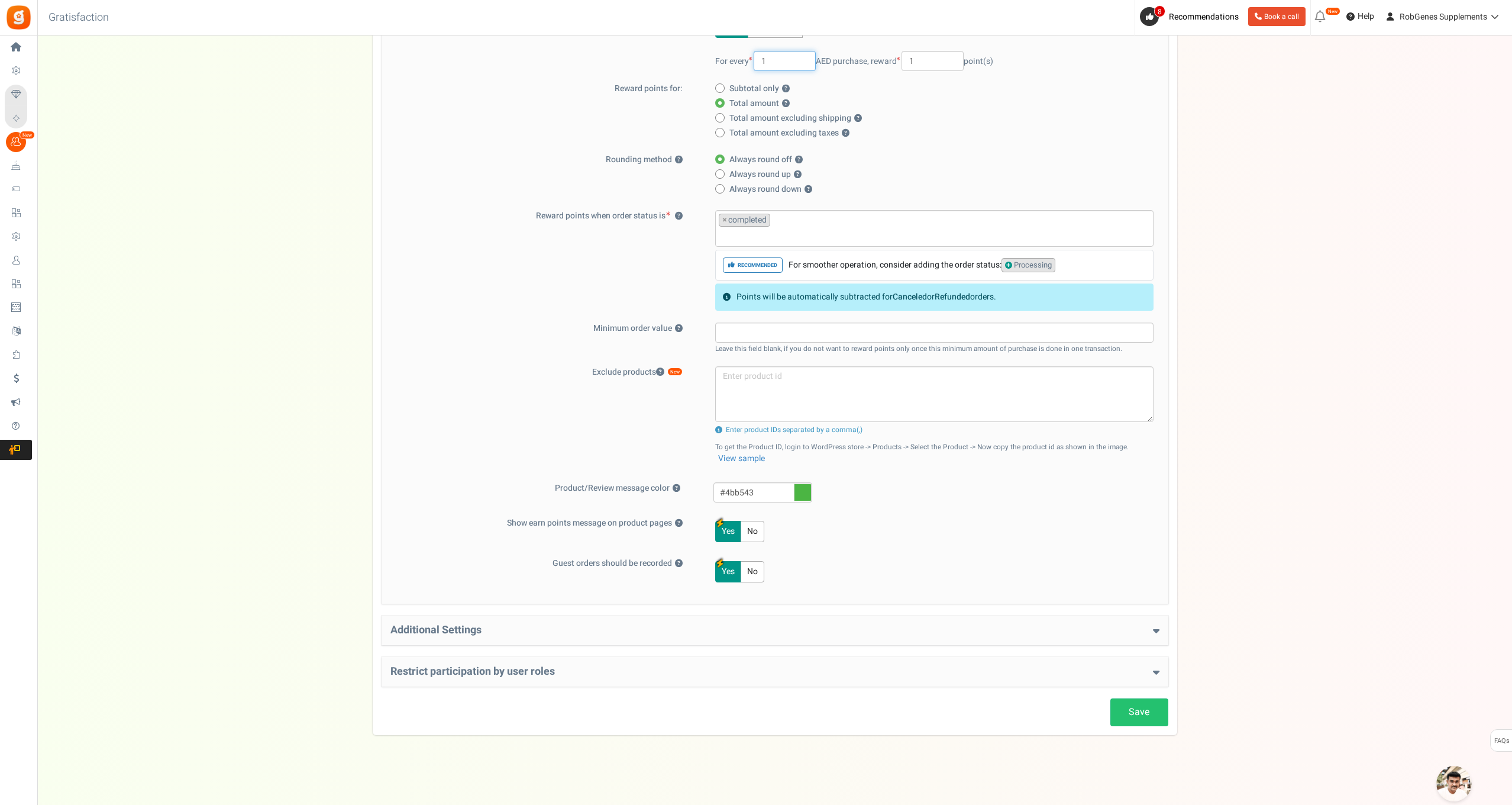 type on "1" 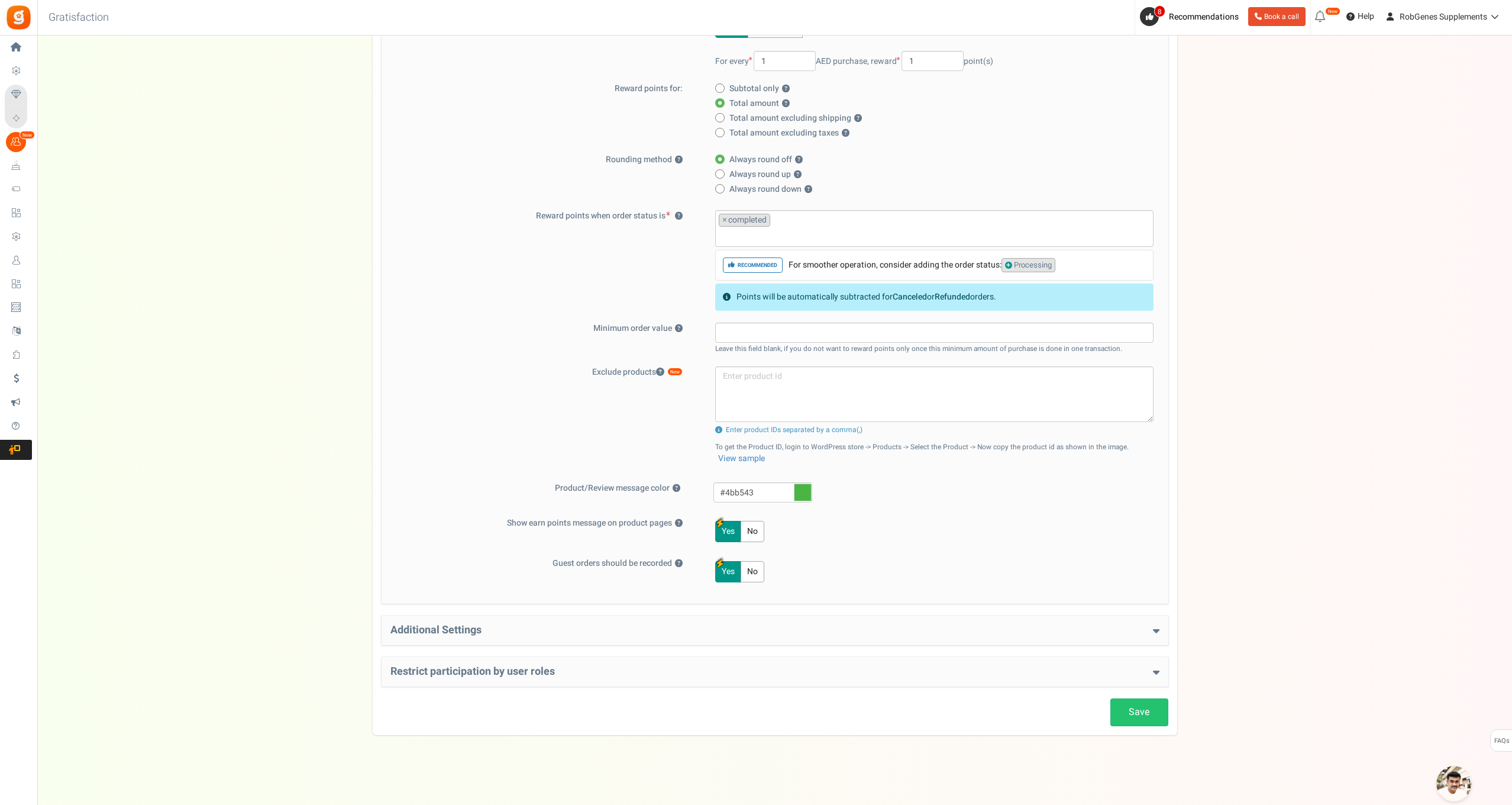 click on "Save
Loyalty Points Setup
Basic Settings
Give points on purchases
?
Yes
No
Points should be
Fixed
Percentage
value of purchase amount
100
%    of purchase amount.
For every
1
AED purchase,
reward
1
point(s)" at bounding box center (775, 311) 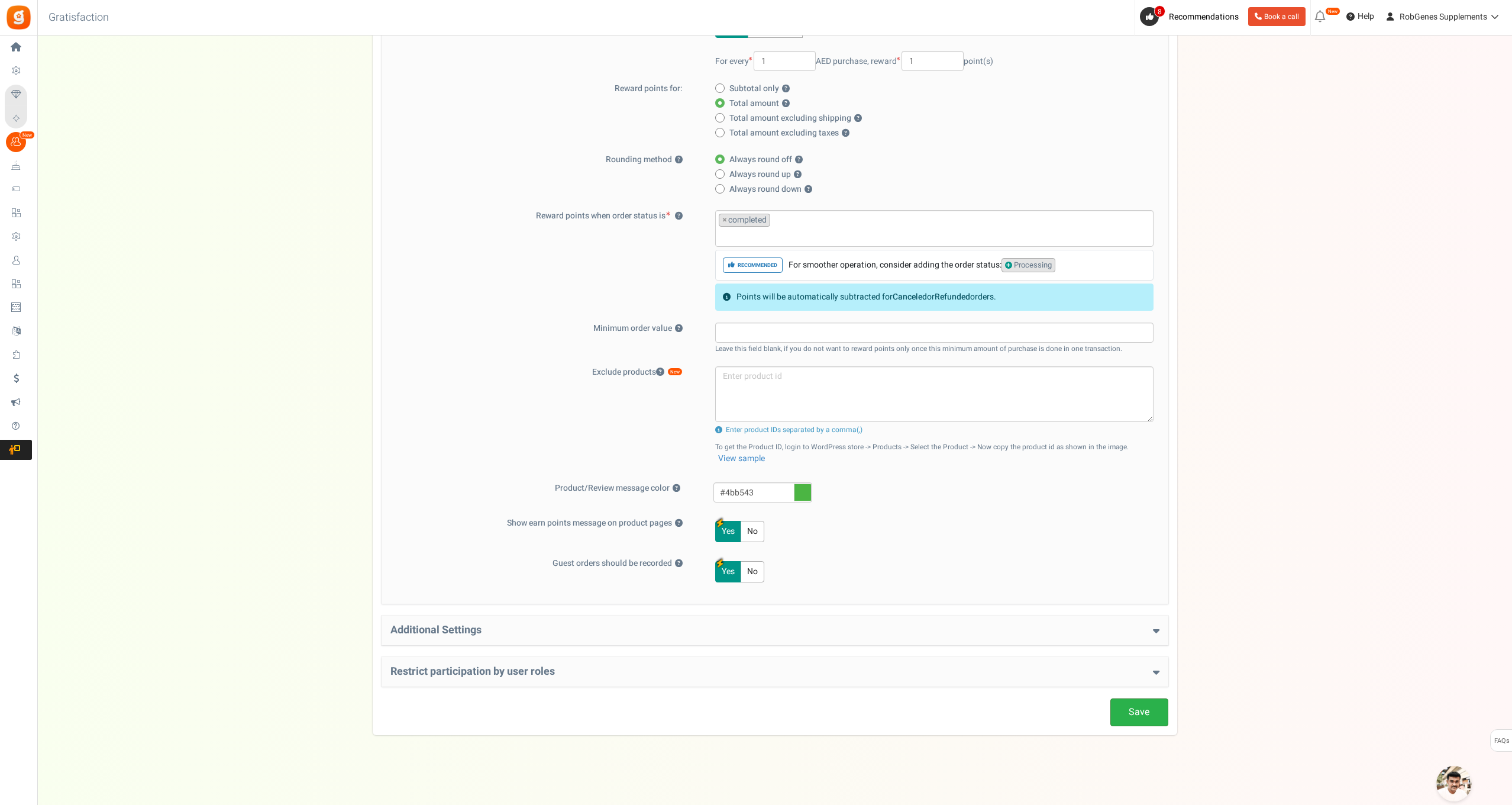 click on "Save" at bounding box center [1139, 712] 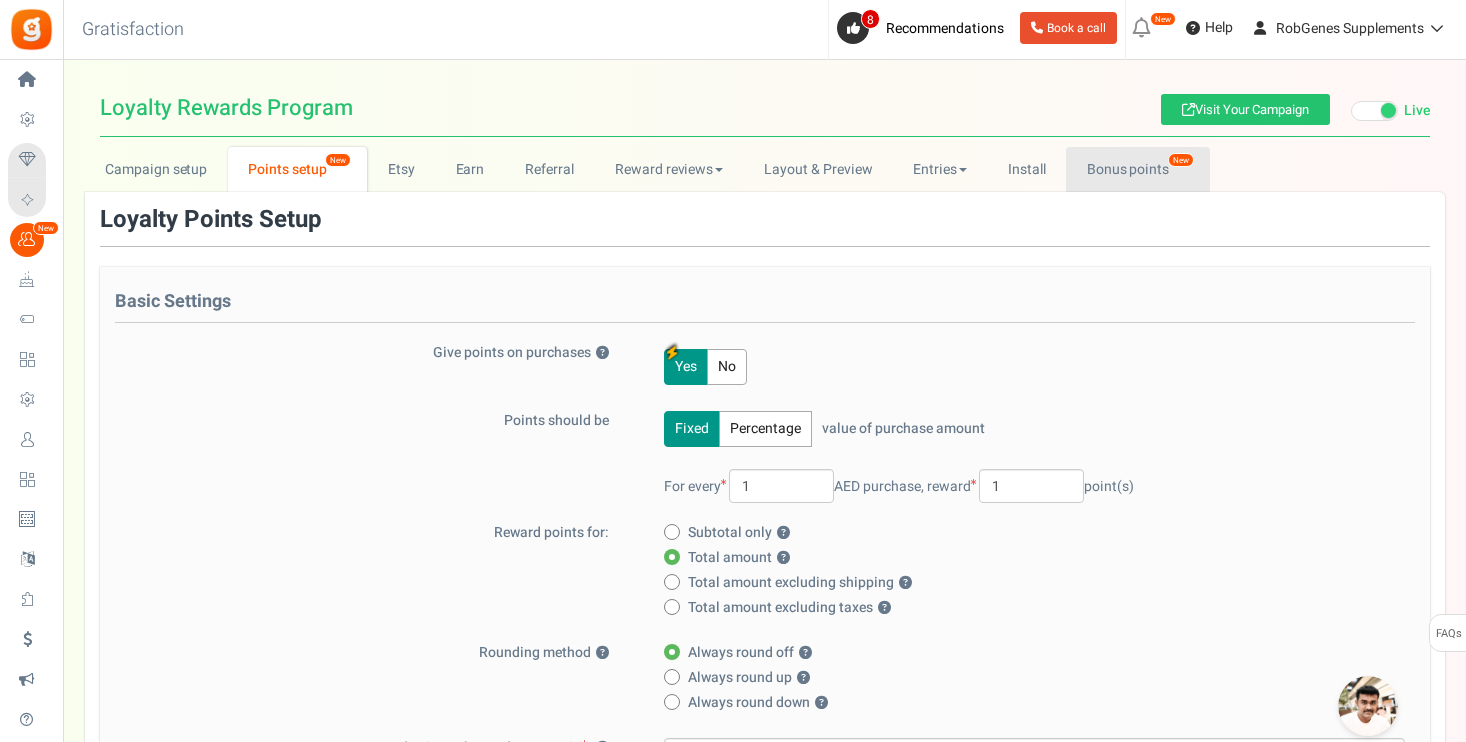 scroll, scrollTop: 0, scrollLeft: 0, axis: both 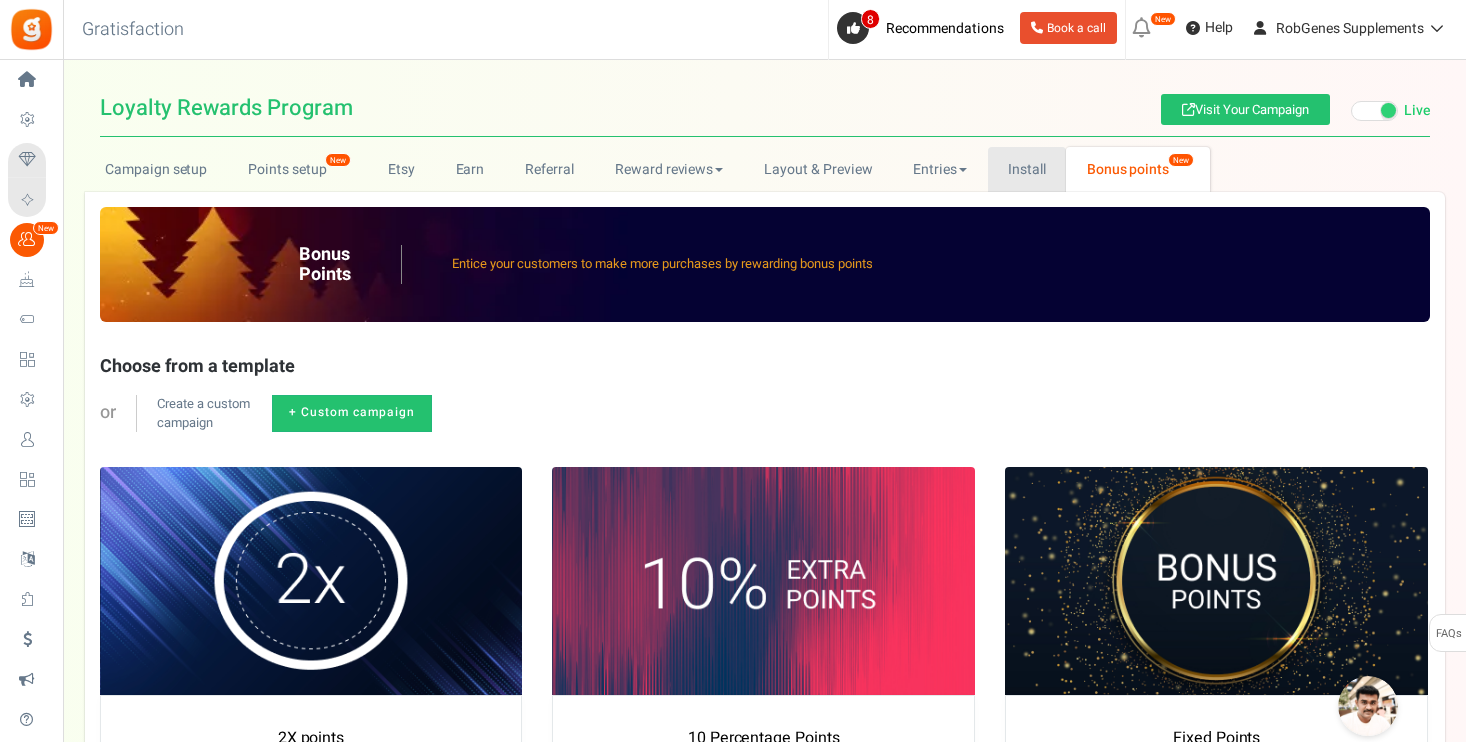 click on "Install" at bounding box center [1027, 169] 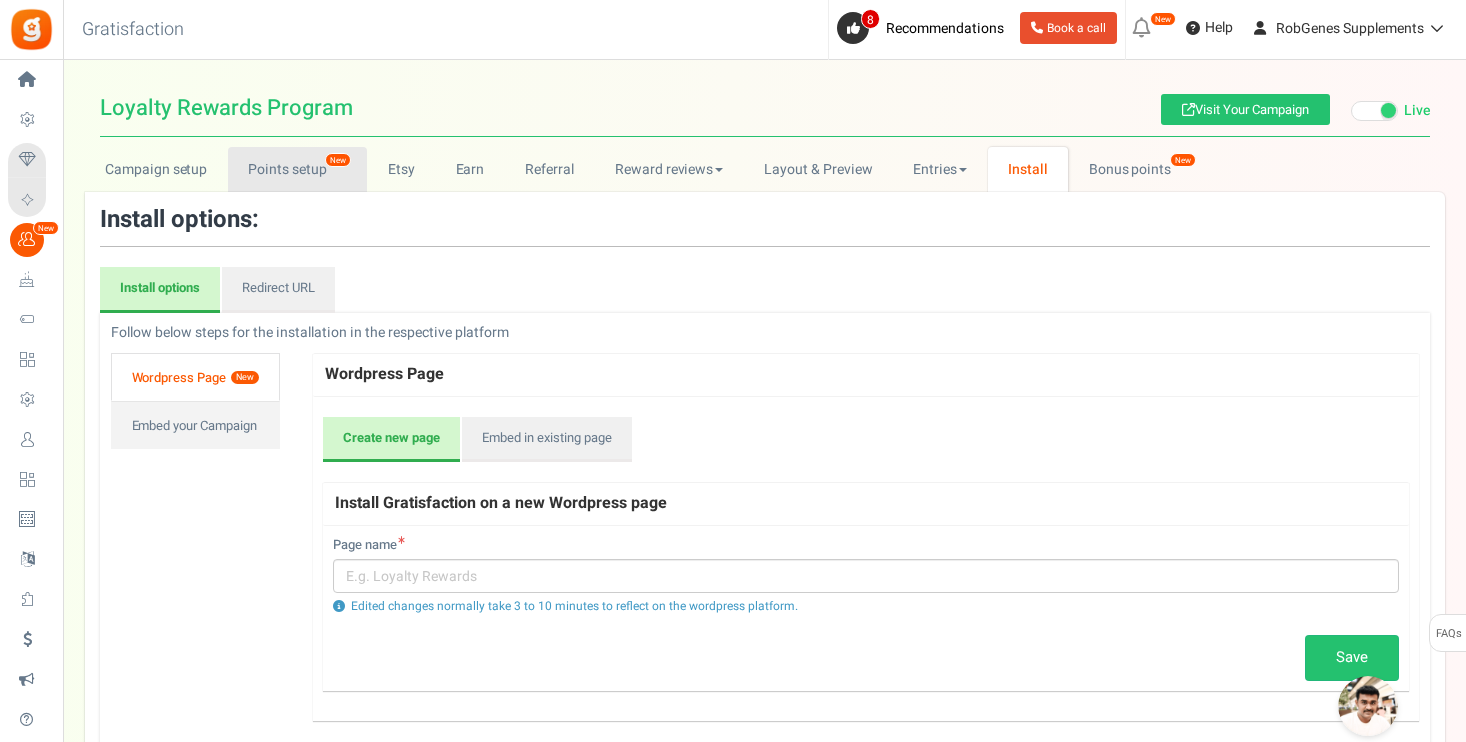 click on "Points setup
New" at bounding box center (297, 169) 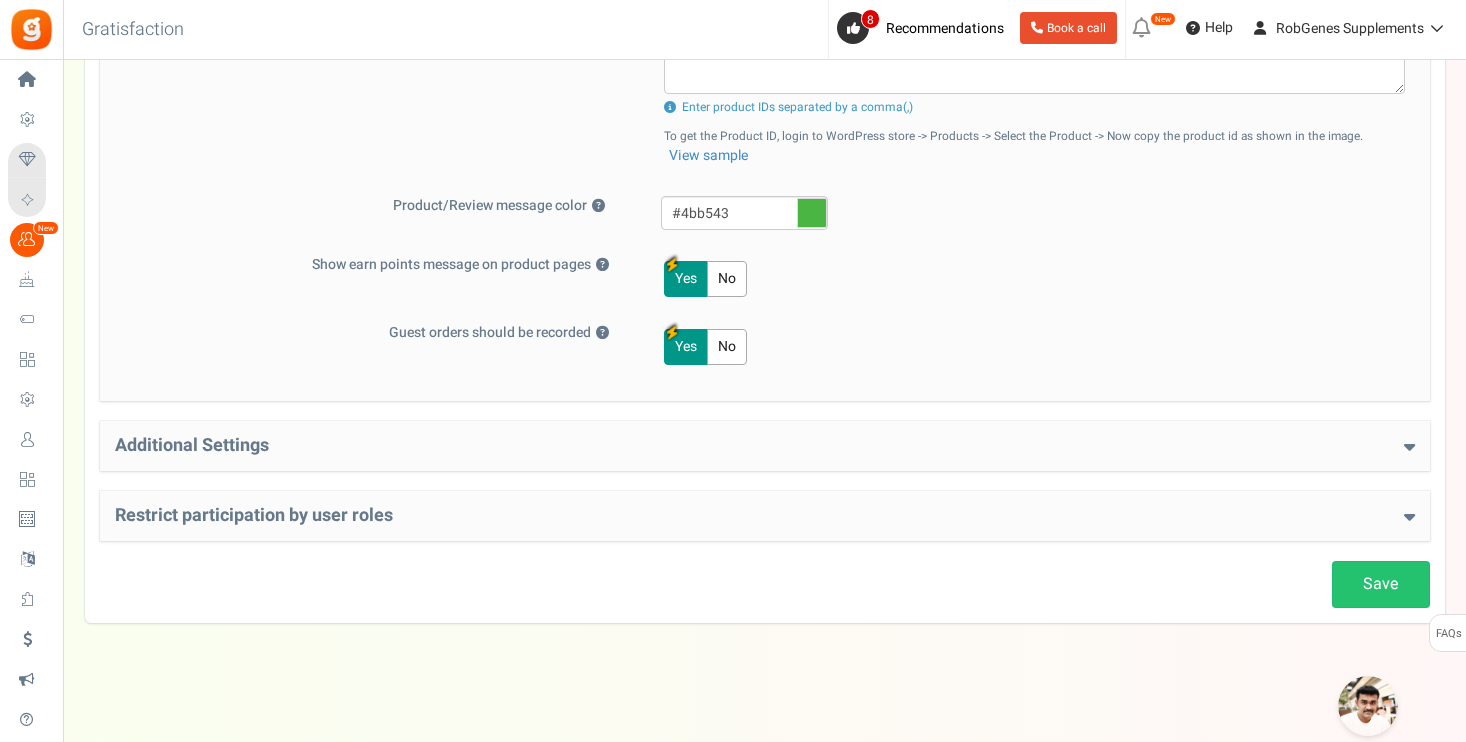 scroll, scrollTop: 1001, scrollLeft: 0, axis: vertical 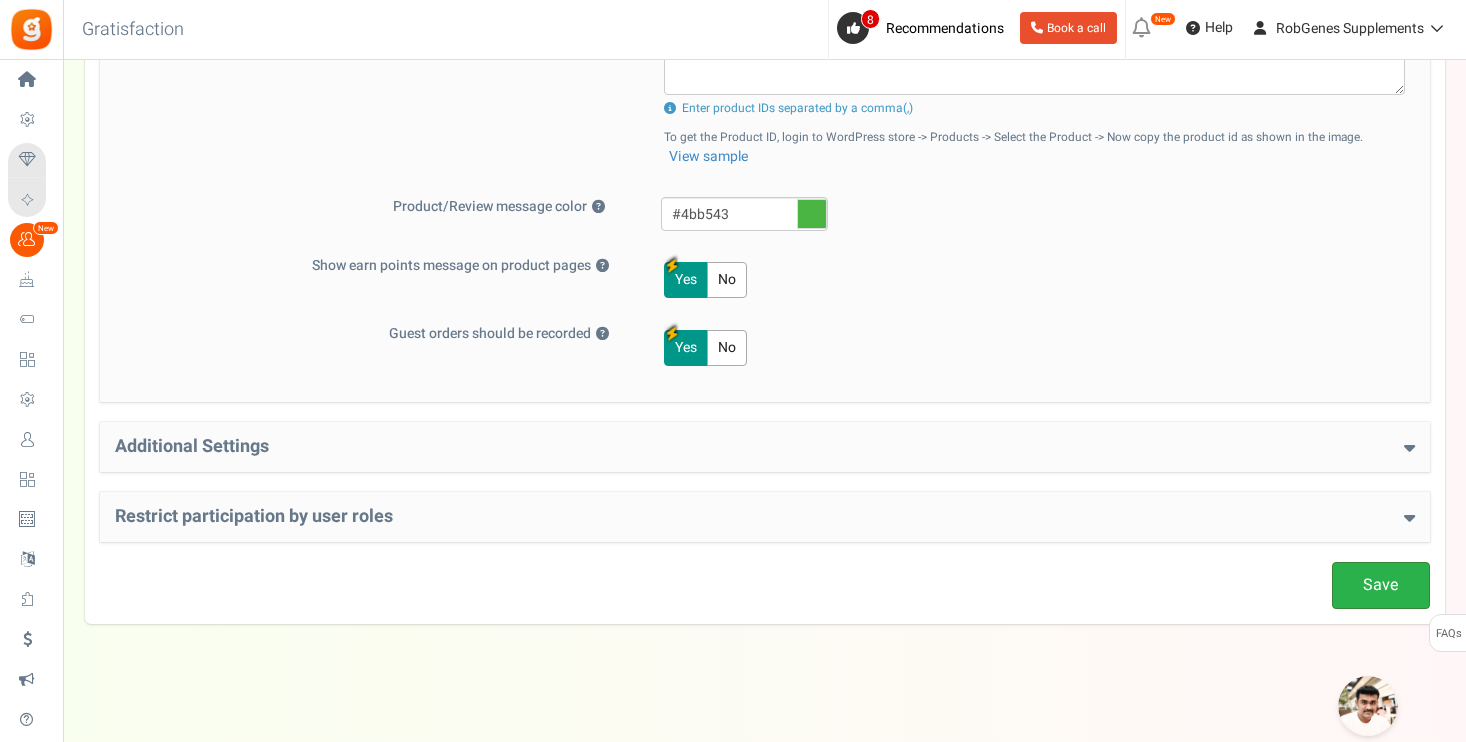 click on "Save" at bounding box center [1381, 585] 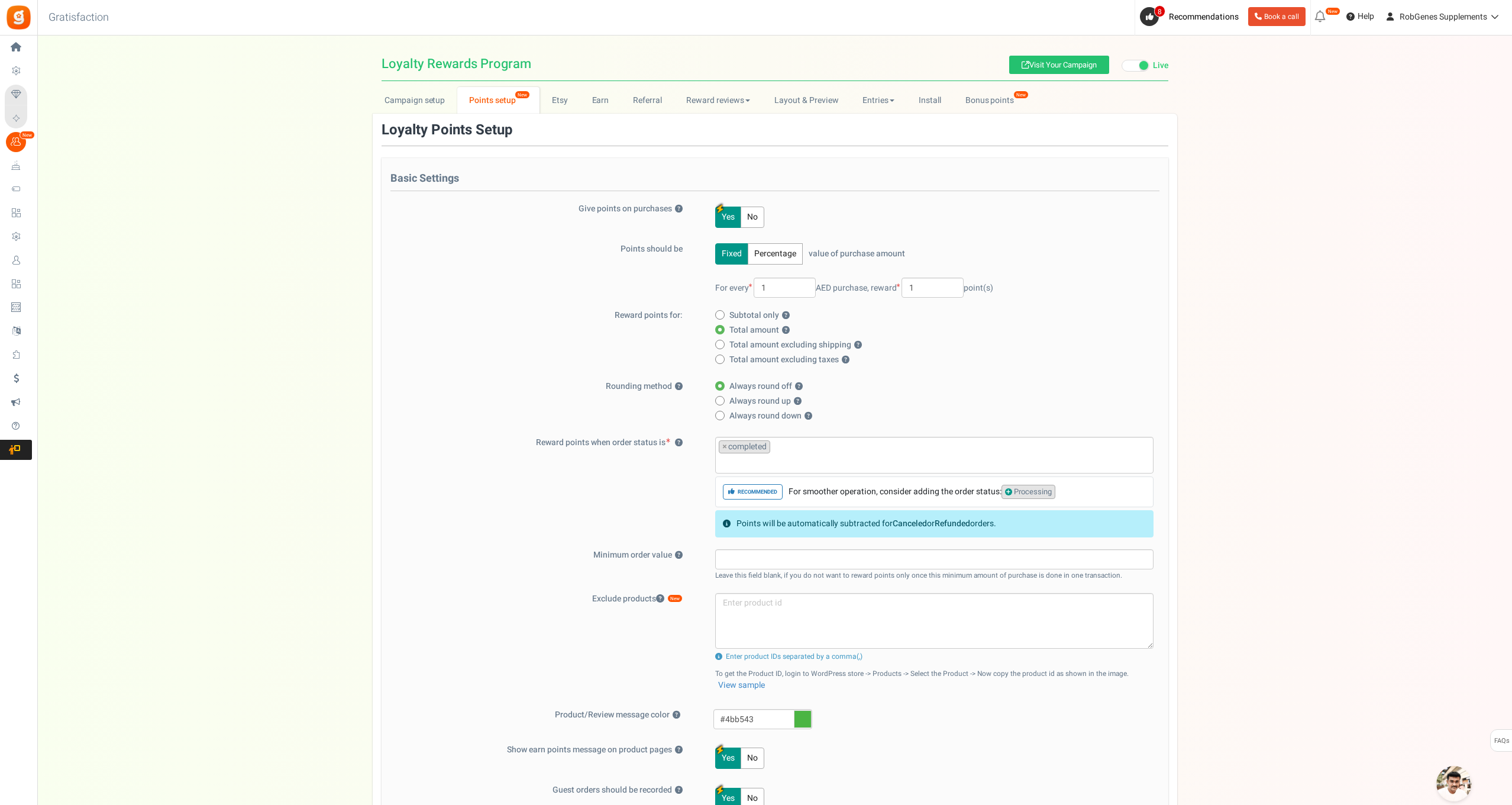 scroll, scrollTop: 0, scrollLeft: 0, axis: both 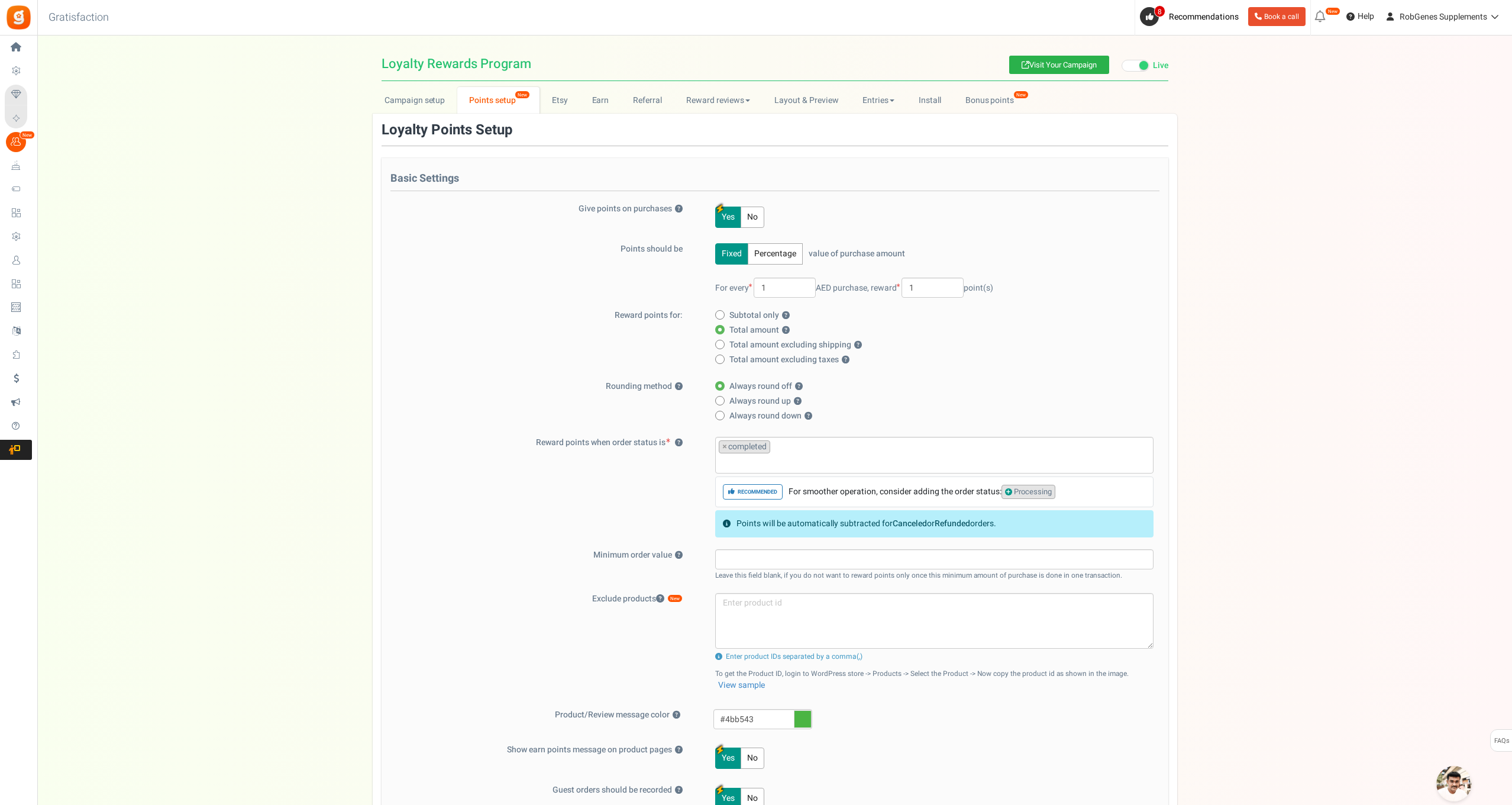 click on "Visit Your Campaign" at bounding box center [1059, 65] 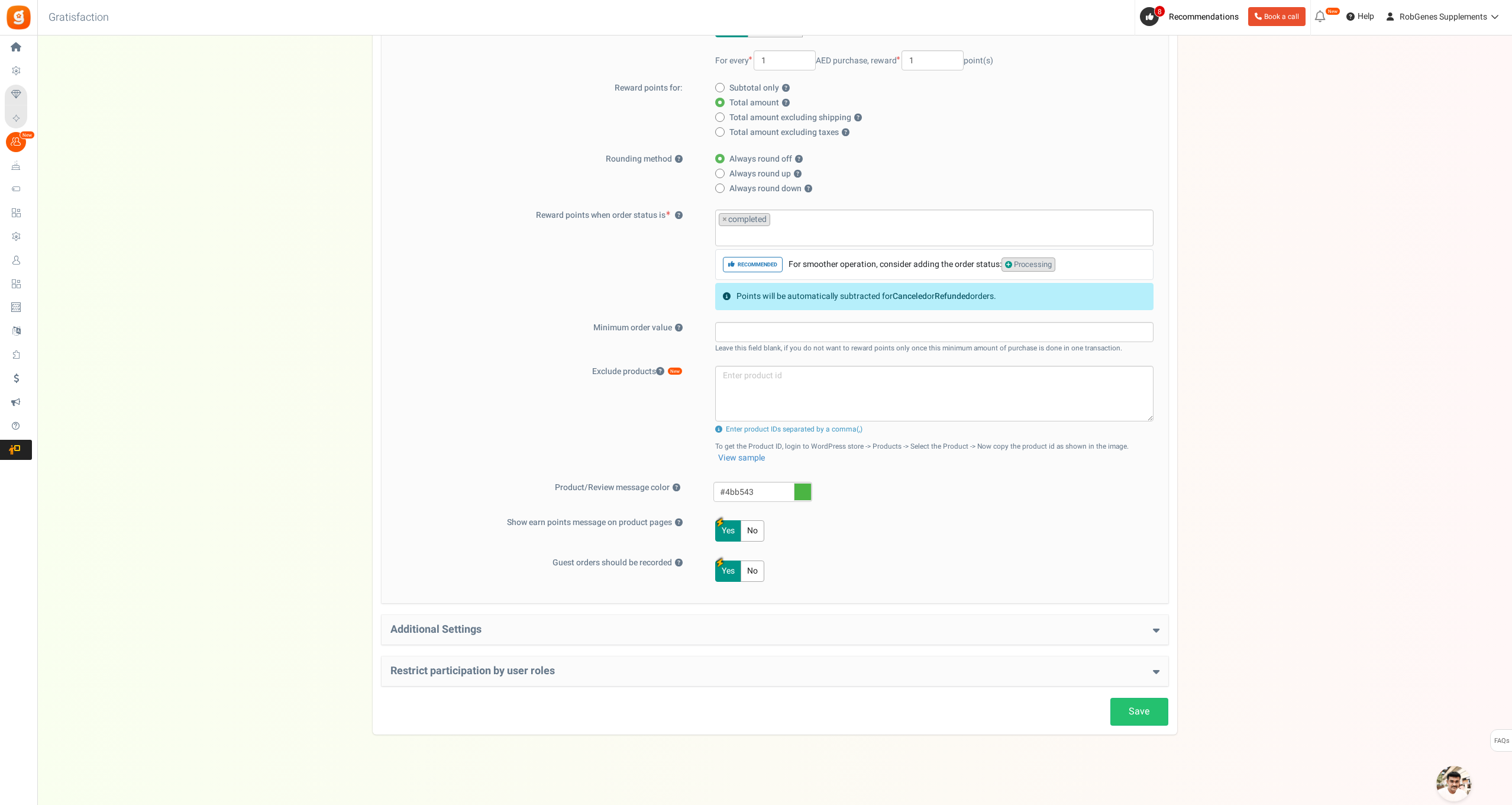 scroll, scrollTop: 227, scrollLeft: 0, axis: vertical 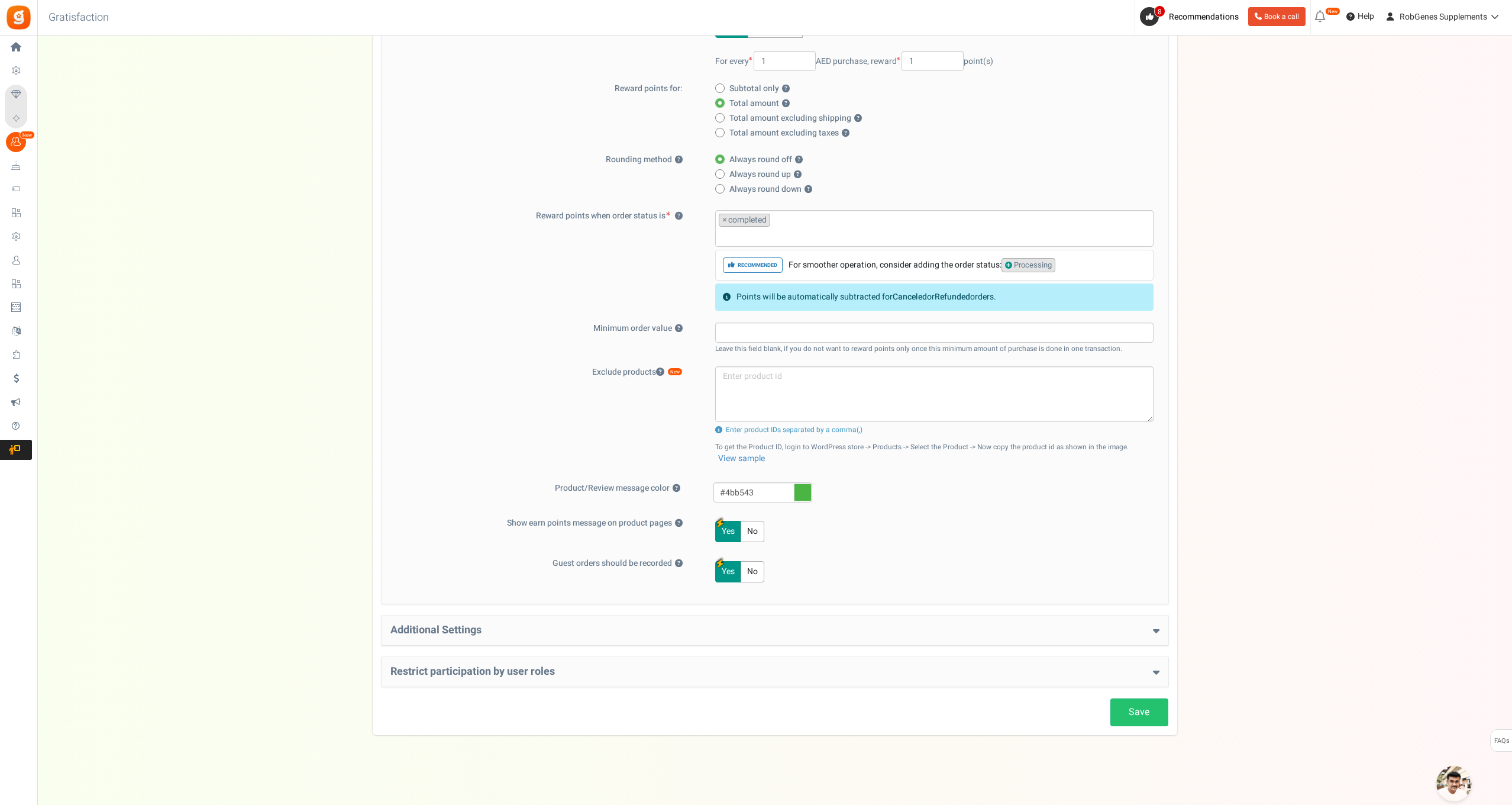 click on "× completed" at bounding box center (934, 227) 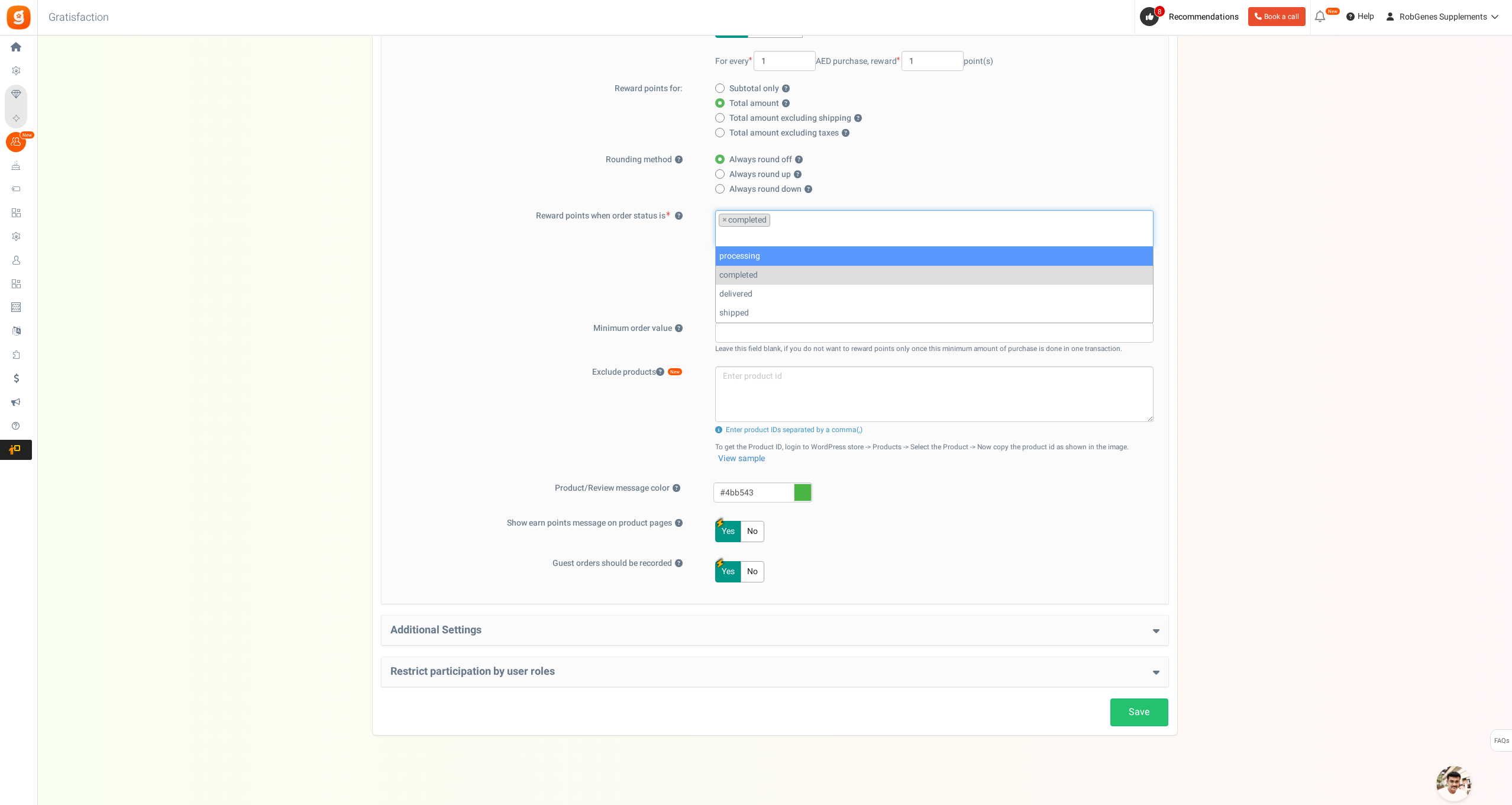 select on "processing" 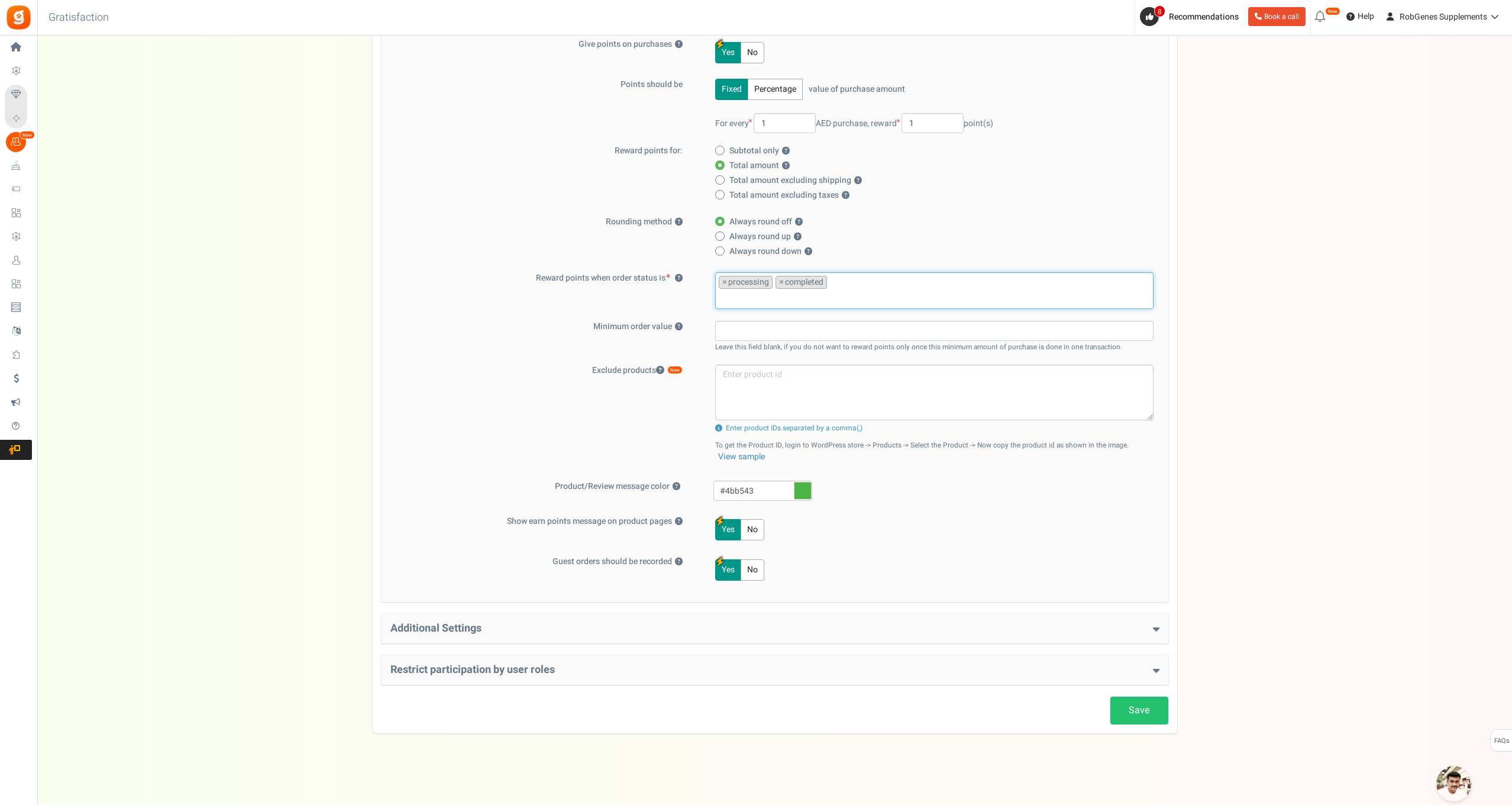 scroll, scrollTop: 163, scrollLeft: 0, axis: vertical 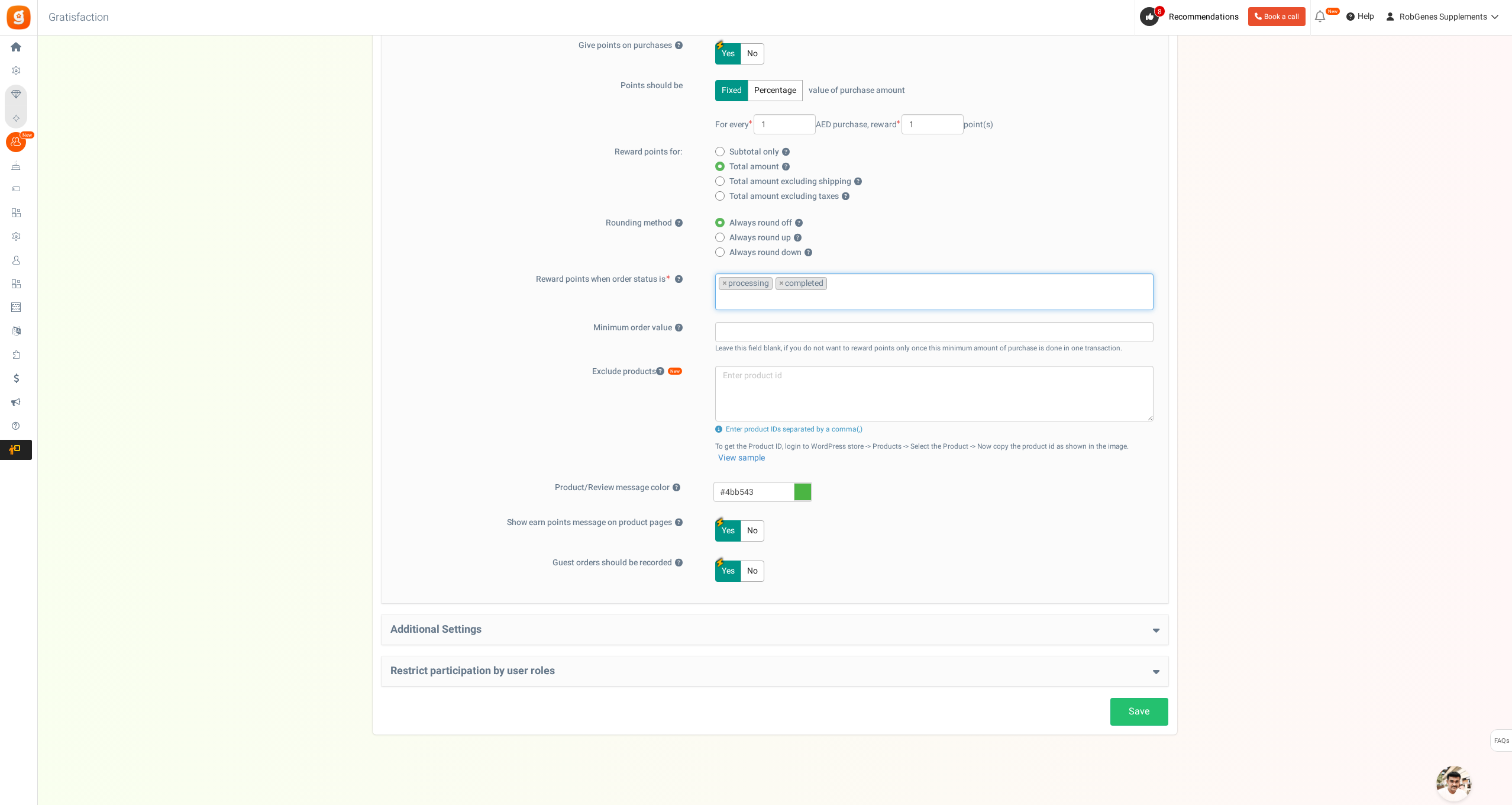 click on "Campaign setup
Points setup
New
Etsy
Earn
Referral
Reward reviews
WOO
LOOX
[DOMAIN_NAME] Layout & Preview" at bounding box center (774, 329) 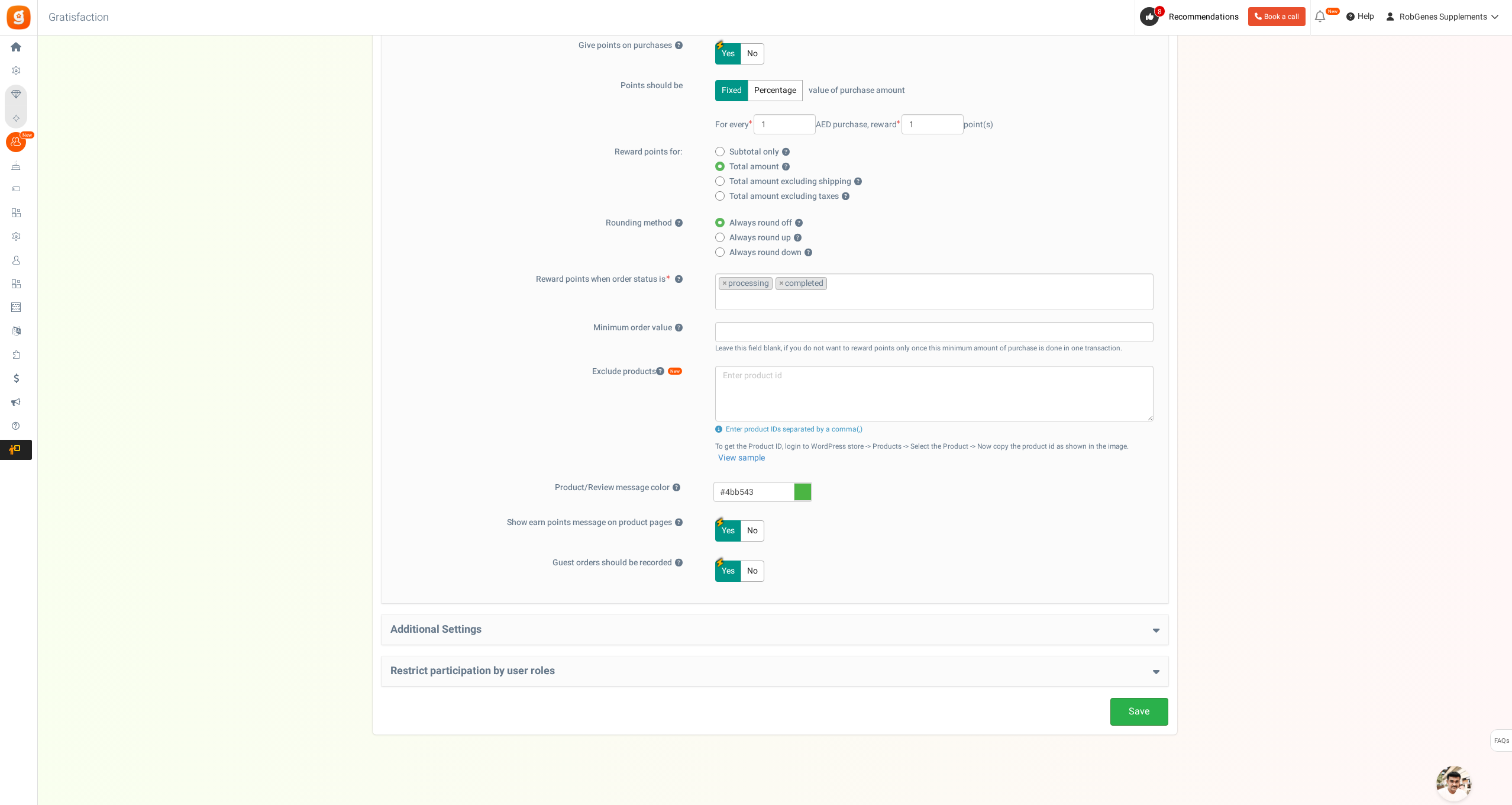 click on "Save" at bounding box center (1139, 711) 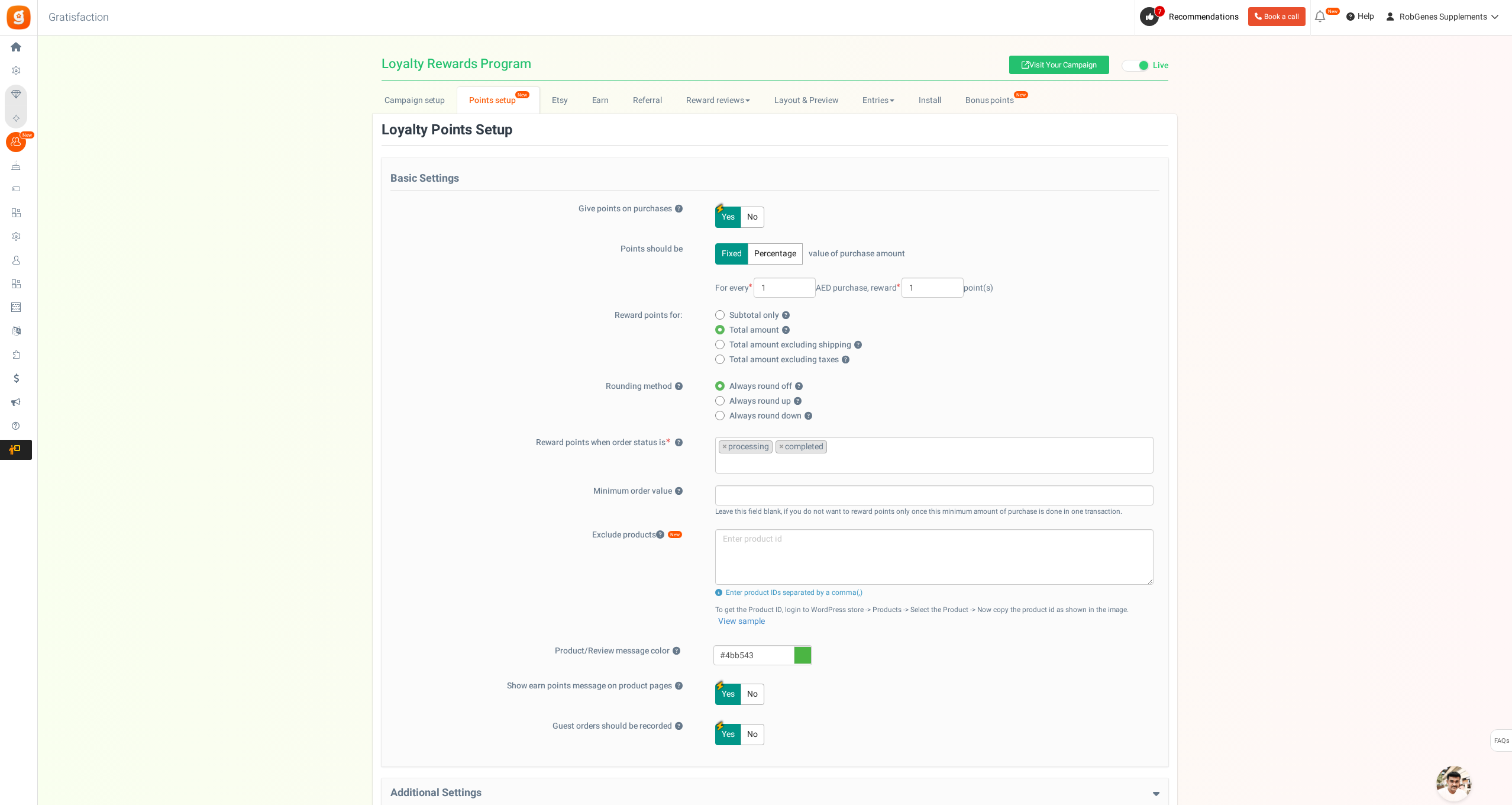 scroll, scrollTop: 0, scrollLeft: 0, axis: both 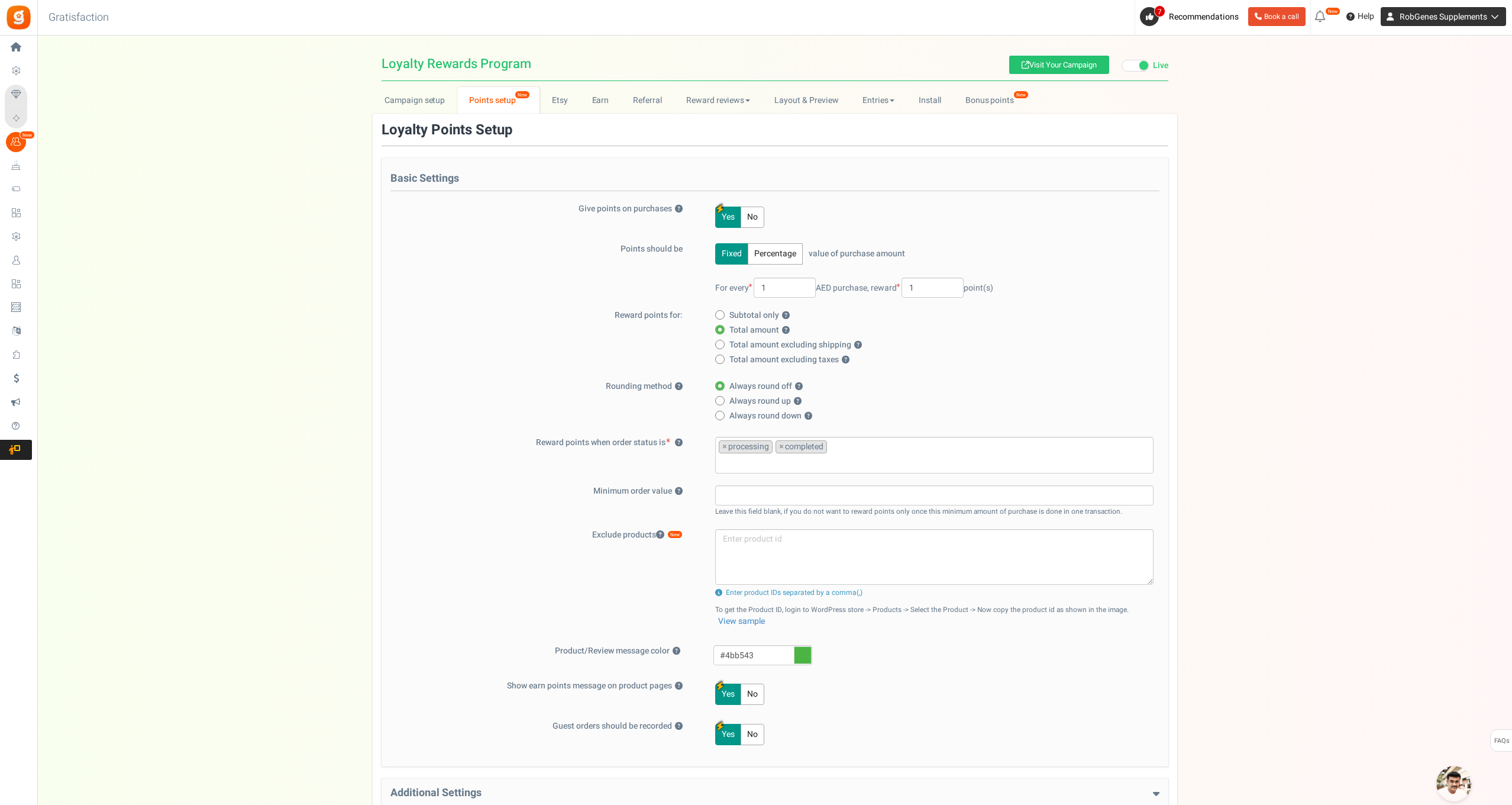 click on "RobGenes Supplements" at bounding box center (1443, 17) 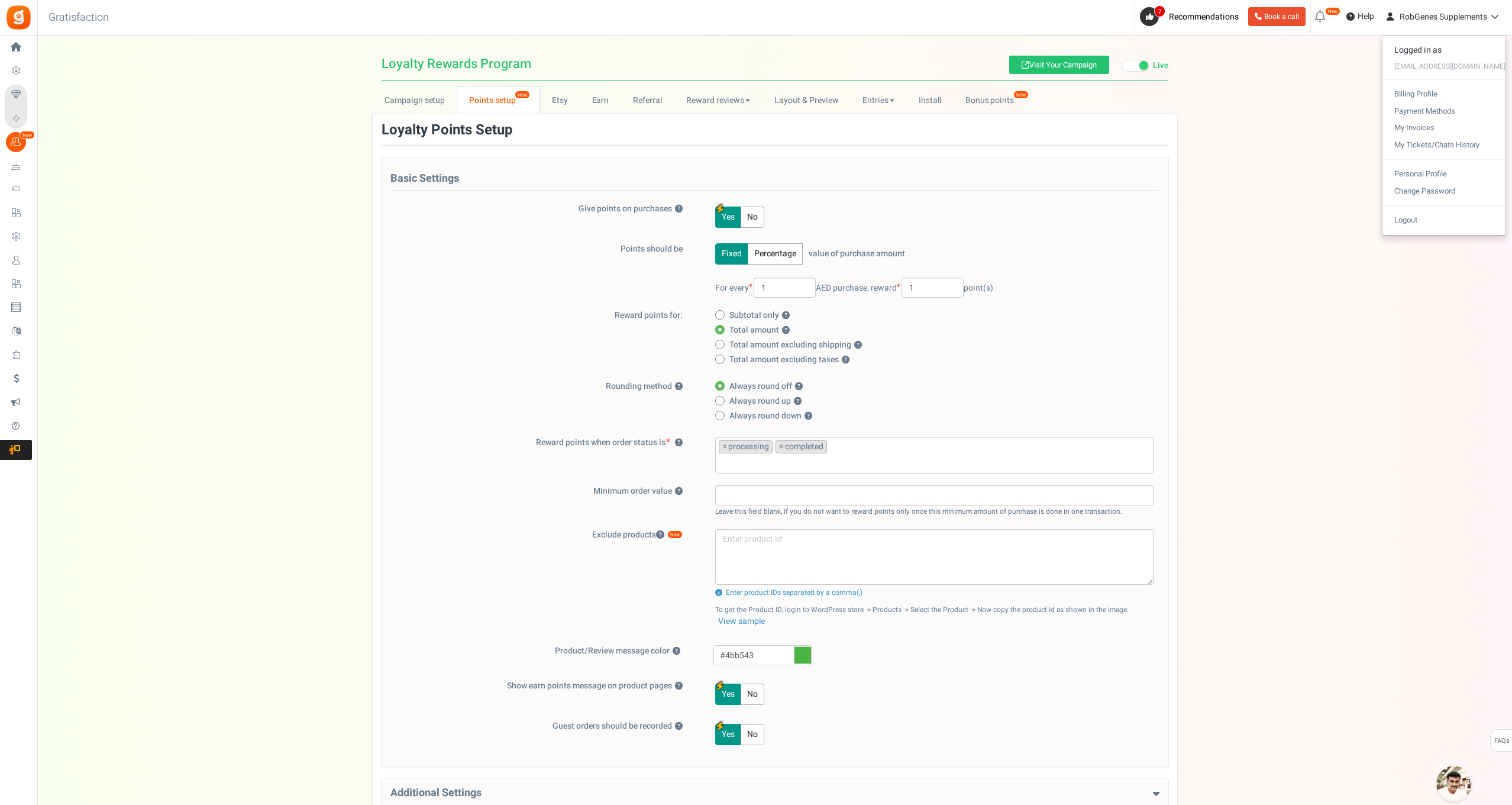 click at bounding box center [1320, 17] 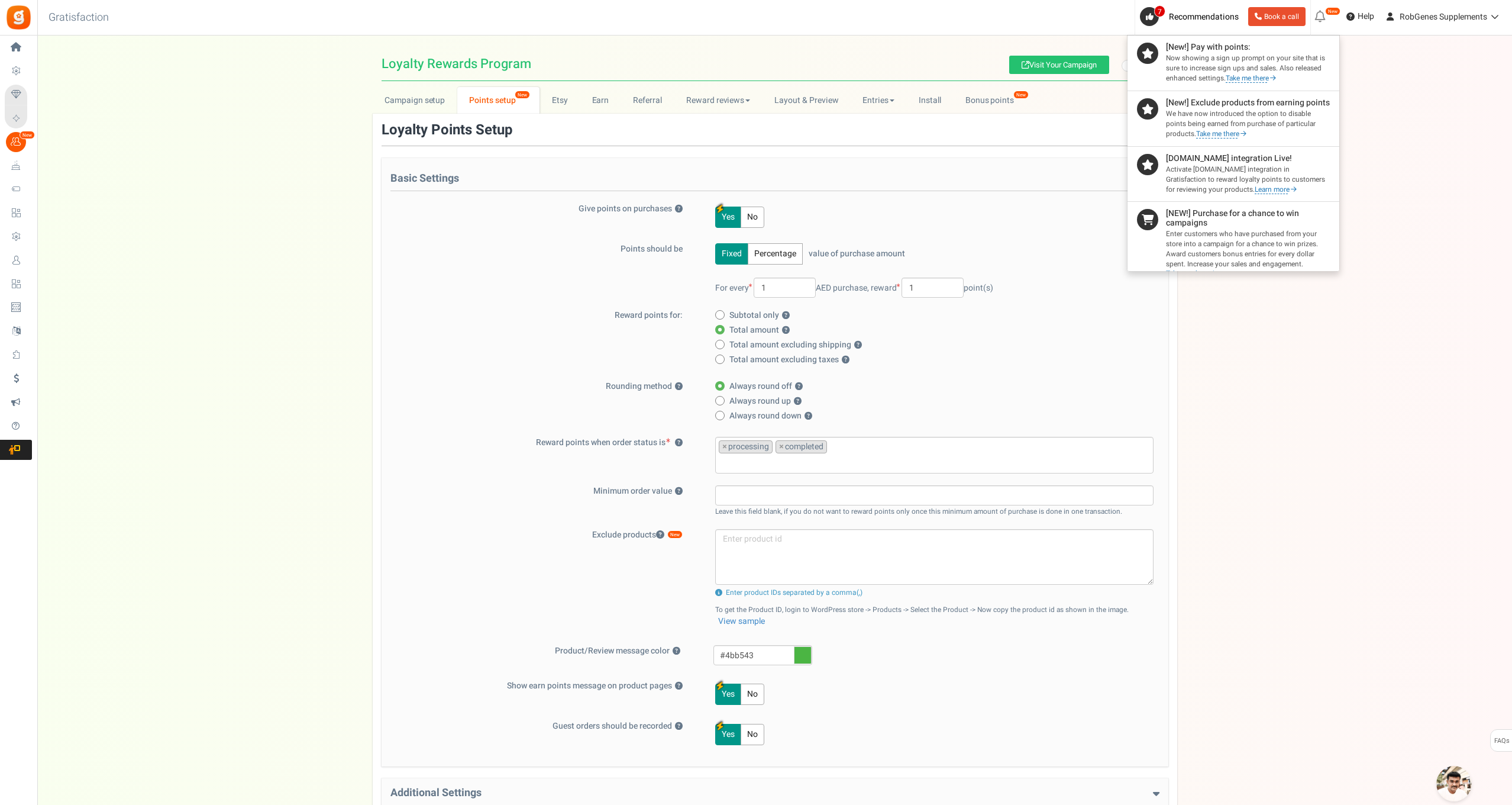 click on "Take me there" at bounding box center [1251, 79] 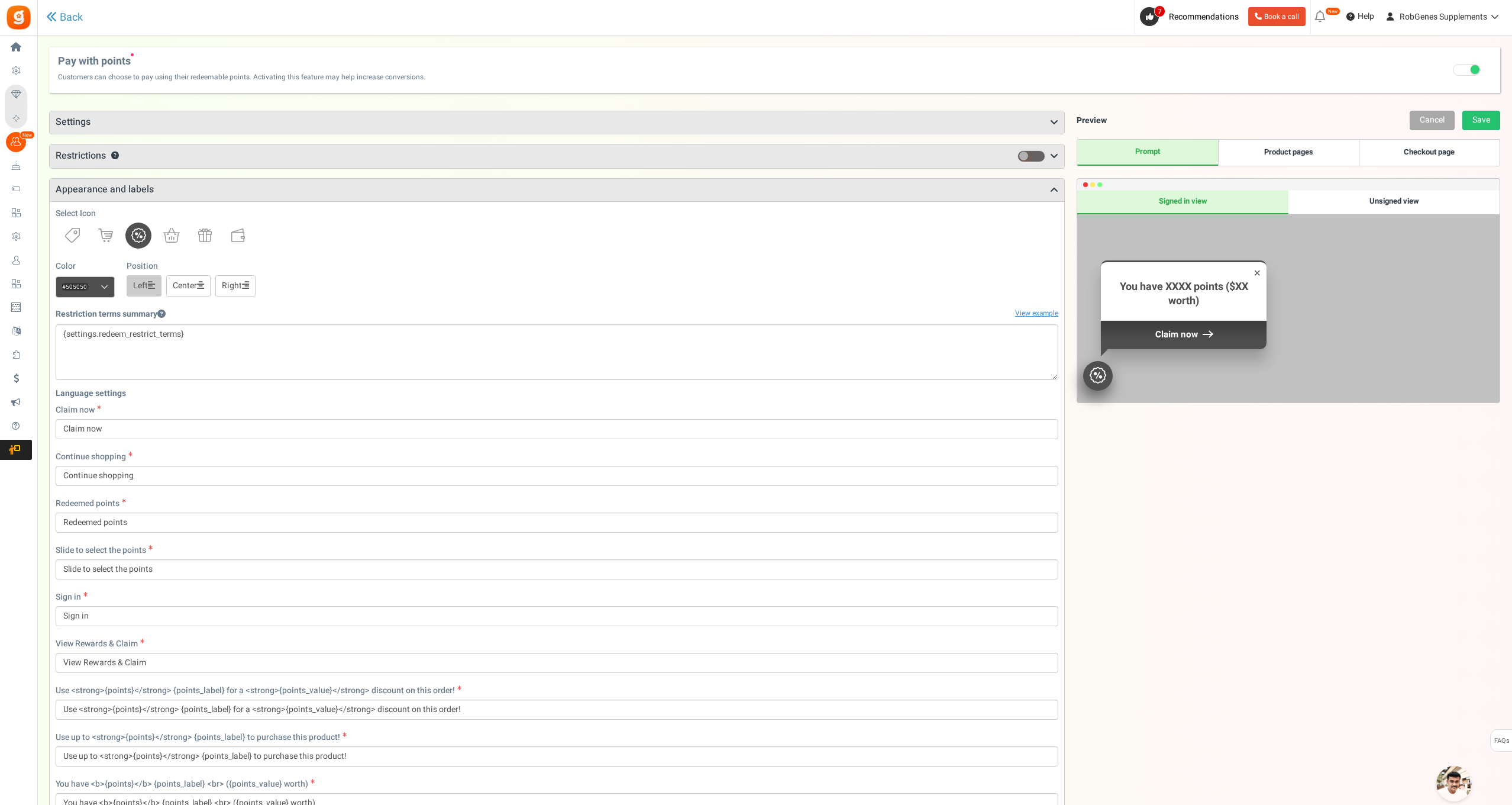 scroll, scrollTop: 0, scrollLeft: 0, axis: both 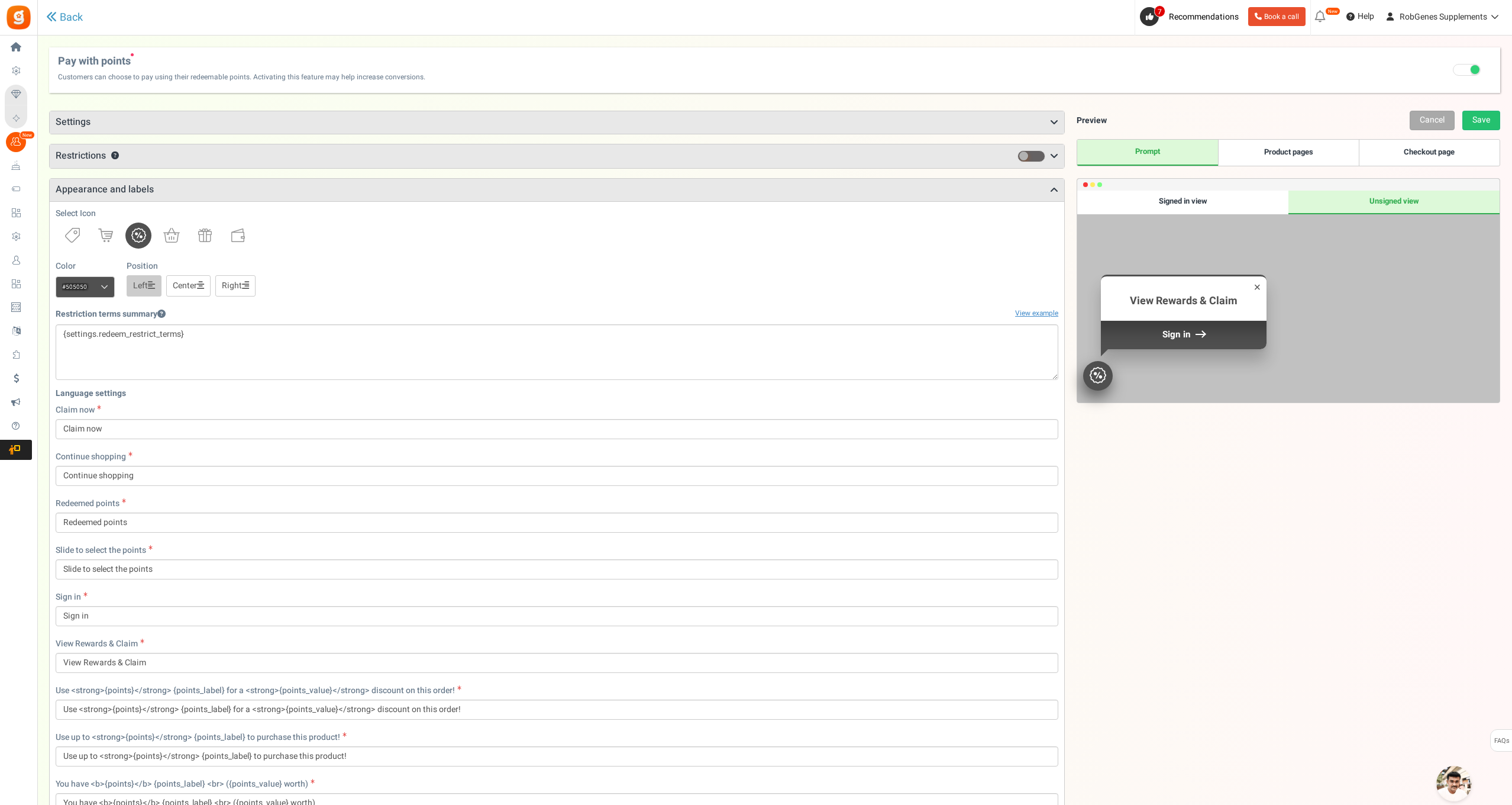 click on "Product pages" at bounding box center [1288, 153] 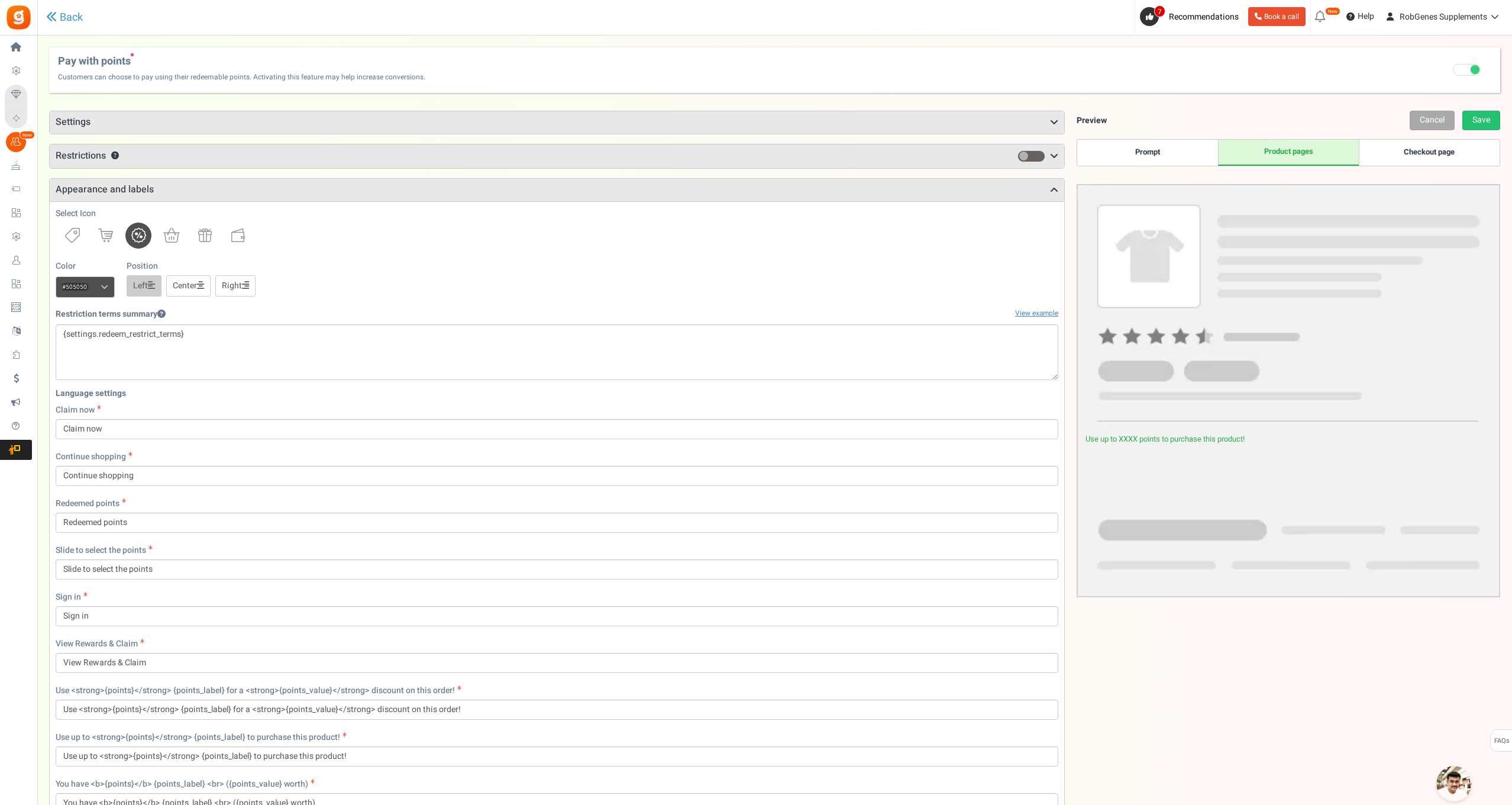 click on "Checkout page" at bounding box center (1429, 153) 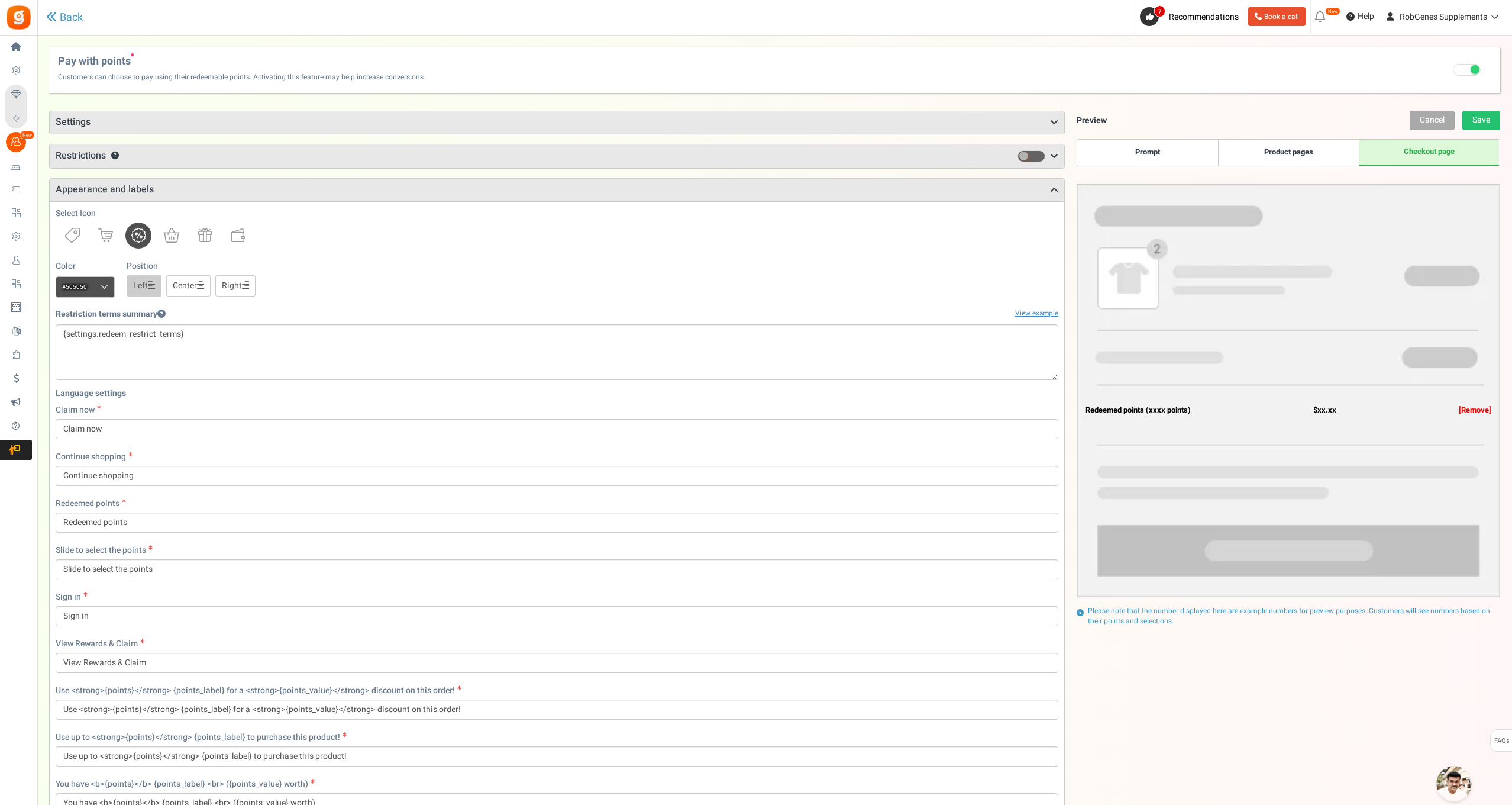 click on "Prompt" at bounding box center (1148, 153) 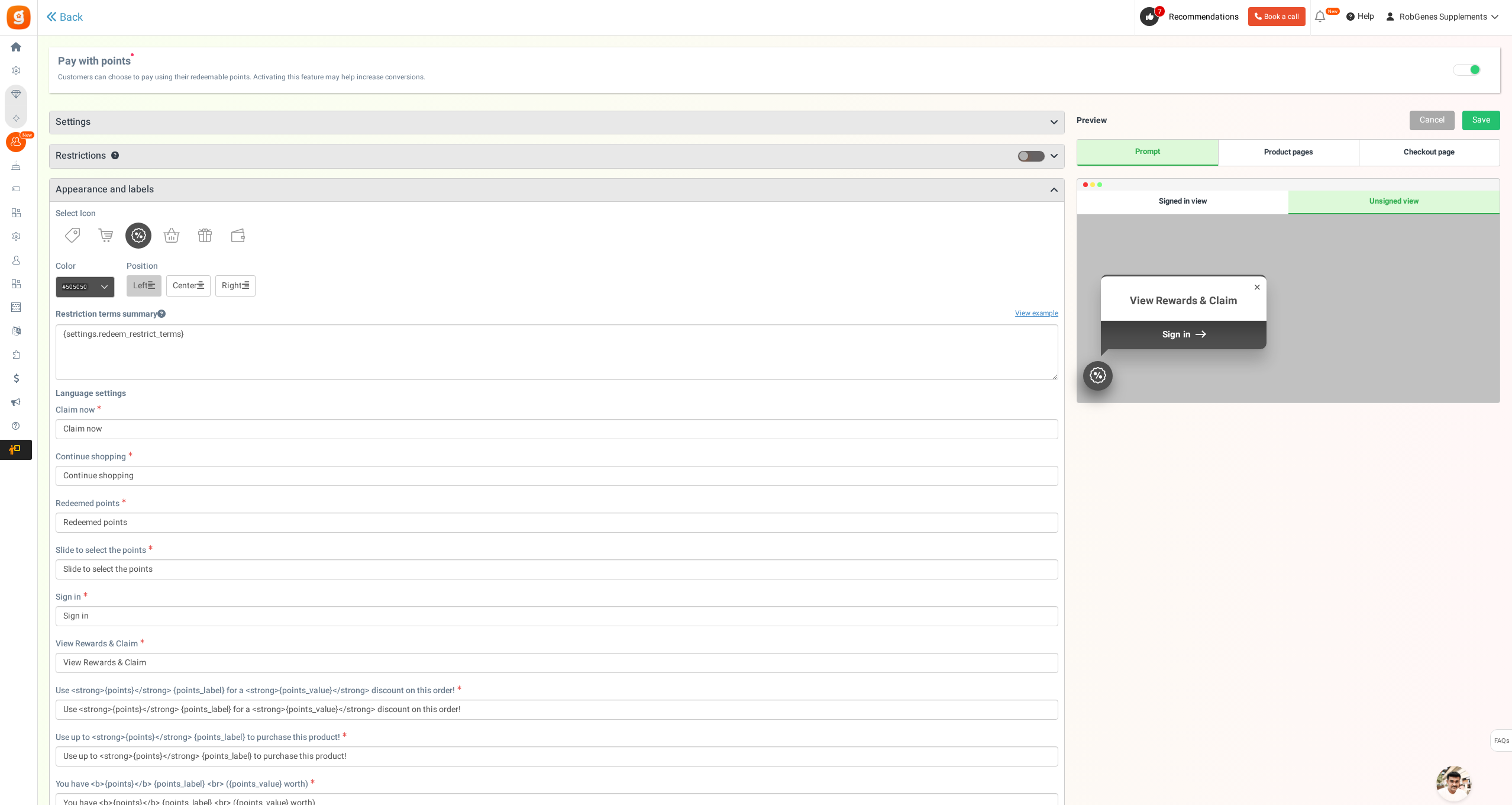 scroll, scrollTop: 0, scrollLeft: 0, axis: both 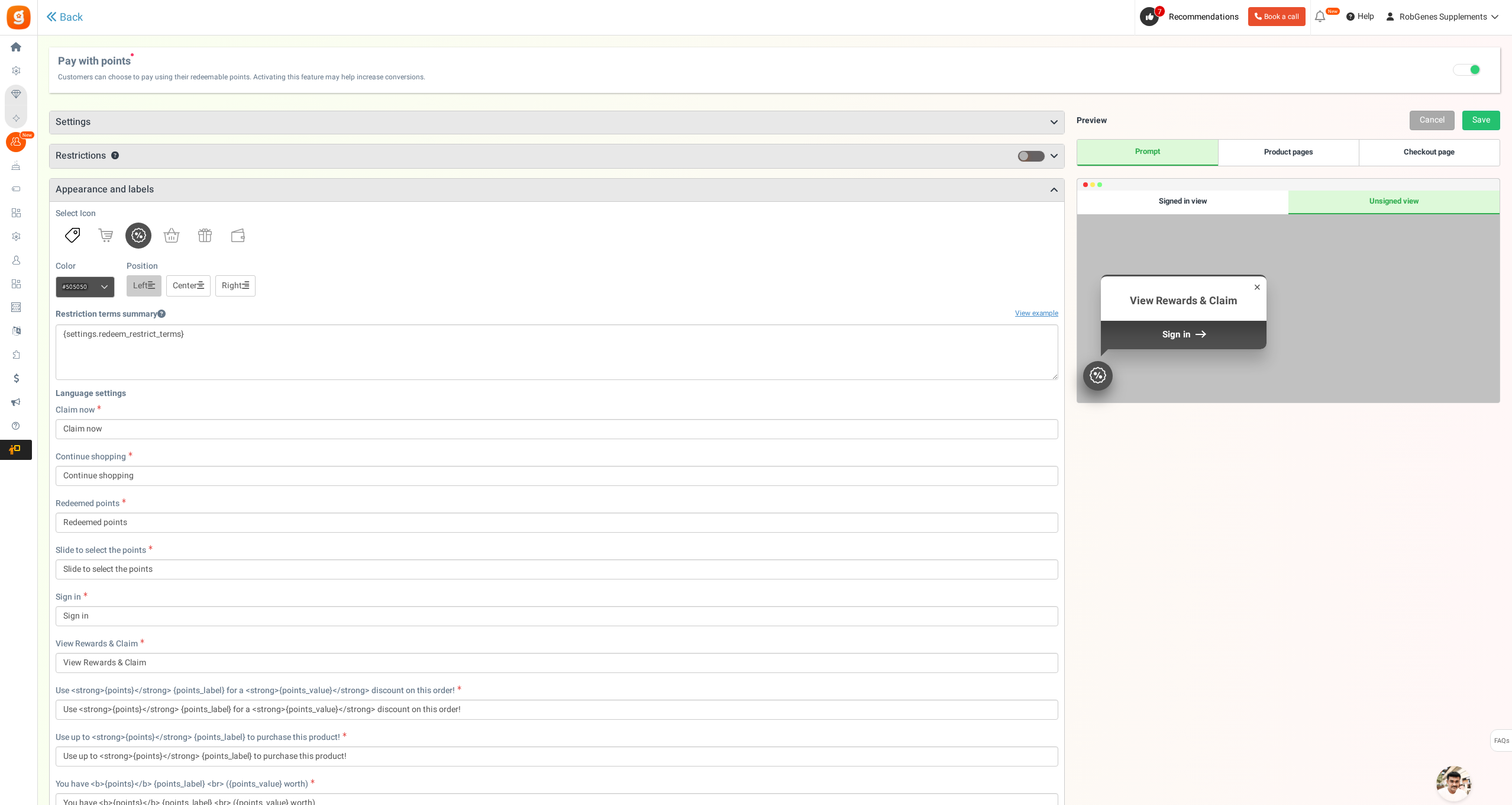 click at bounding box center (72, 236) 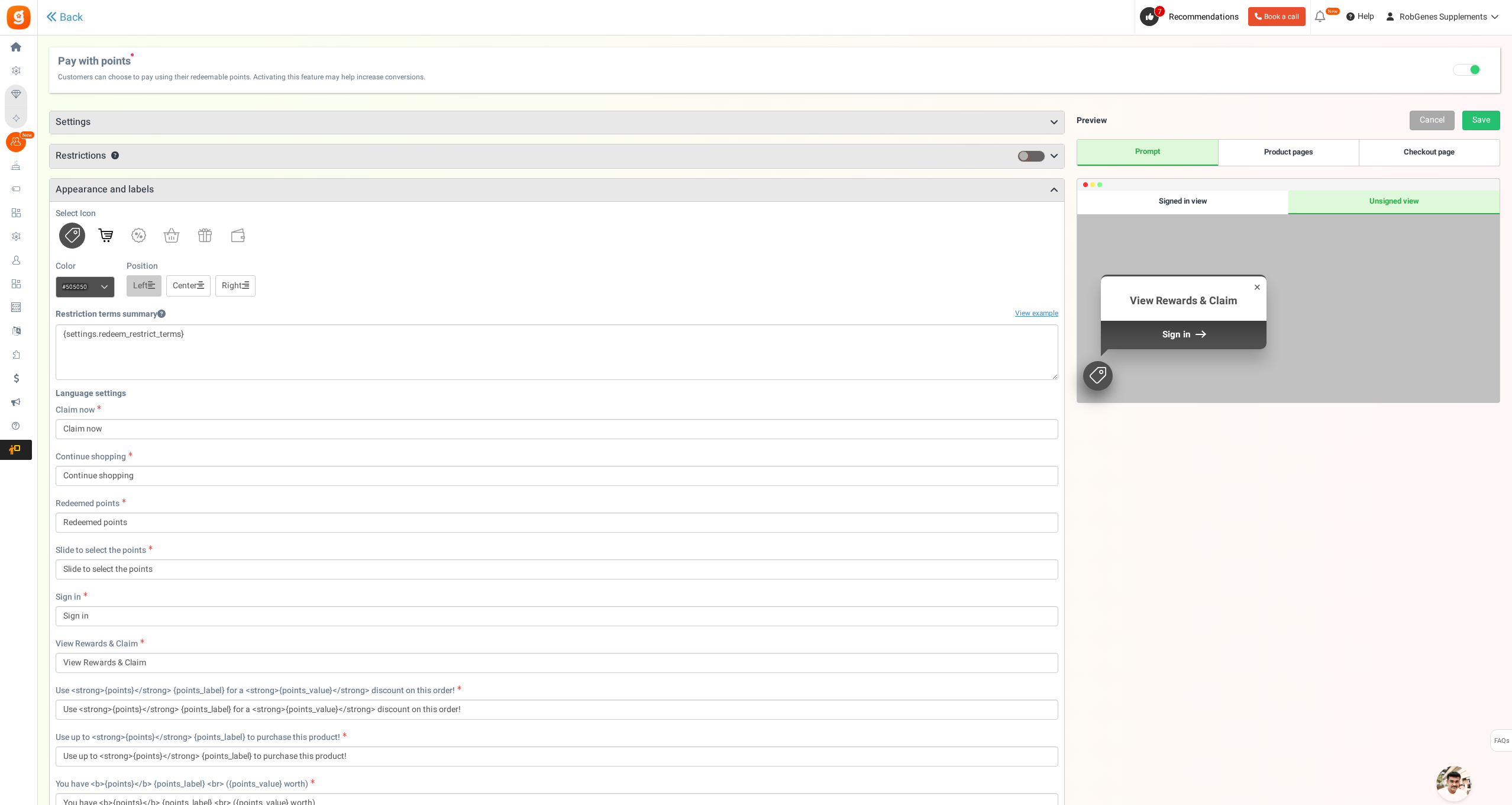 click at bounding box center [105, 235] 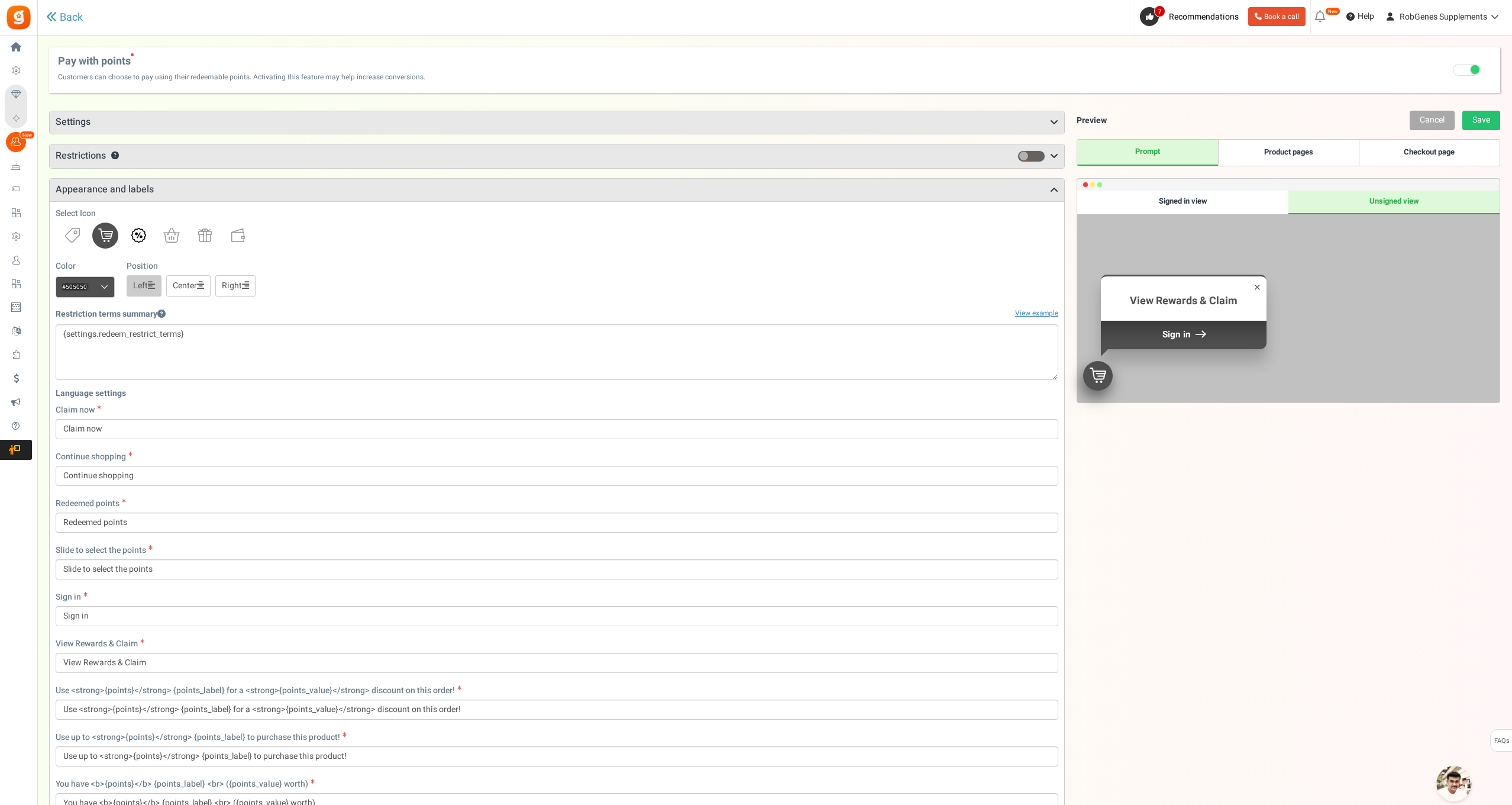 click at bounding box center (138, 235) 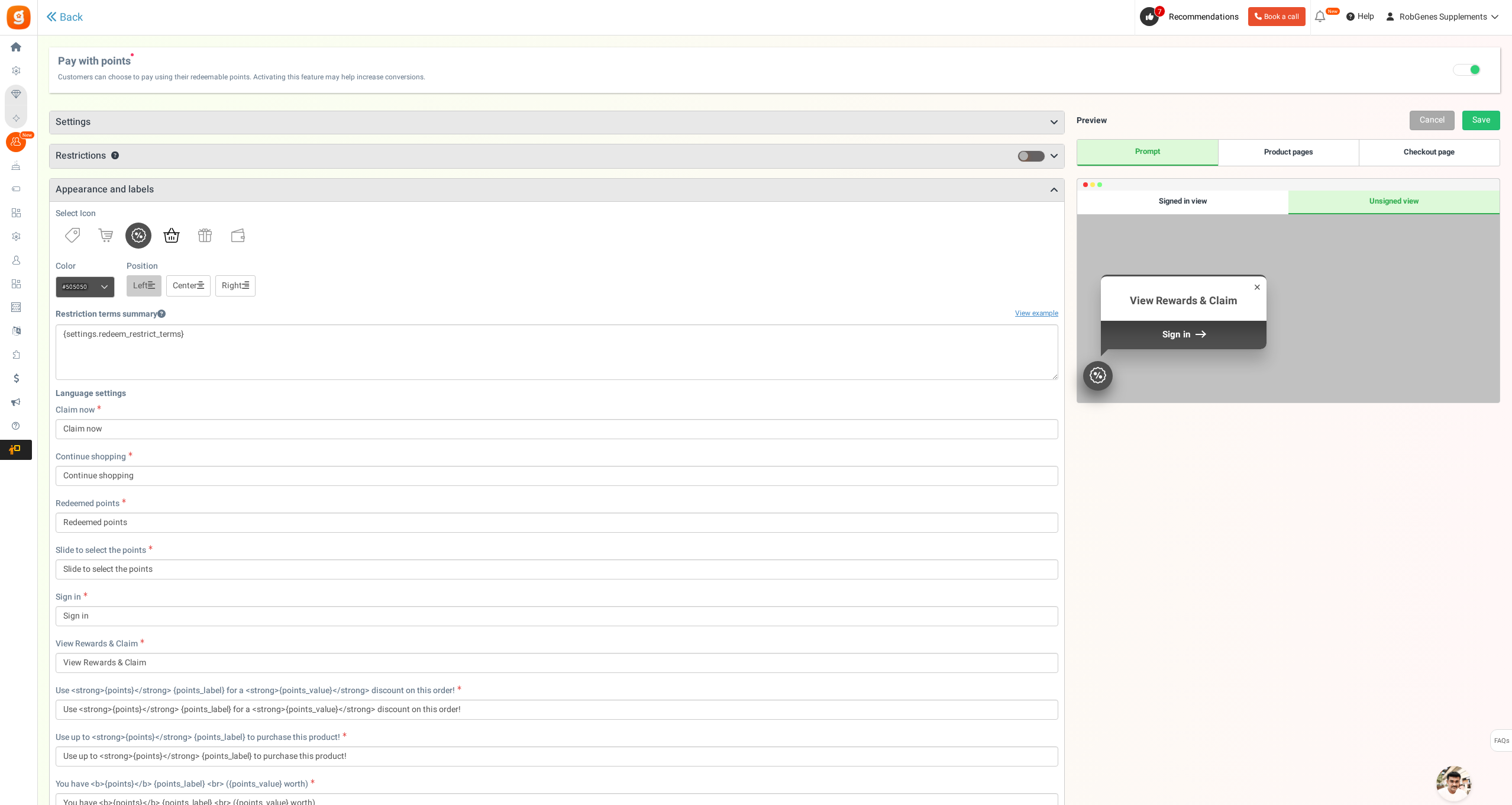click at bounding box center (172, 235) 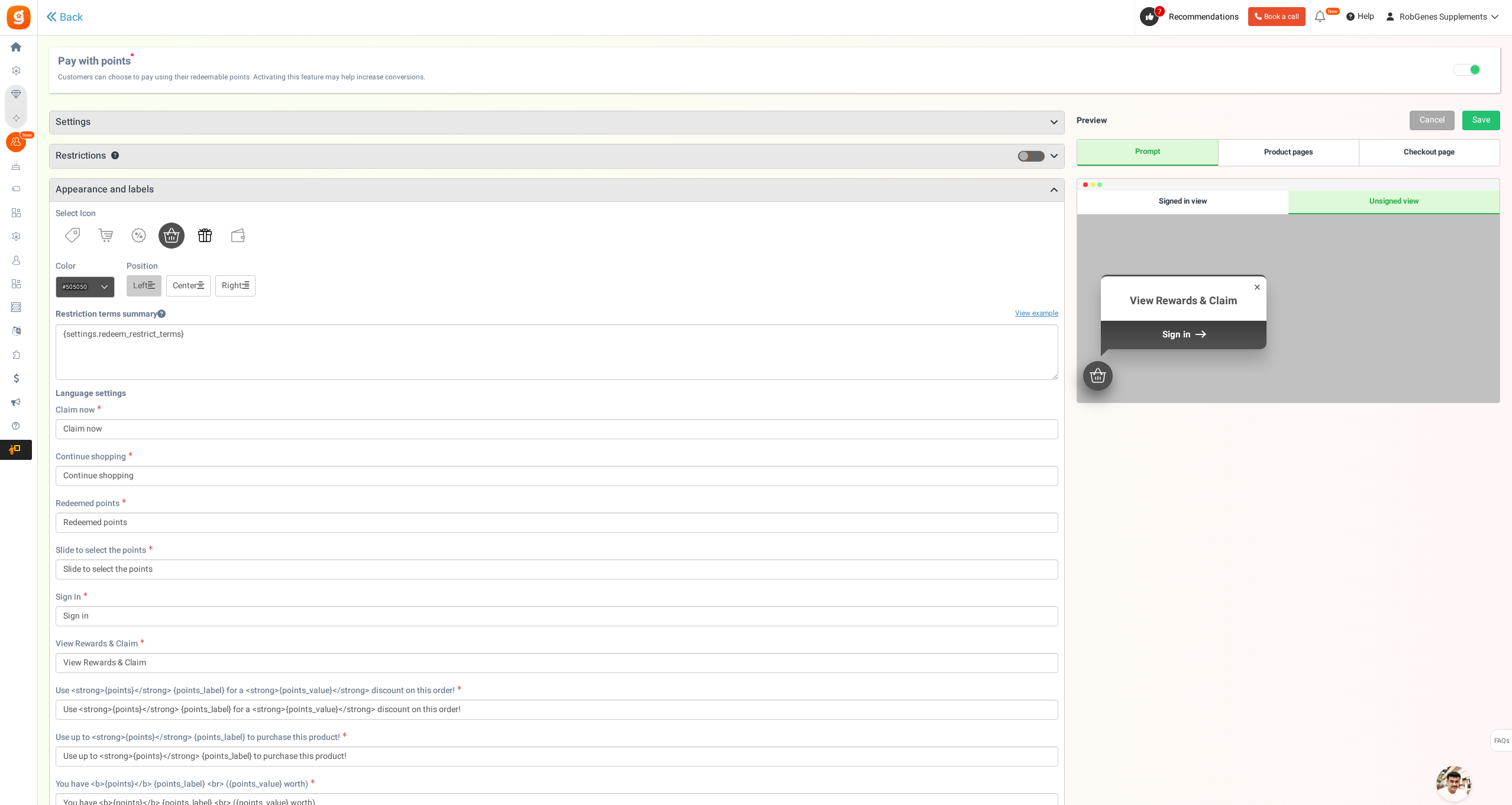 click at bounding box center [205, 235] 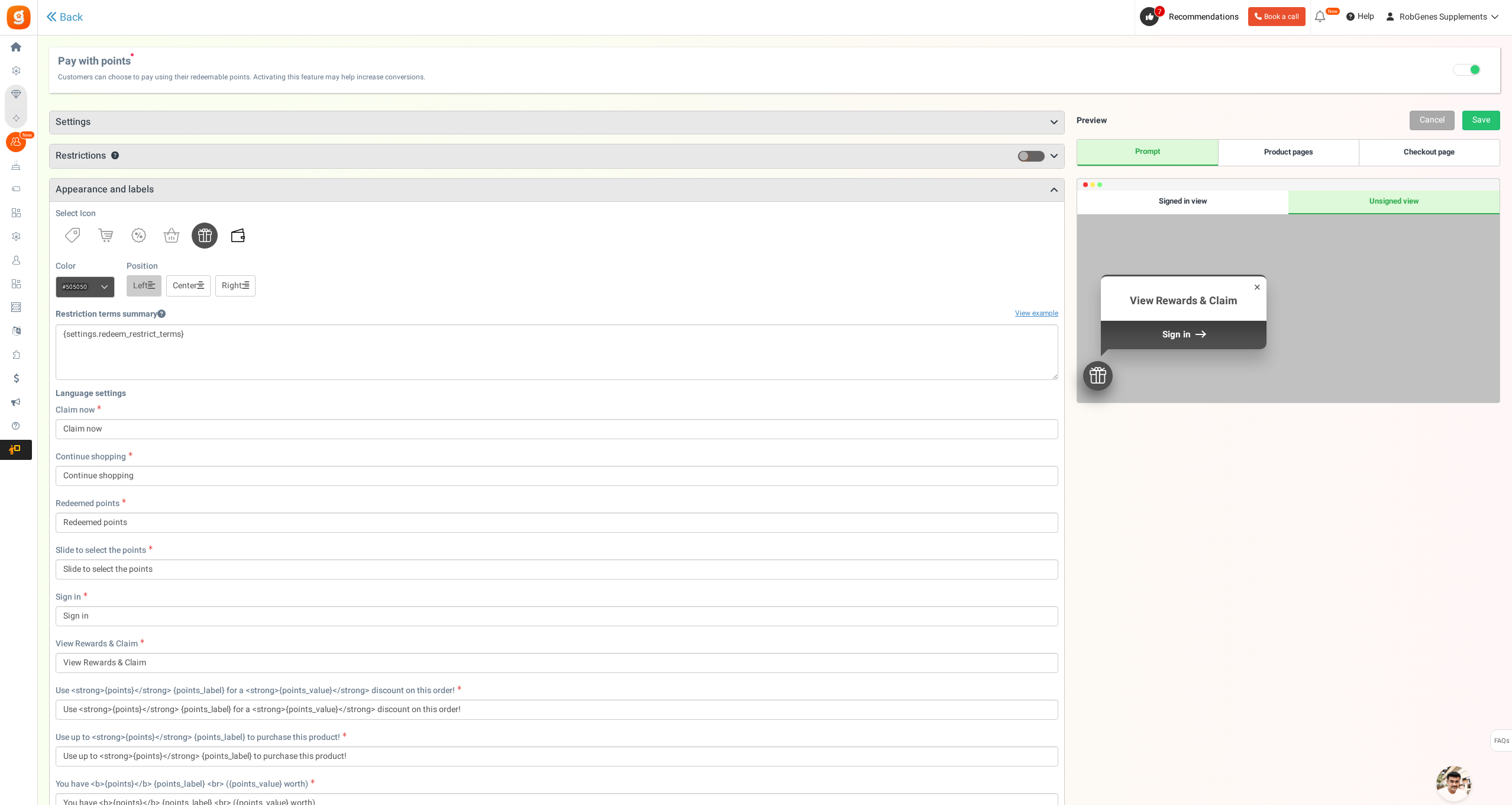 click at bounding box center [238, 235] 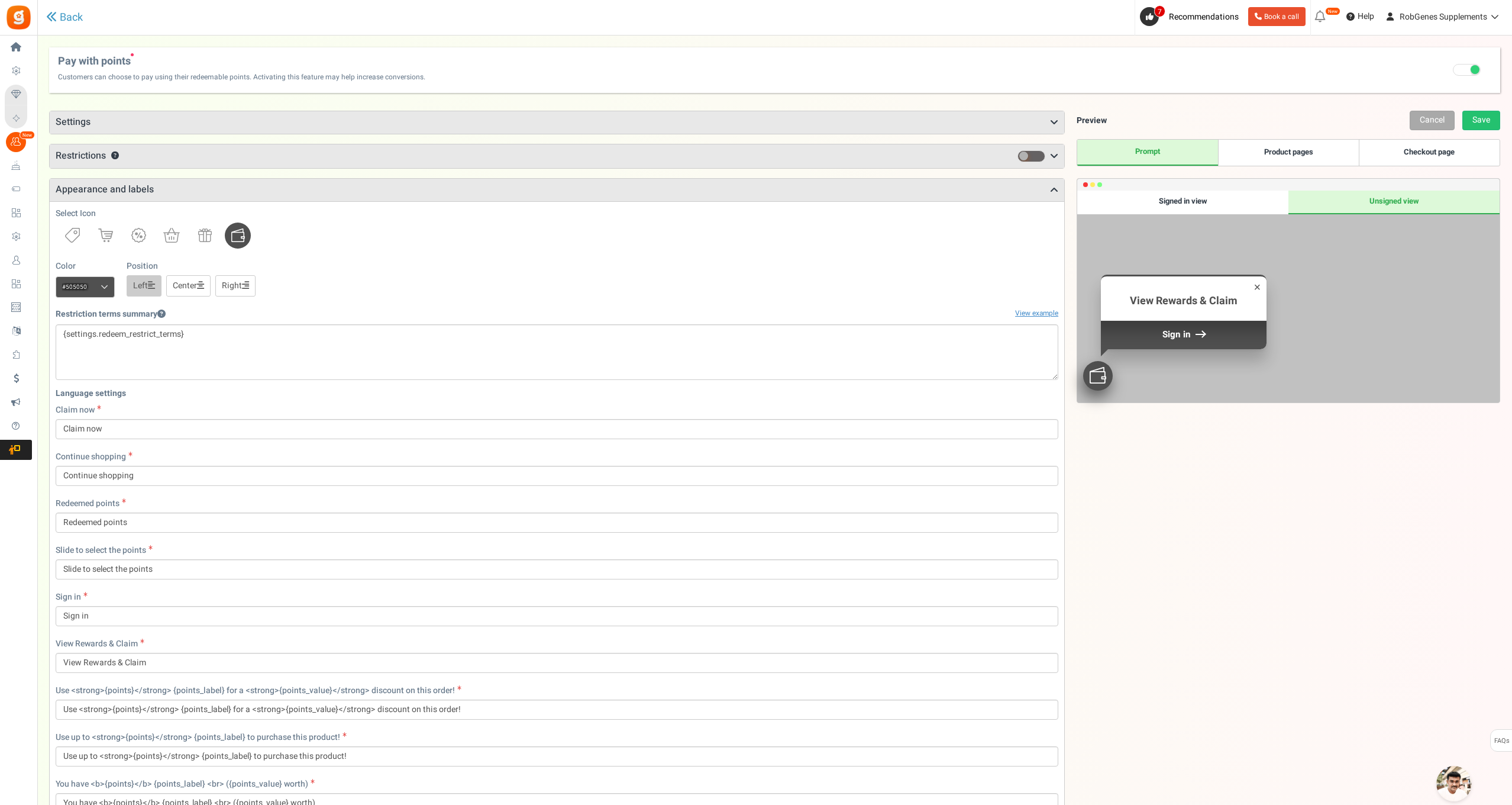 click on "Restrictions
?" at bounding box center (557, 156) 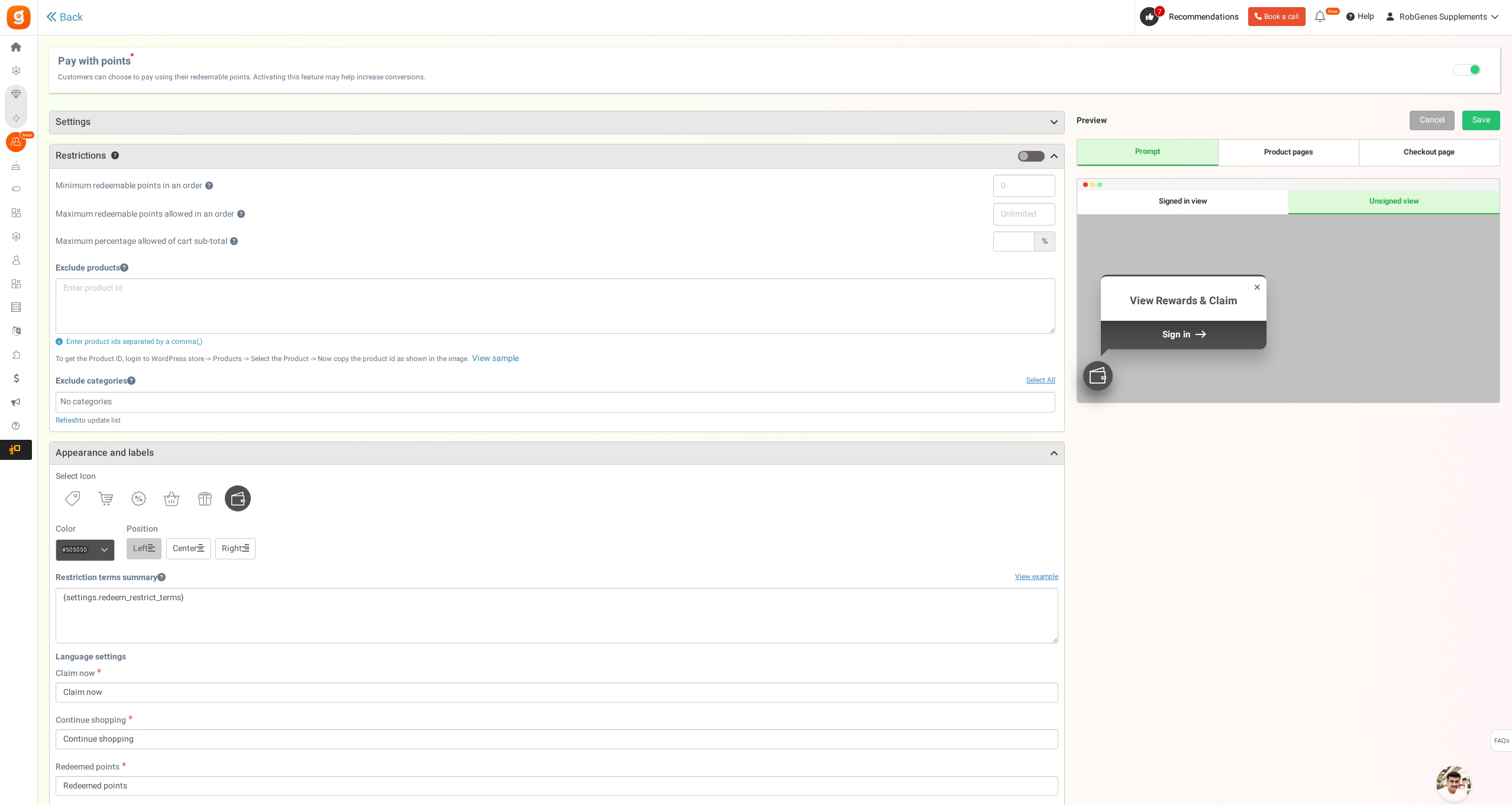 click on "Settings" at bounding box center (557, 123) 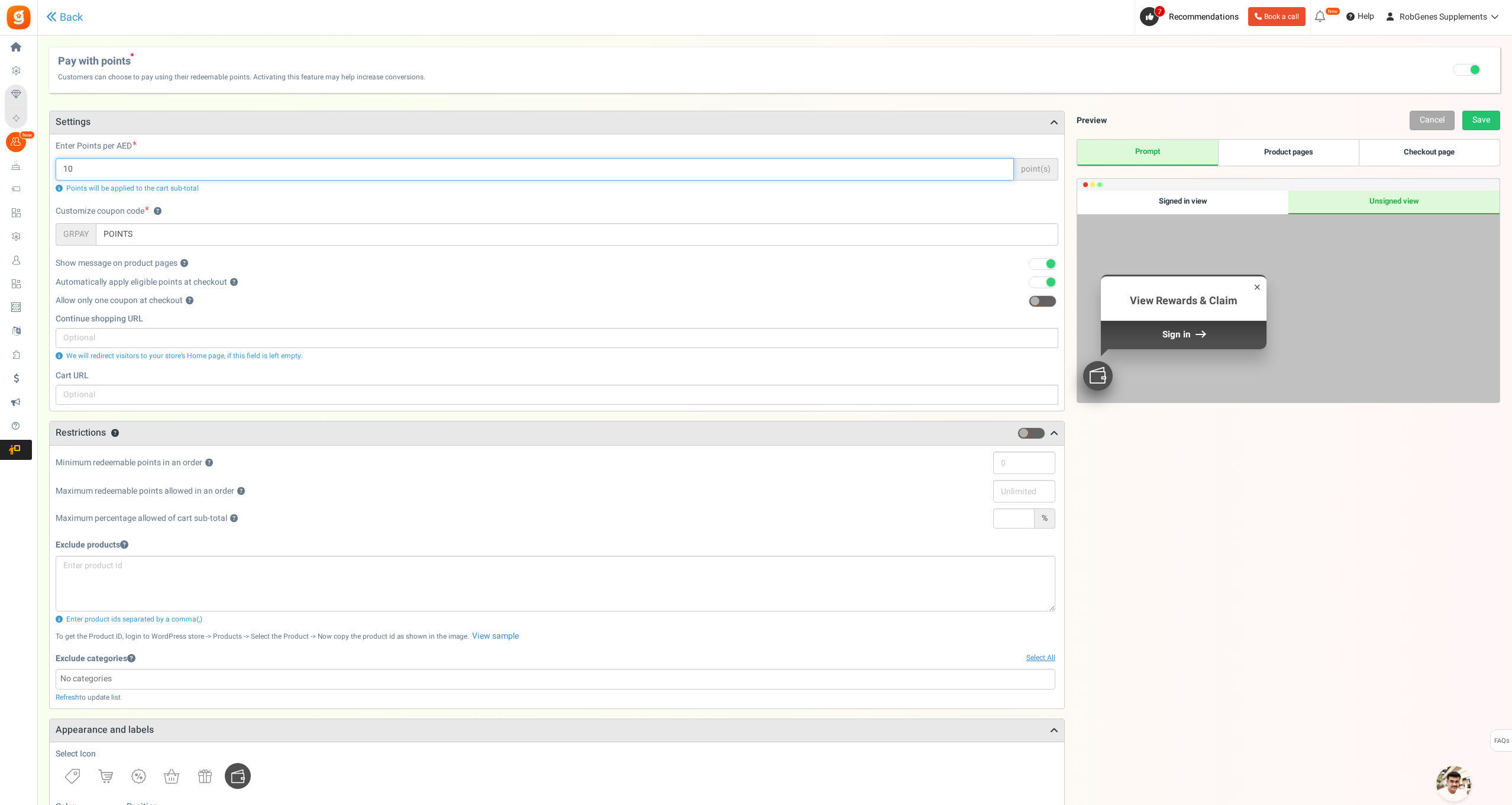 click on "10" at bounding box center [535, 169] 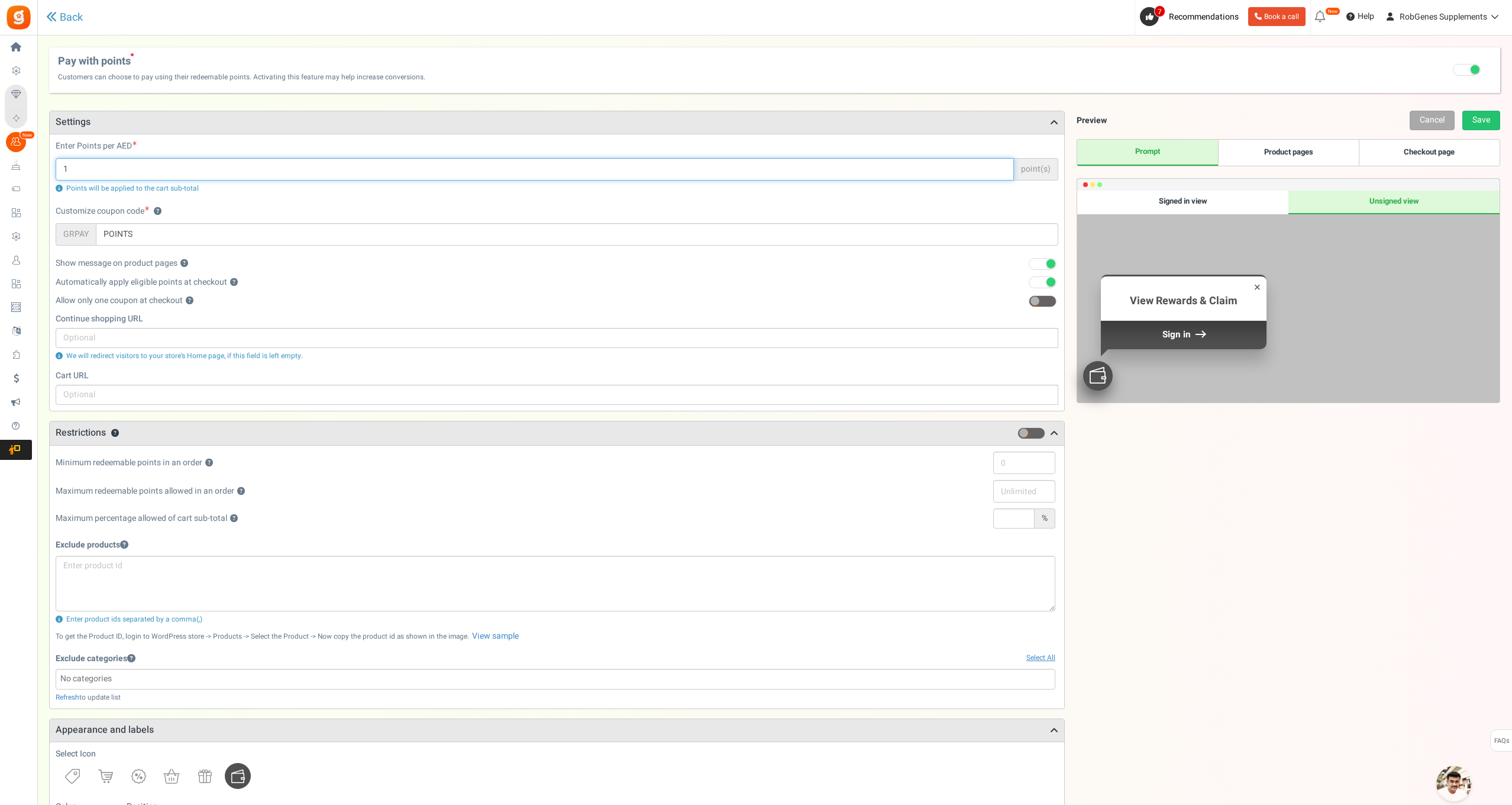 type on "10" 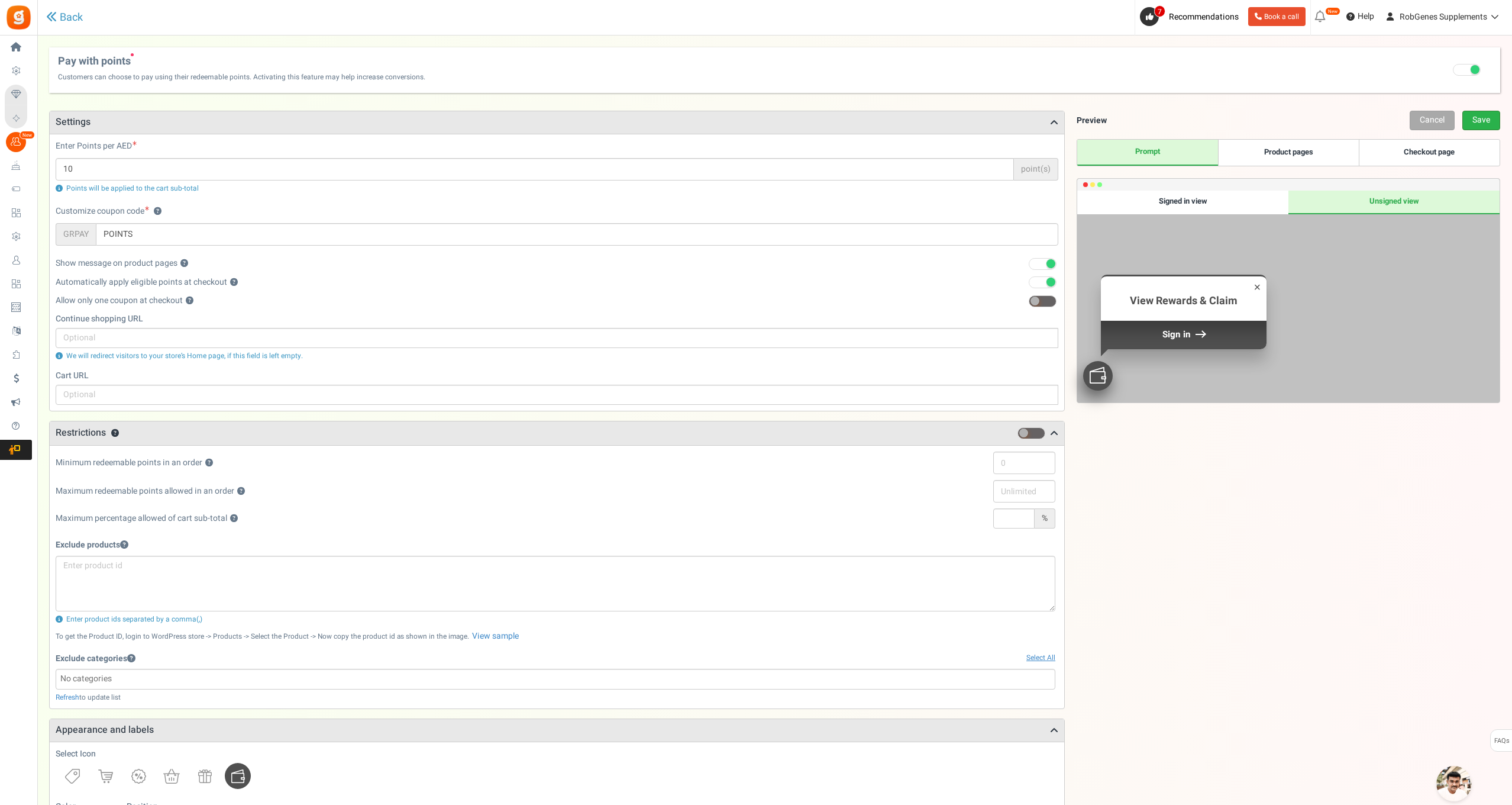 click on "Save" at bounding box center [1481, 120] 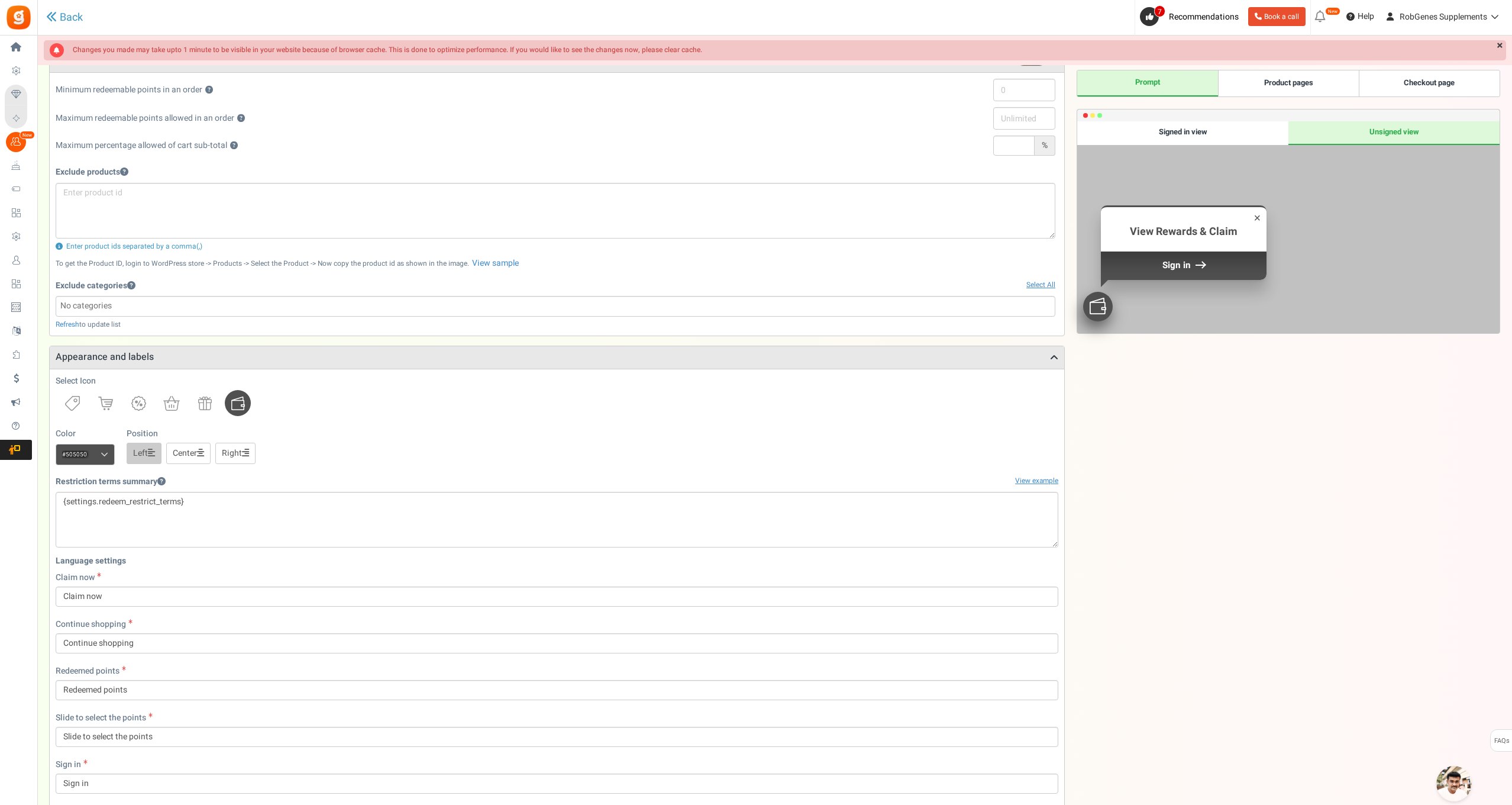 scroll, scrollTop: 405, scrollLeft: 0, axis: vertical 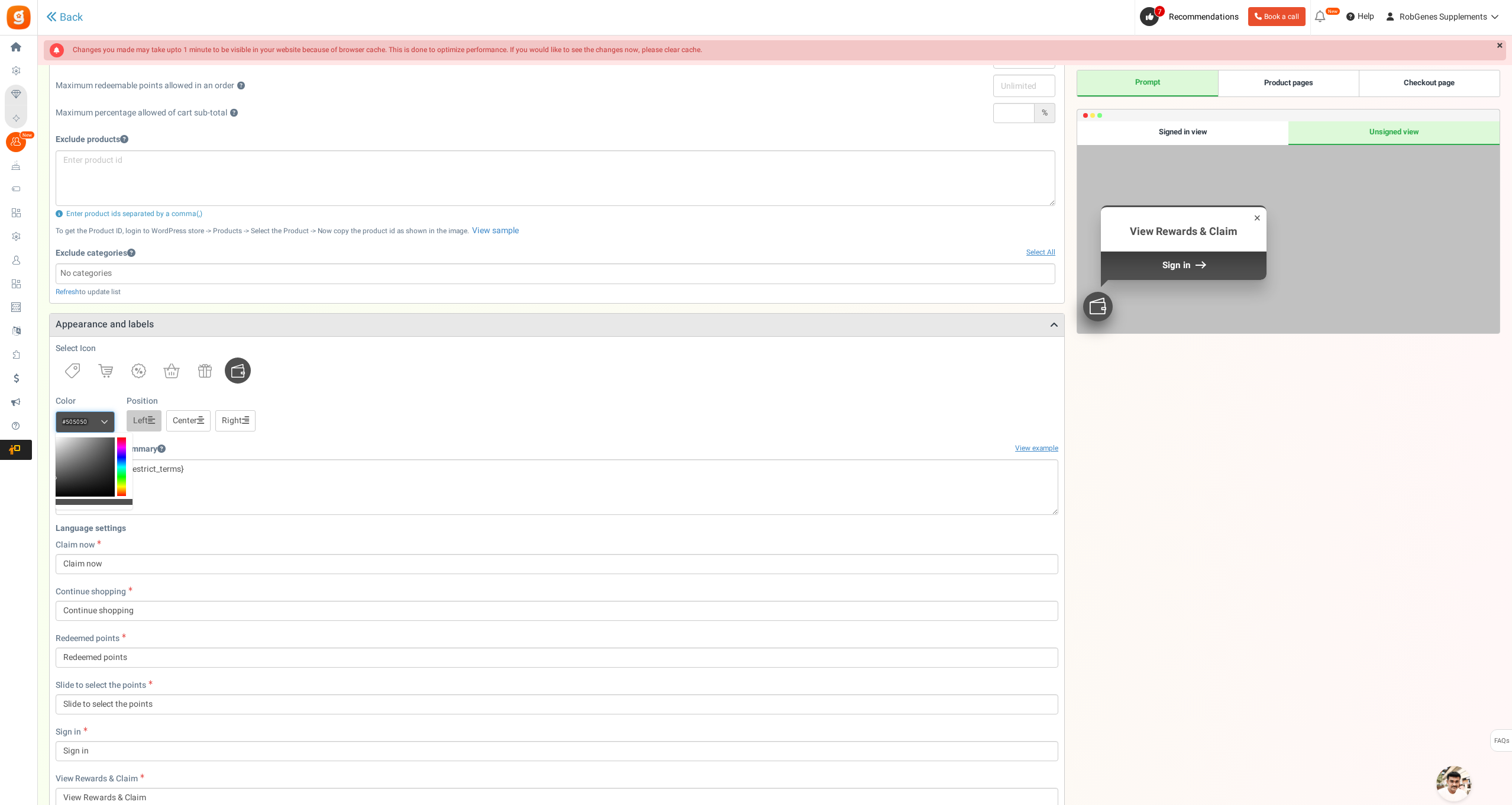click on "#505050" at bounding box center [85, 422] 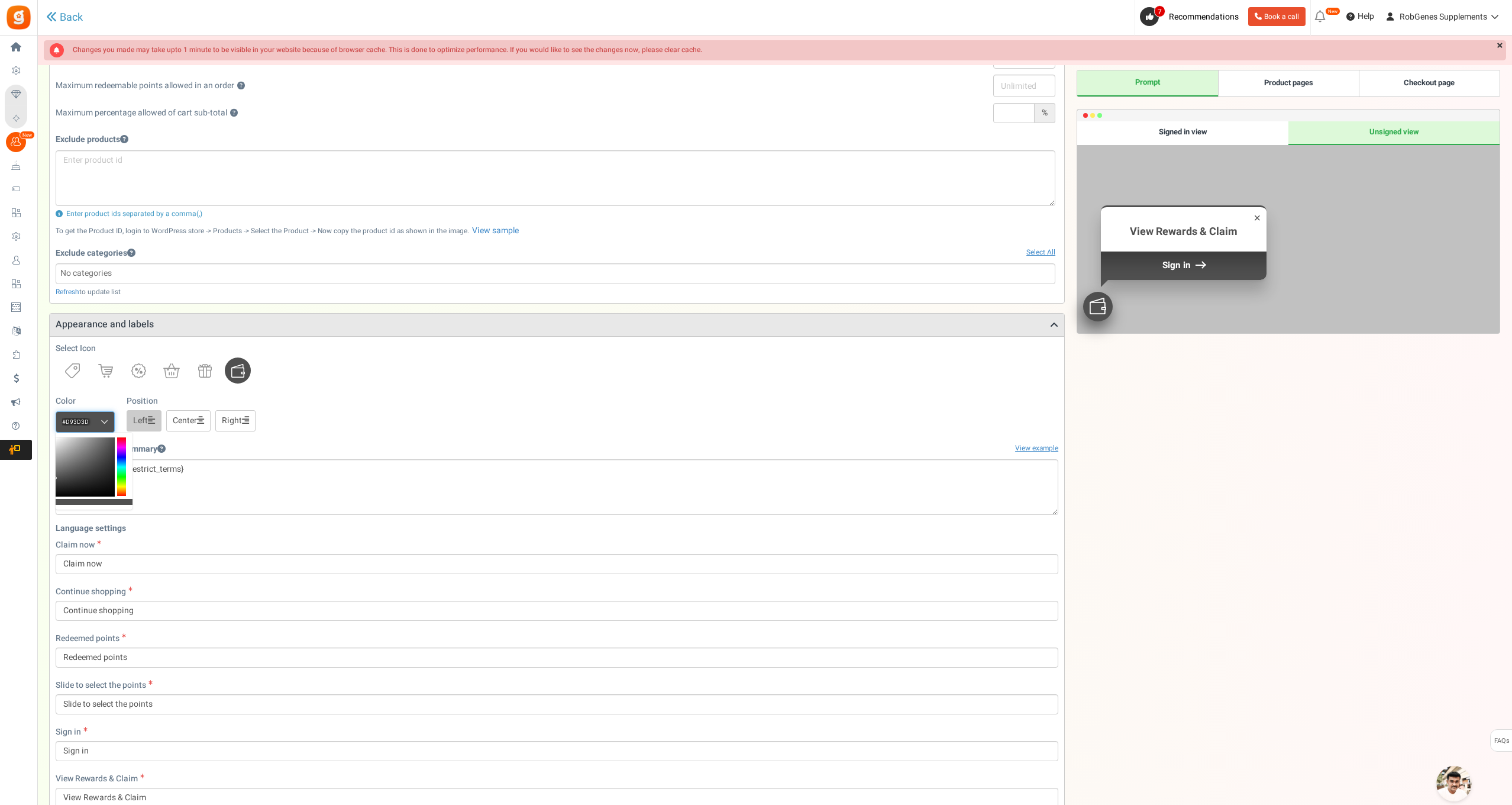 click at bounding box center [85, 467] 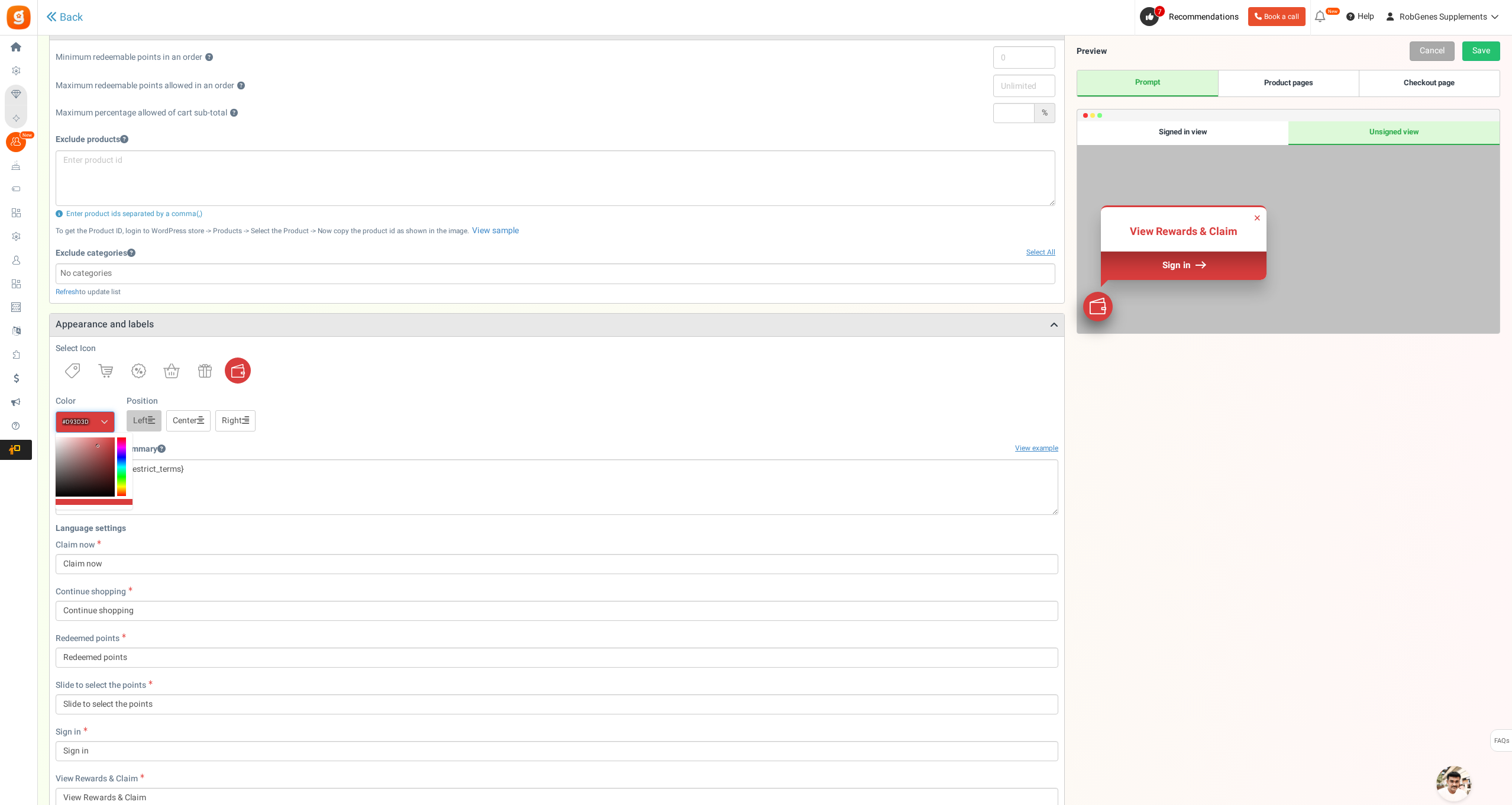 drag, startPoint x: 126, startPoint y: 449, endPoint x: 124, endPoint y: 459, distance: 10.198039 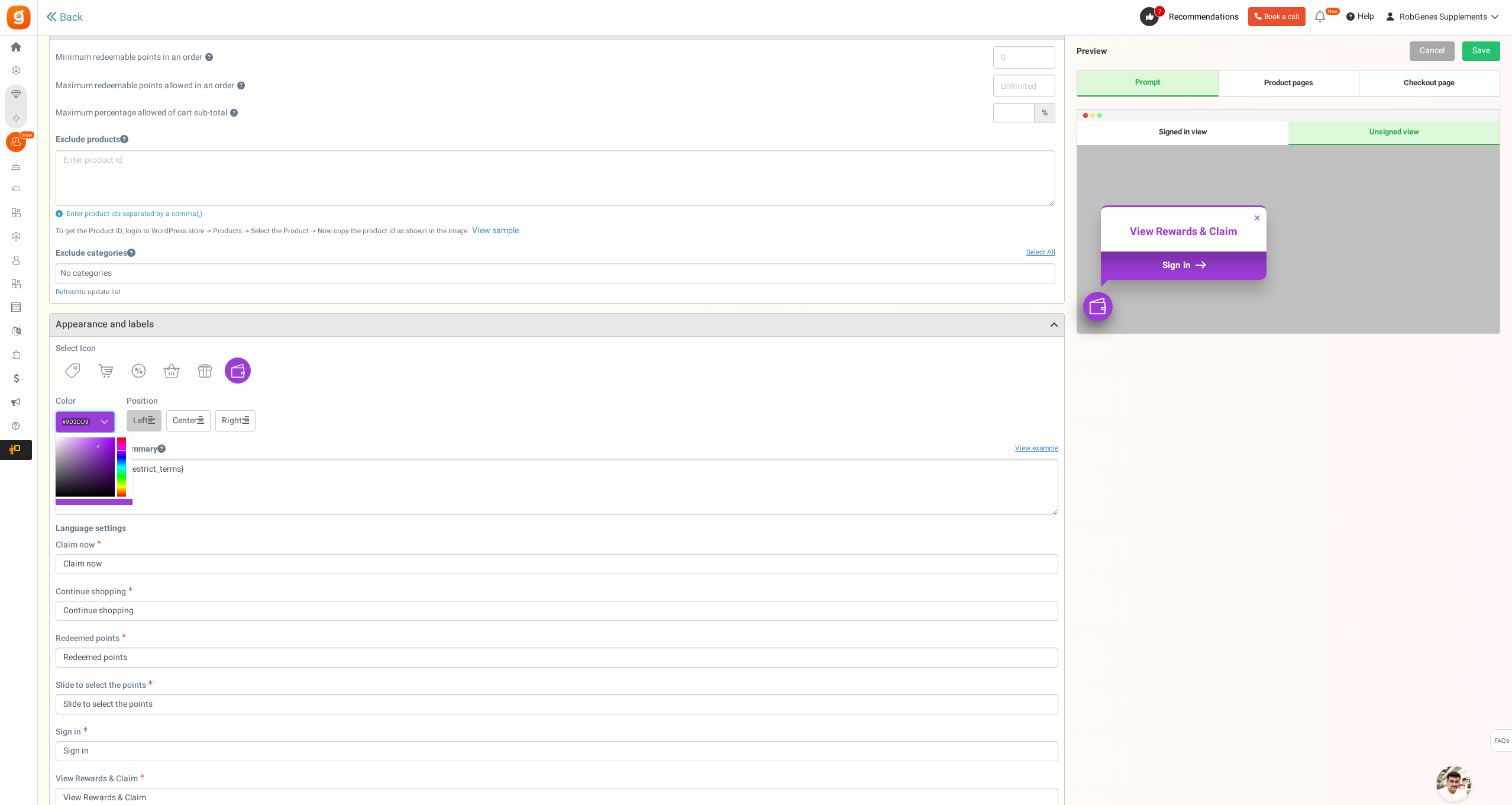 click at bounding box center [121, 467] 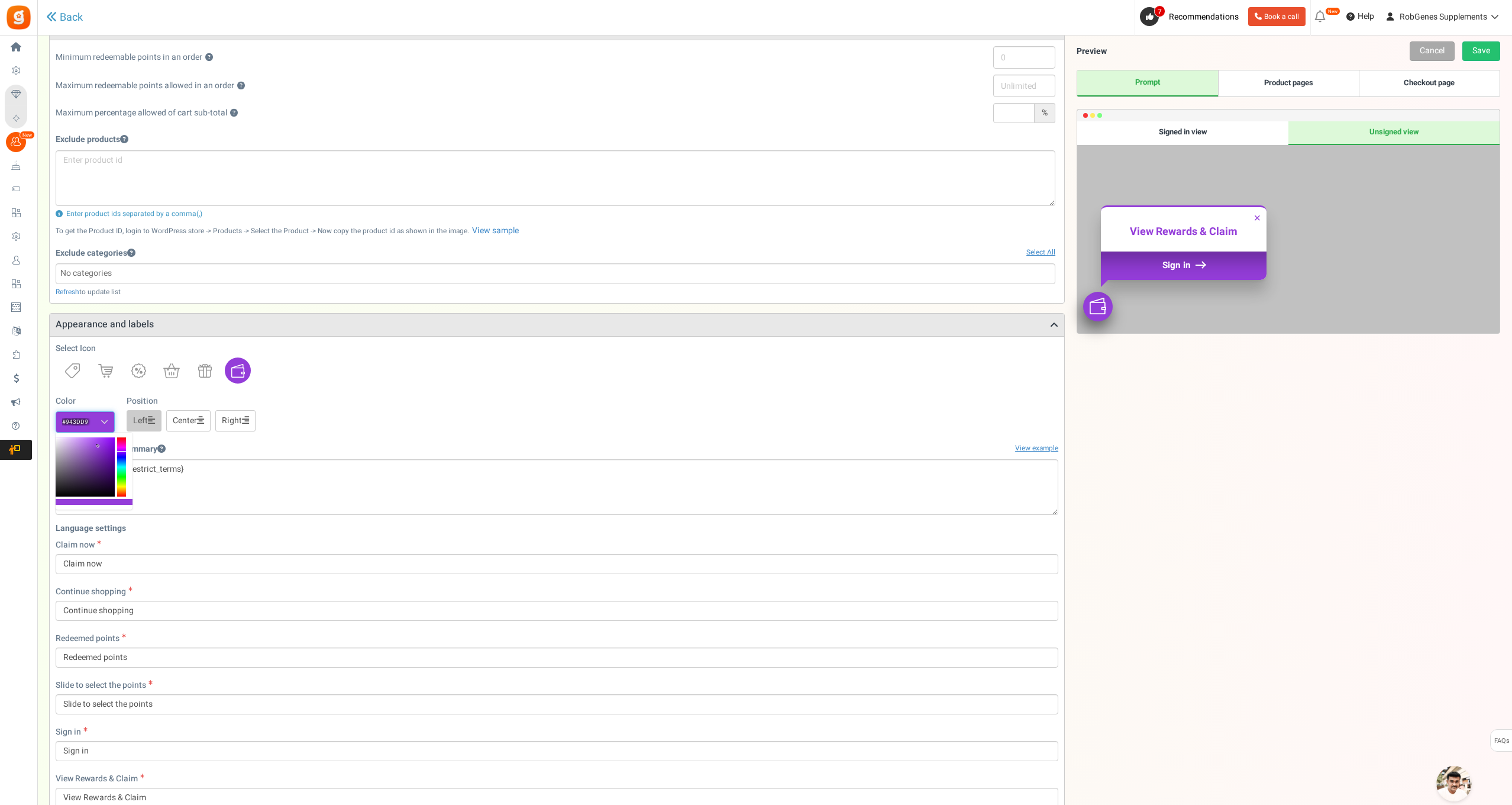 click on "#943dd9" at bounding box center [85, 422] 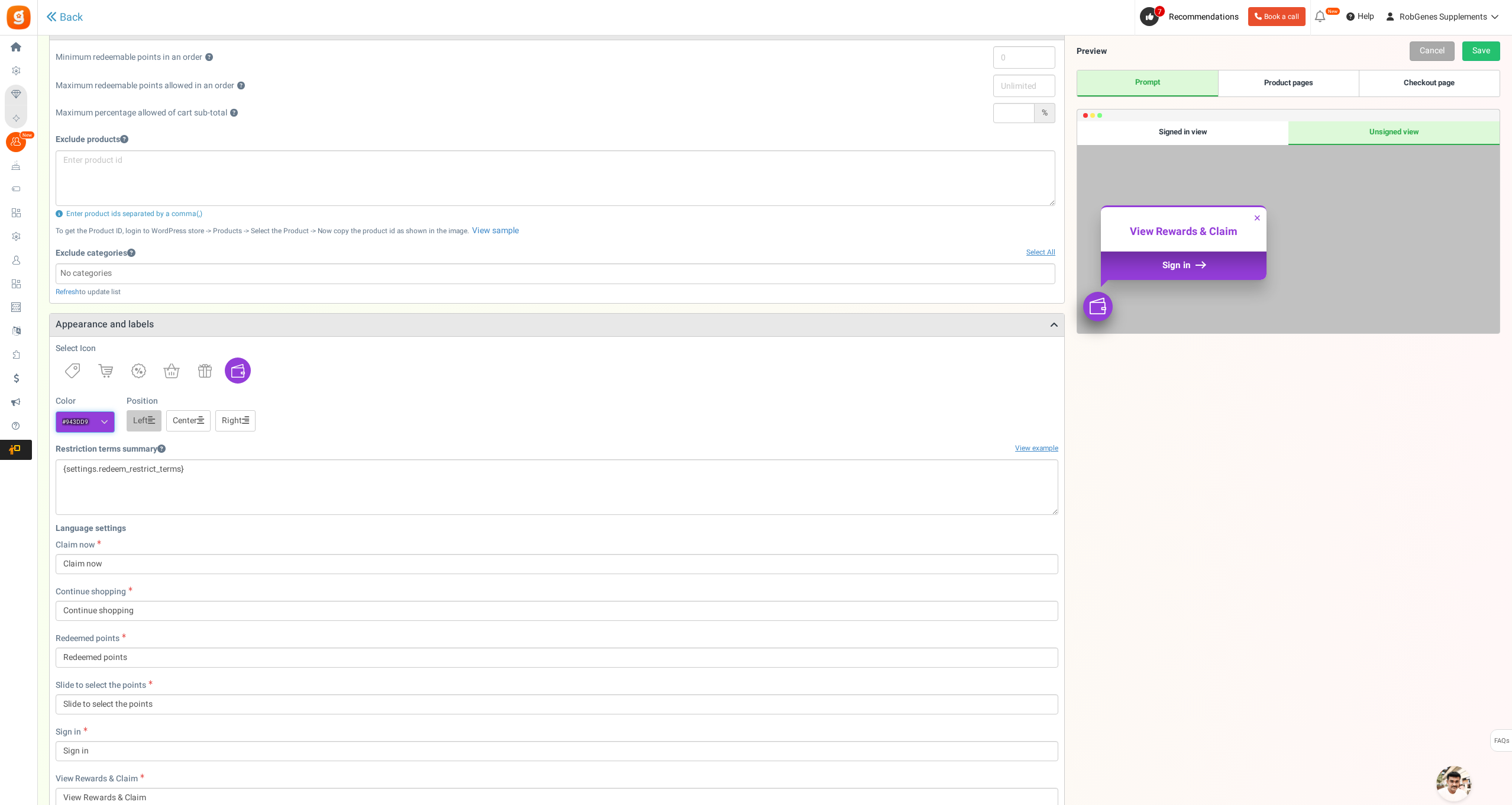 click on "#943dd9" at bounding box center [85, 422] 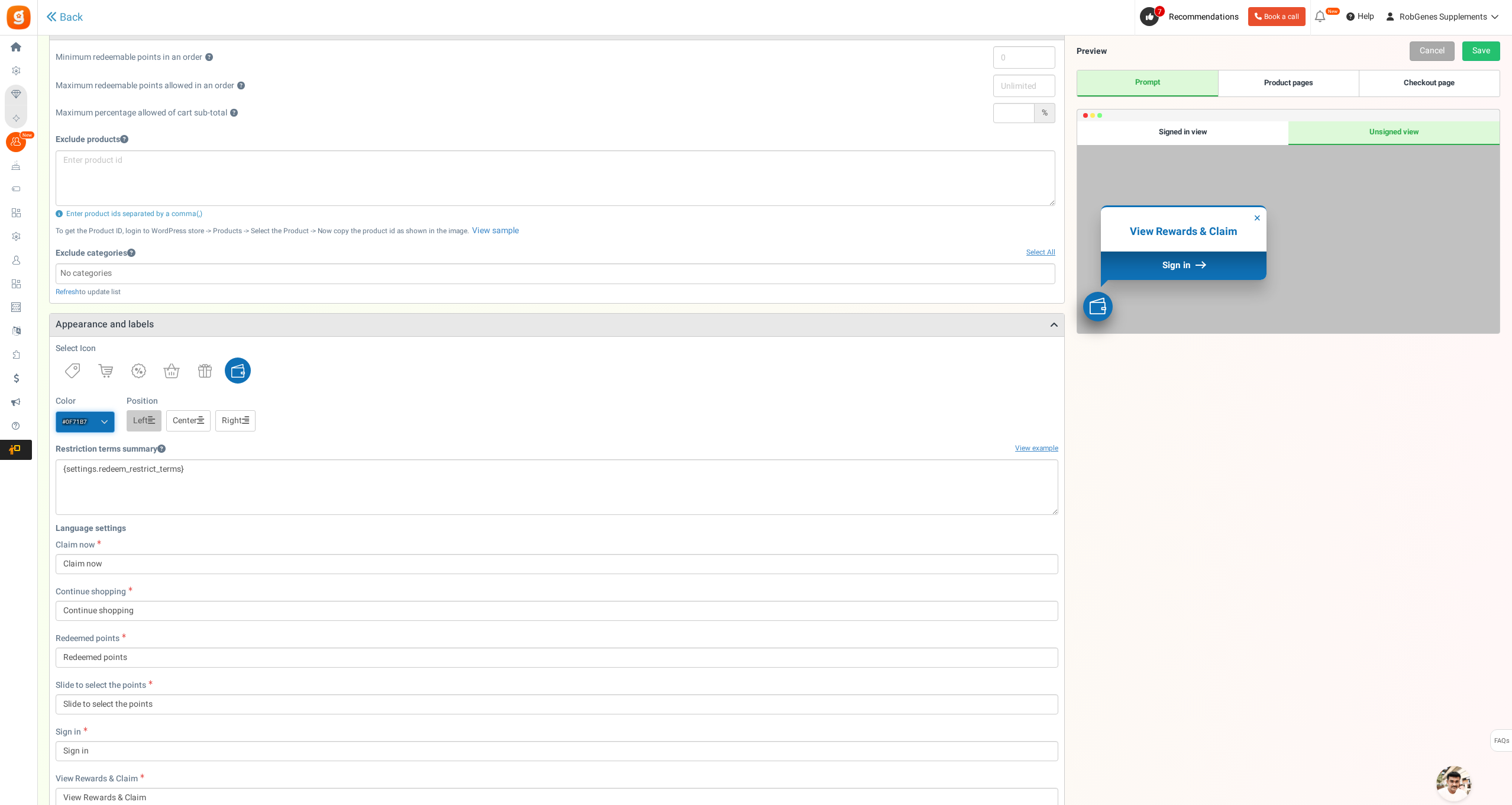 type on "#0f71b7" 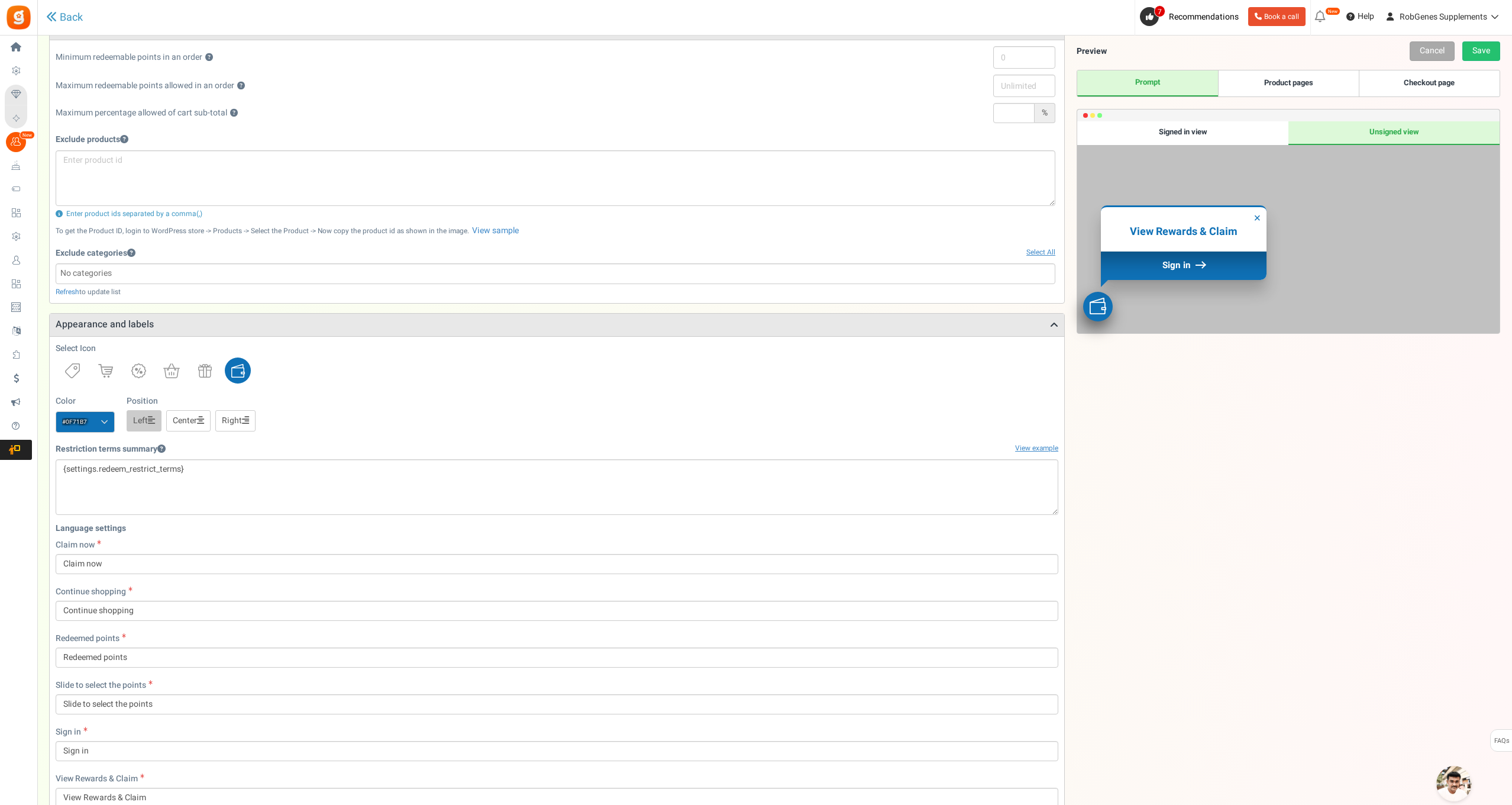 click on "Color
#0f71b7
We recommend a darker color
Position
Left
Center
Right" at bounding box center (557, 414) 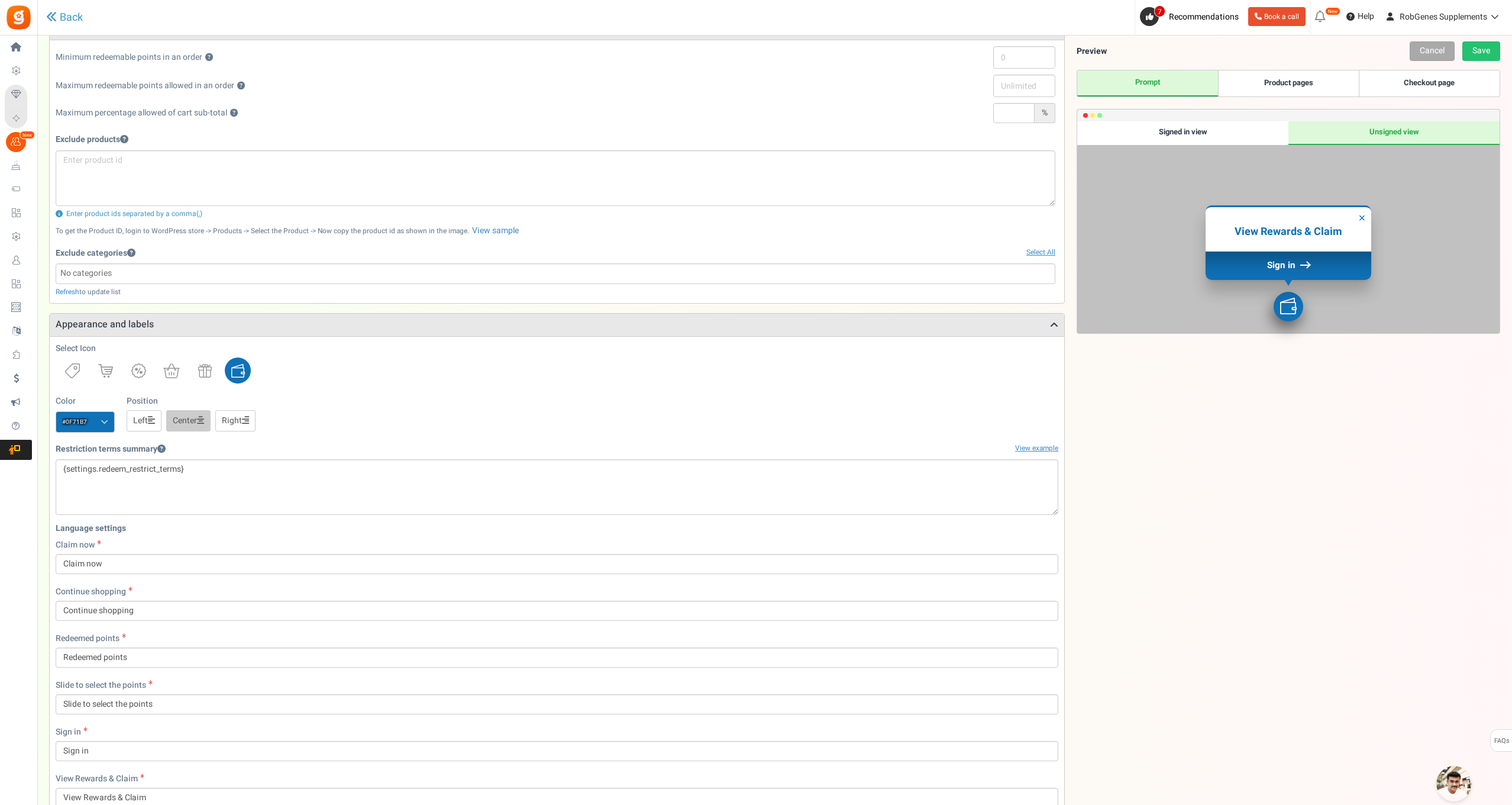 click on "Right" at bounding box center (235, 421) 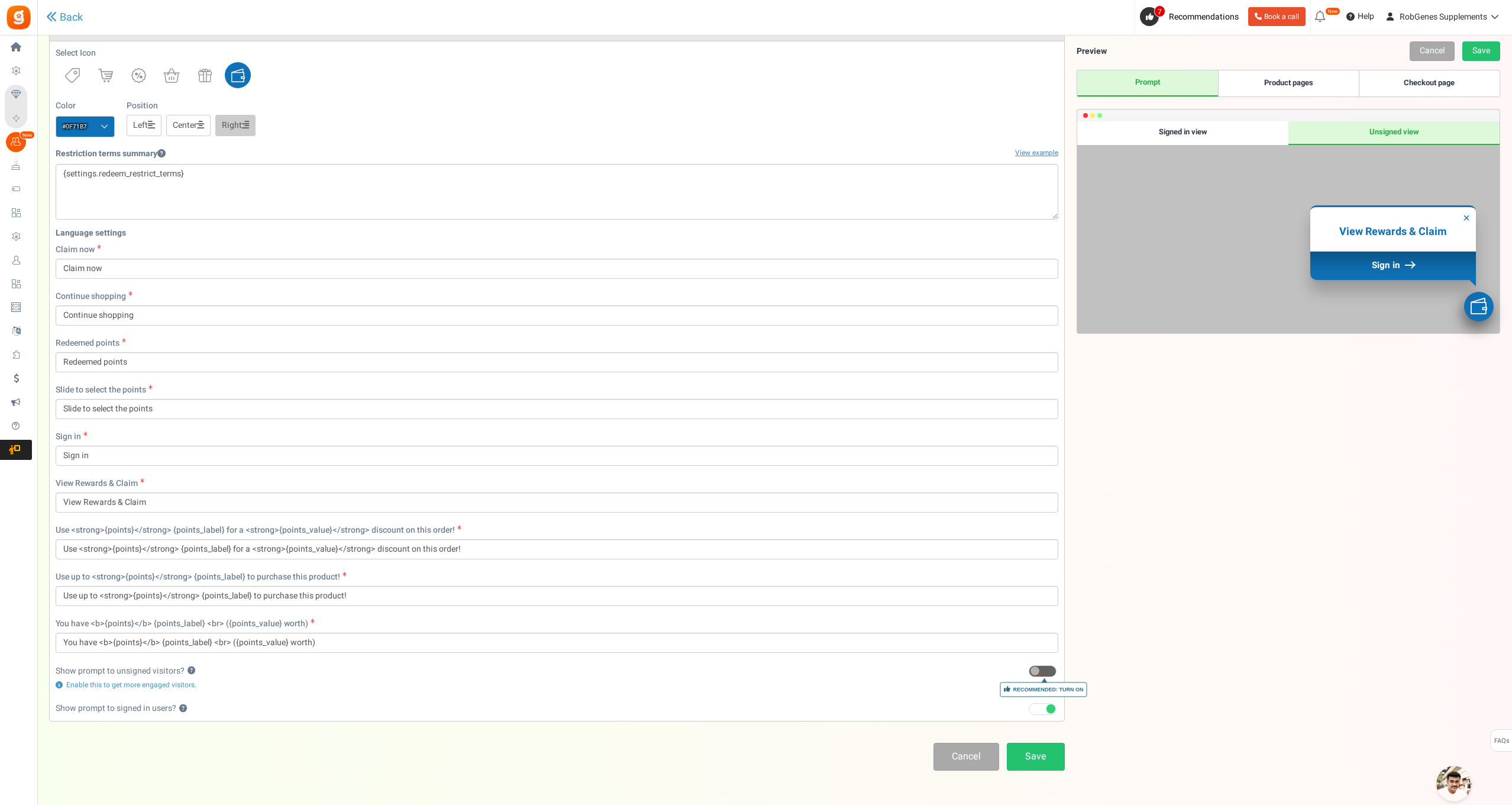 scroll, scrollTop: 704, scrollLeft: 0, axis: vertical 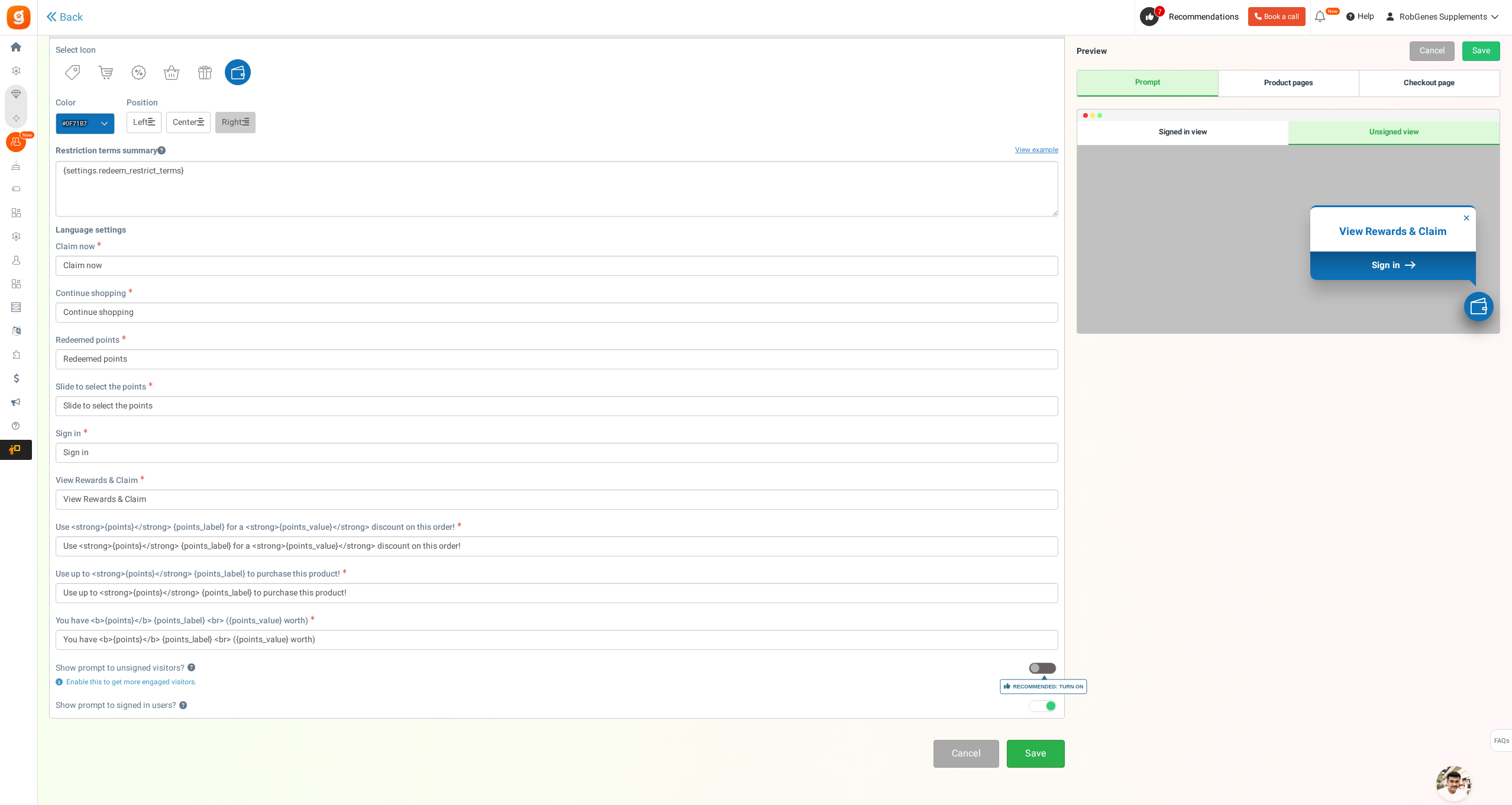 click on "Save" at bounding box center (1036, 754) 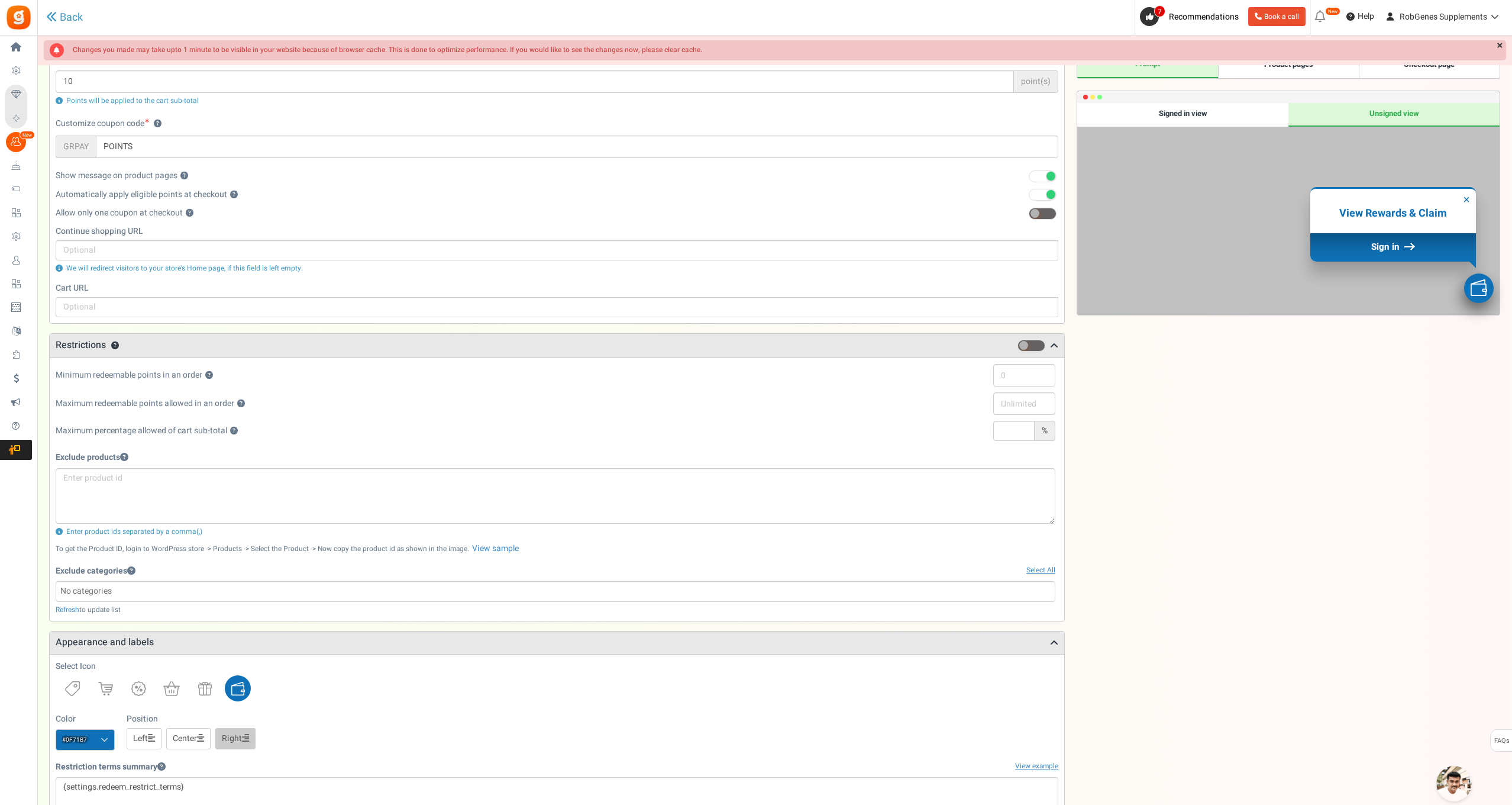 scroll, scrollTop: 375, scrollLeft: 0, axis: vertical 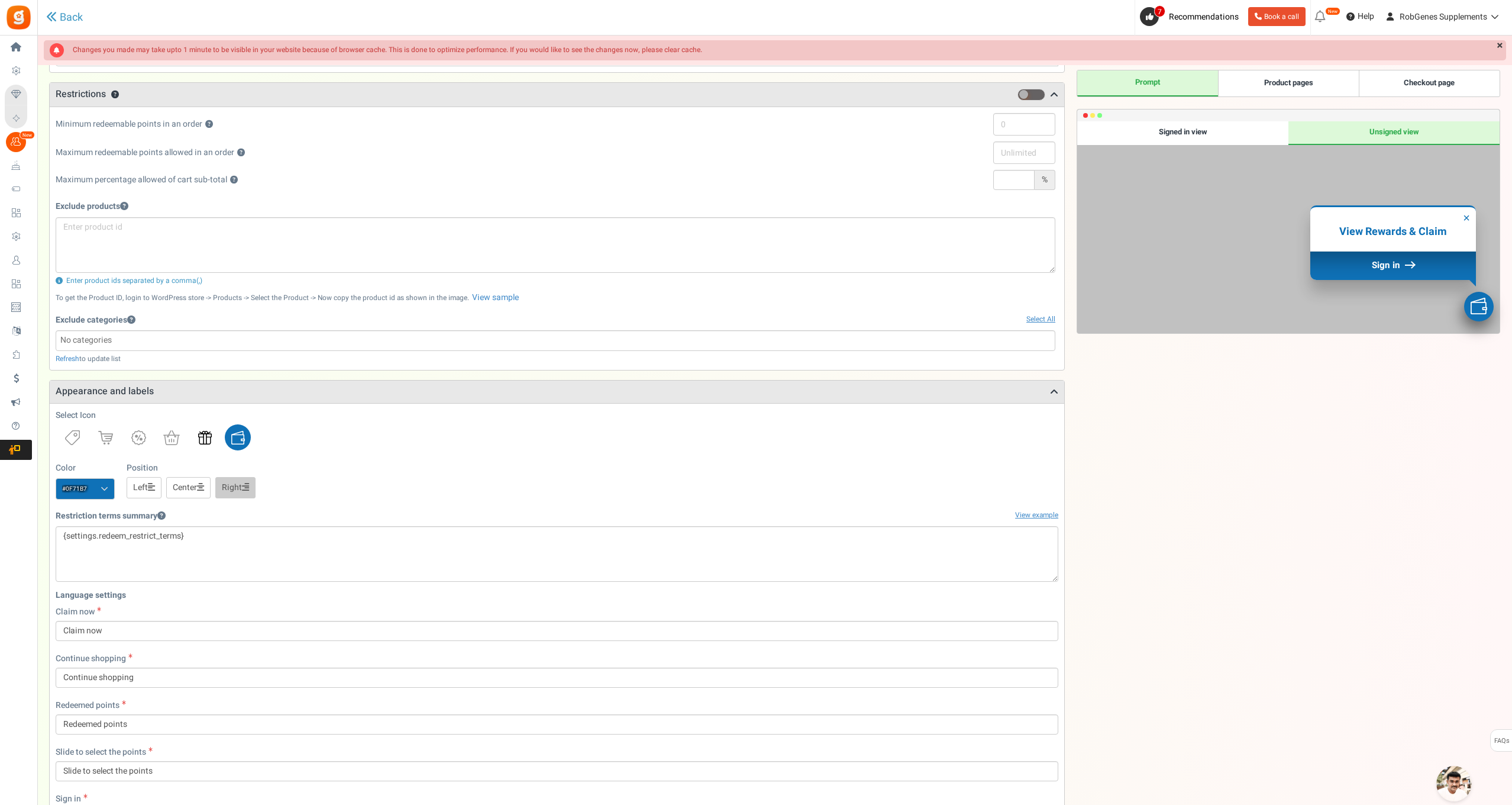 click at bounding box center (205, 437) 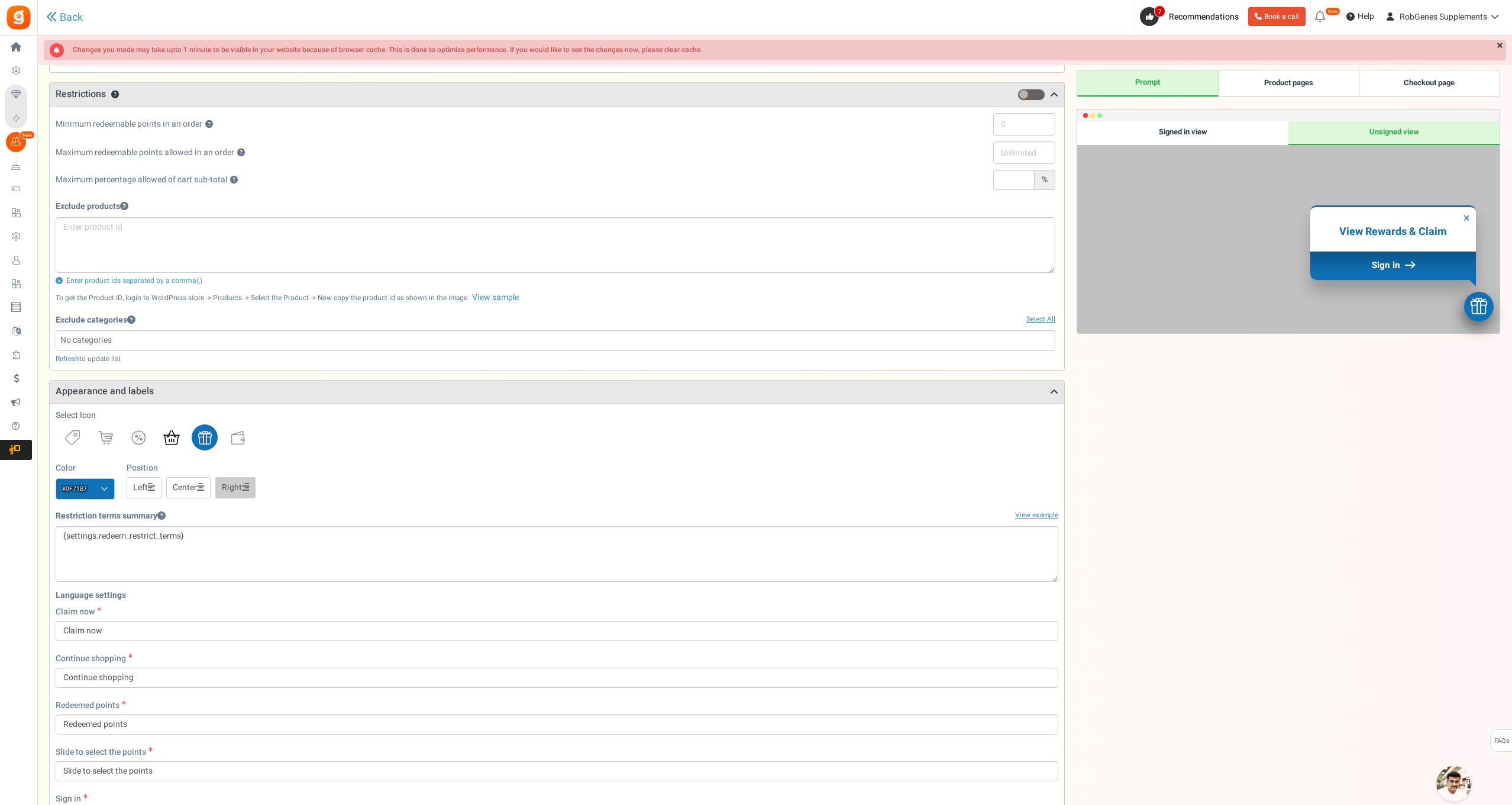 click at bounding box center (172, 437) 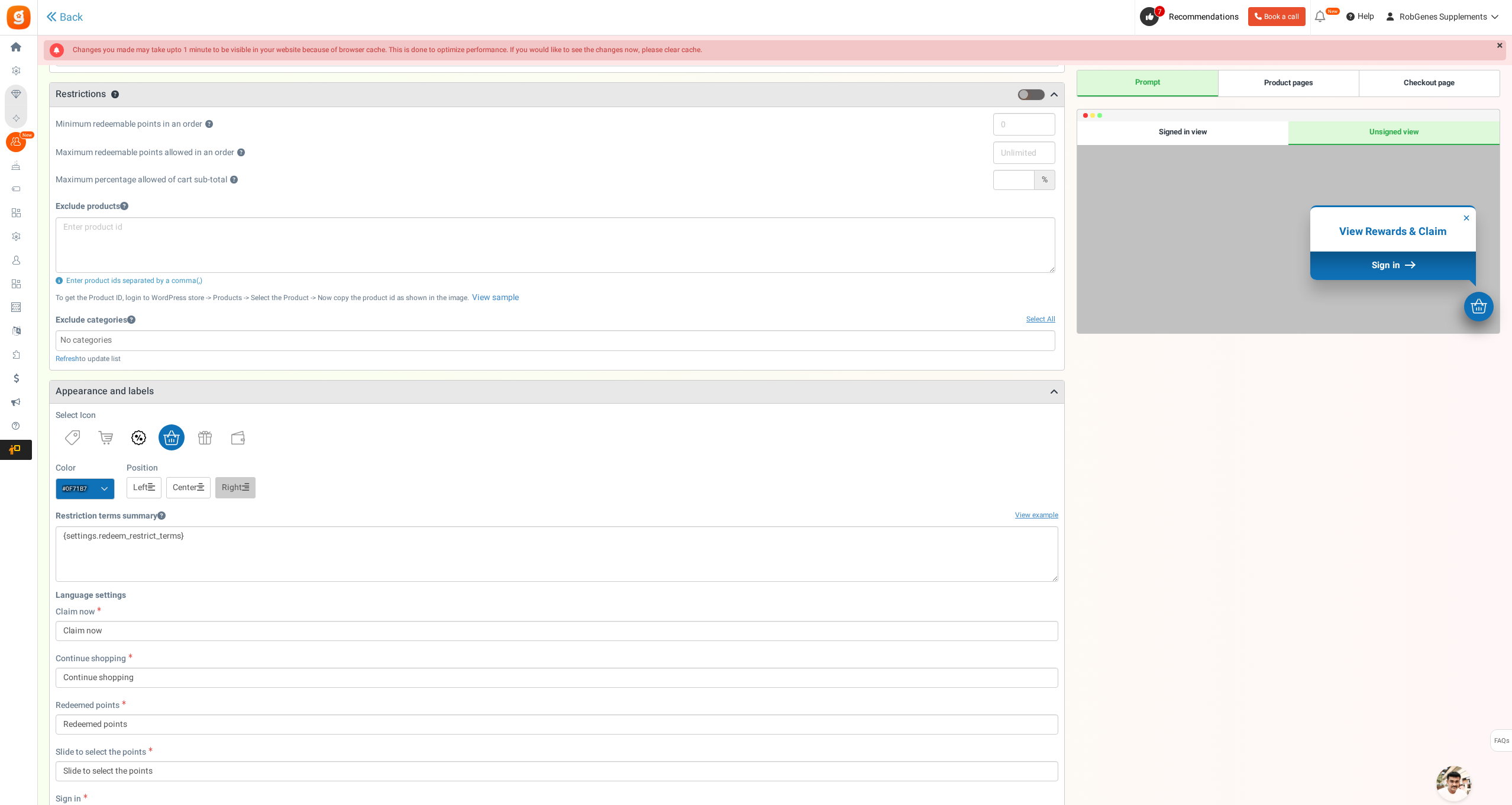click at bounding box center (138, 437) 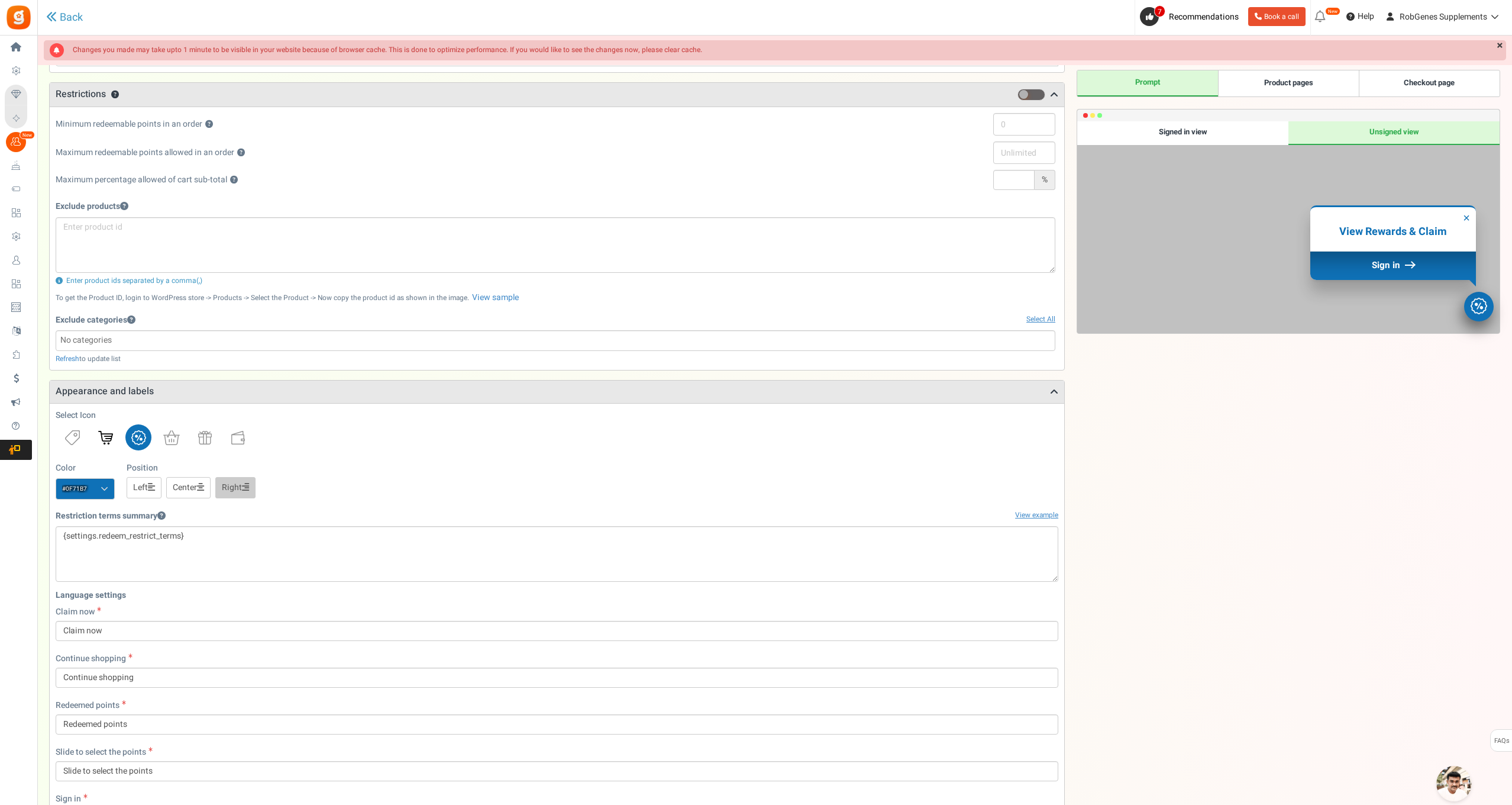 click at bounding box center (105, 437) 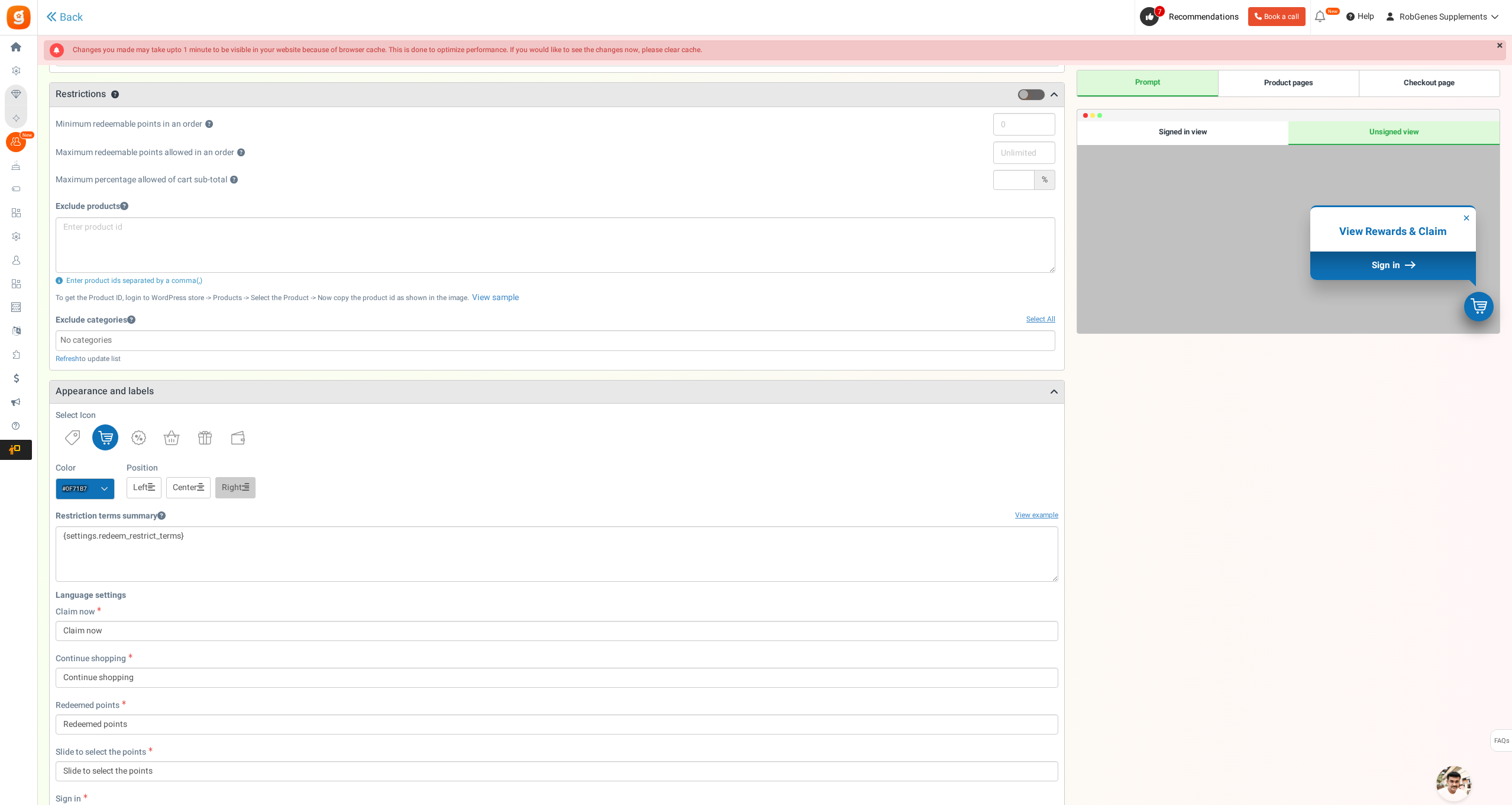 click at bounding box center (557, 437) 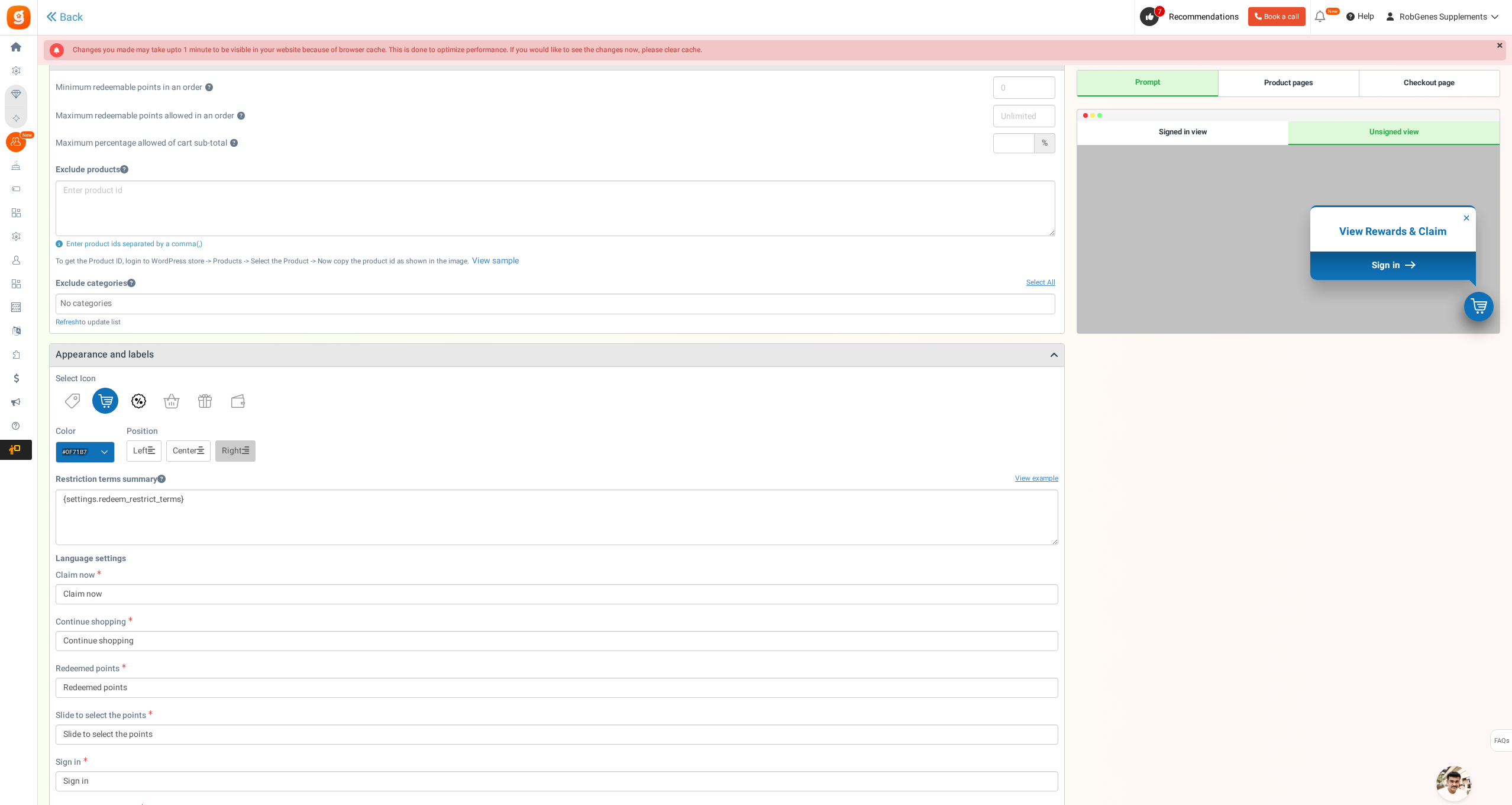 click at bounding box center (138, 401) 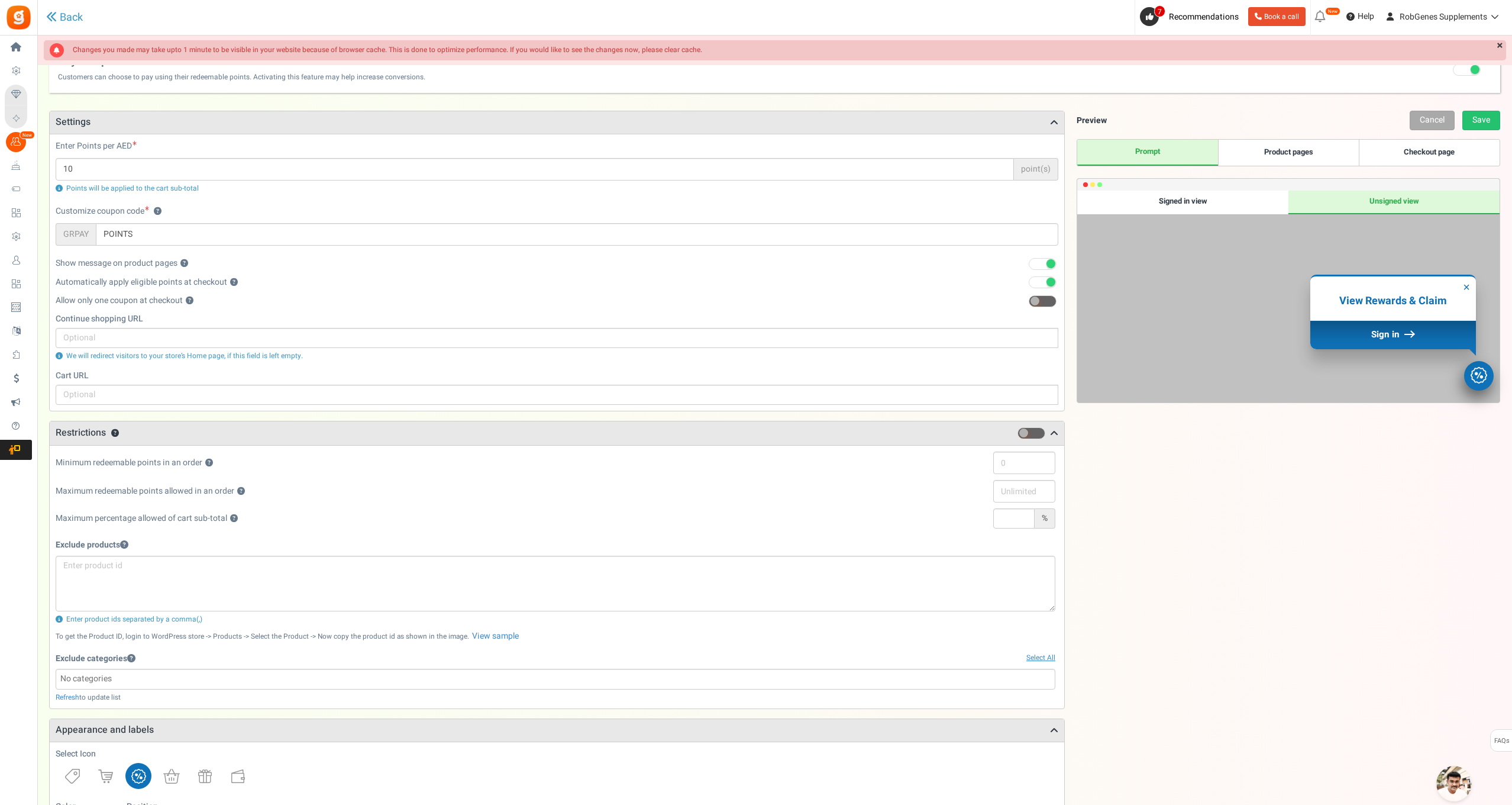 scroll, scrollTop: 0, scrollLeft: 0, axis: both 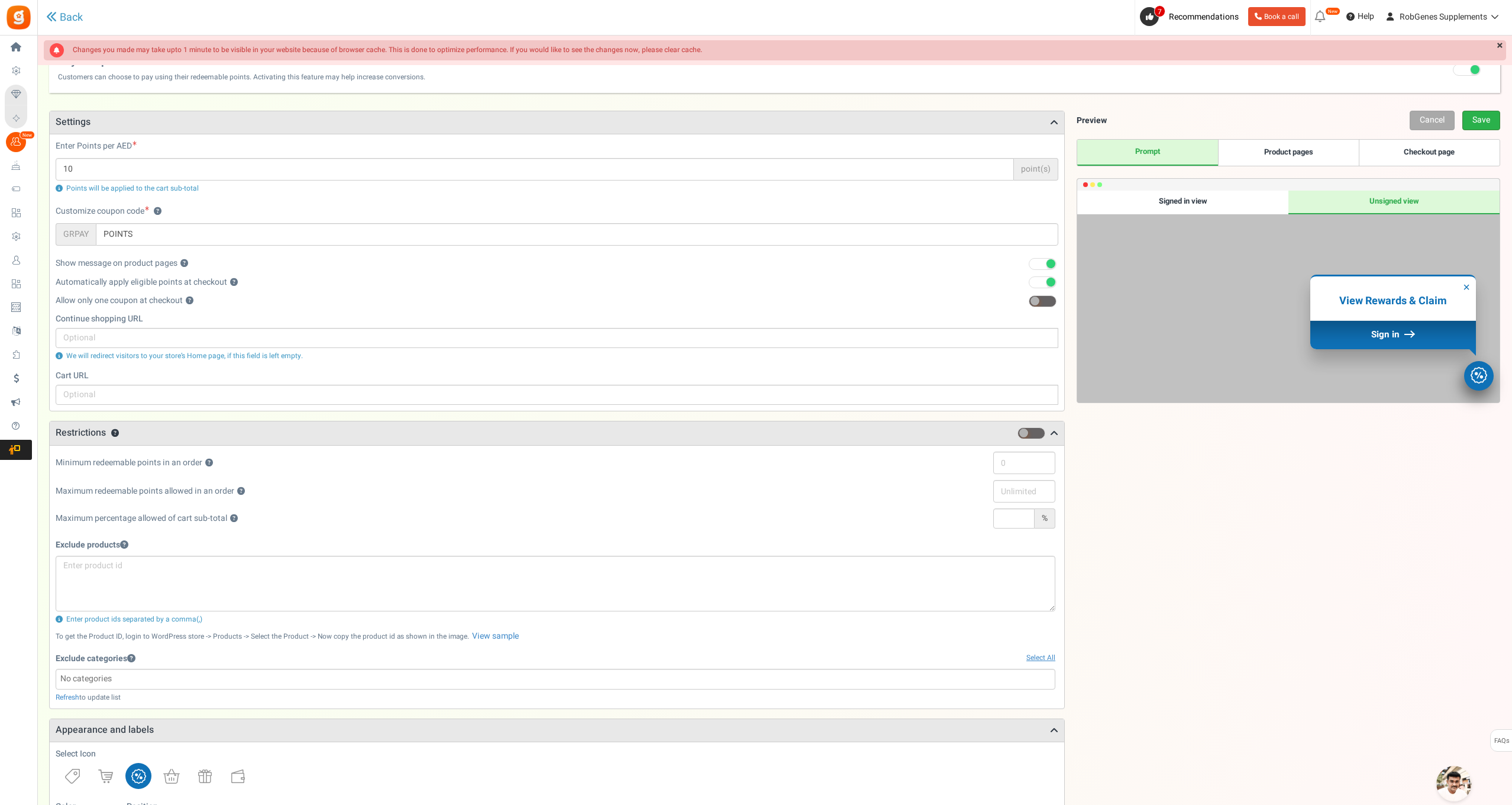 click on "Save" at bounding box center (1481, 120) 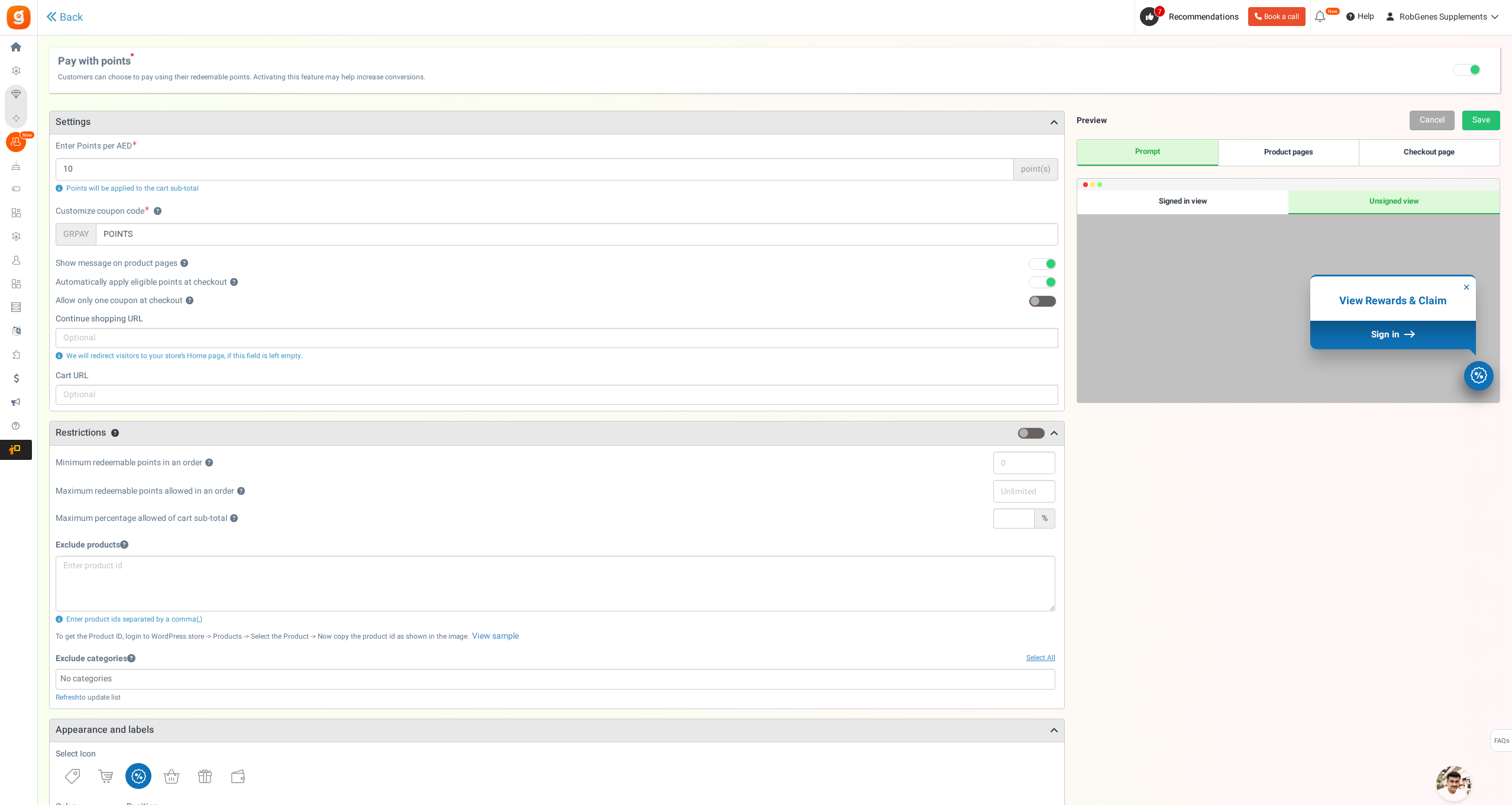 scroll, scrollTop: 0, scrollLeft: 0, axis: both 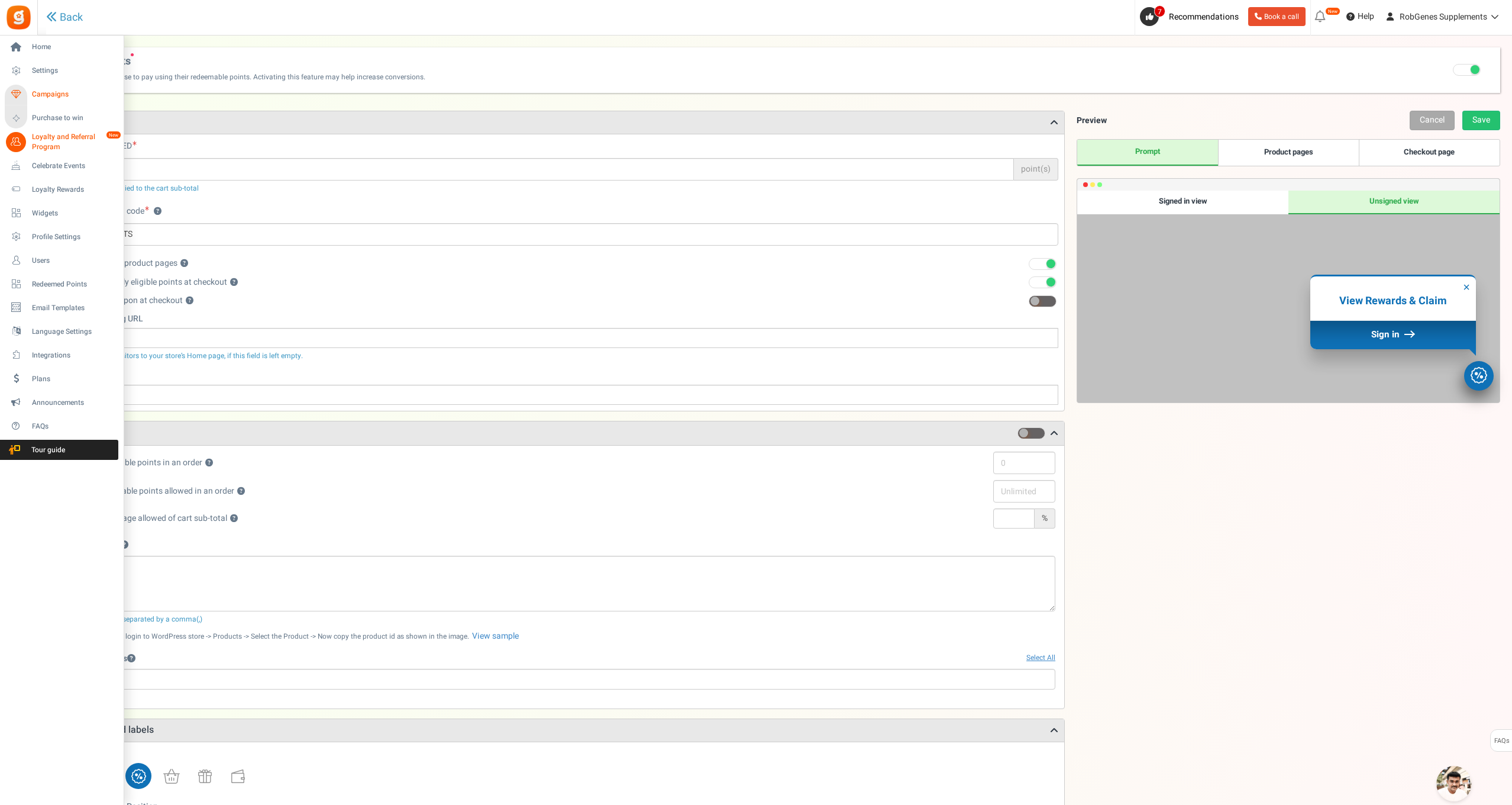 click on "Campaigns" at bounding box center [73, 94] 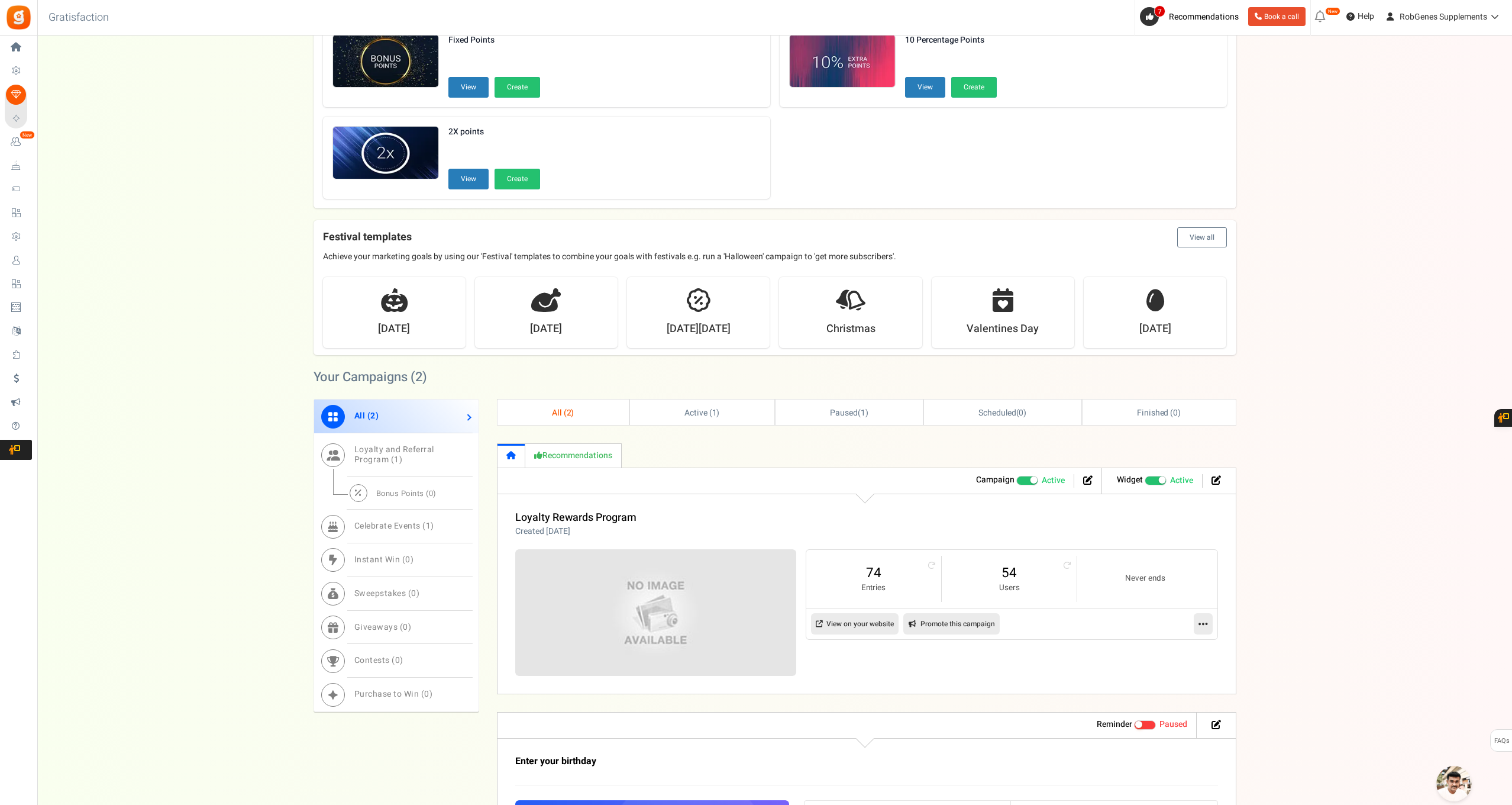 scroll, scrollTop: 379, scrollLeft: 0, axis: vertical 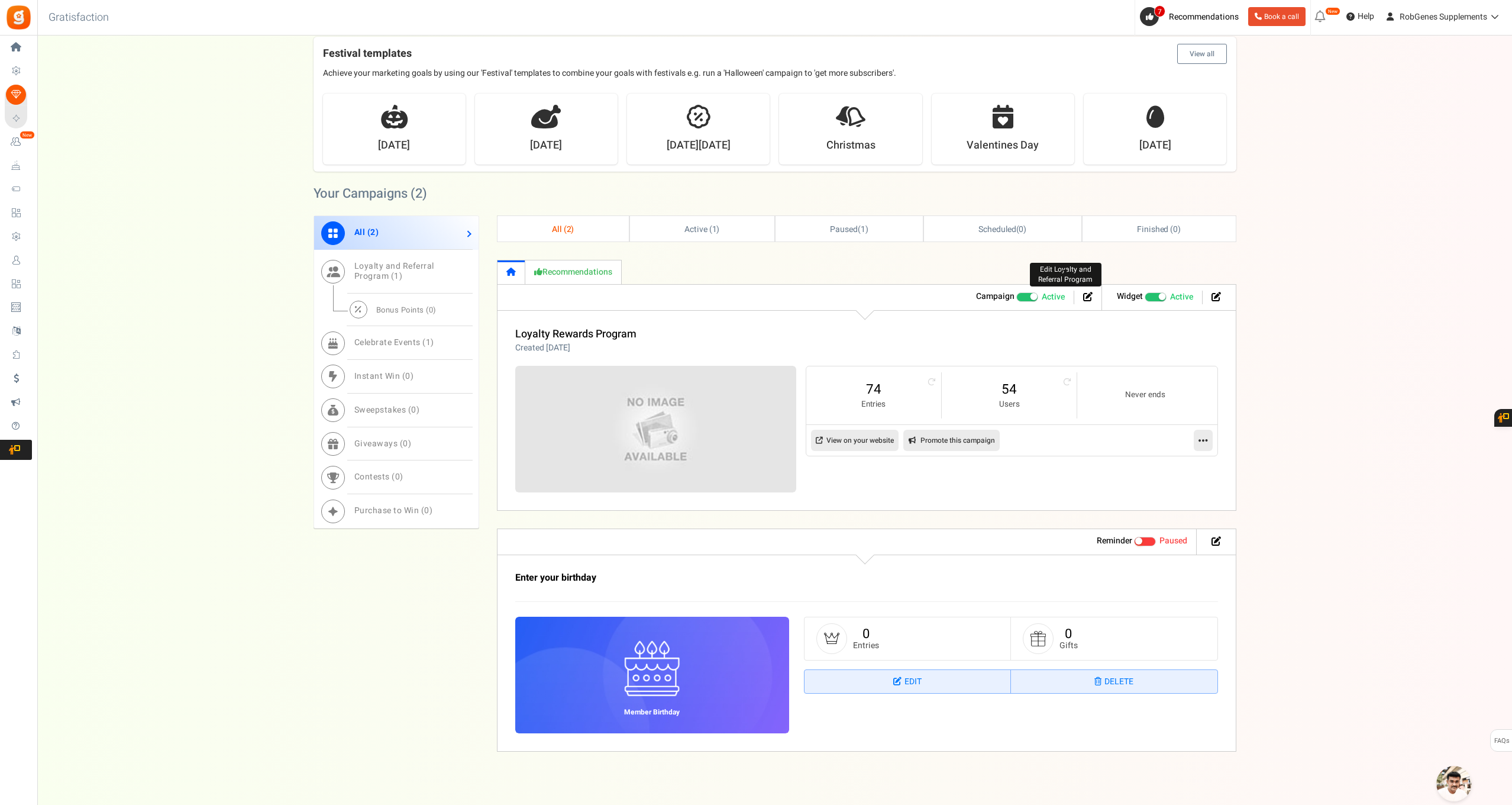 click at bounding box center [1088, 297] 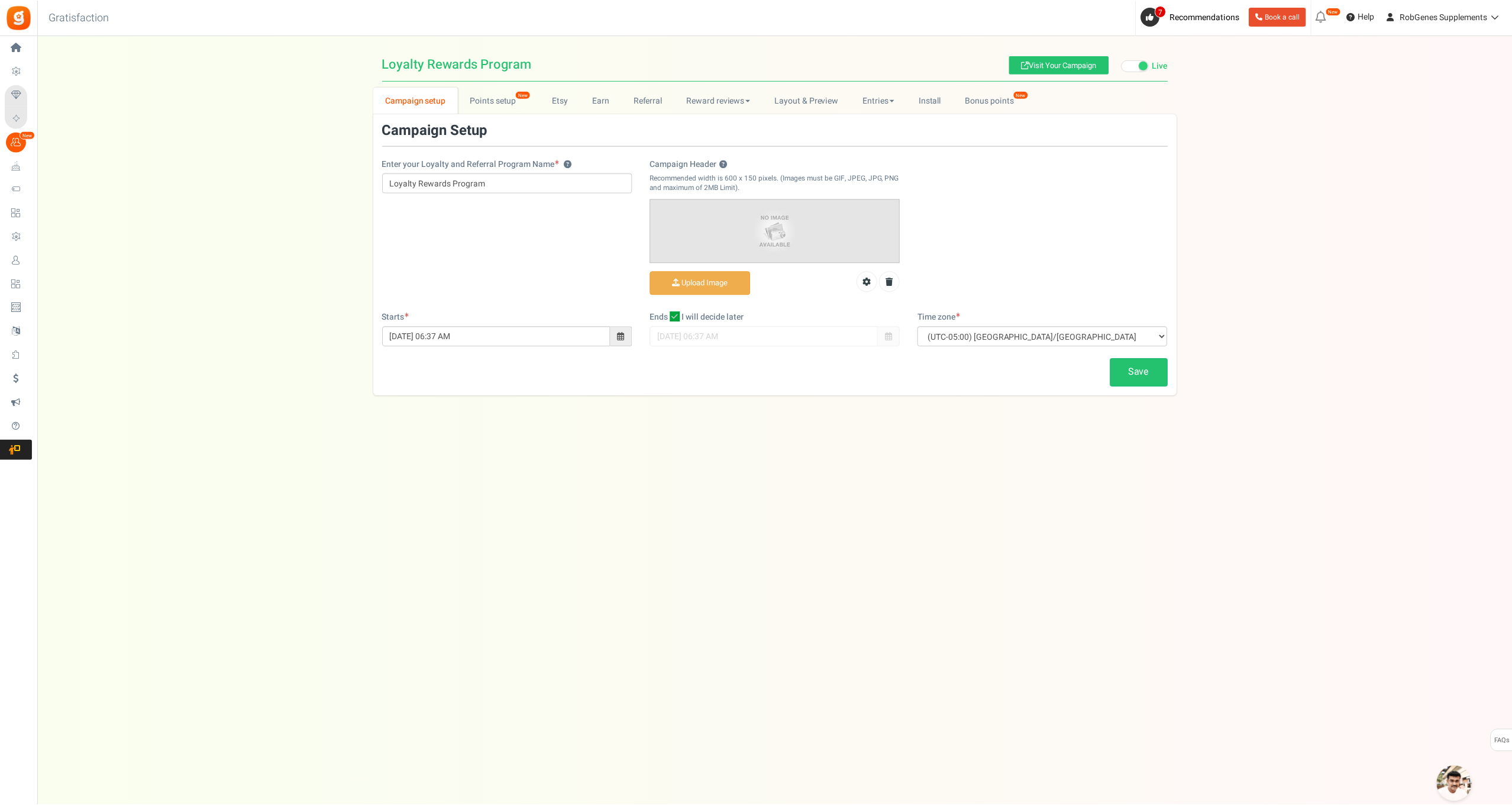 scroll, scrollTop: 0, scrollLeft: 0, axis: both 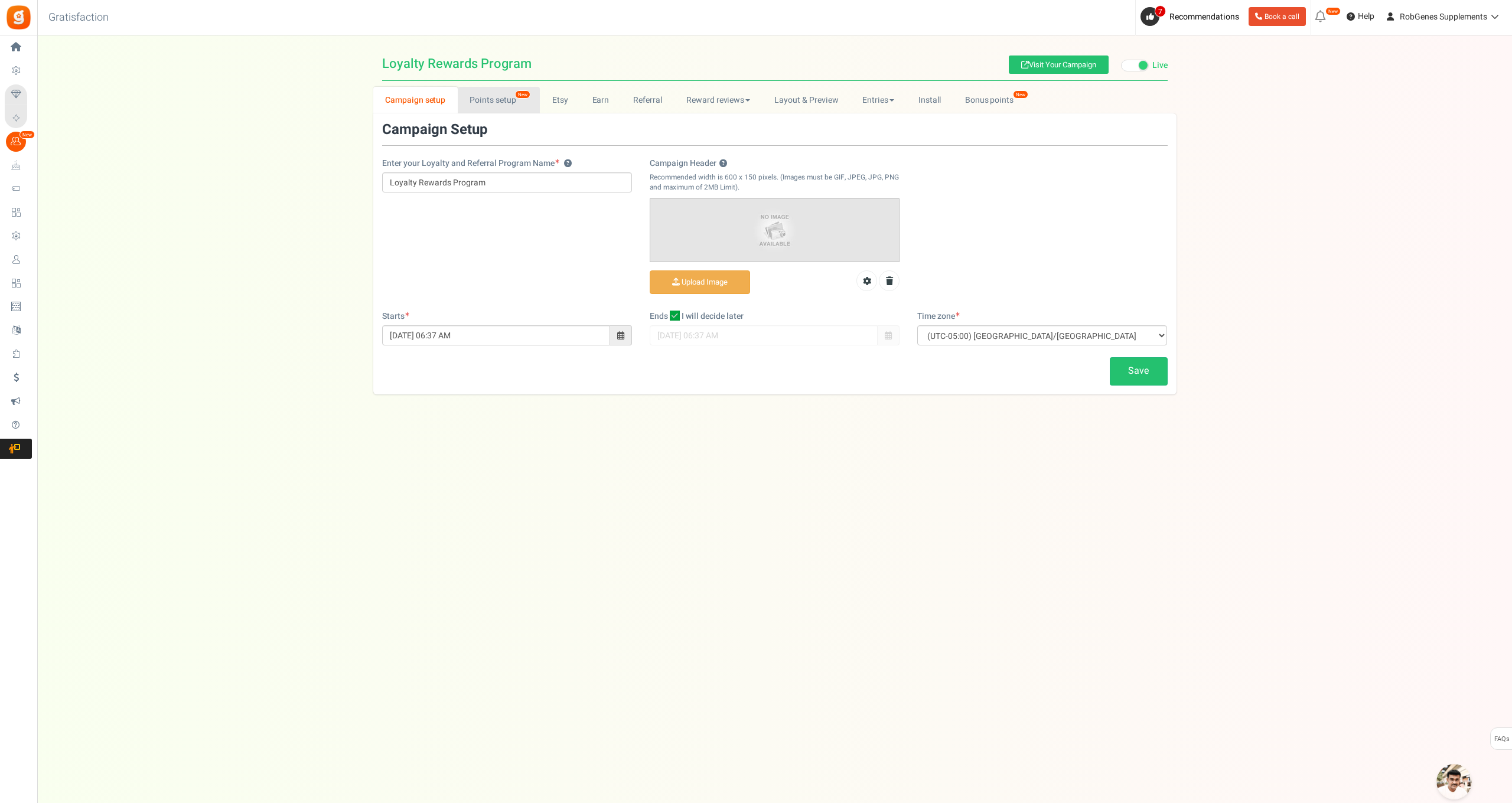 click on "Points setup
New" at bounding box center (498, 100) 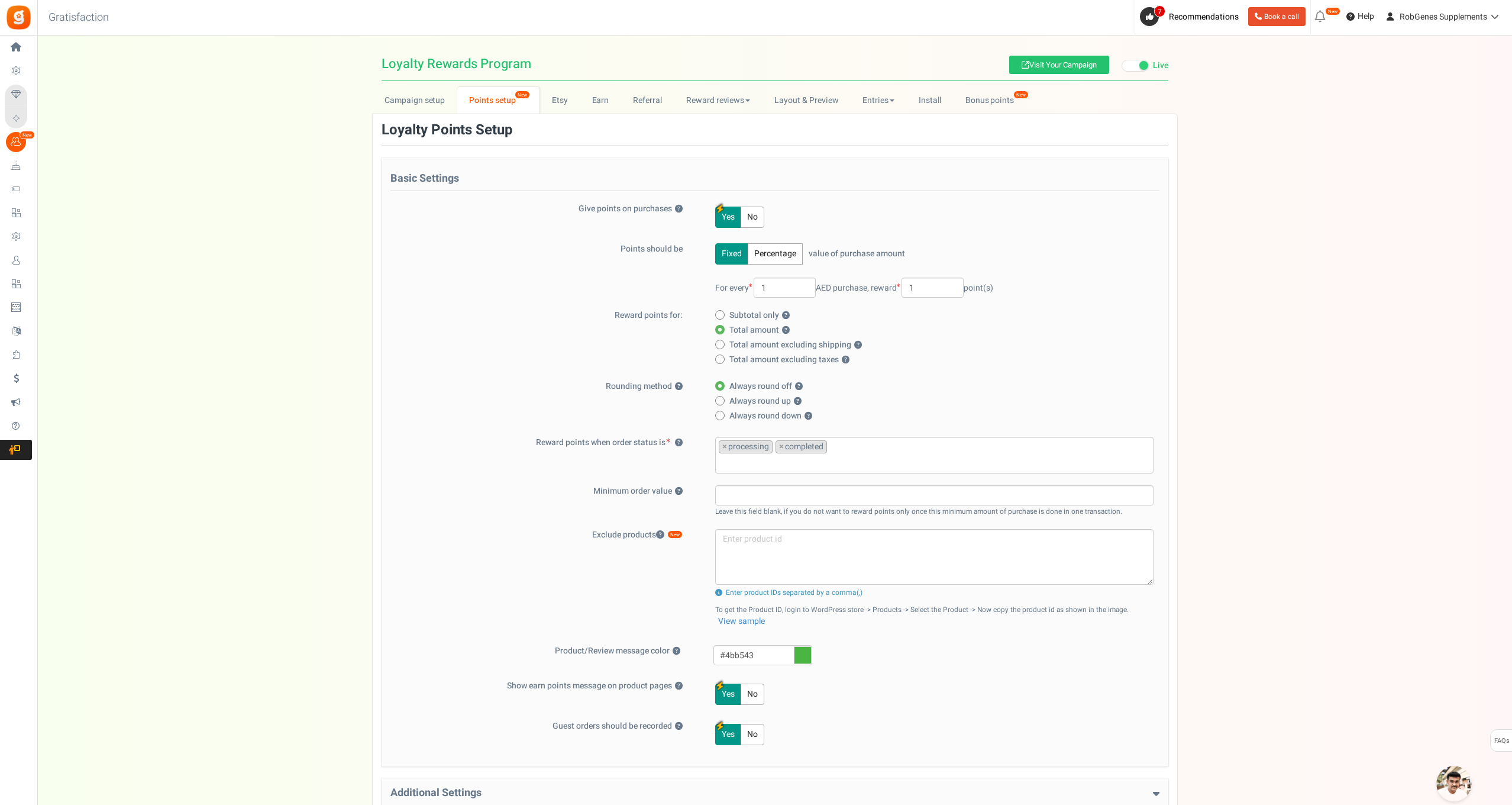 scroll, scrollTop: 0, scrollLeft: 0, axis: both 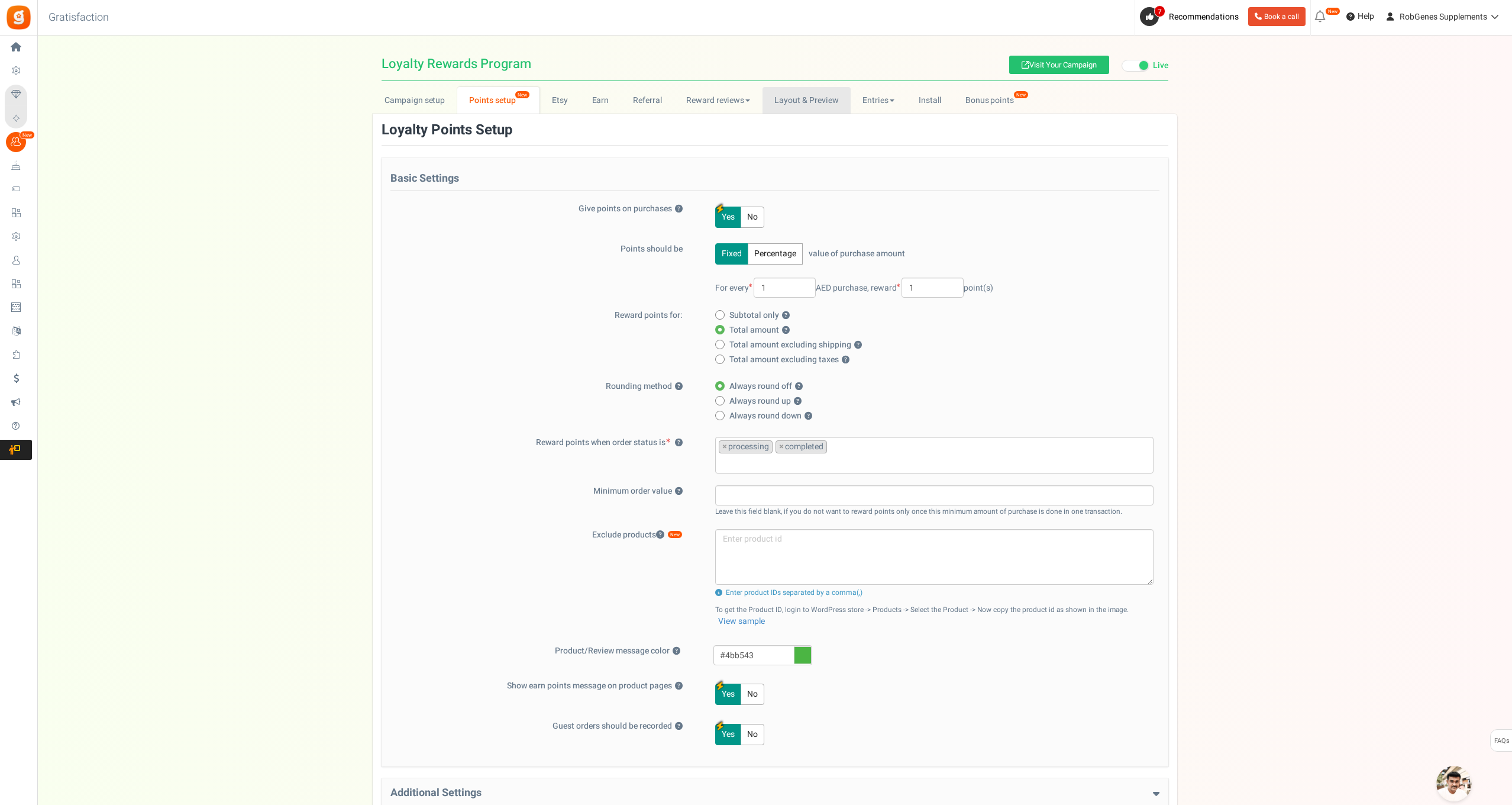 click on "Layout & Preview" at bounding box center [806, 100] 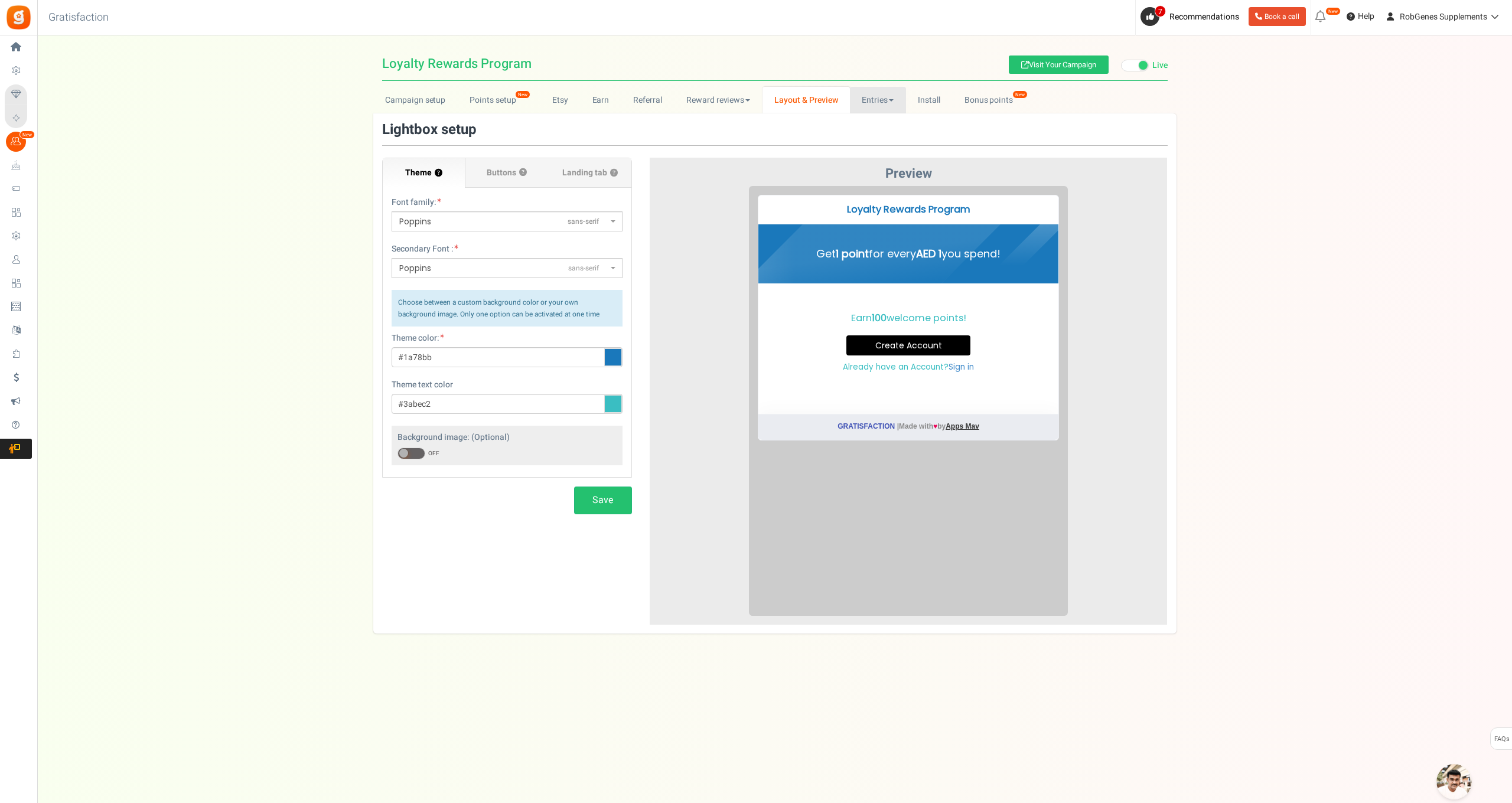 click on "Entries" at bounding box center [878, 100] 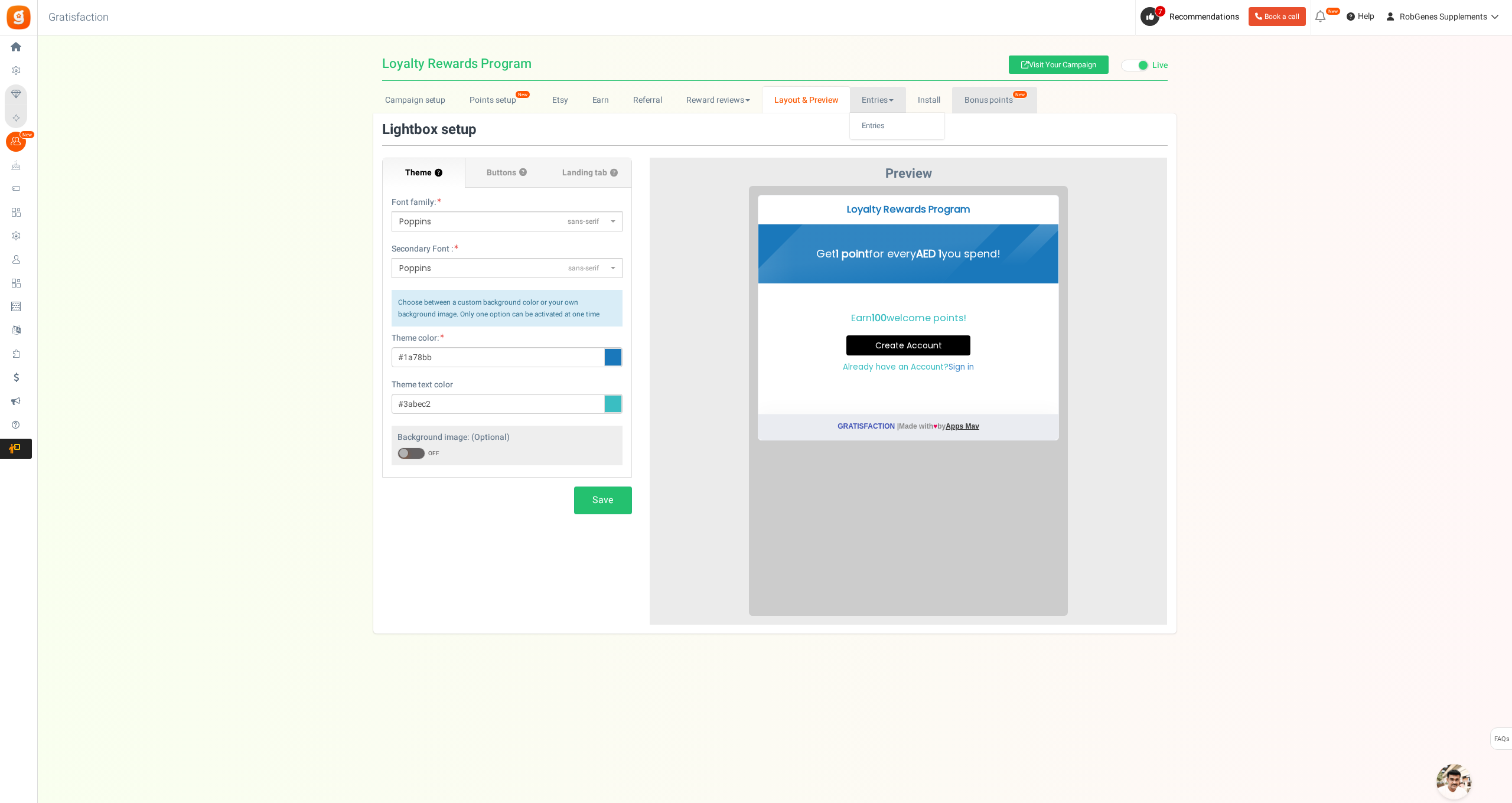 click on "New" at bounding box center [1020, 94] 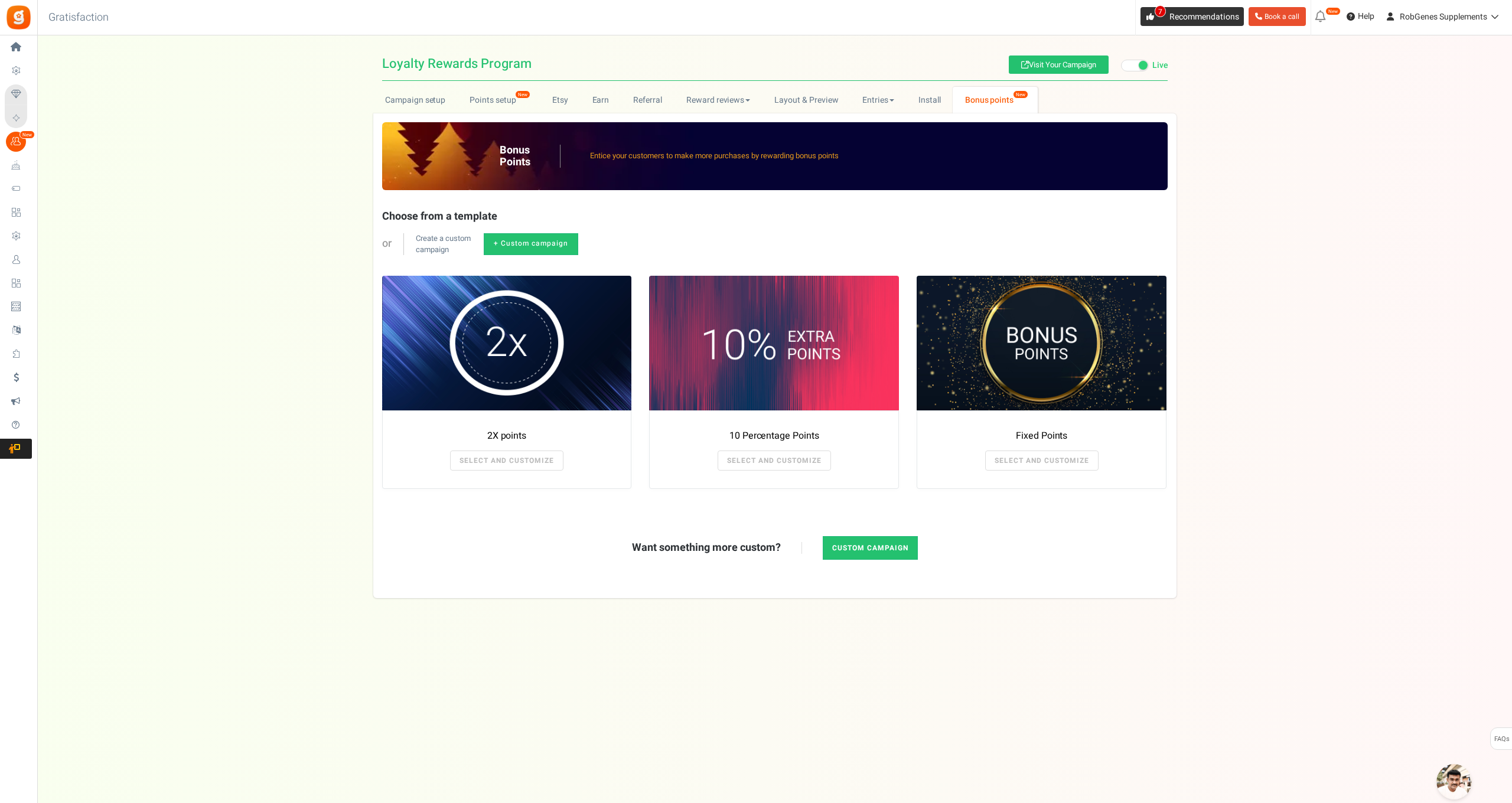 click on "Recommendations" at bounding box center [1204, 17] 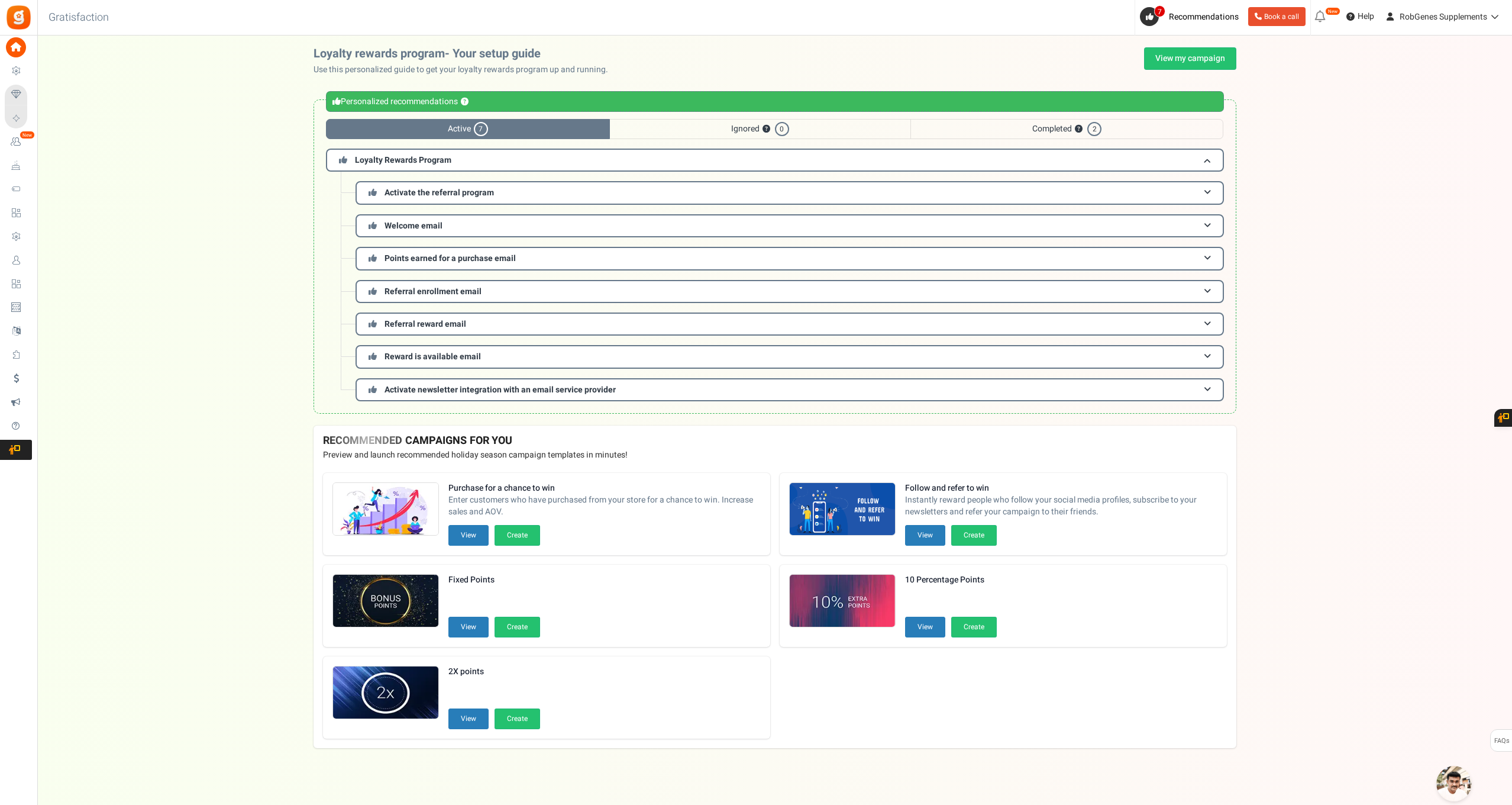 click on "Book a call" at bounding box center (1277, 17) 